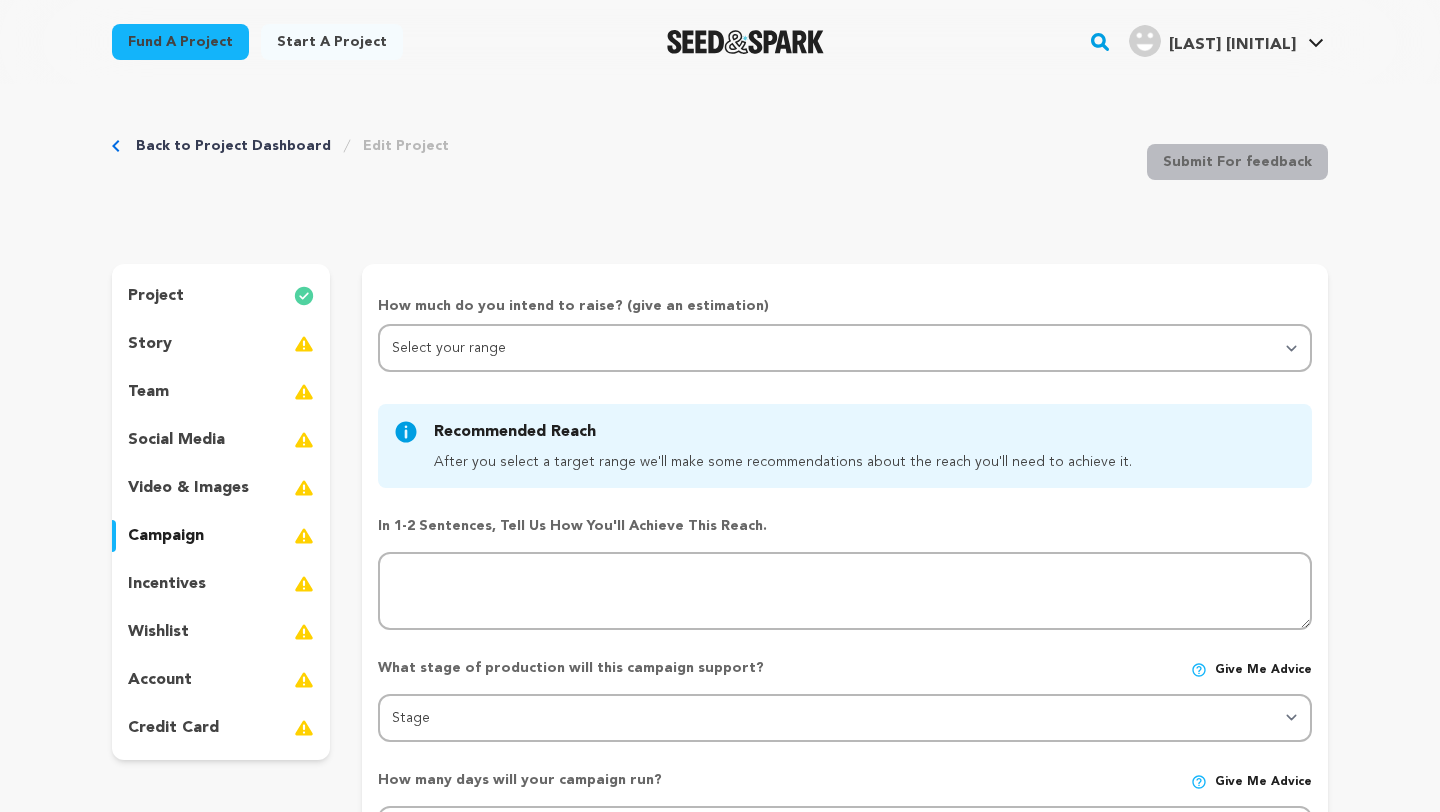 scroll, scrollTop: 16, scrollLeft: 0, axis: vertical 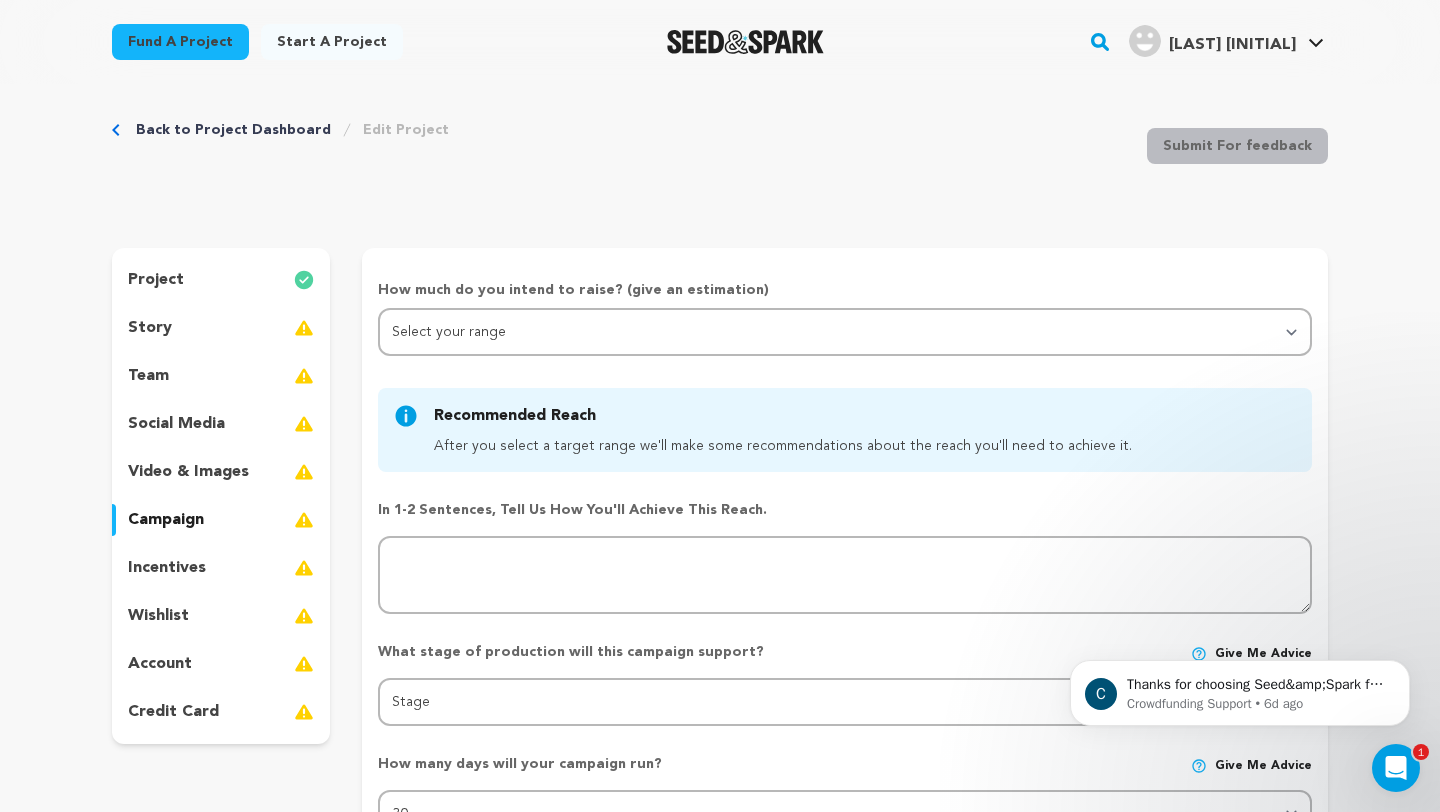 click on "story" at bounding box center [150, 328] 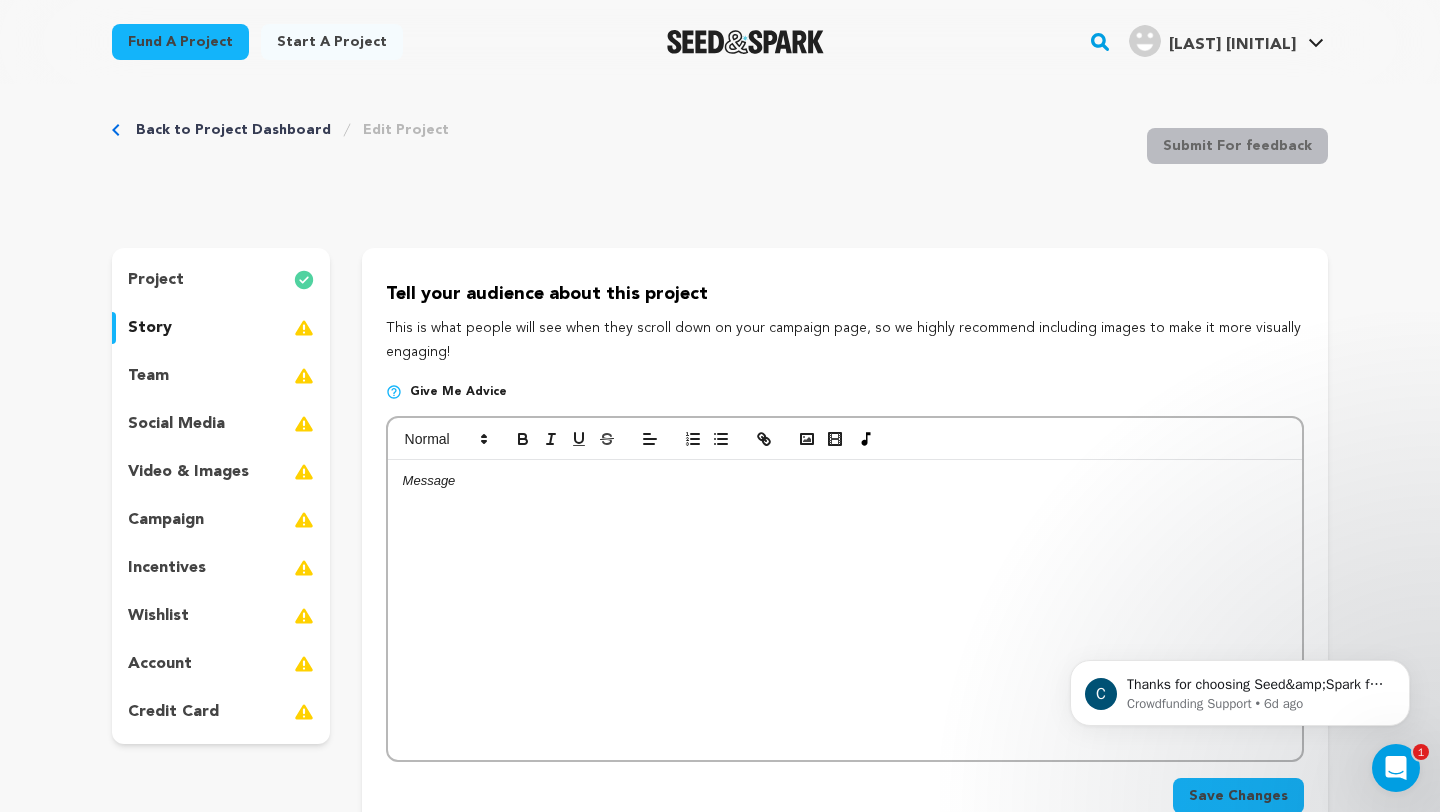 click on "story" at bounding box center (150, 328) 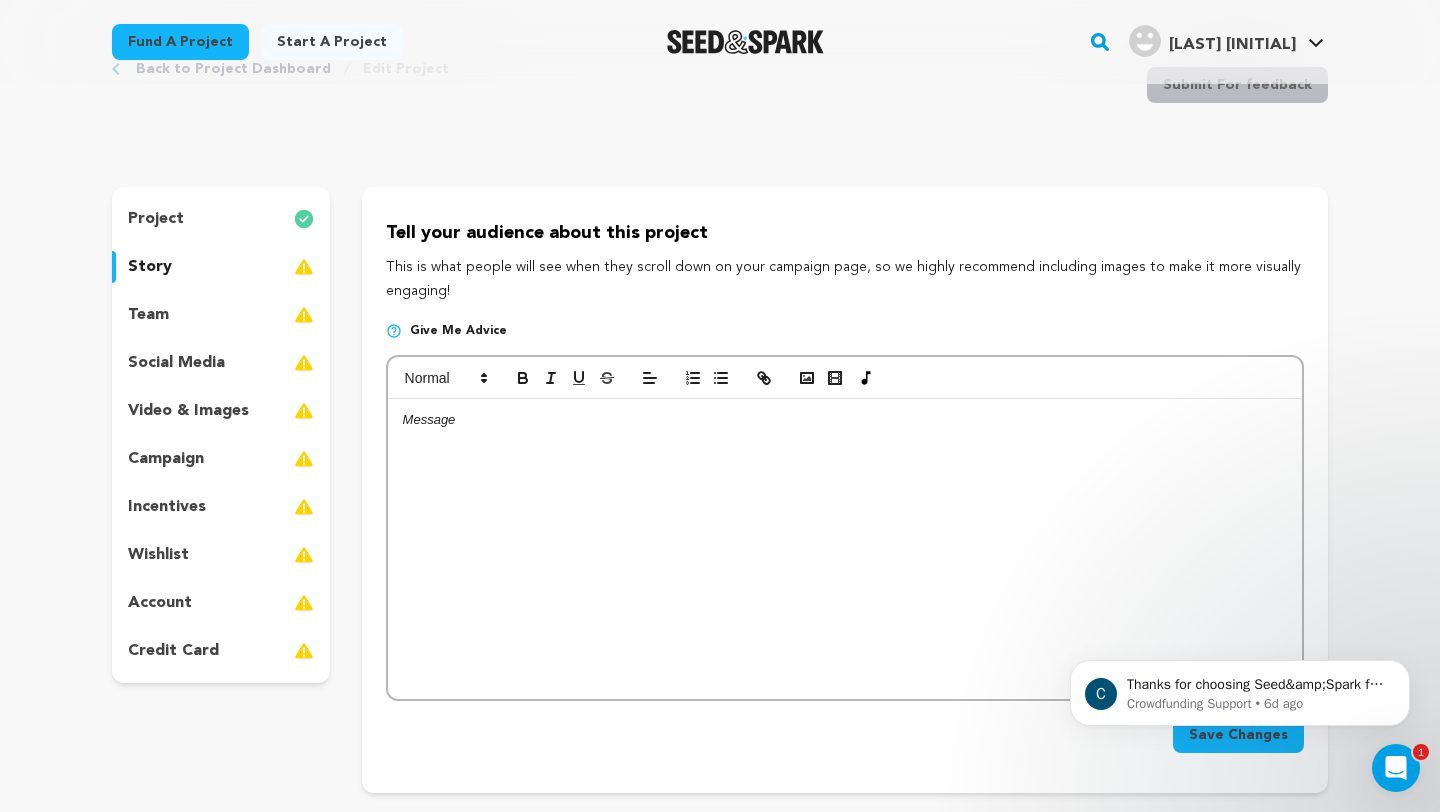 scroll, scrollTop: 137, scrollLeft: 0, axis: vertical 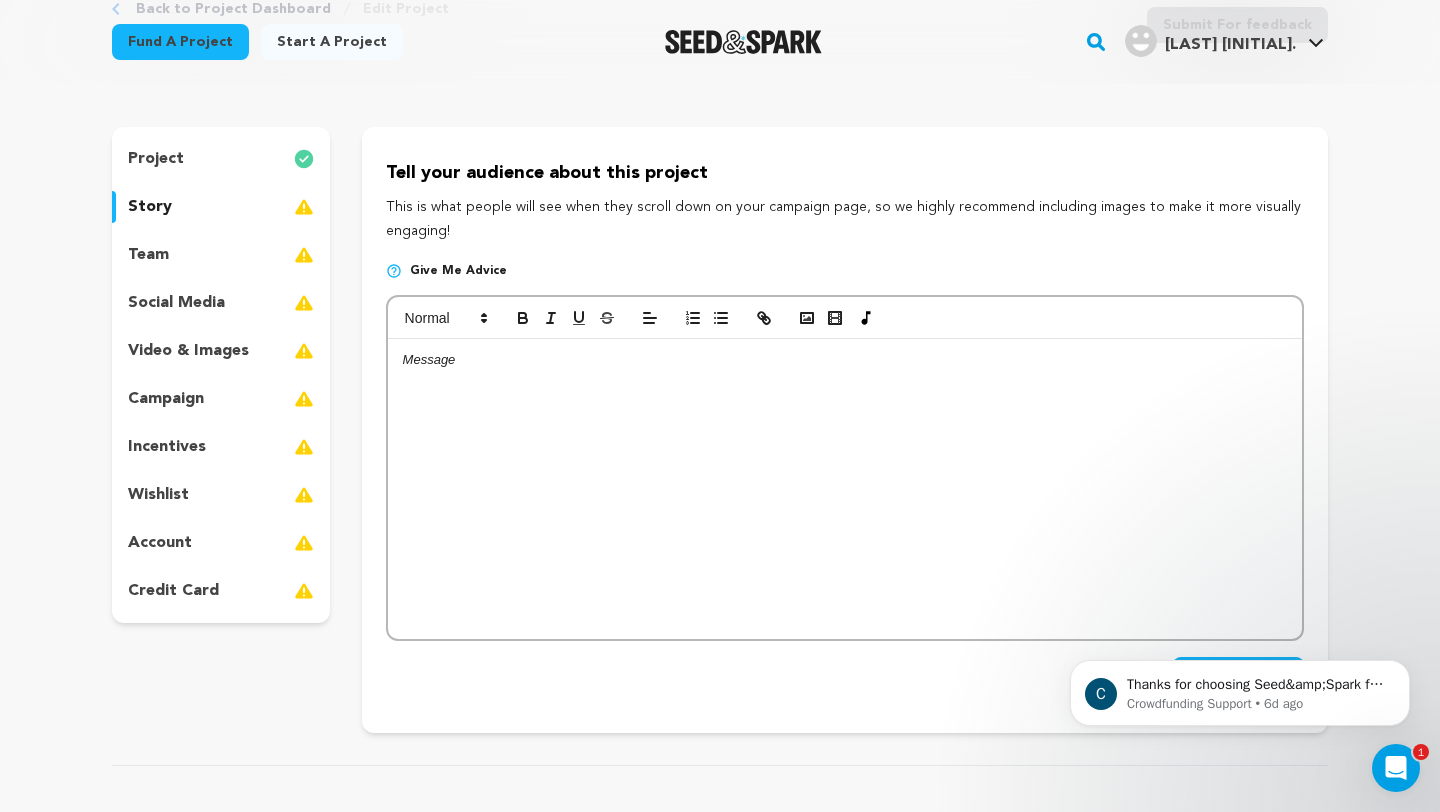 click on "team" at bounding box center [148, 255] 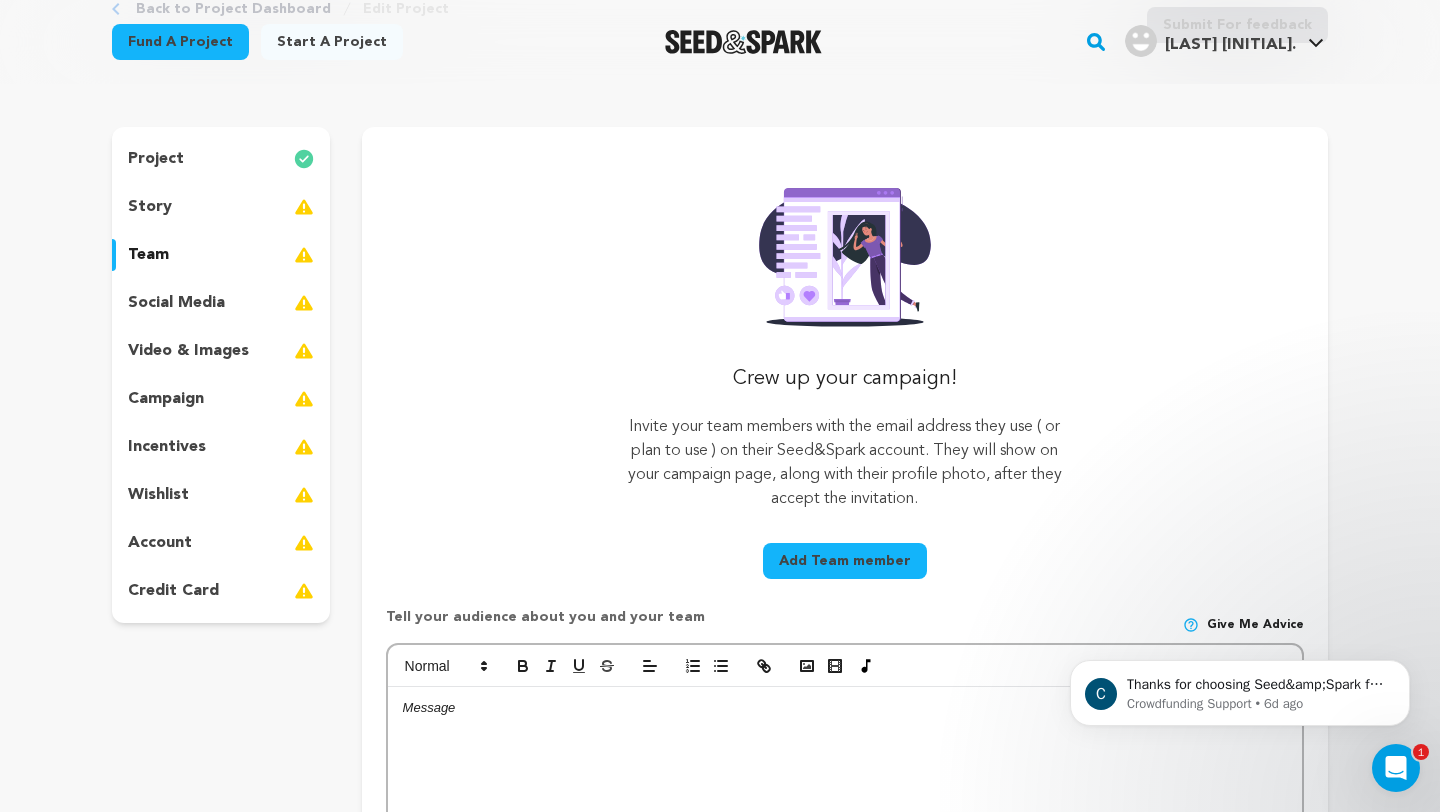 click on "team" at bounding box center (148, 255) 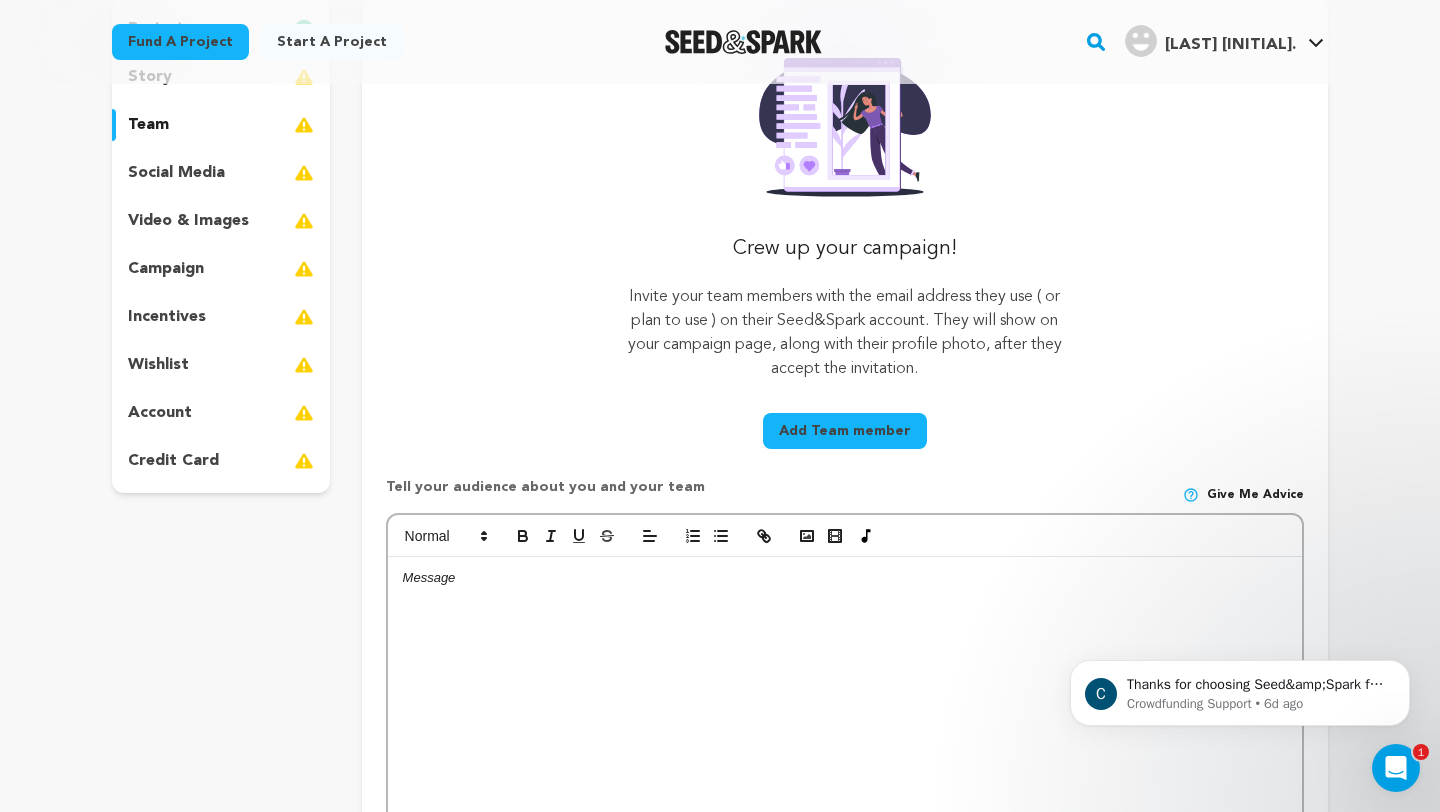 scroll, scrollTop: 272, scrollLeft: 0, axis: vertical 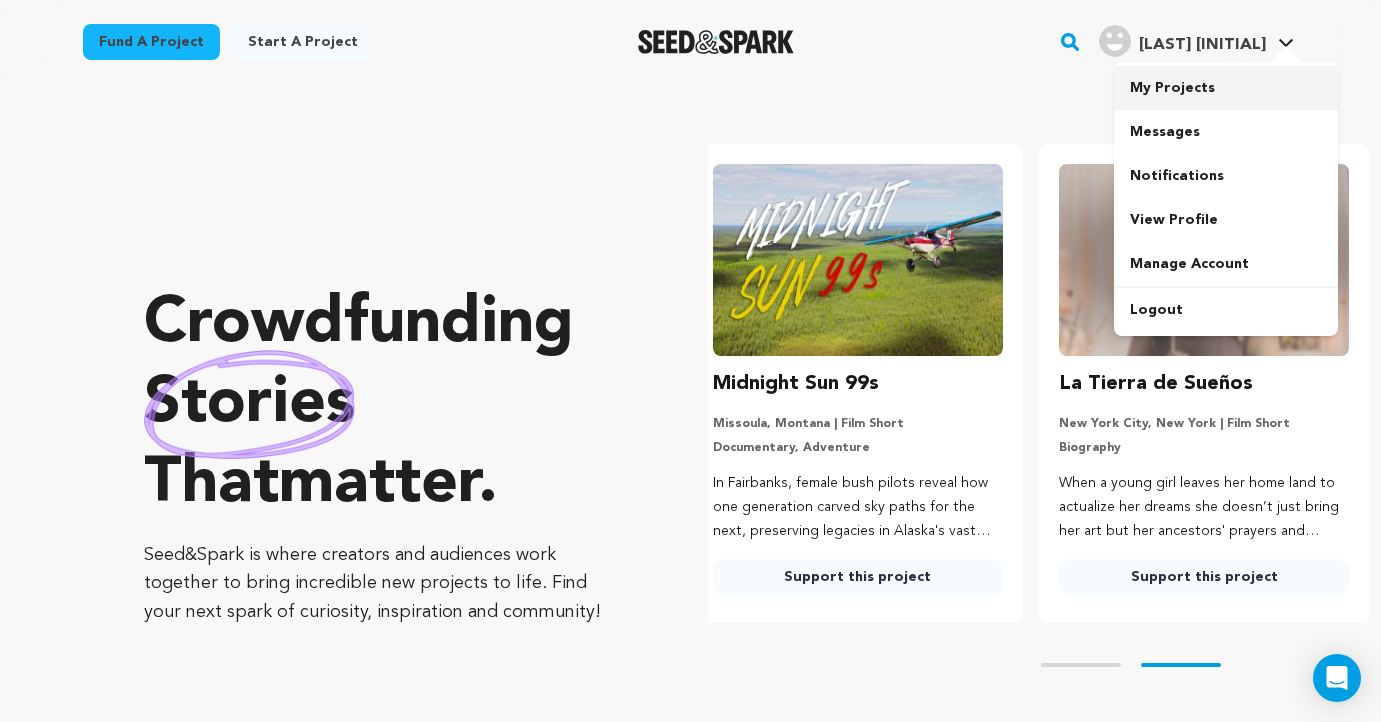 click on "My Projects" at bounding box center [1226, 88] 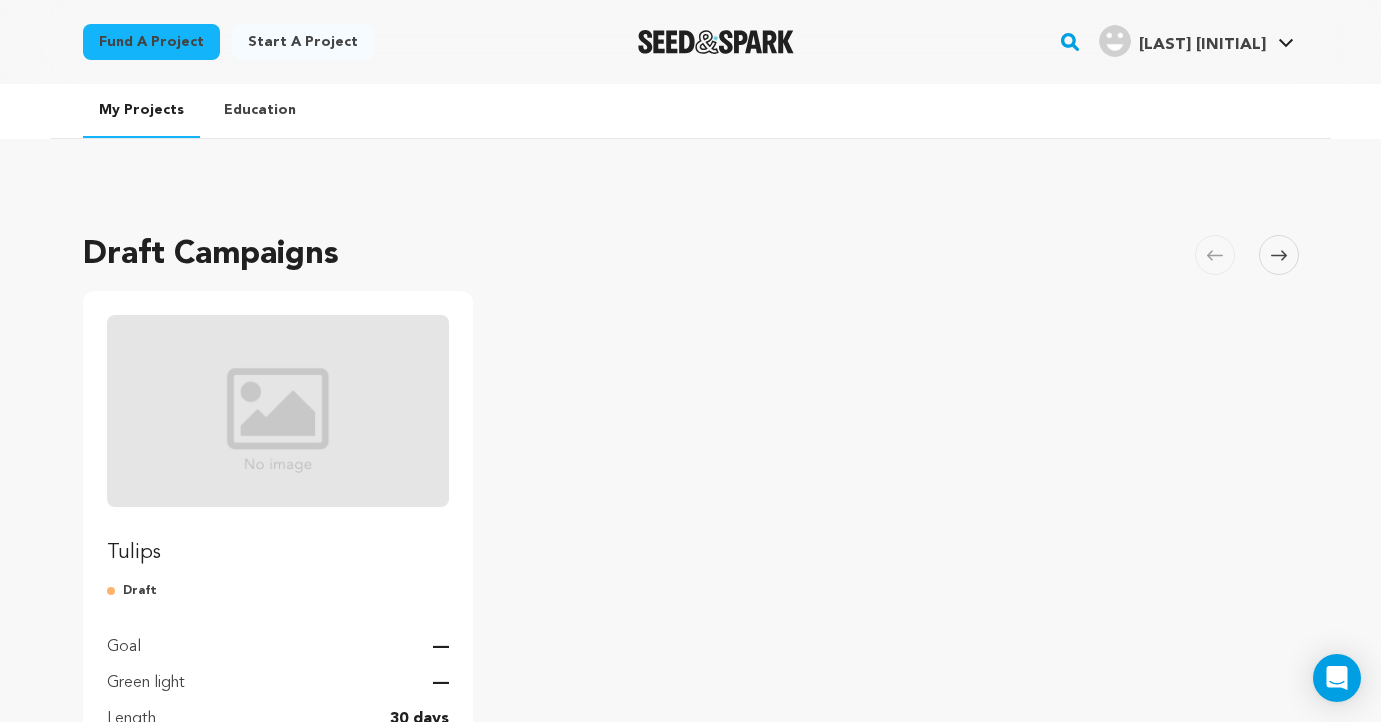 scroll, scrollTop: 0, scrollLeft: 0, axis: both 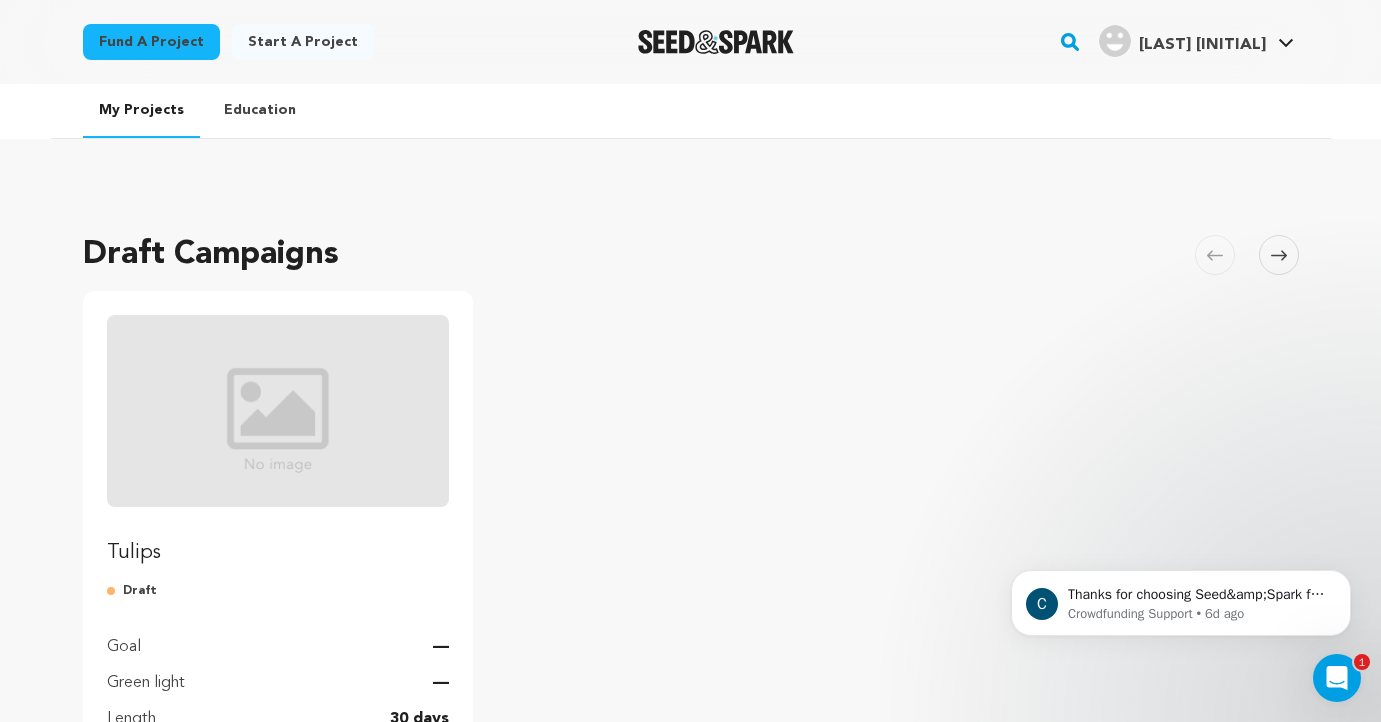 click on "Tulips" at bounding box center (278, 441) 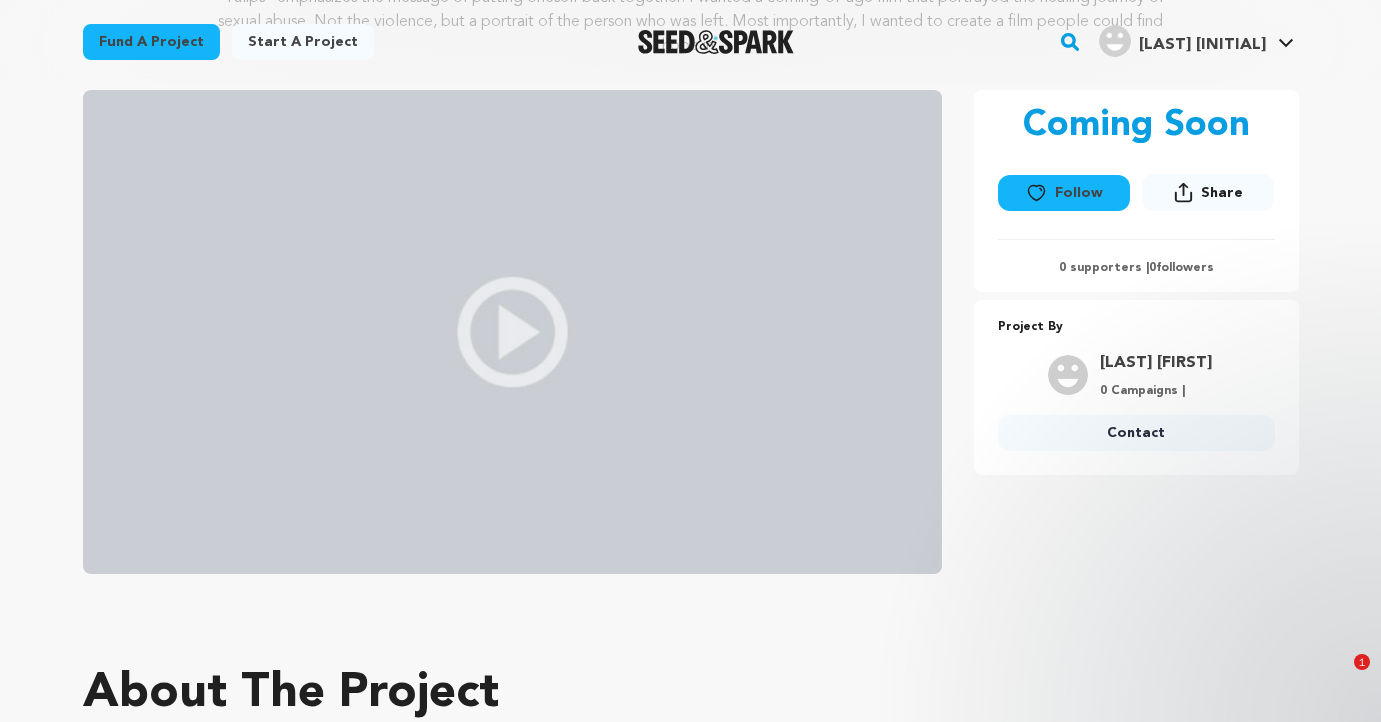 scroll, scrollTop: 676, scrollLeft: 0, axis: vertical 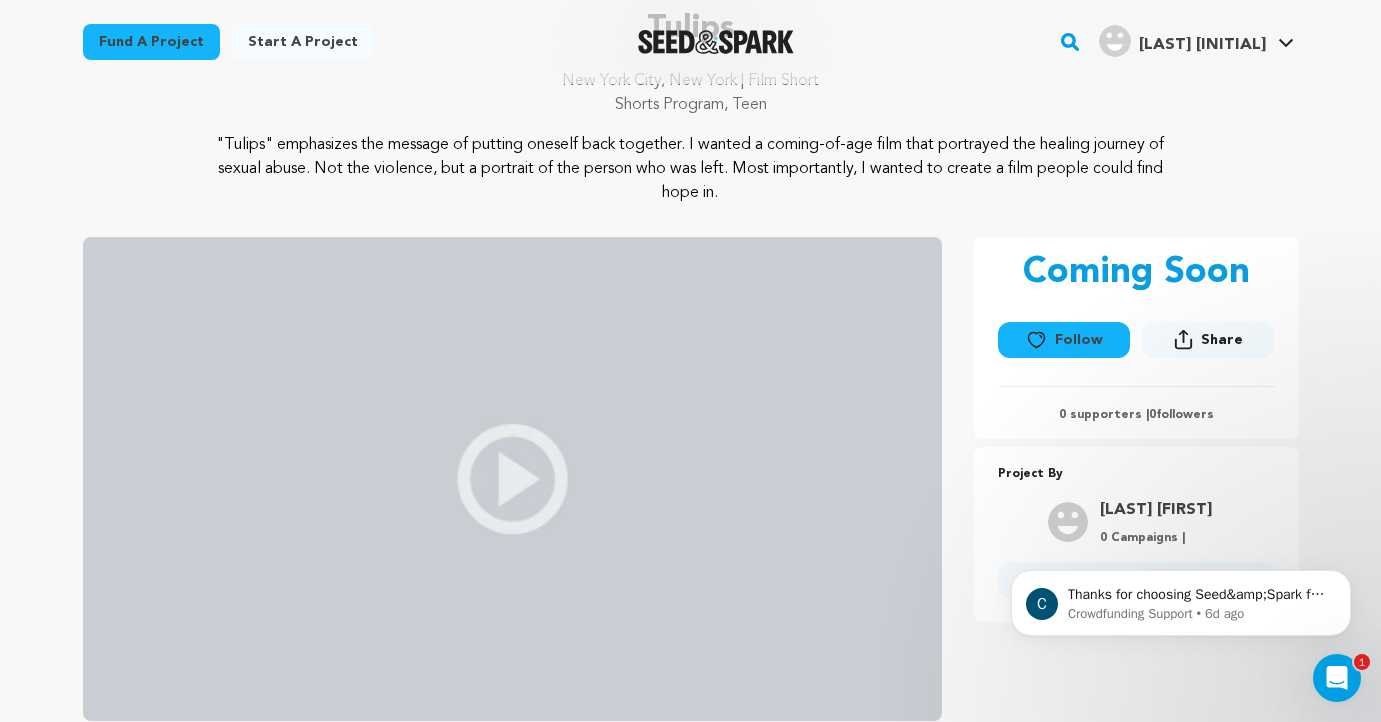 click at bounding box center [512, 479] 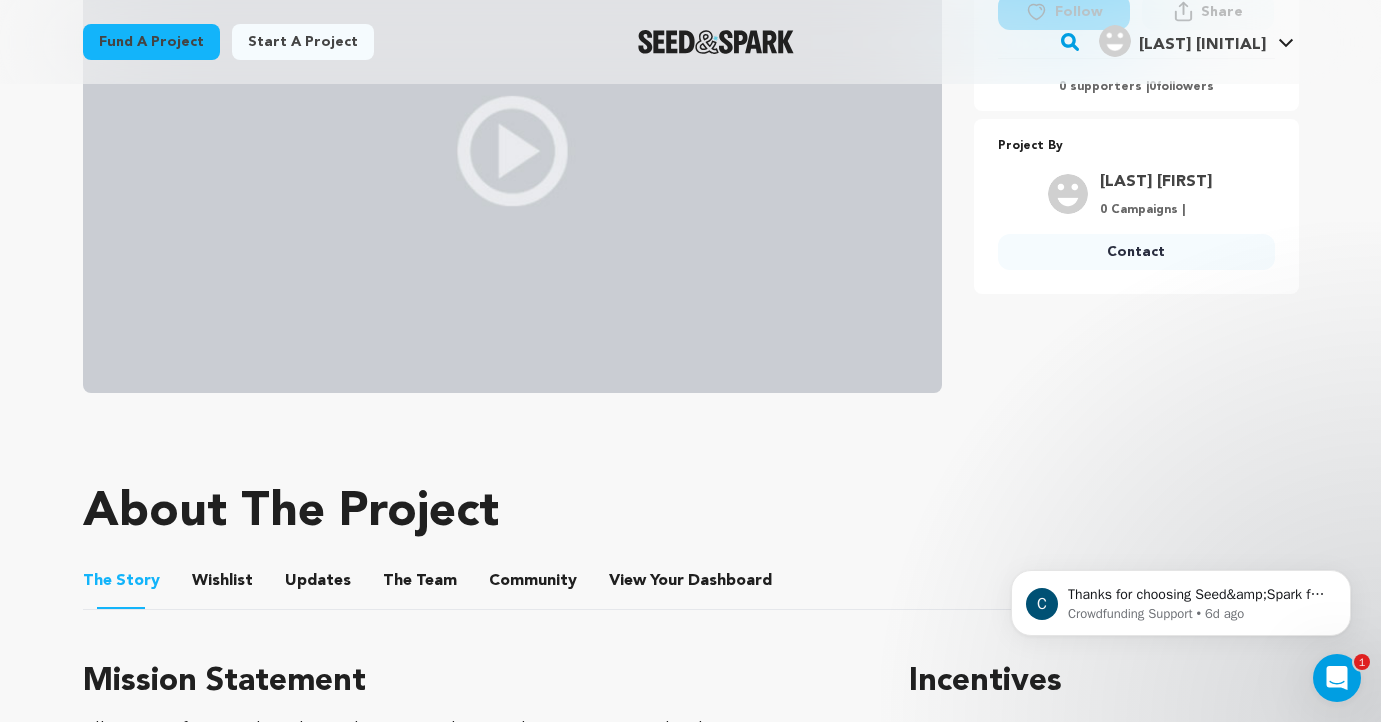 scroll, scrollTop: 493, scrollLeft: 0, axis: vertical 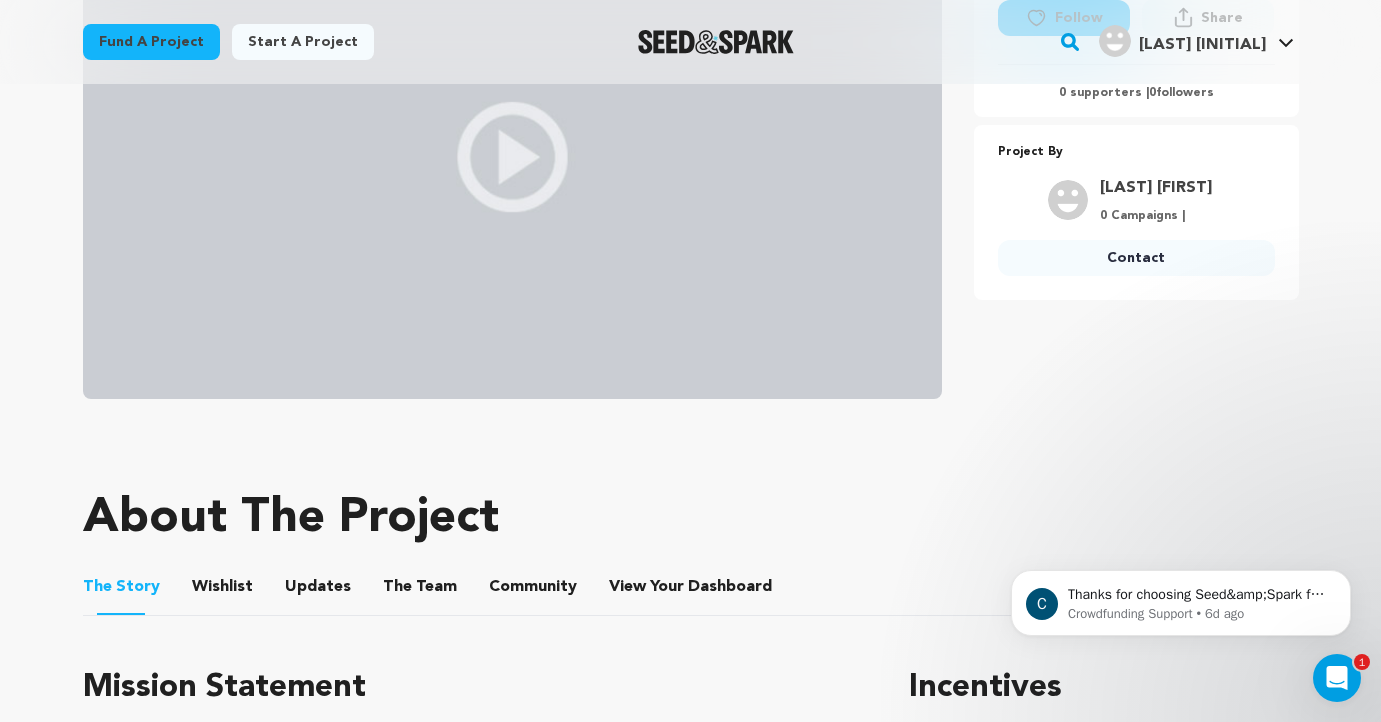 click on "Sheppard Zionnah" at bounding box center (1156, 188) 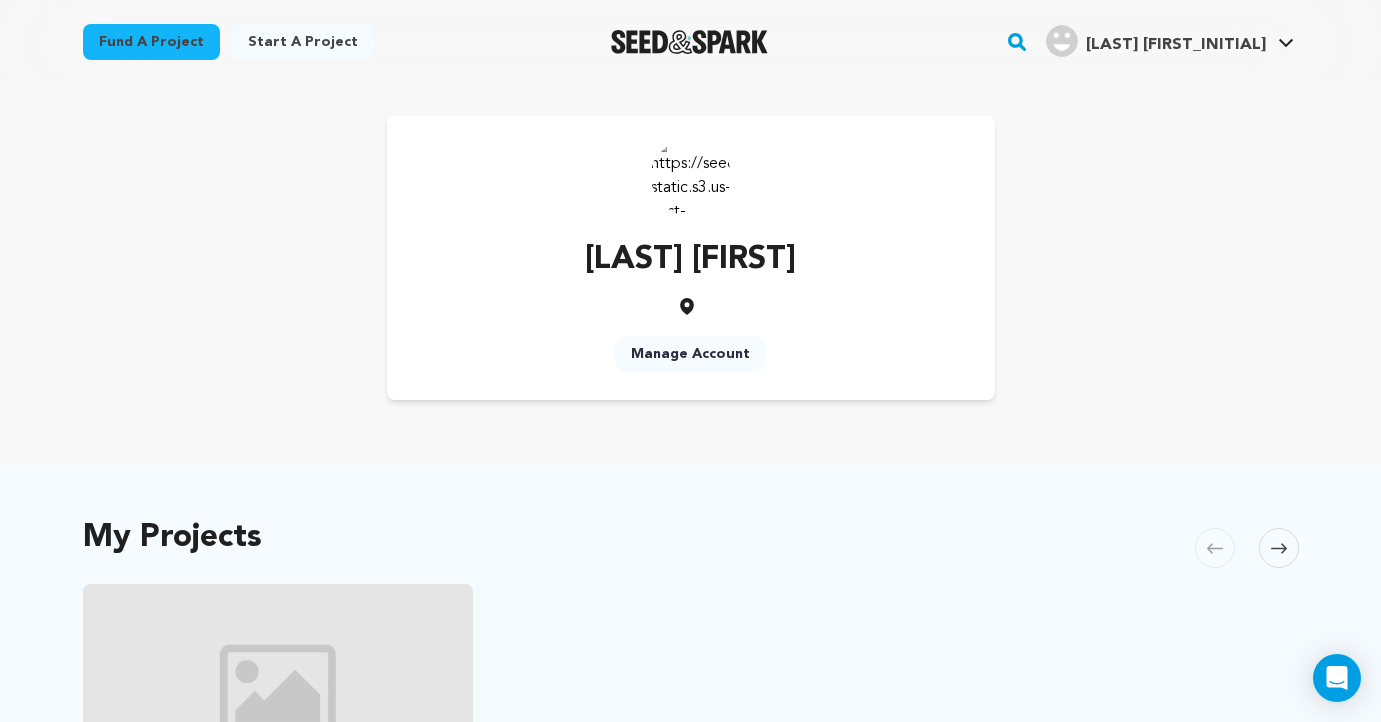 scroll, scrollTop: 0, scrollLeft: 0, axis: both 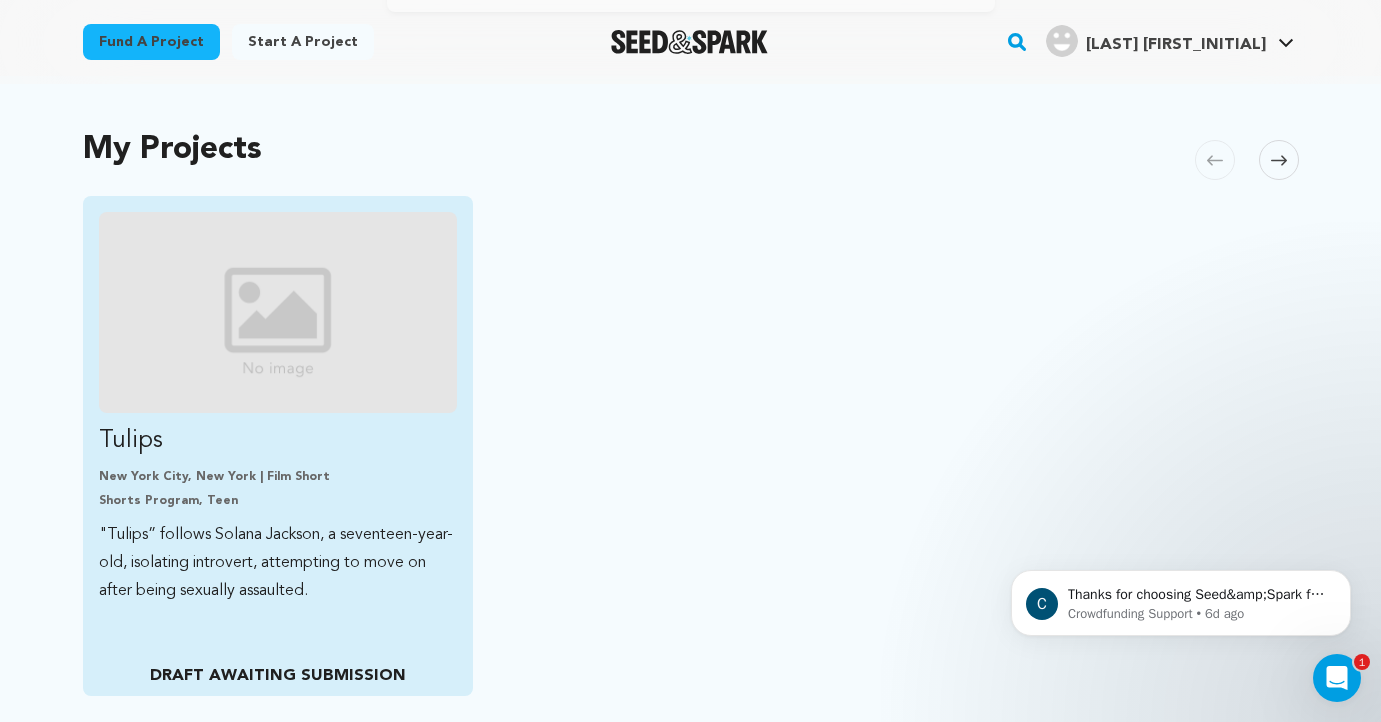 click on "Tulips" at bounding box center (278, 441) 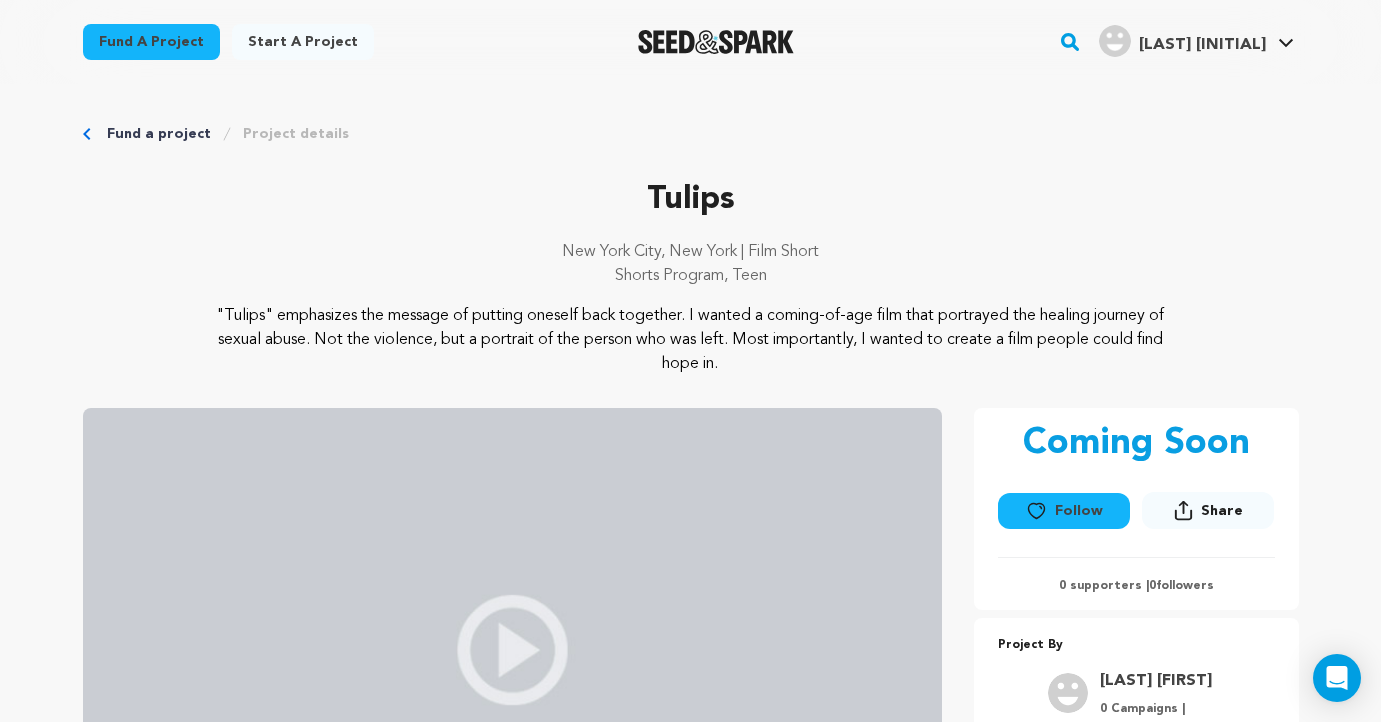scroll, scrollTop: 354, scrollLeft: 0, axis: vertical 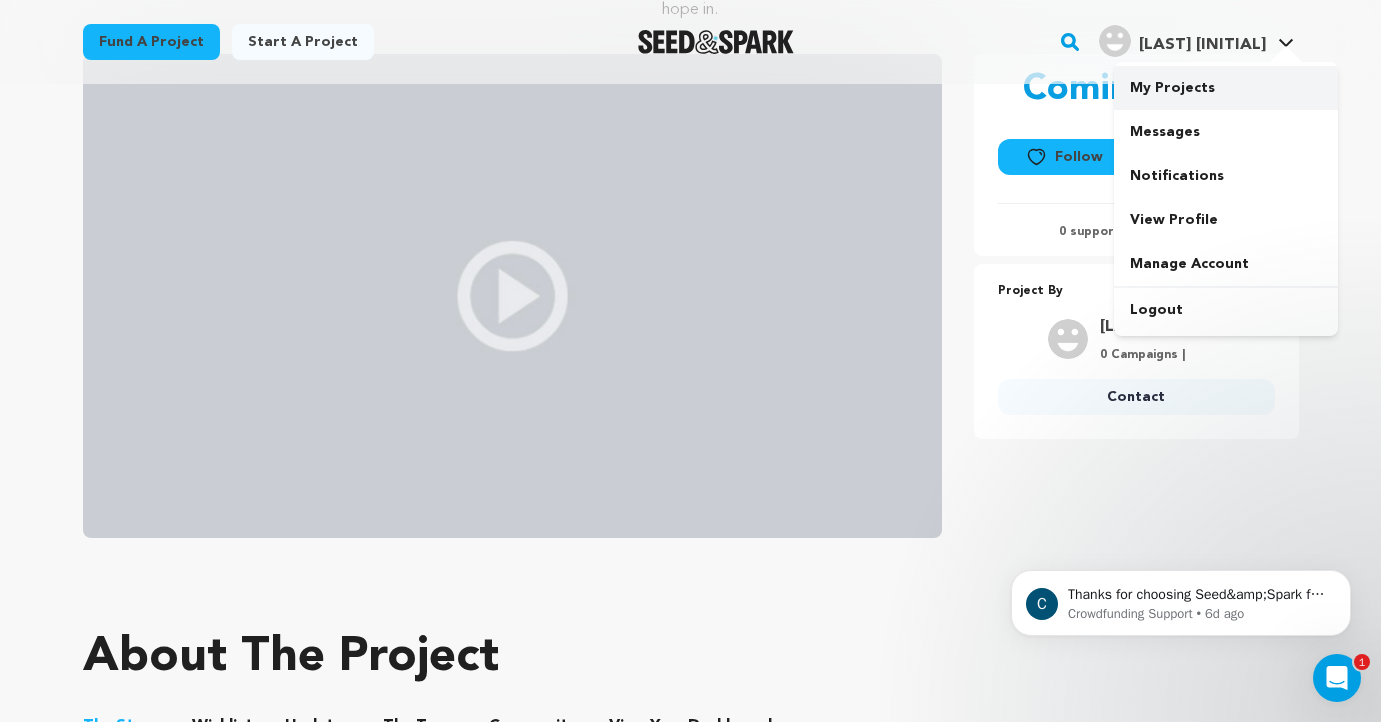 click on "My Projects" at bounding box center [1226, 88] 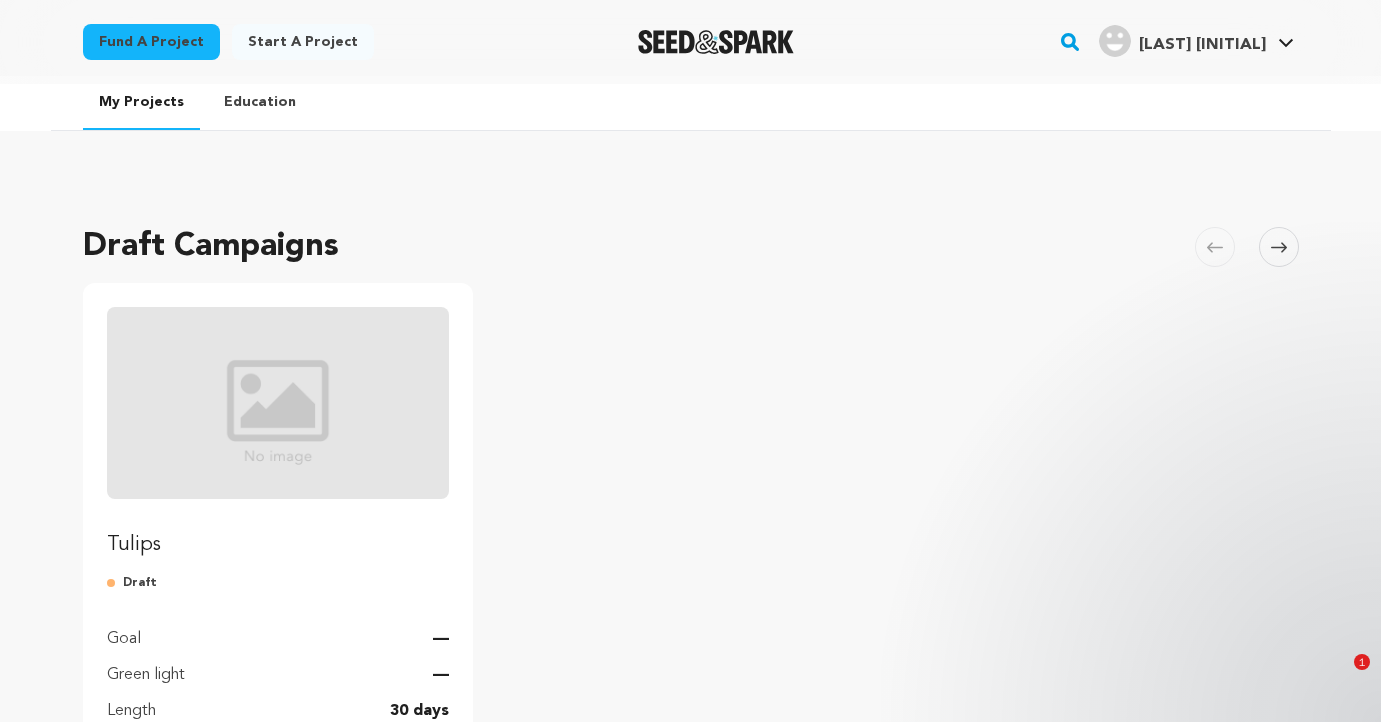 scroll, scrollTop: 185, scrollLeft: 0, axis: vertical 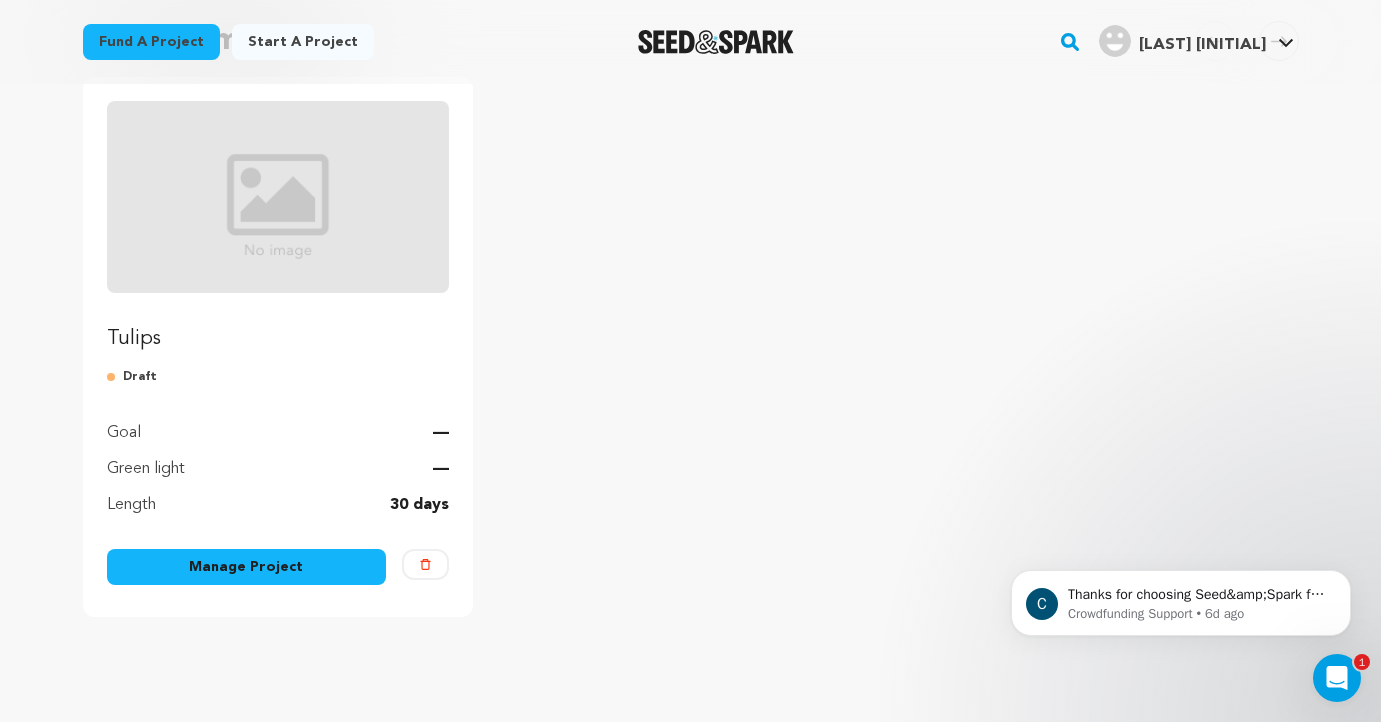 click on "Manage Project" at bounding box center [247, 567] 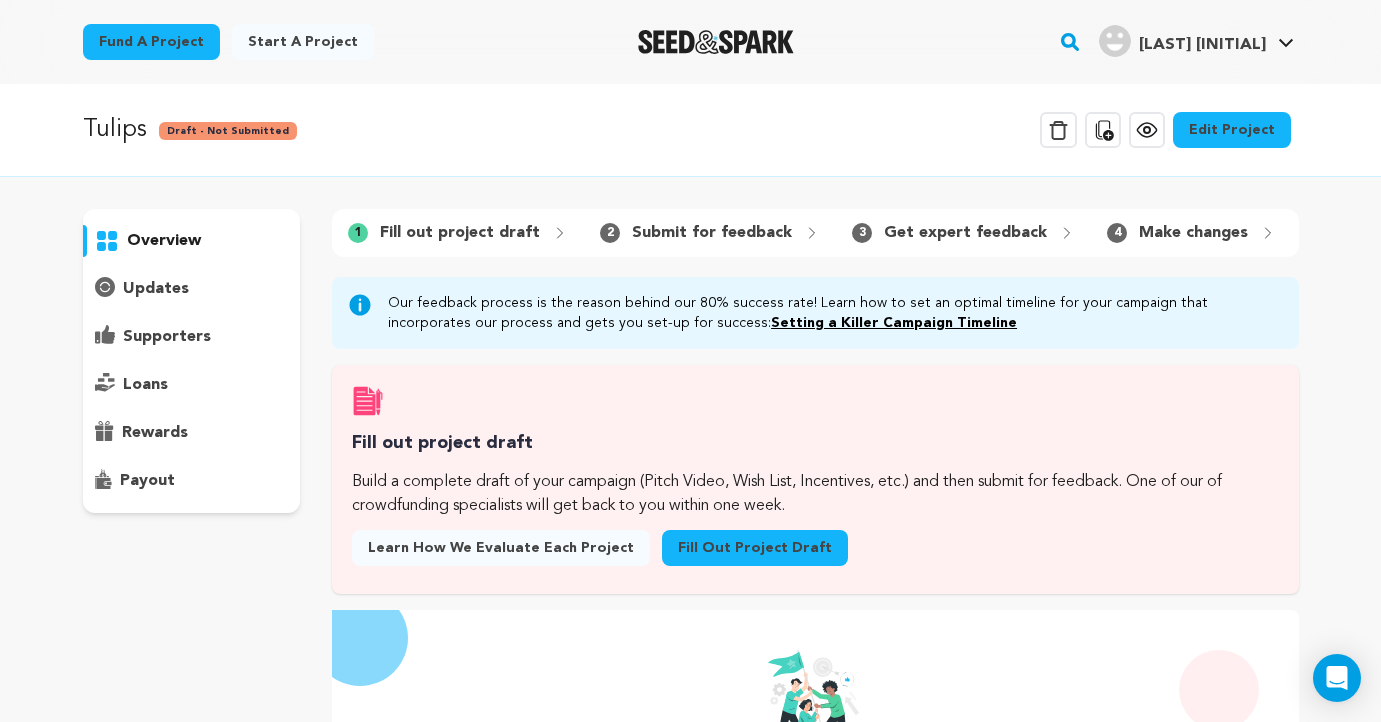 scroll, scrollTop: 0, scrollLeft: 0, axis: both 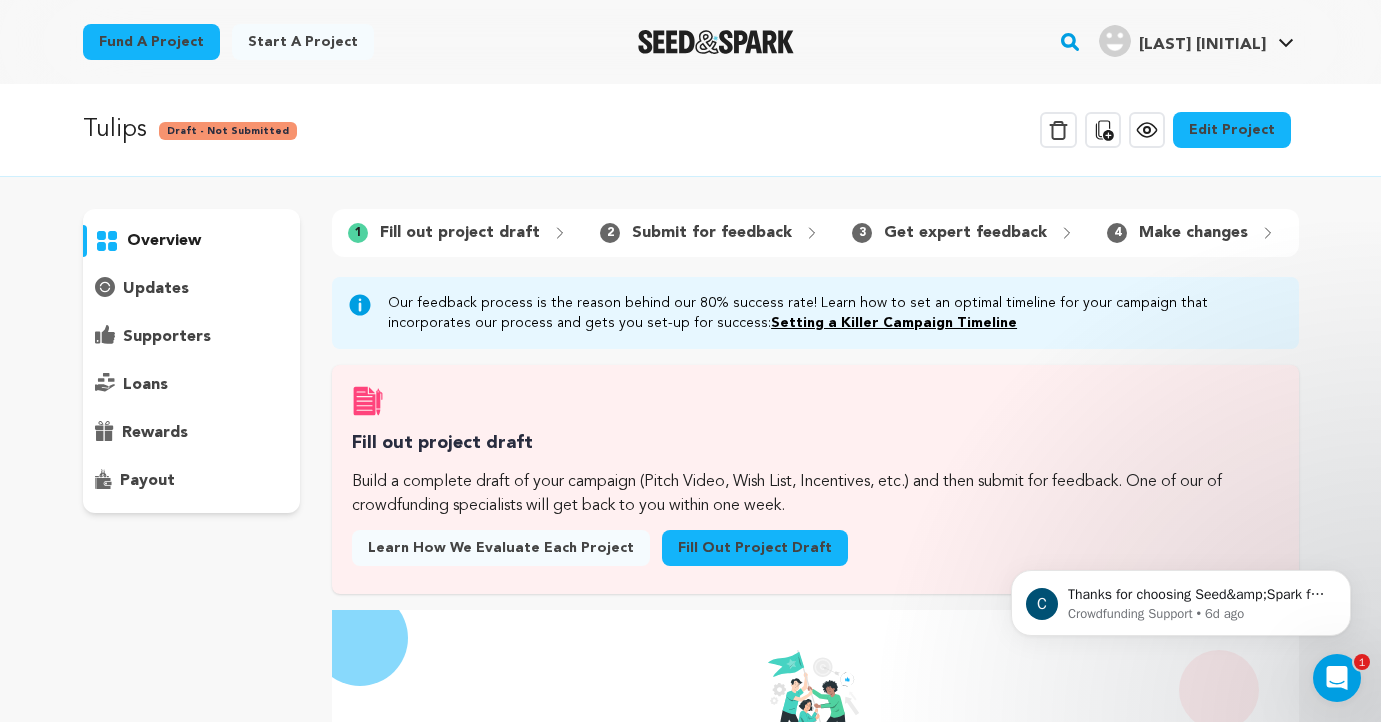click on "Fill out project draft" at bounding box center (460, 233) 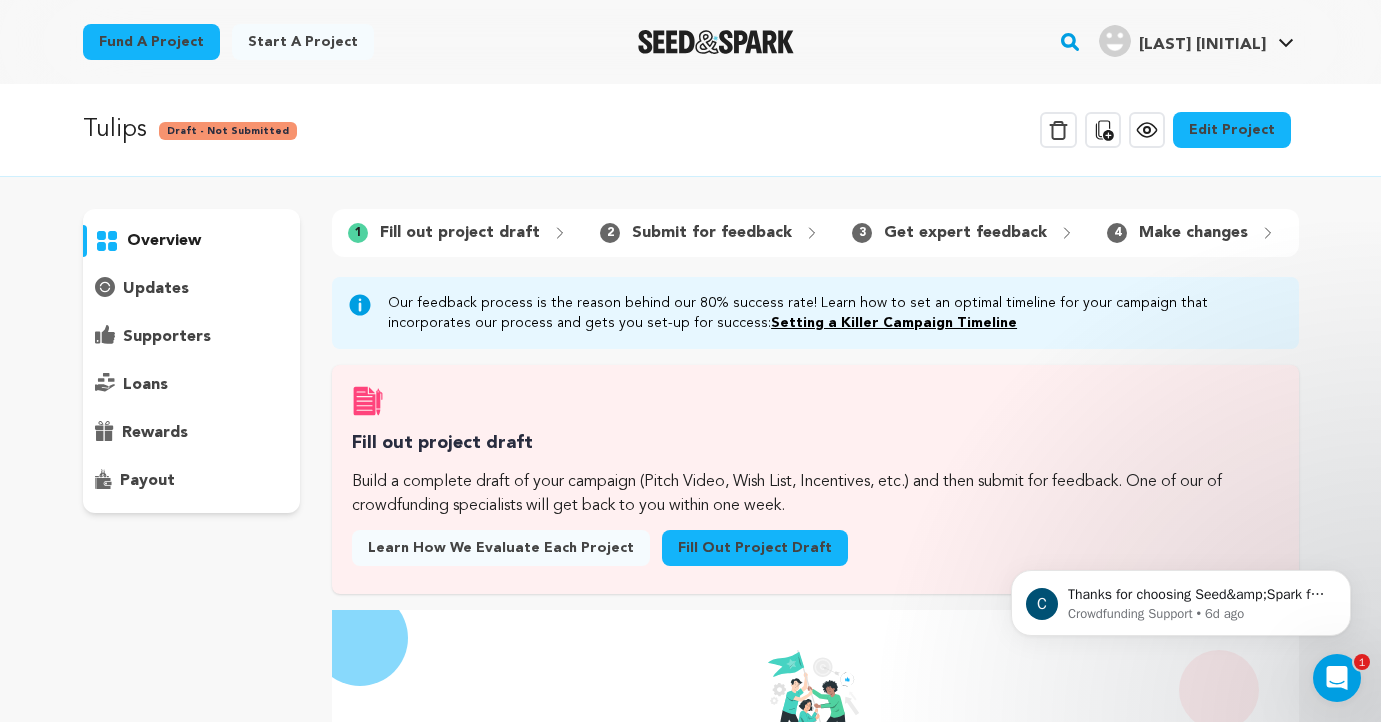 click on "updates" at bounding box center [192, 289] 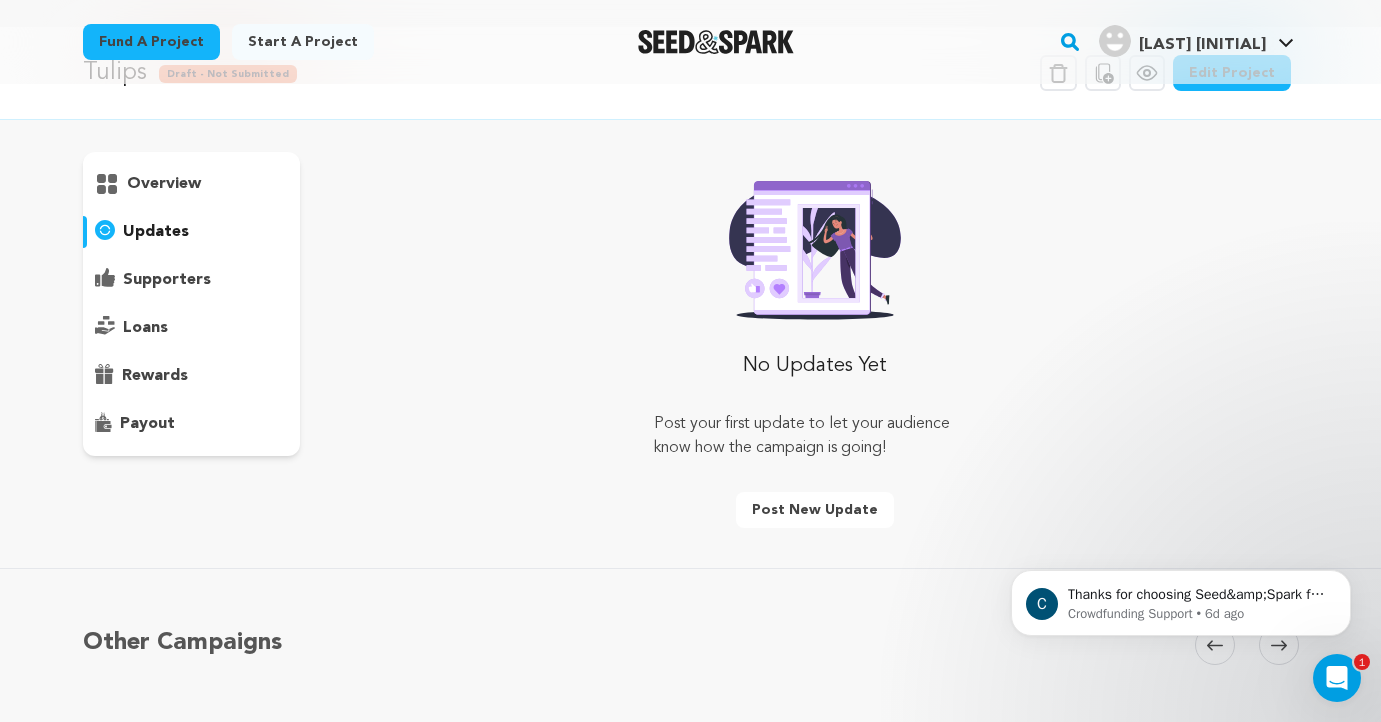 scroll, scrollTop: 0, scrollLeft: 0, axis: both 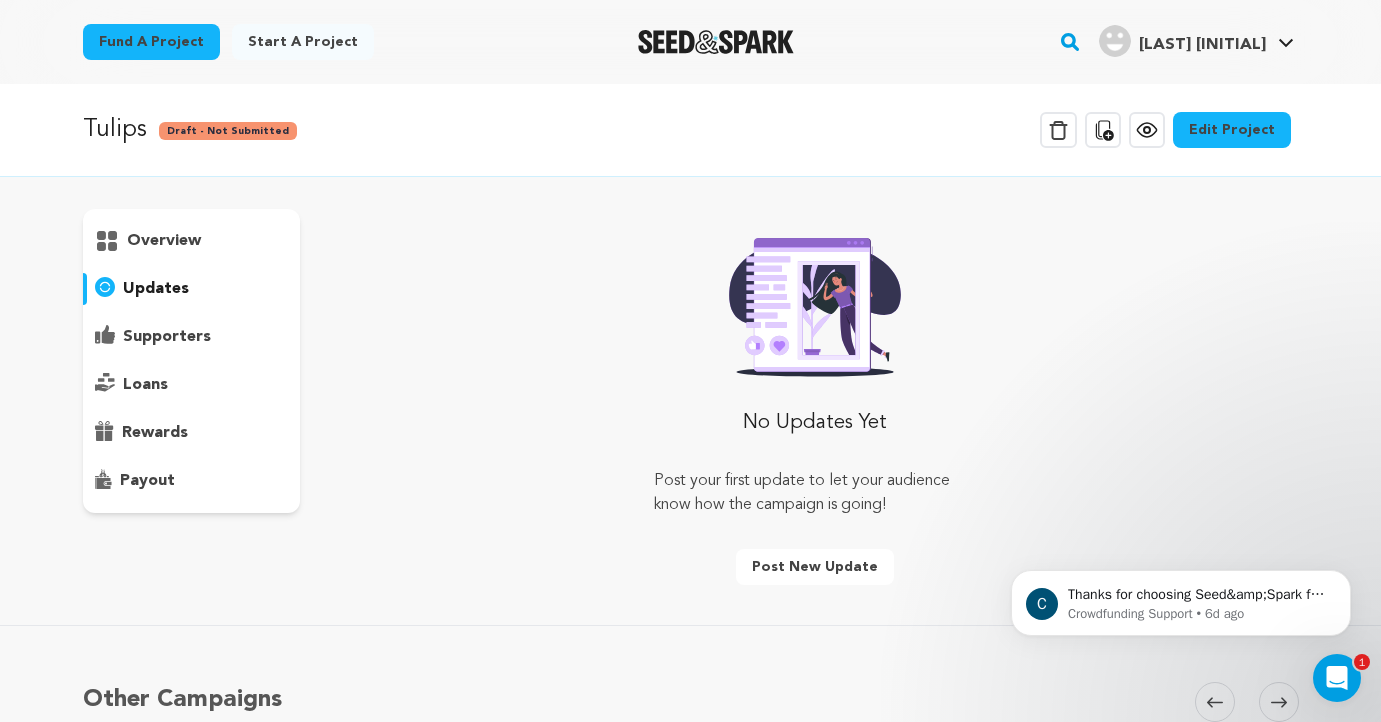 click on "overview" at bounding box center (164, 241) 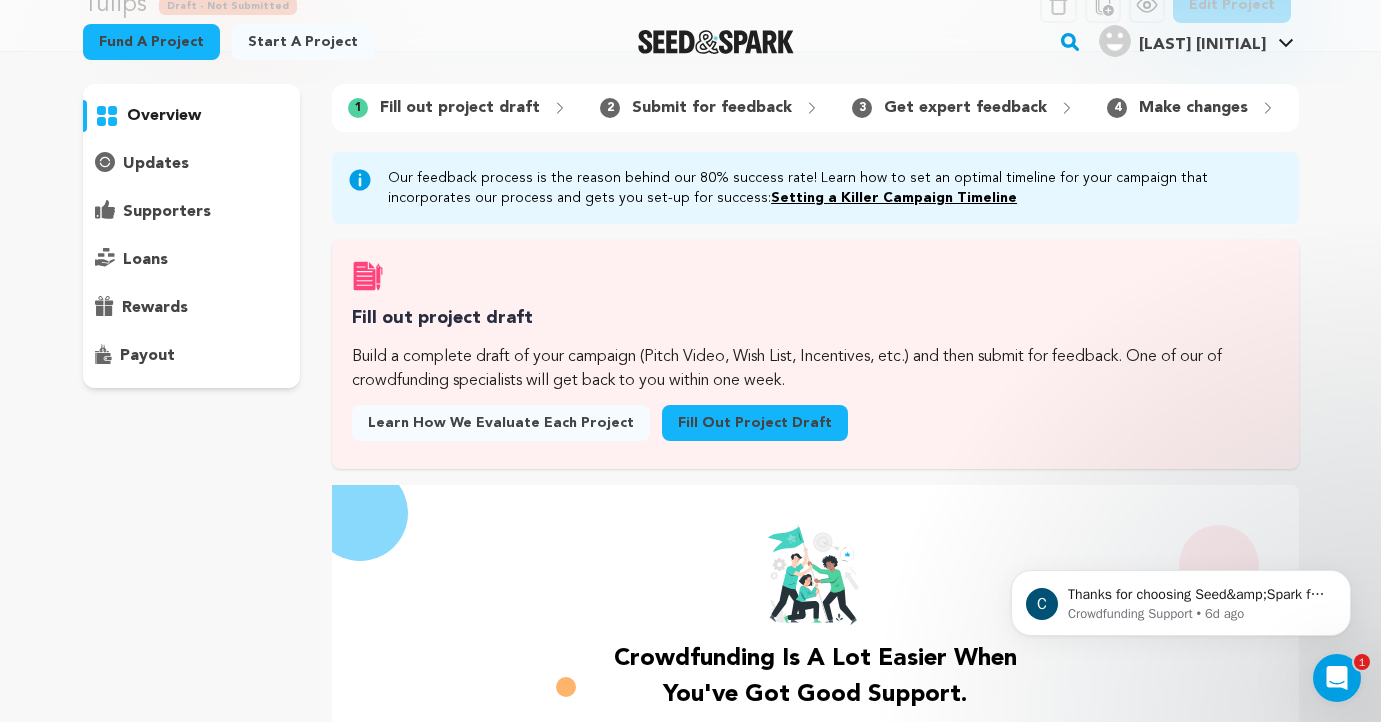 scroll, scrollTop: 123, scrollLeft: 0, axis: vertical 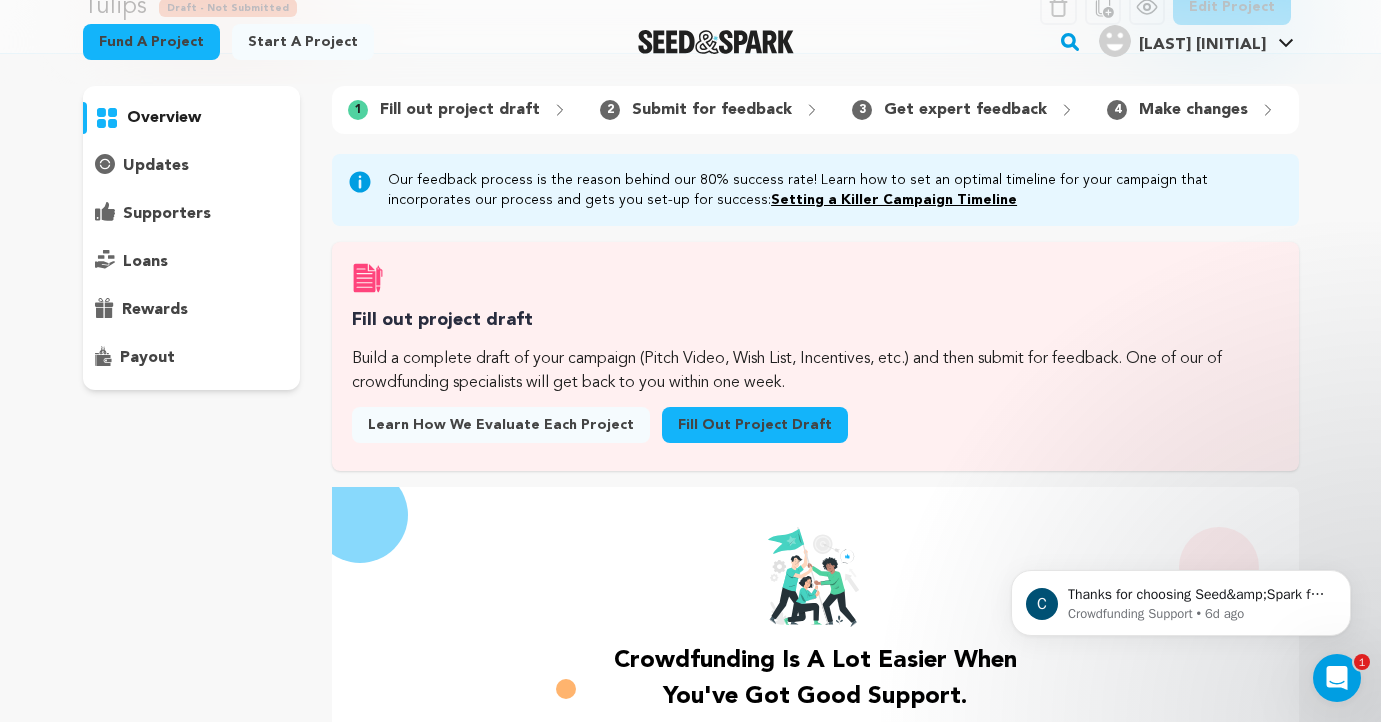click on "Setting a Killer Campaign Timeline" at bounding box center (894, 200) 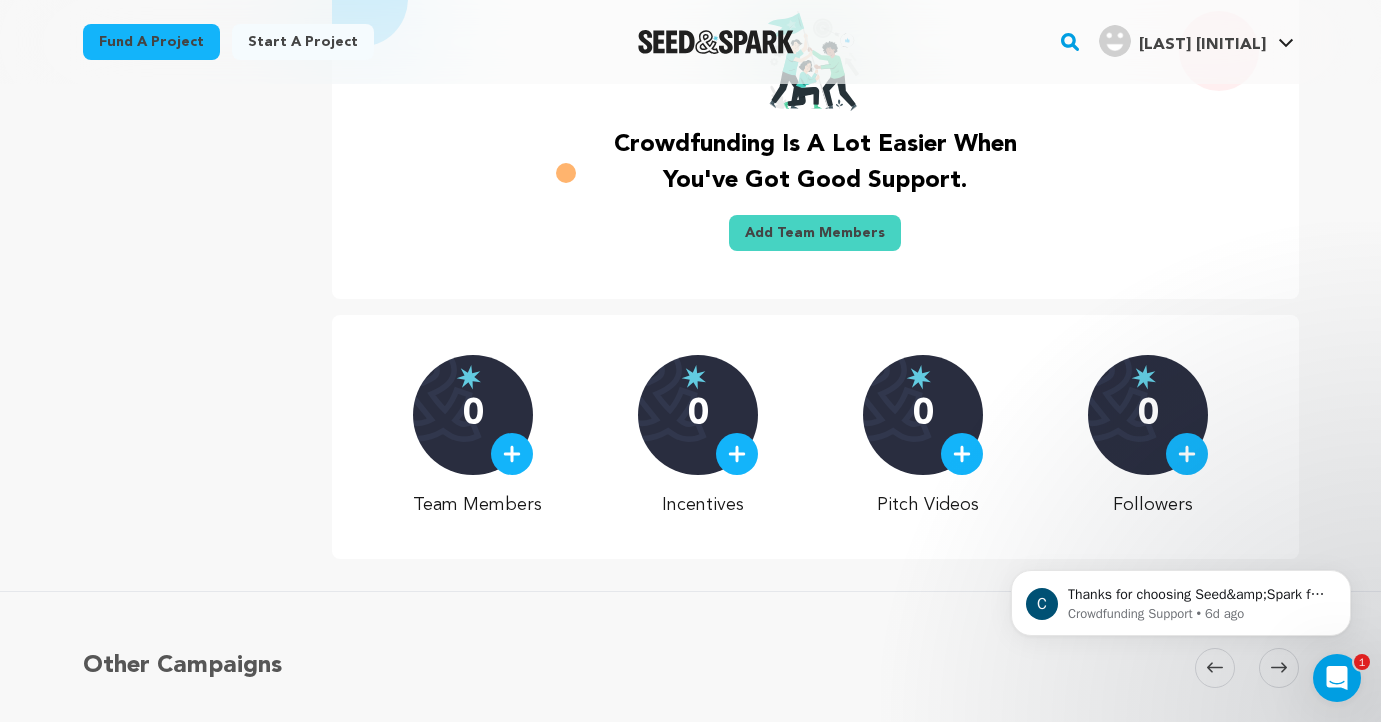 scroll, scrollTop: 618, scrollLeft: 0, axis: vertical 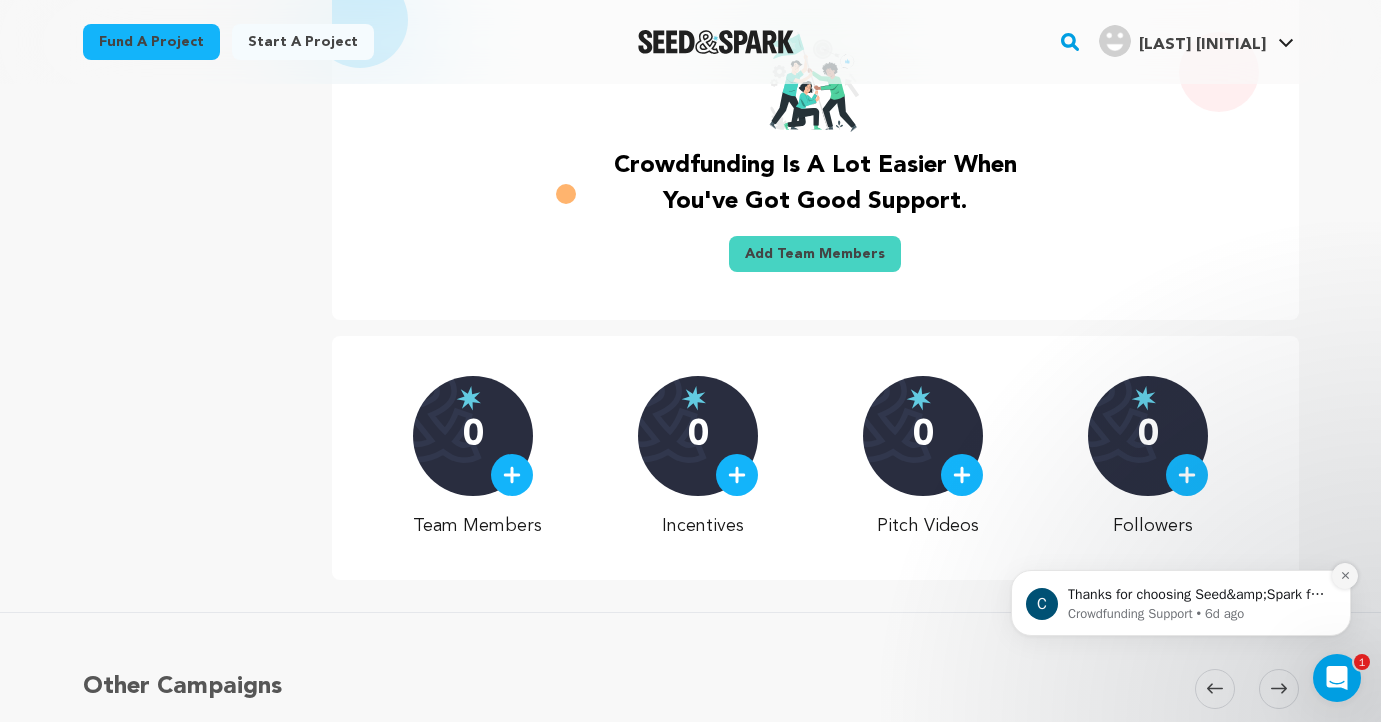 click 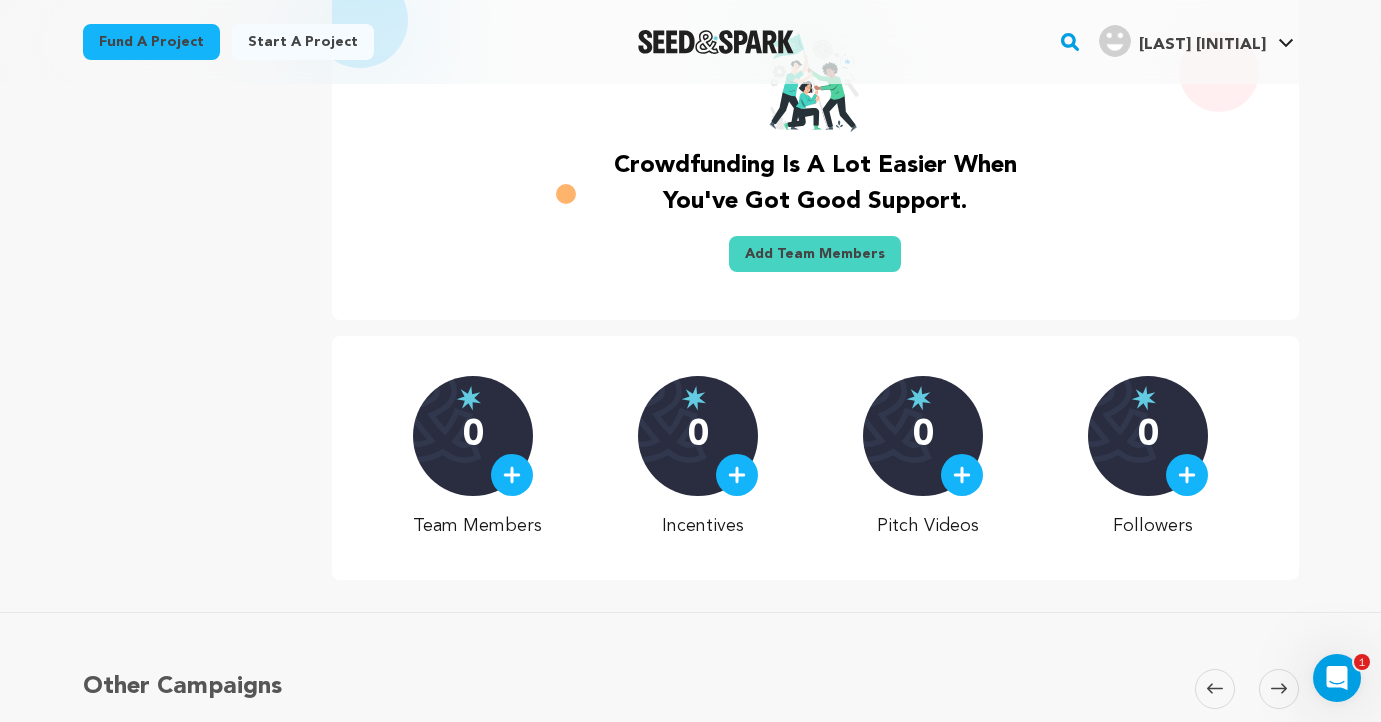 click 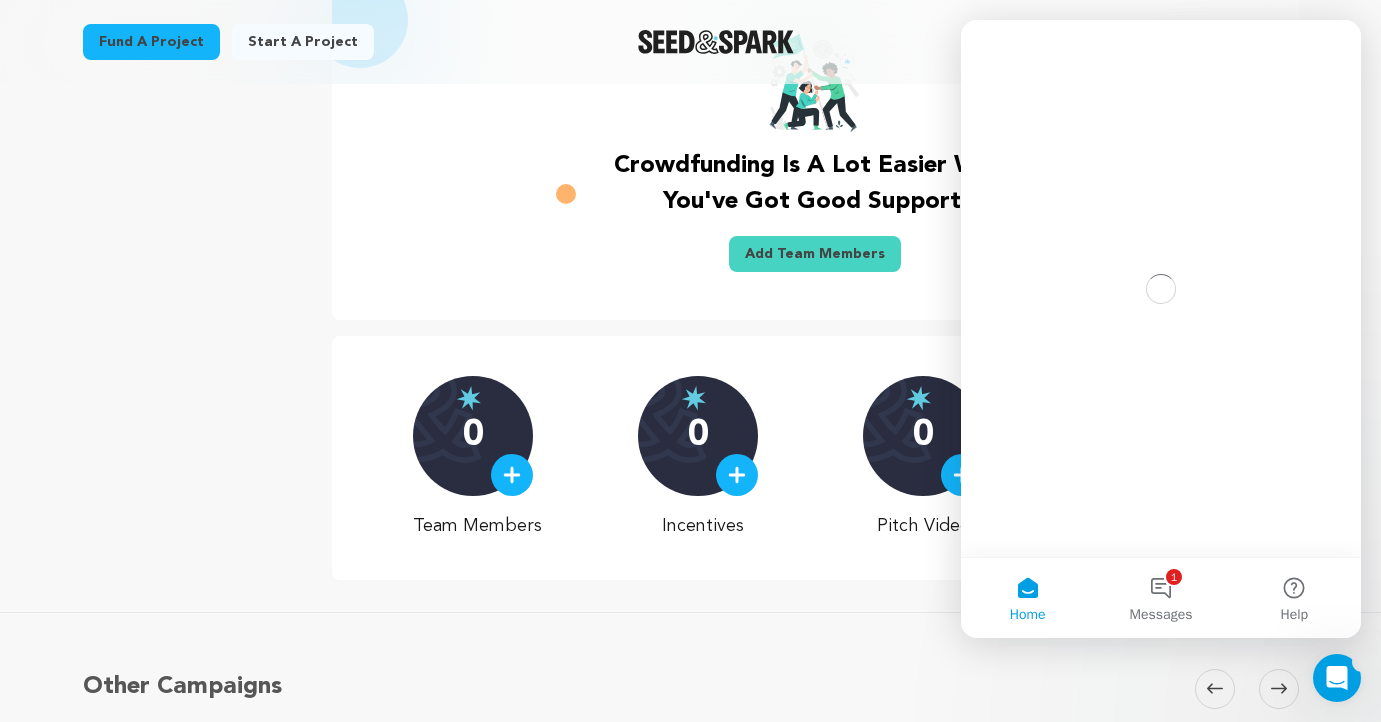 scroll, scrollTop: 0, scrollLeft: 0, axis: both 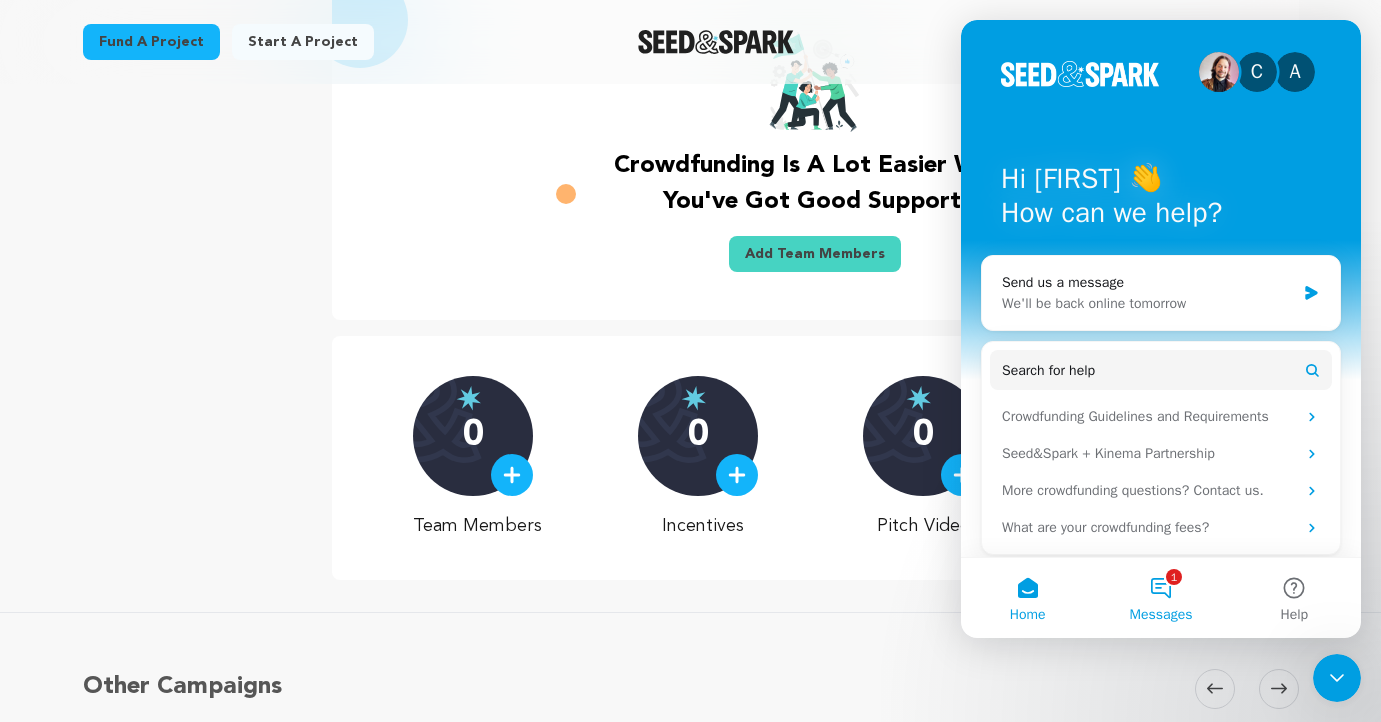 click on "1 Messages" at bounding box center (1160, 598) 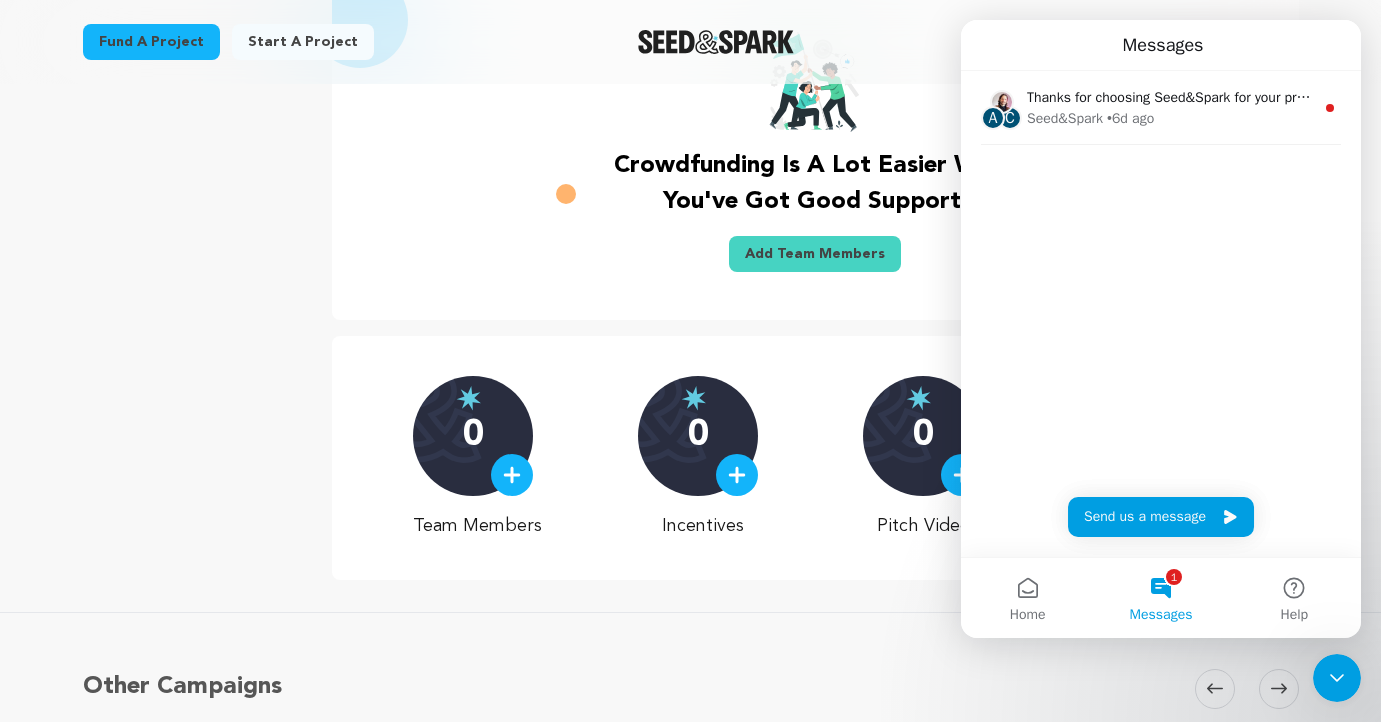 click on "Other Campaigns
Carousel
Skip to previous slide page
Carousel
Skip to next slide page" at bounding box center [690, 716] 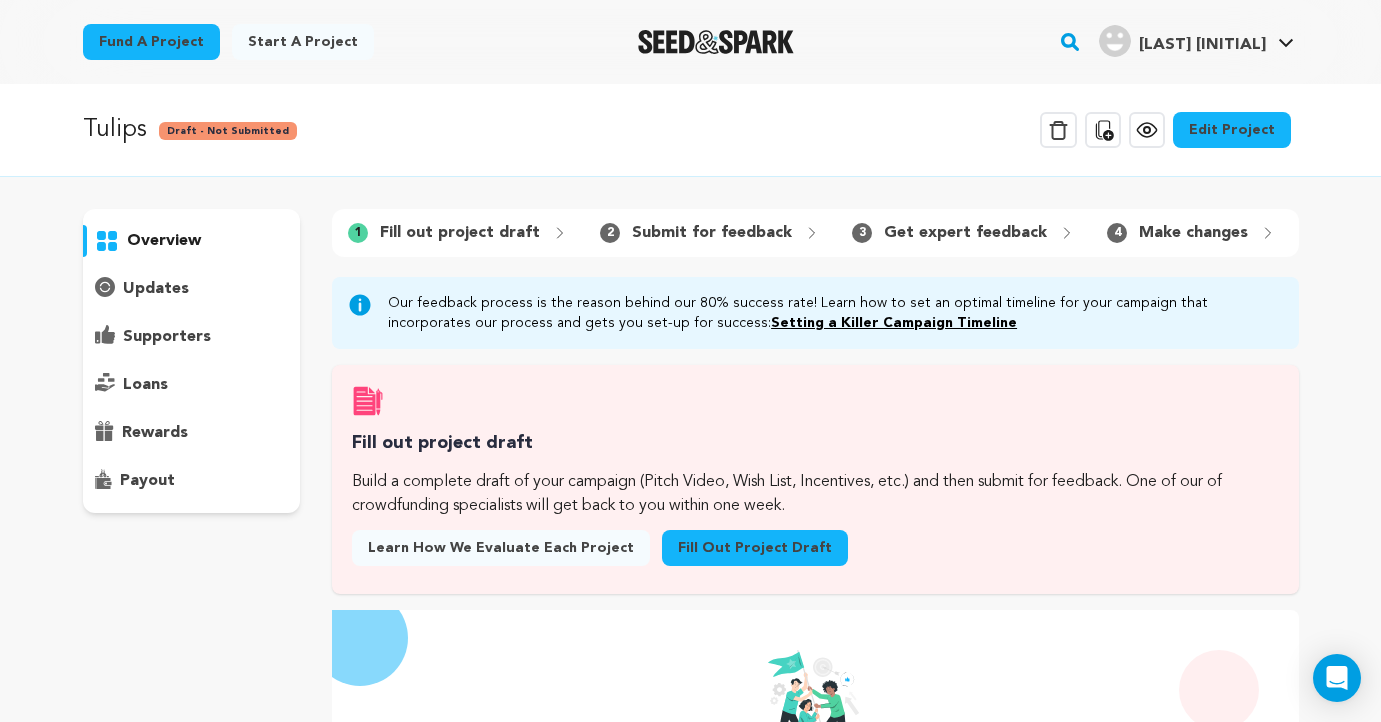 scroll, scrollTop: 0, scrollLeft: 0, axis: both 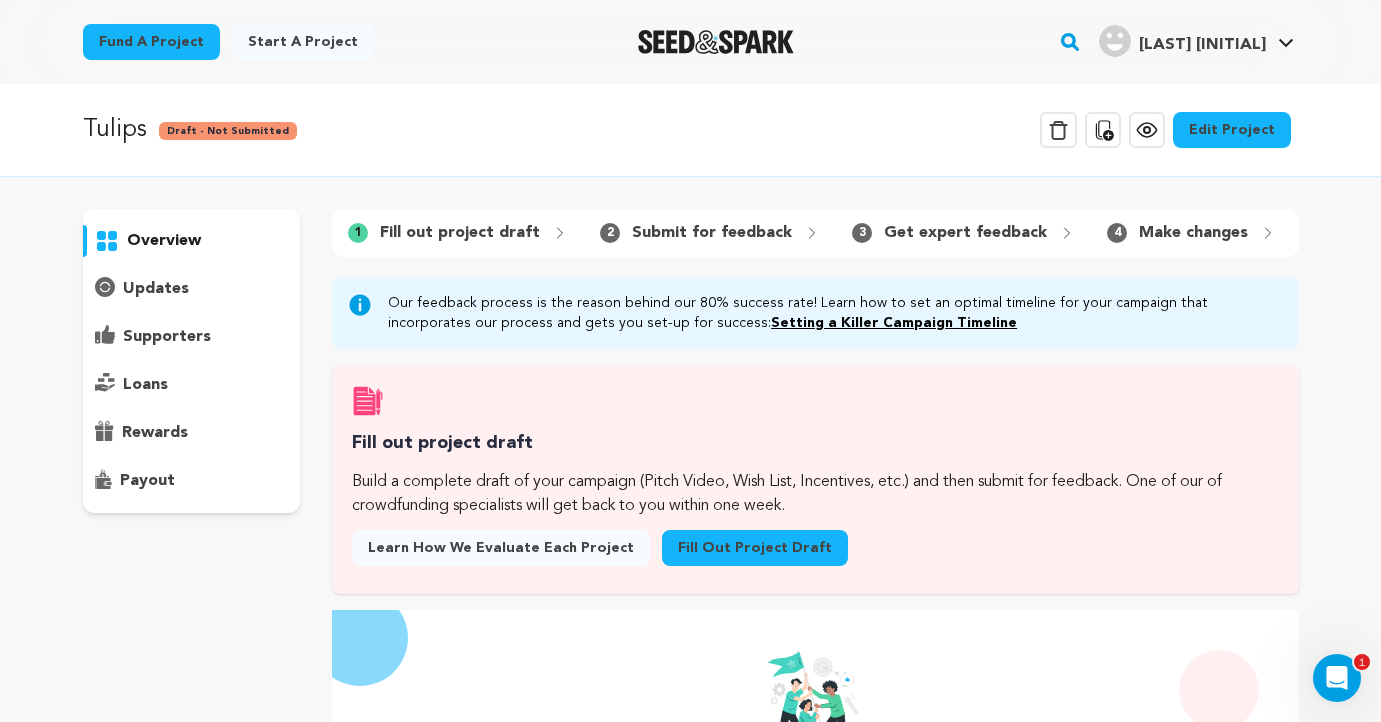 click on "updates" at bounding box center (192, 289) 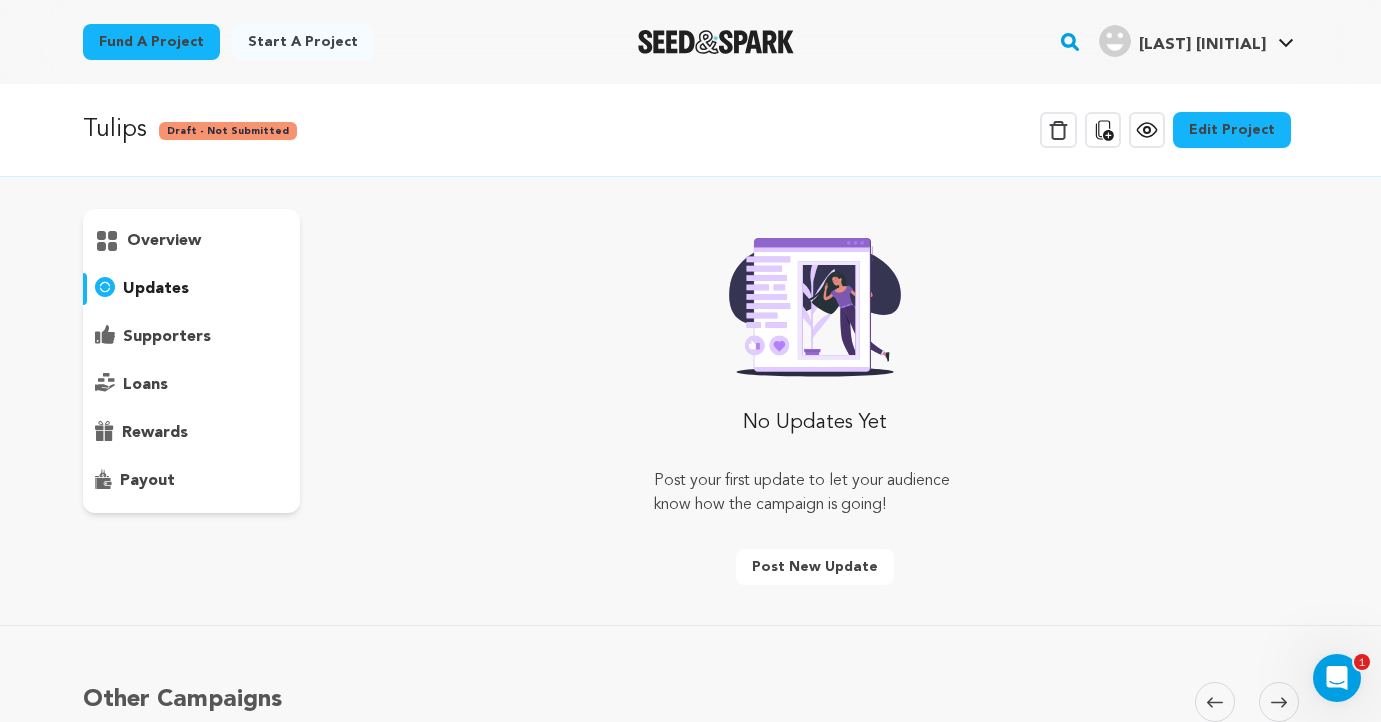 click on "supporters" at bounding box center [167, 337] 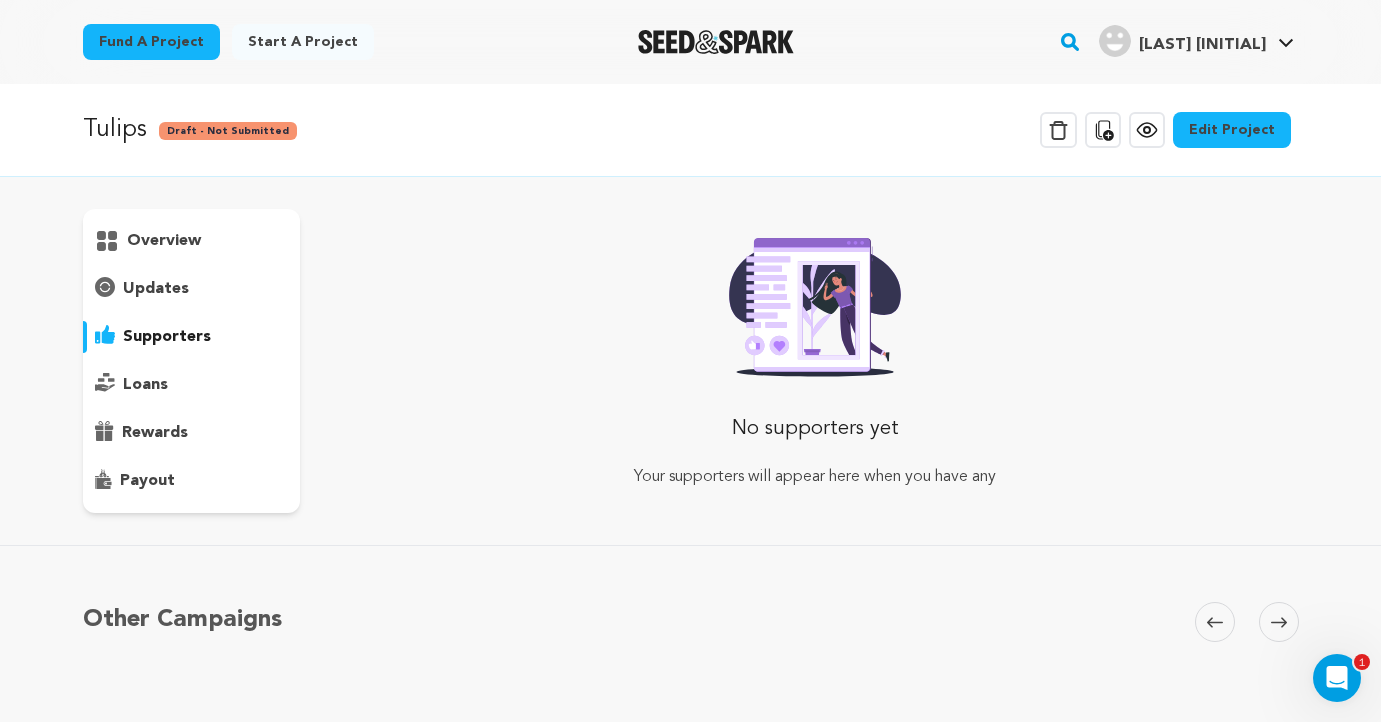 click on "loans" at bounding box center (192, 385) 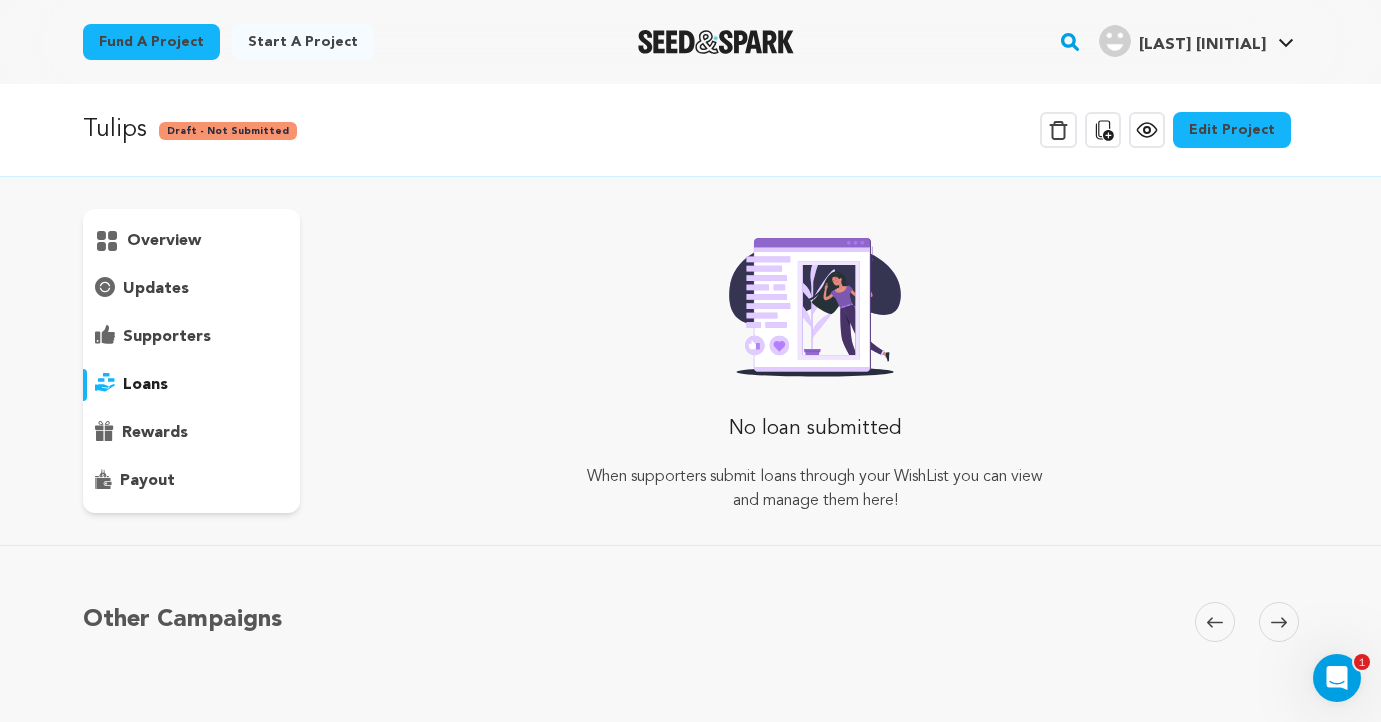 click on "rewards" at bounding box center [155, 433] 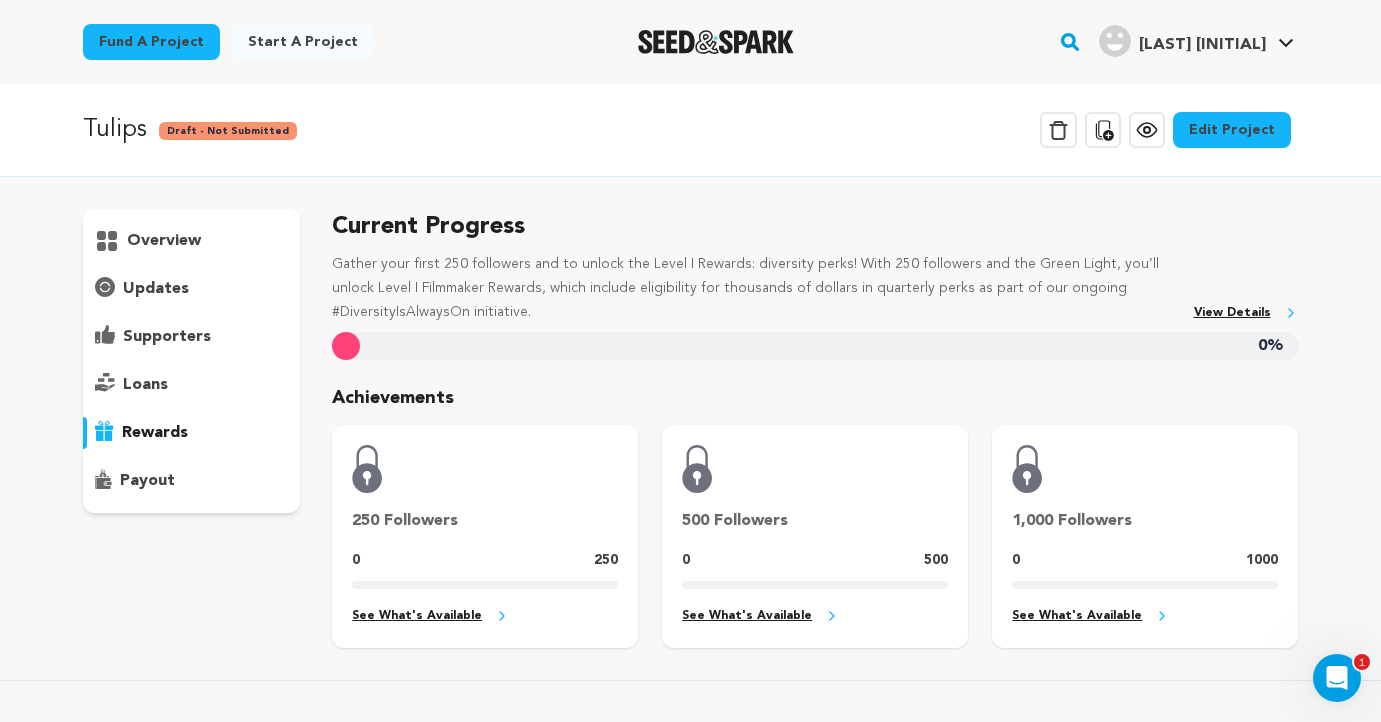 click on "overview" at bounding box center (192, 361) 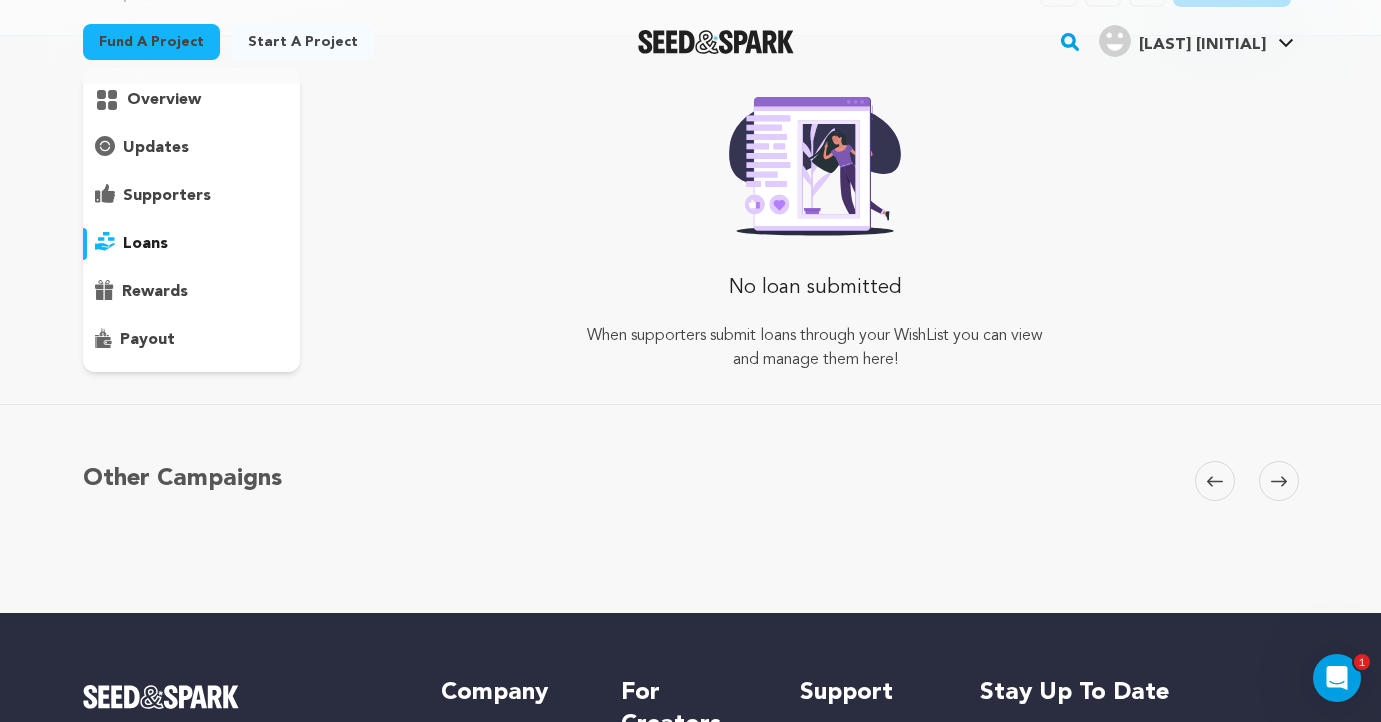 scroll, scrollTop: 147, scrollLeft: 0, axis: vertical 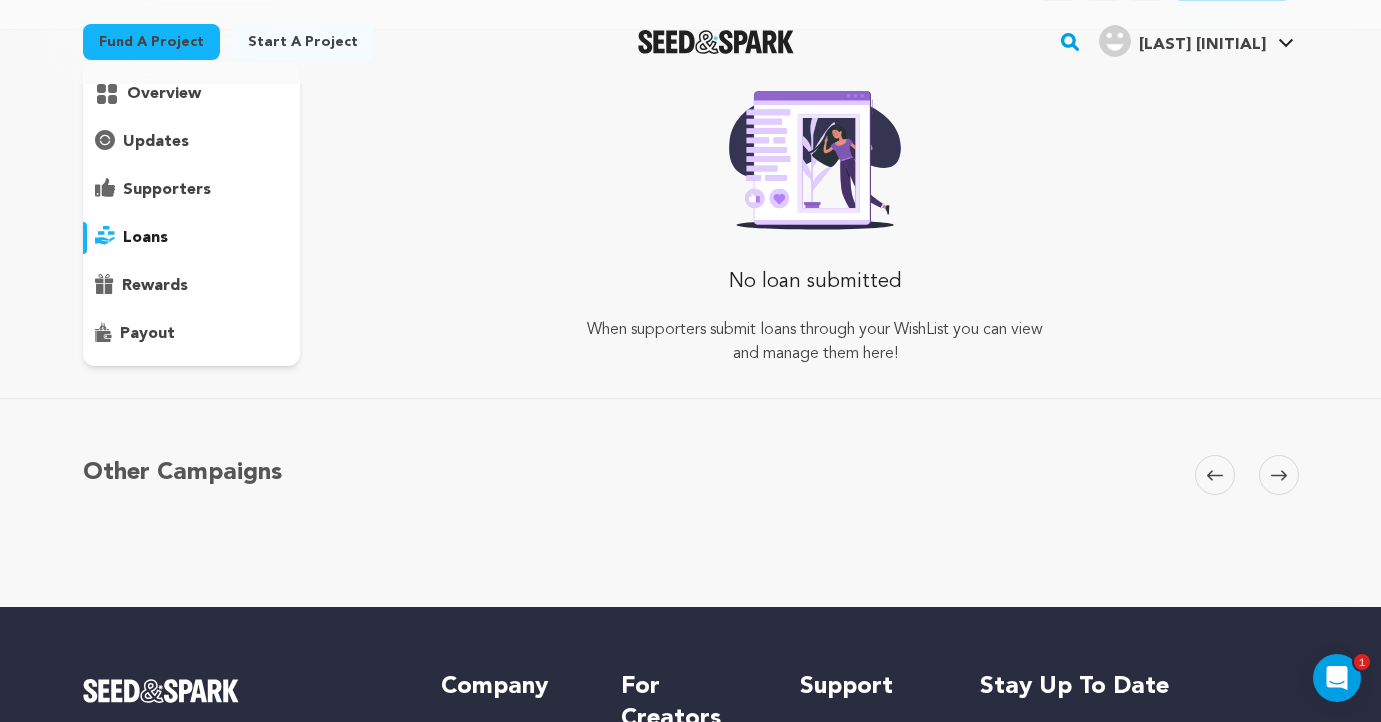 click on "payout" at bounding box center (147, 334) 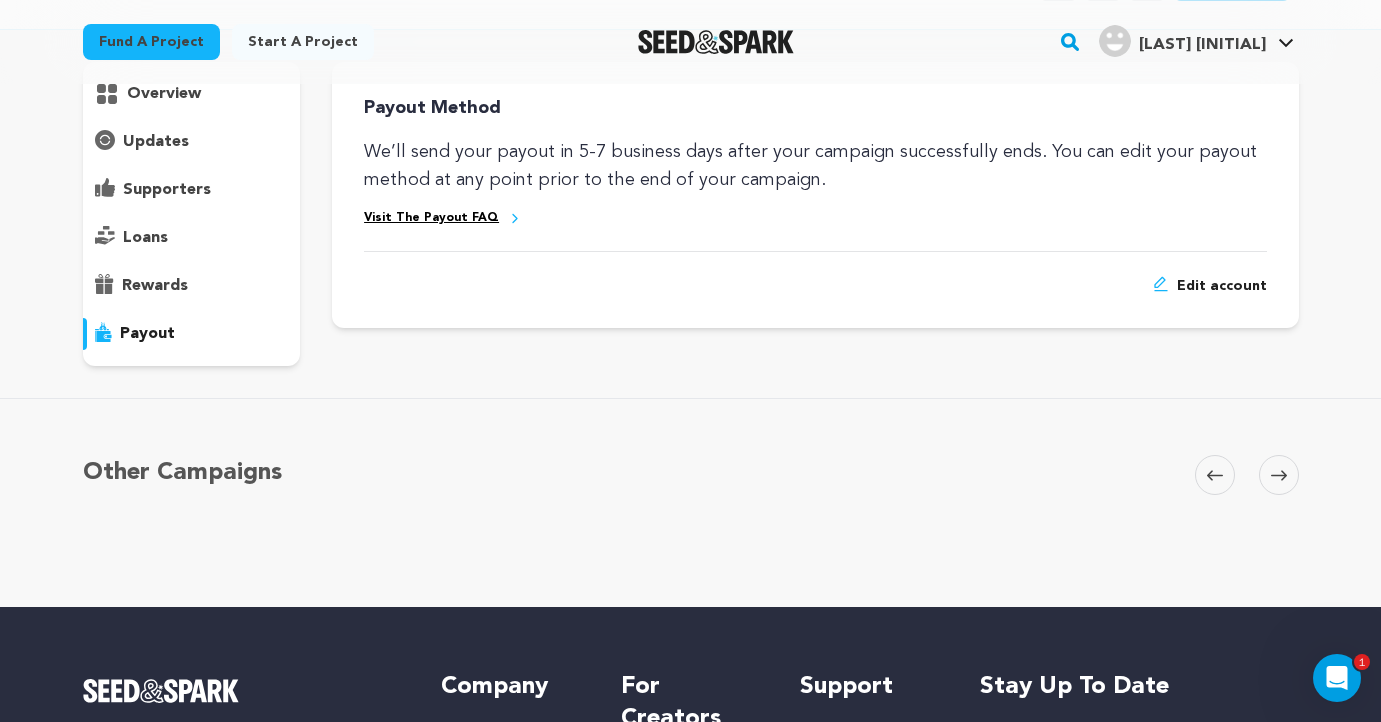 click on "rewards" at bounding box center [155, 286] 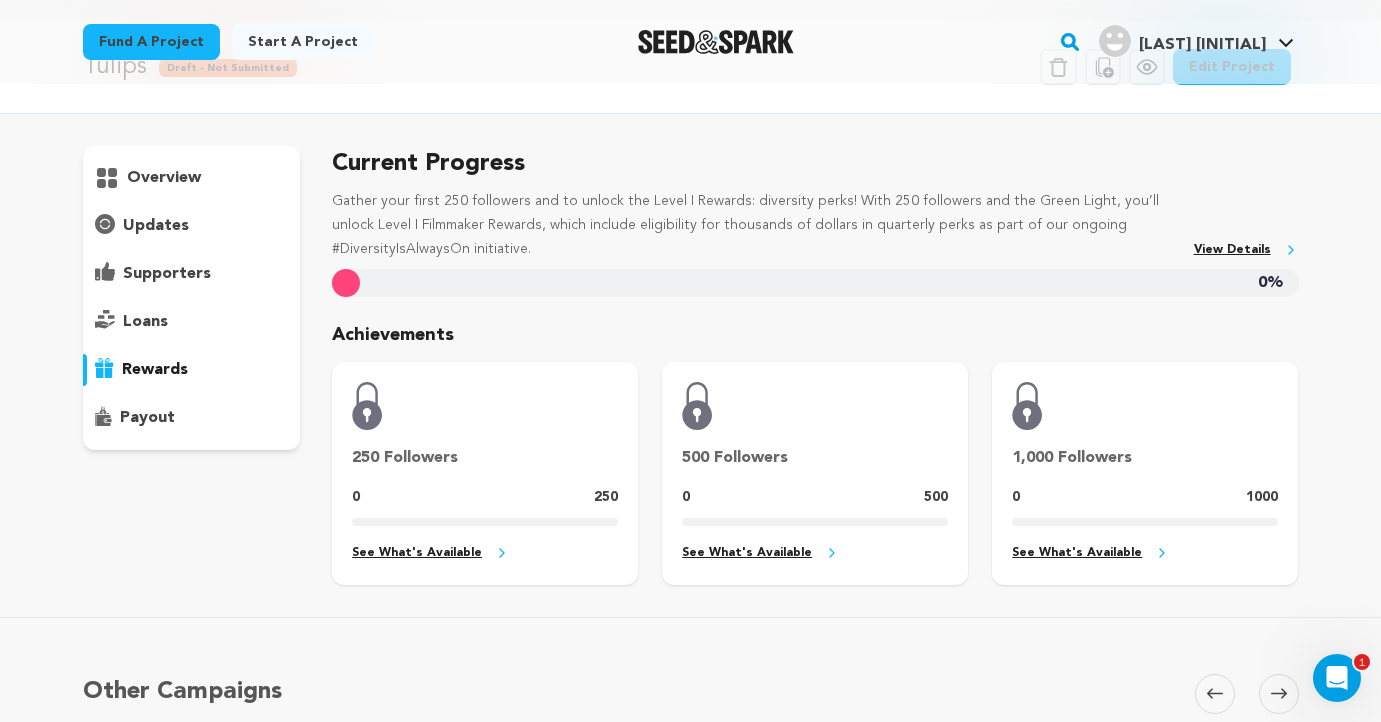 scroll, scrollTop: 0, scrollLeft: 0, axis: both 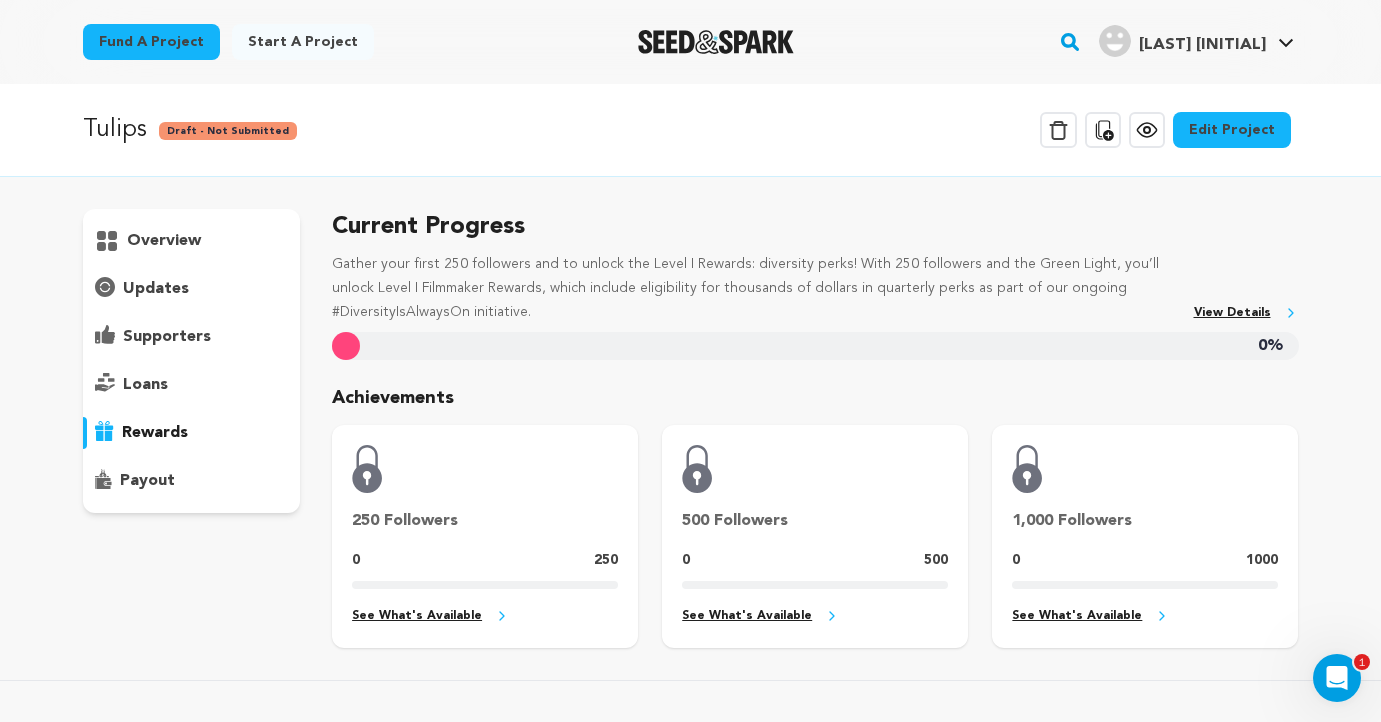 click on "supporters" at bounding box center (167, 337) 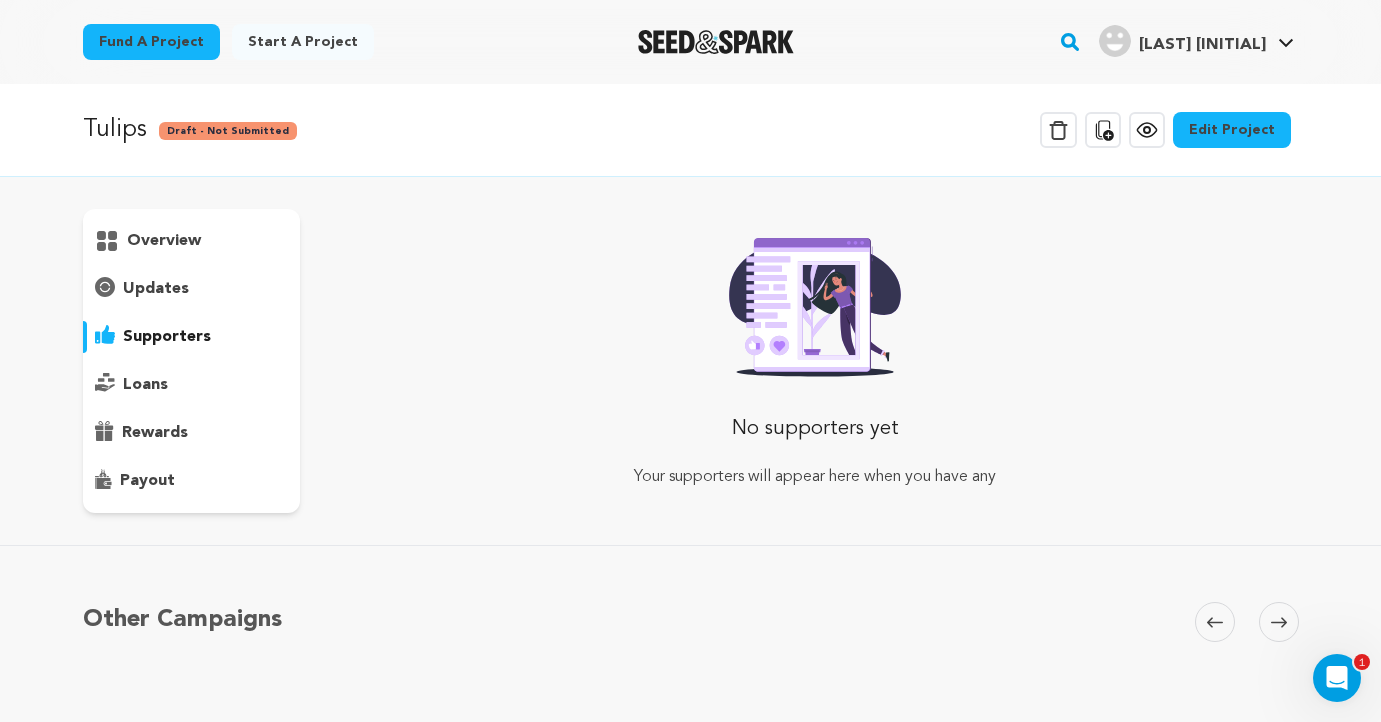 click on "updates" at bounding box center [156, 289] 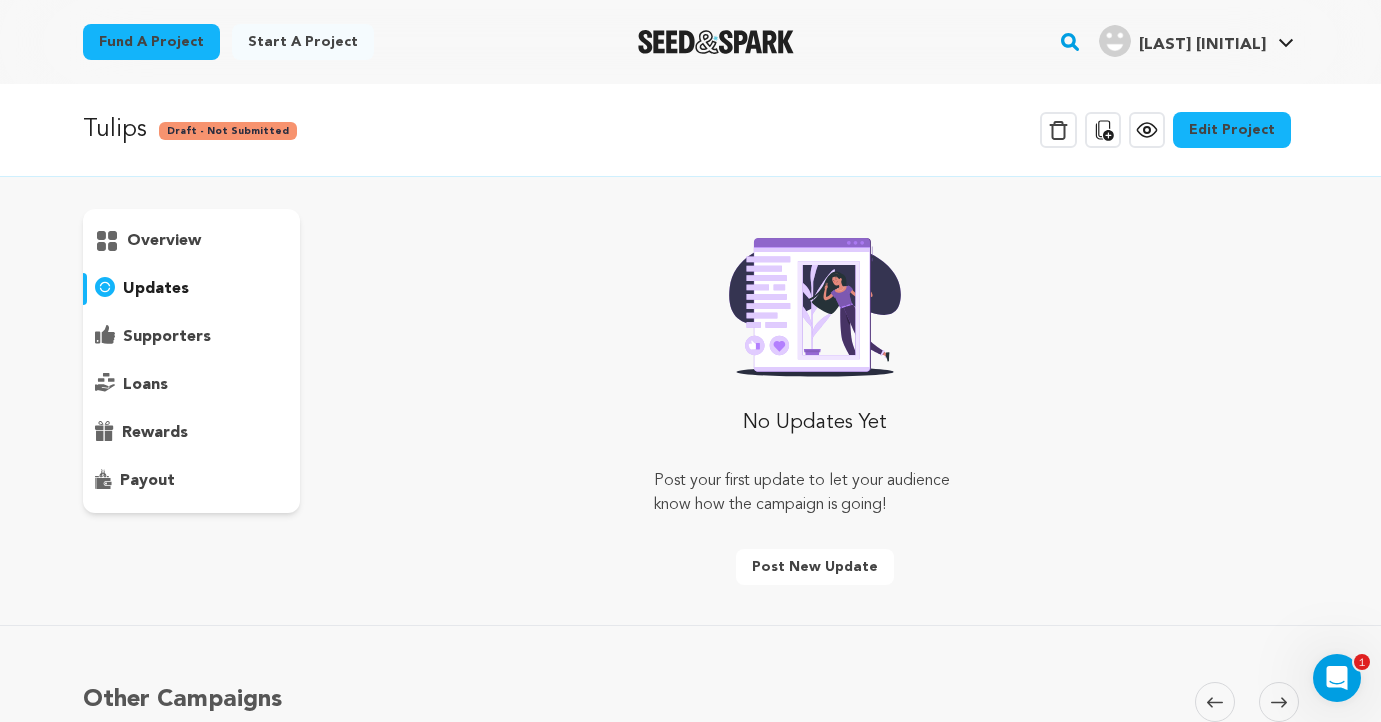 click on "overview" at bounding box center [164, 241] 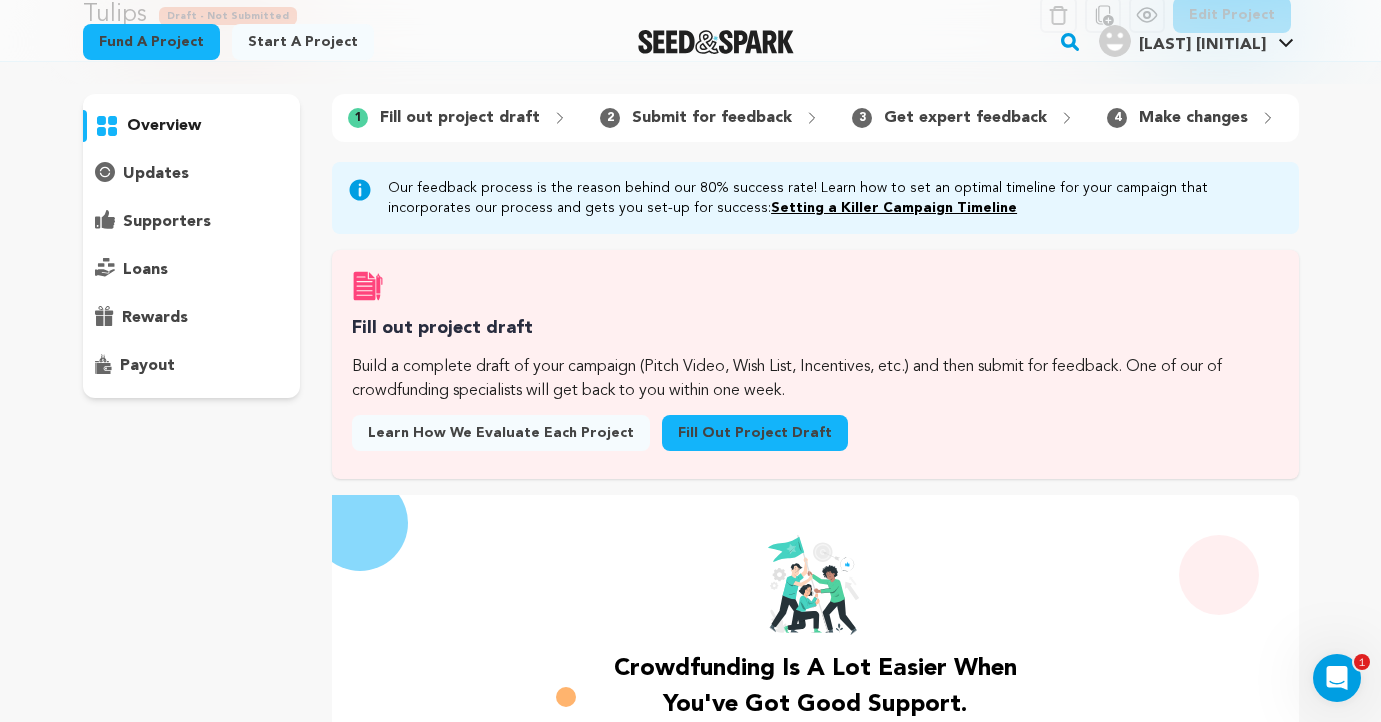 scroll, scrollTop: 0, scrollLeft: 0, axis: both 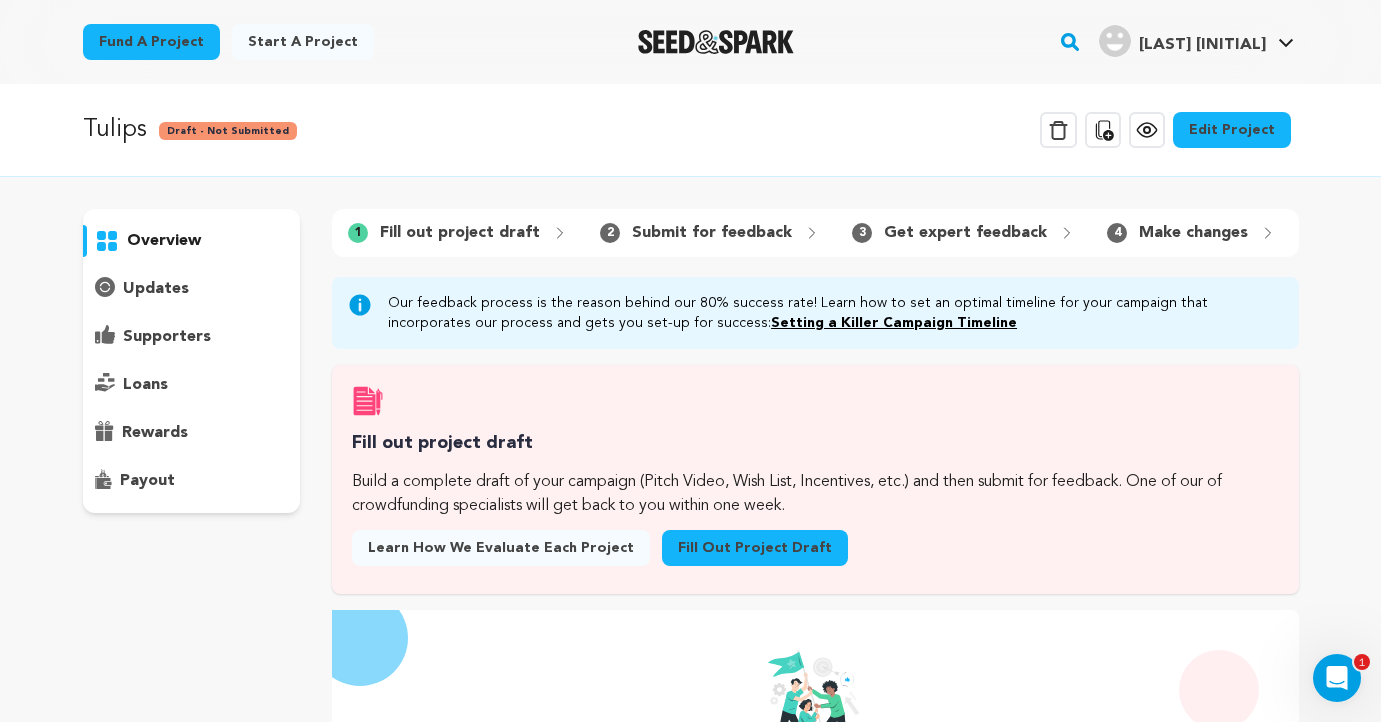 click on "Edit Project" at bounding box center (1232, 130) 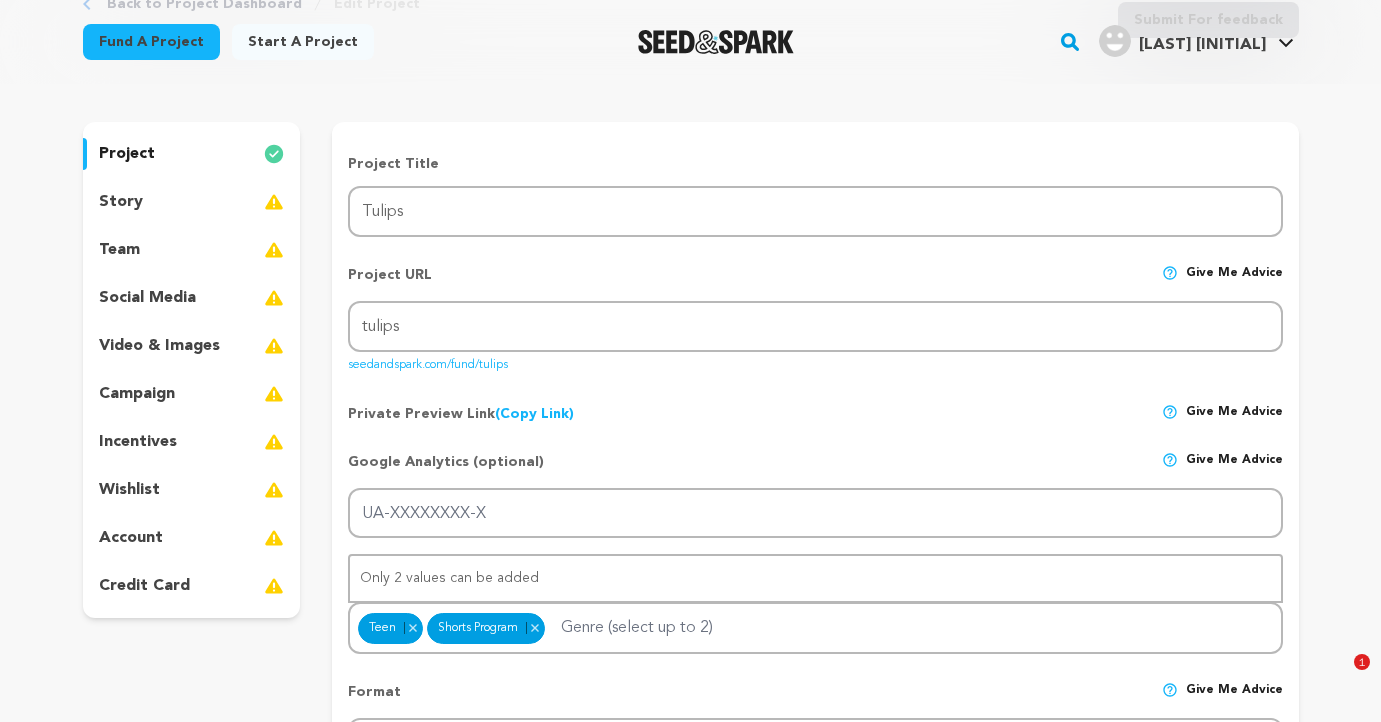 scroll, scrollTop: 288, scrollLeft: 0, axis: vertical 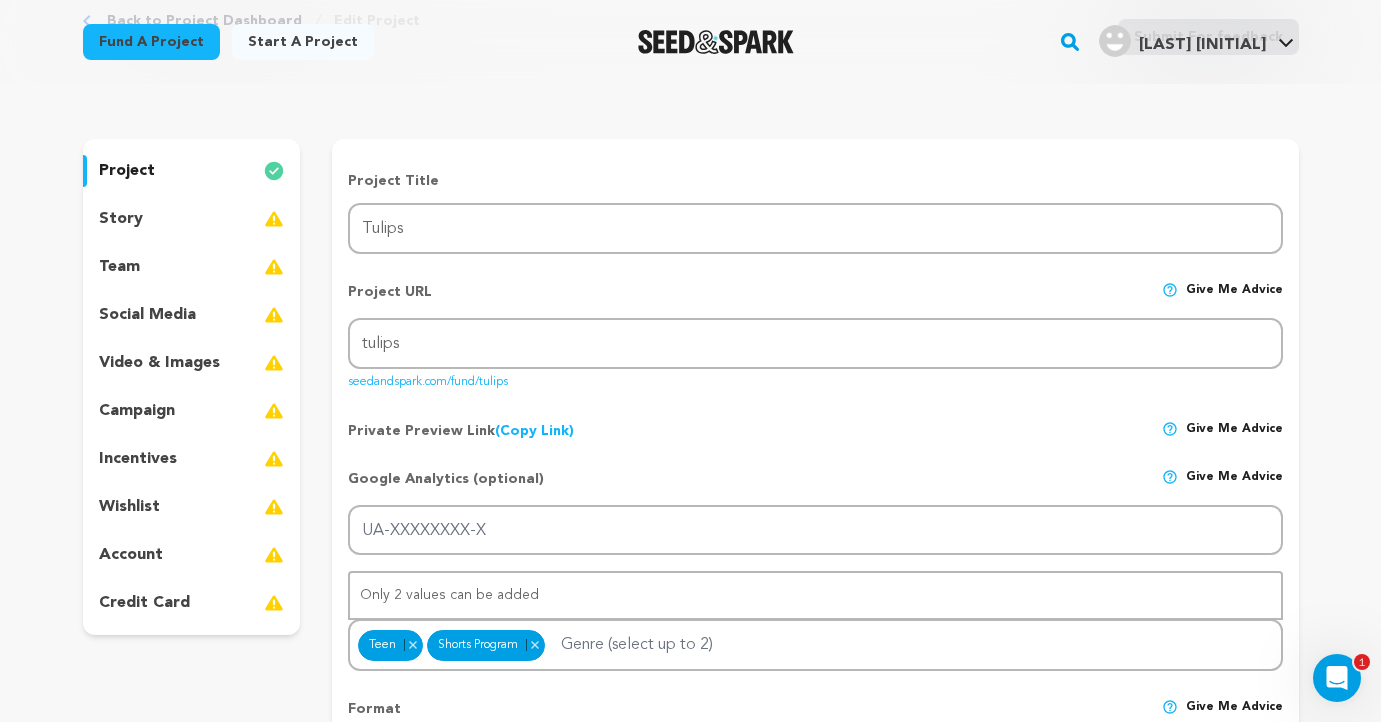 click on "story" at bounding box center (192, 219) 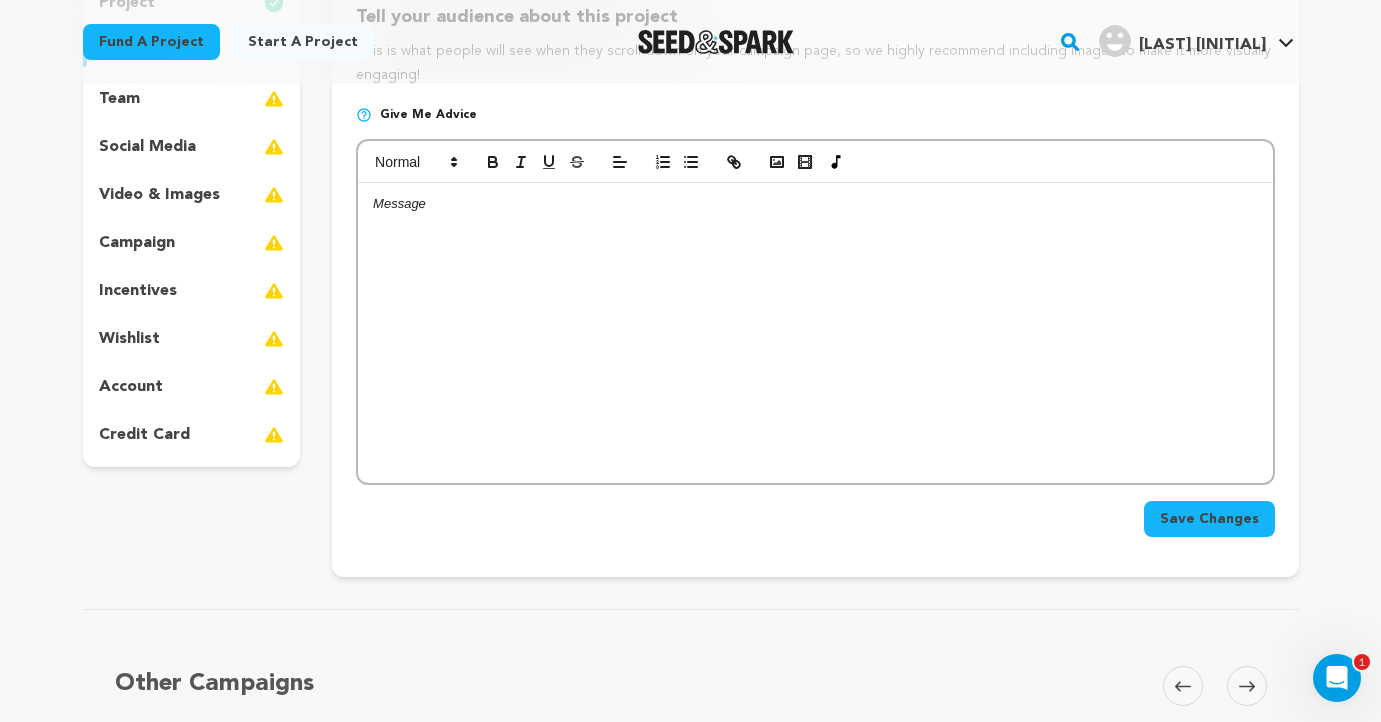 scroll, scrollTop: 0, scrollLeft: 0, axis: both 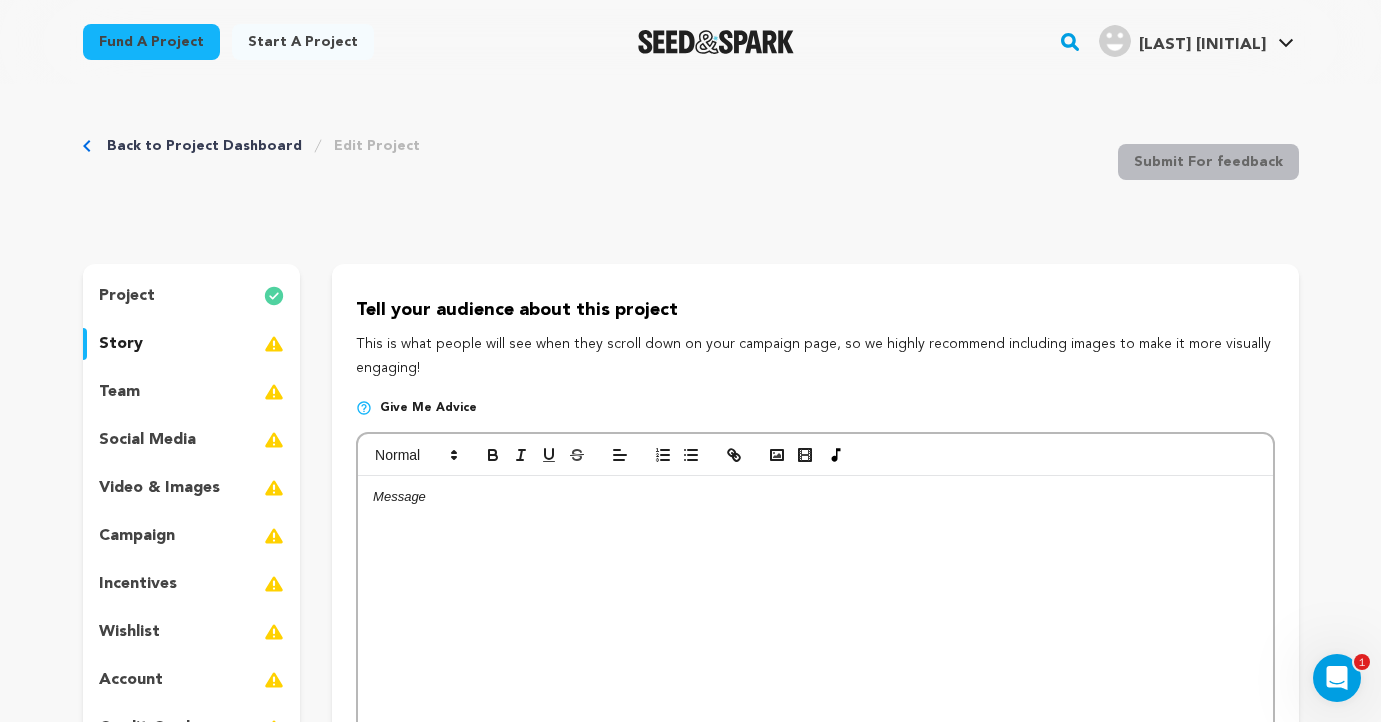 click on "project" at bounding box center [127, 296] 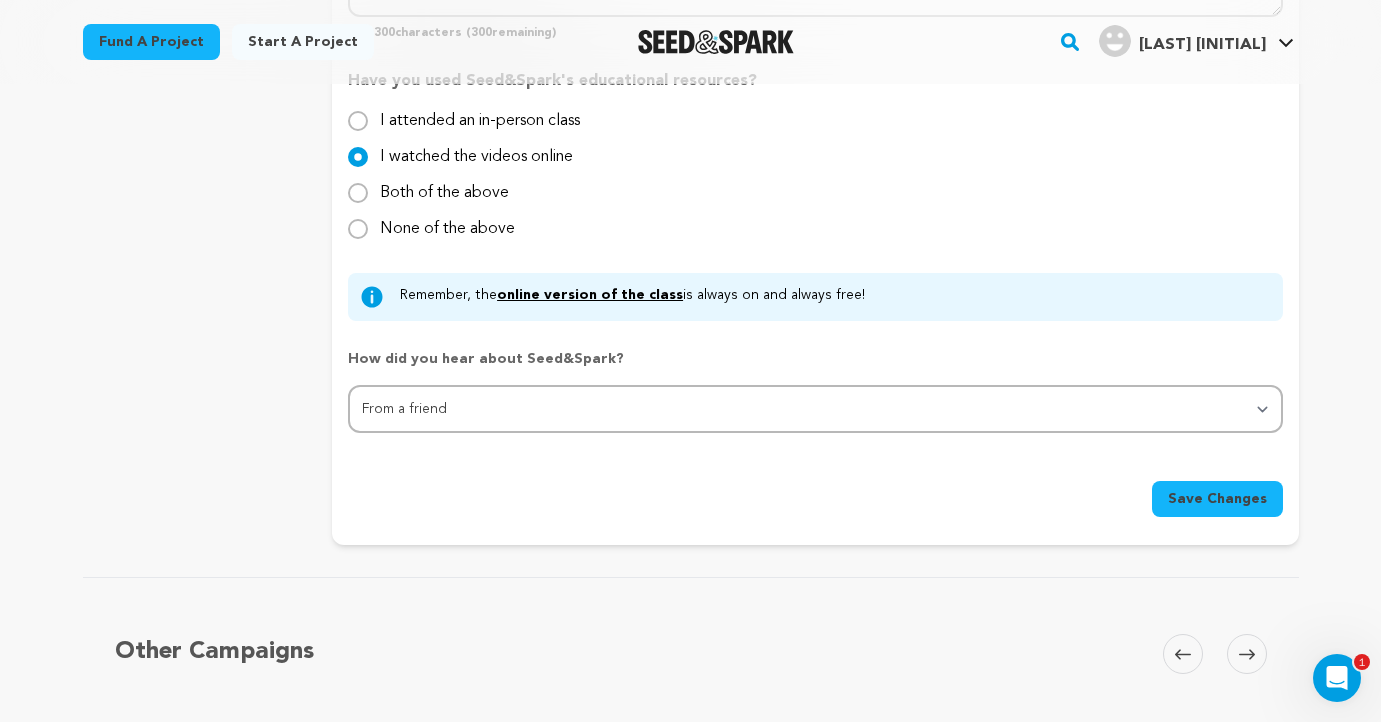 scroll, scrollTop: 2190, scrollLeft: 0, axis: vertical 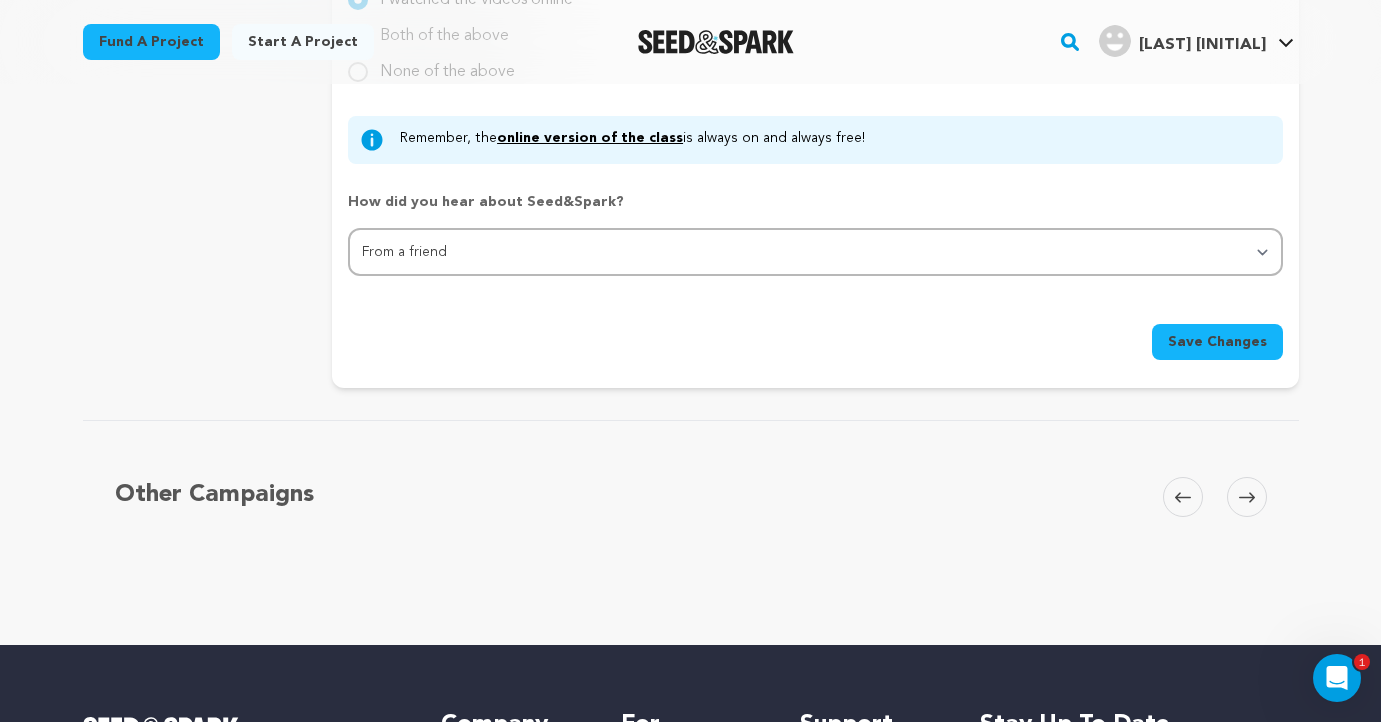 click on "Save Changes" at bounding box center [1217, 342] 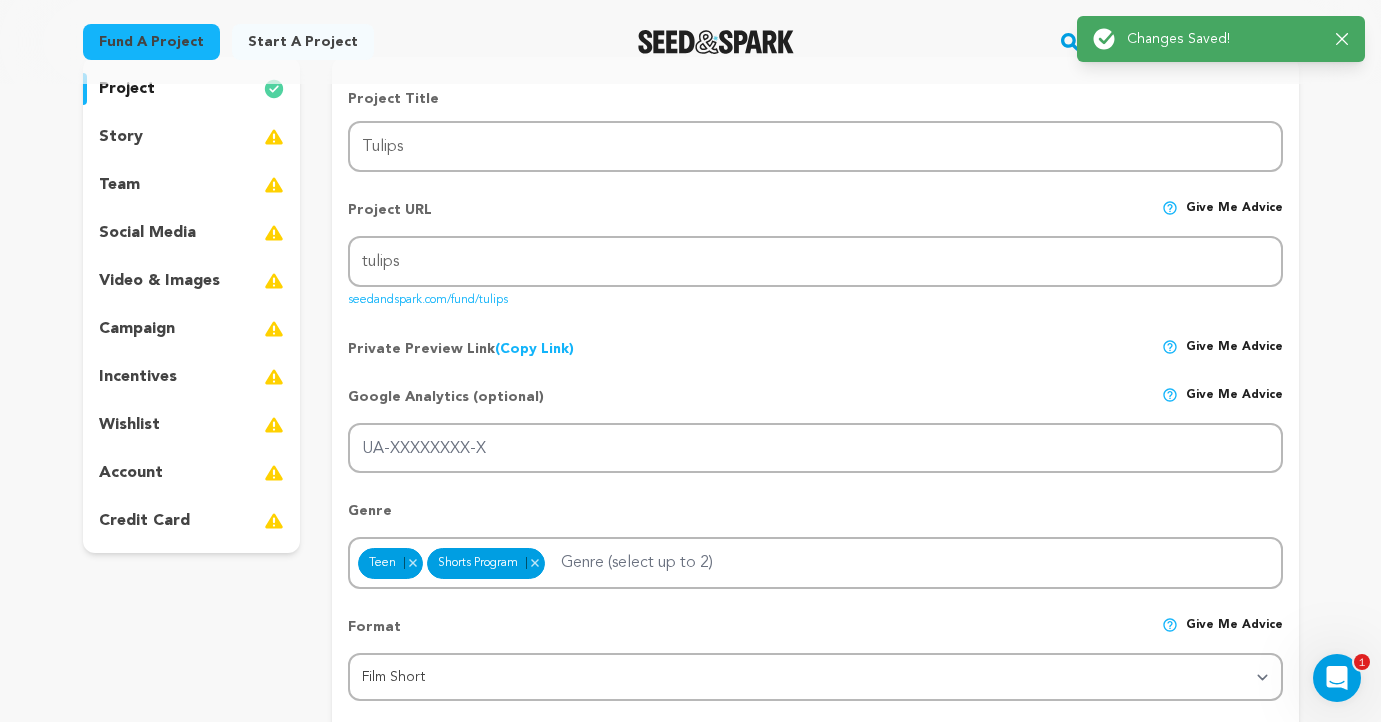 scroll, scrollTop: 0, scrollLeft: 0, axis: both 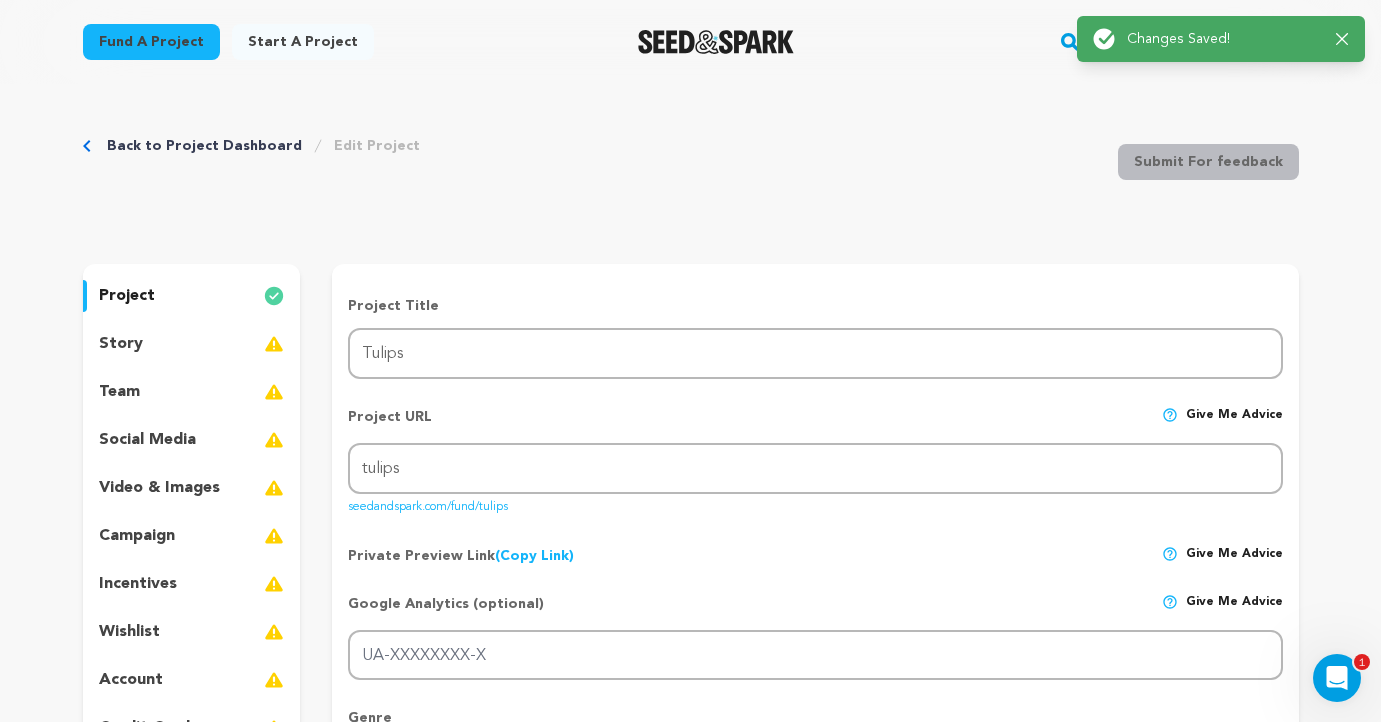 click on "story" at bounding box center [192, 344] 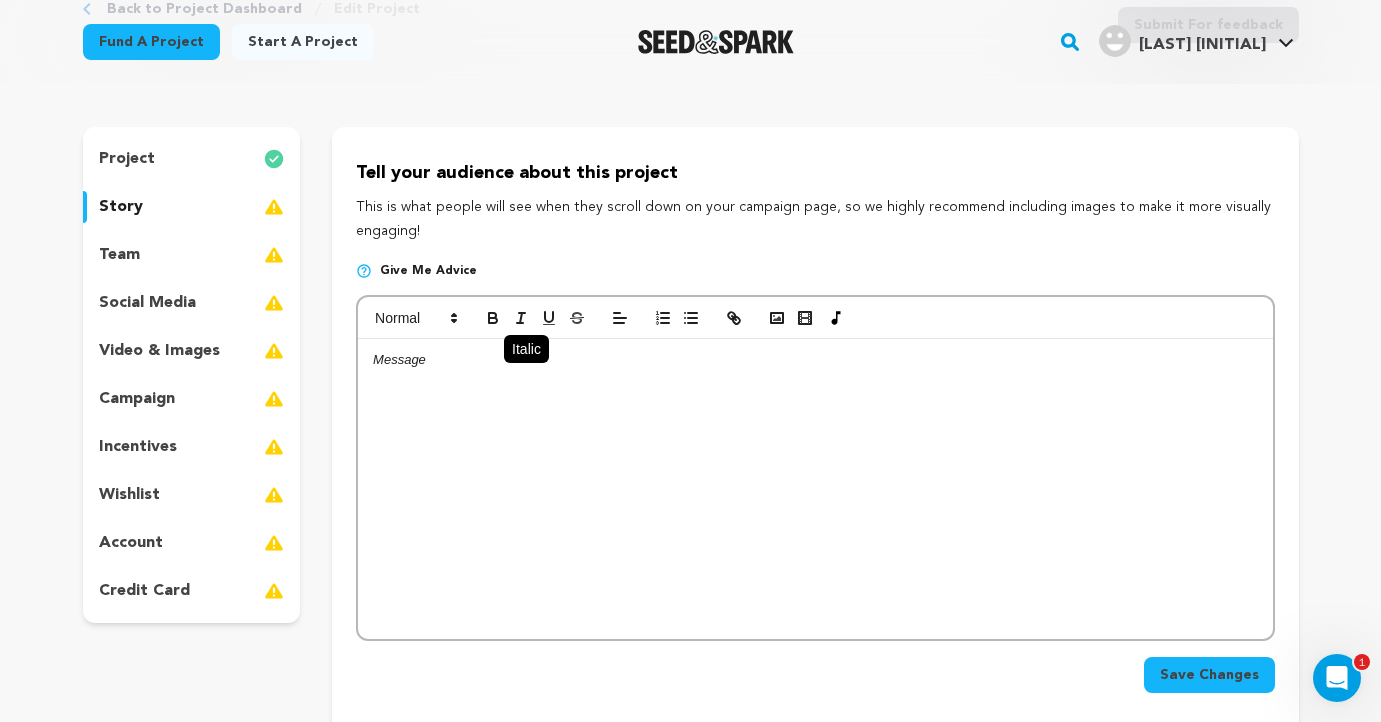 scroll, scrollTop: 131, scrollLeft: 0, axis: vertical 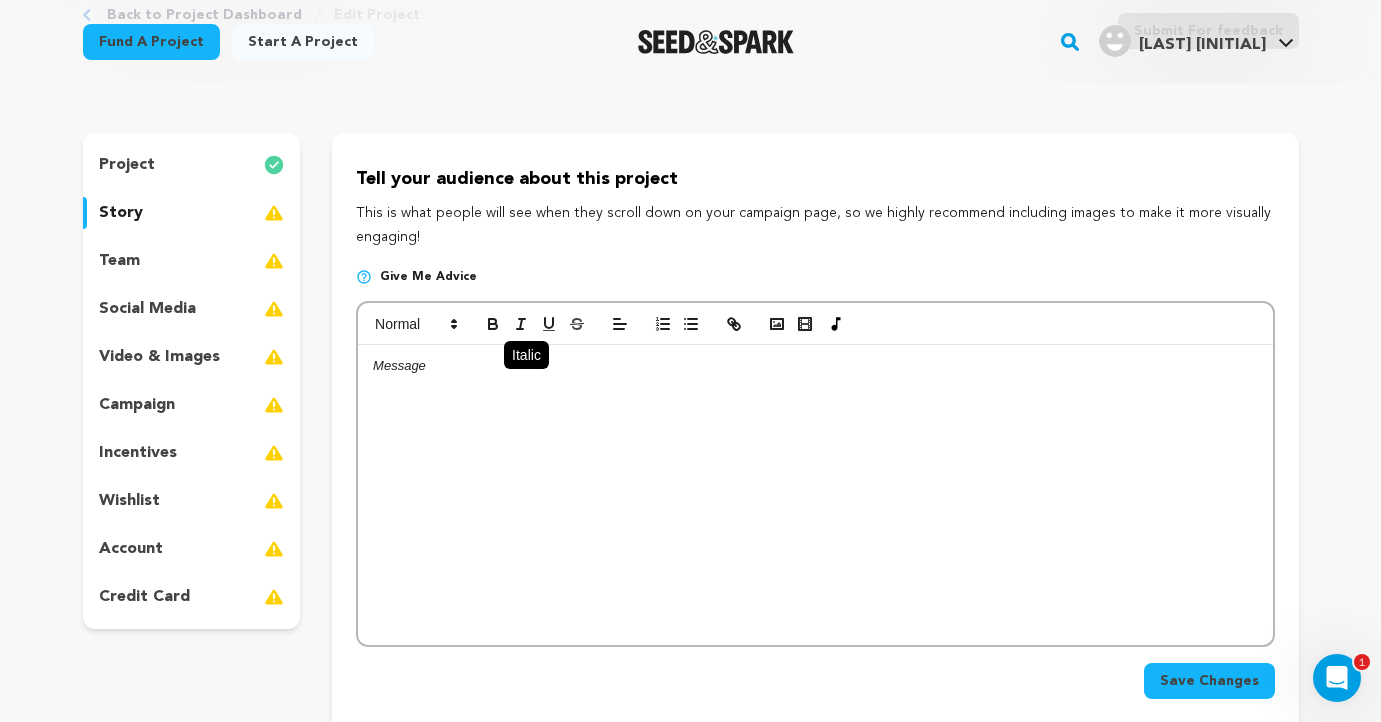 click at bounding box center (815, 495) 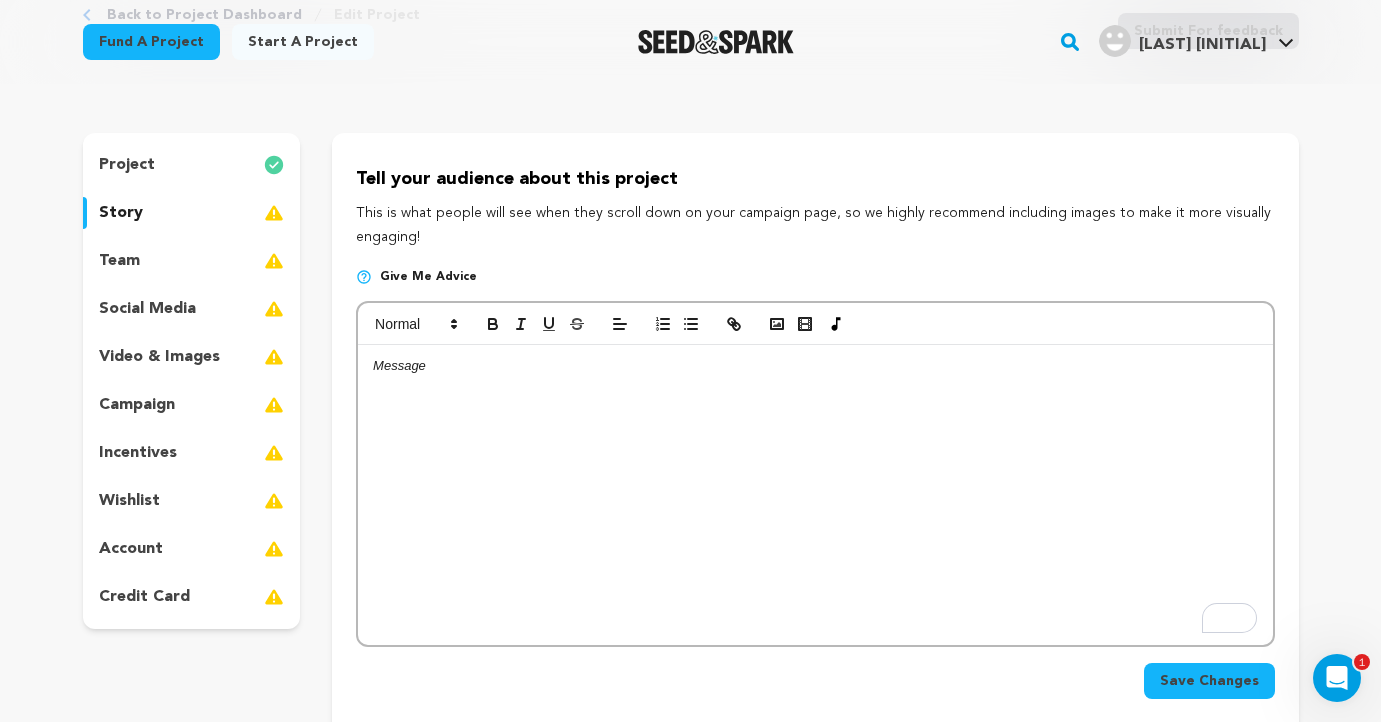 drag, startPoint x: 438, startPoint y: 238, endPoint x: 351, endPoint y: 208, distance: 92.02717 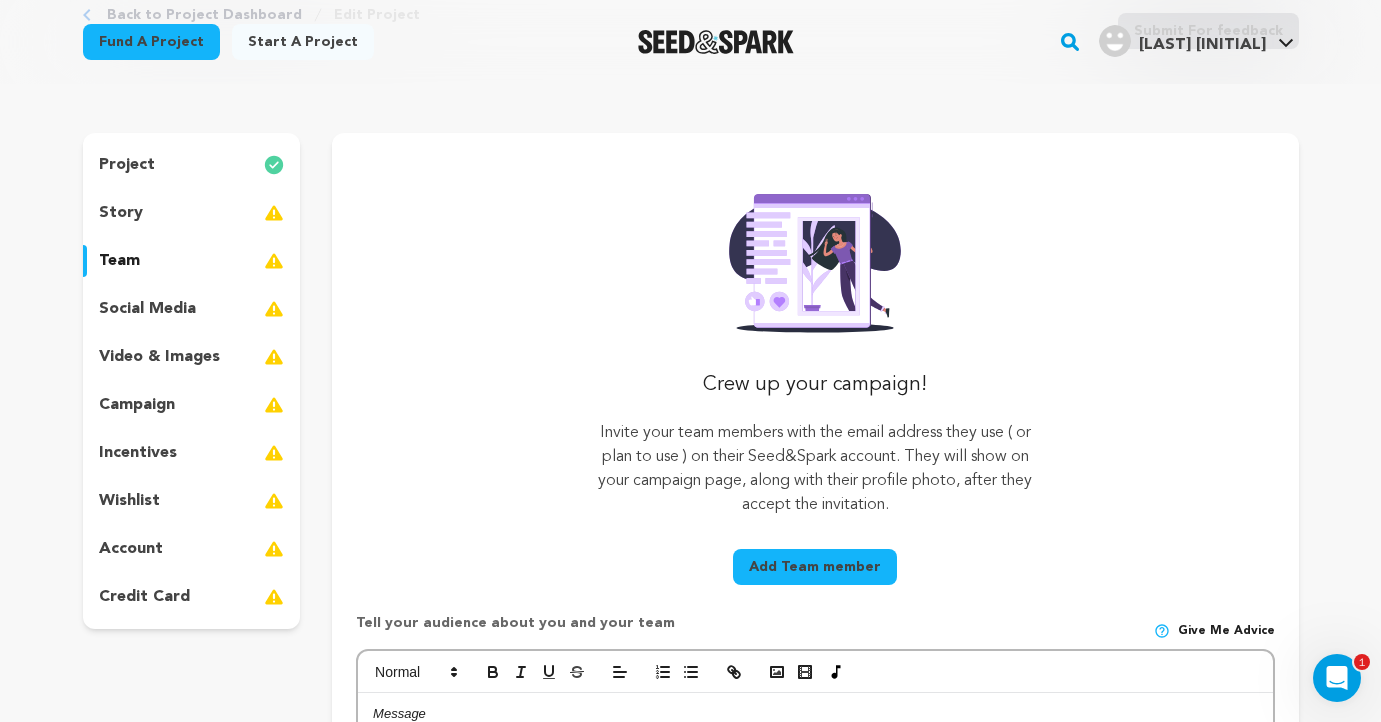 click on "social media" at bounding box center [147, 309] 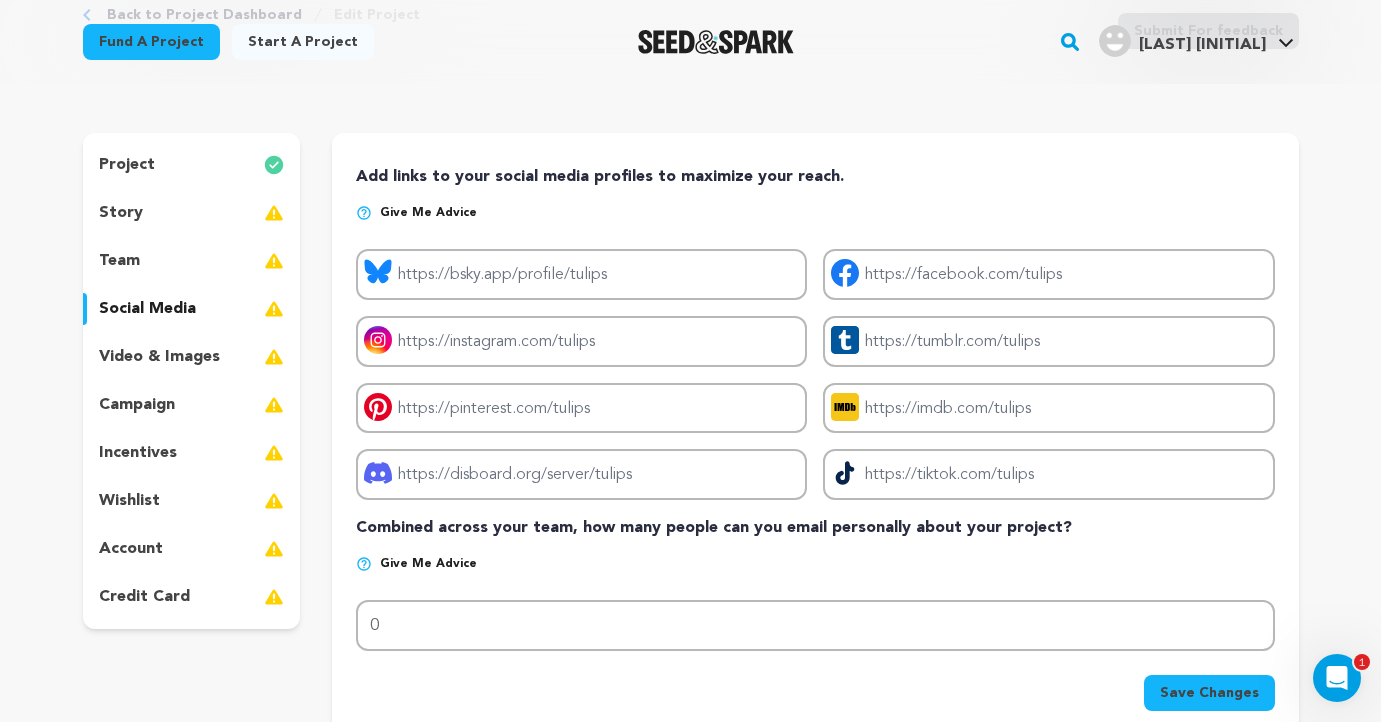 click on "video & images" at bounding box center [159, 357] 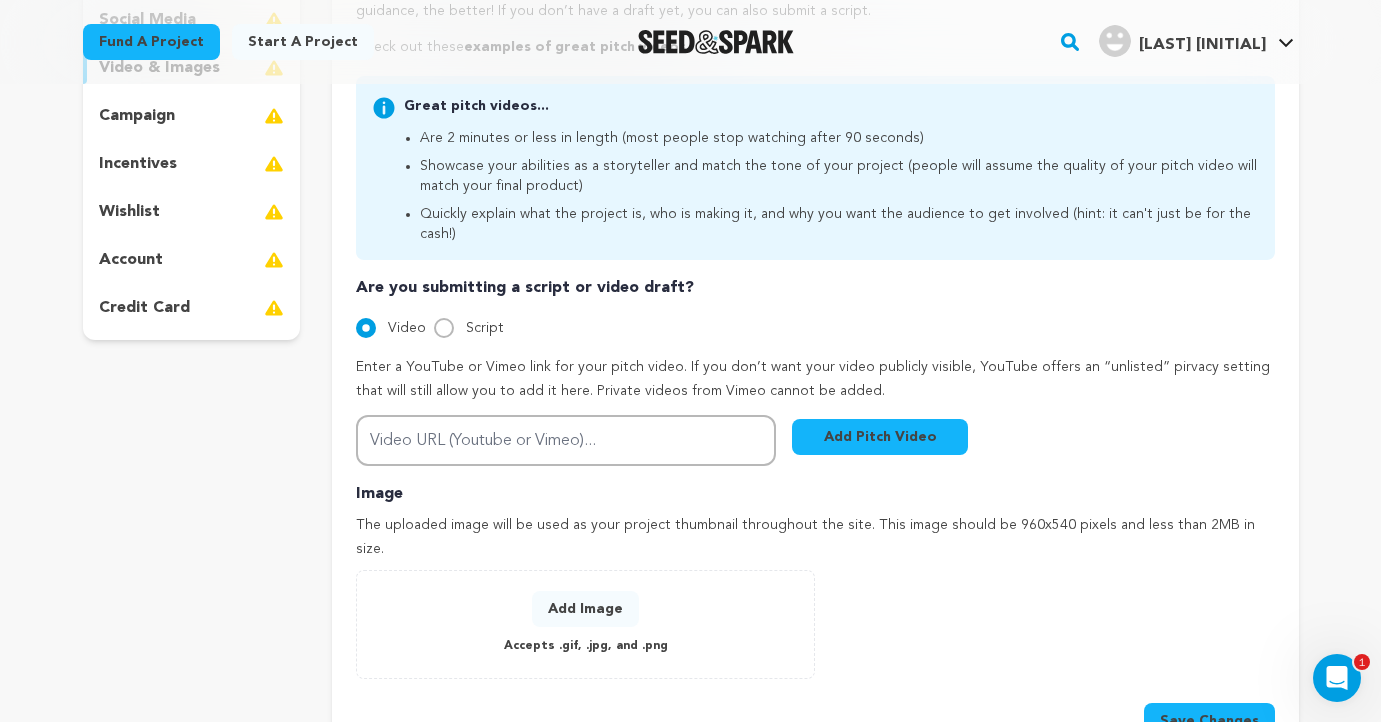 scroll, scrollTop: 438, scrollLeft: 0, axis: vertical 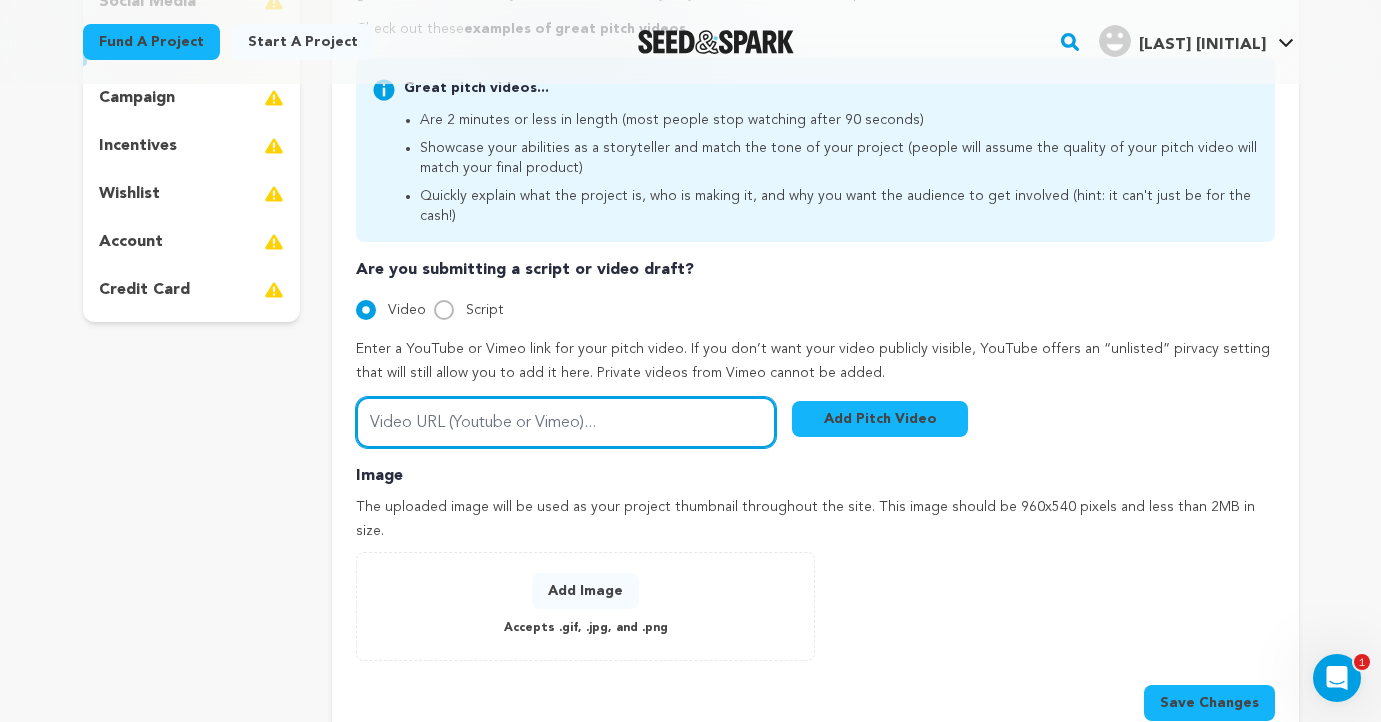 click on "Video URL (Youtube or Vimeo)..." at bounding box center [566, 422] 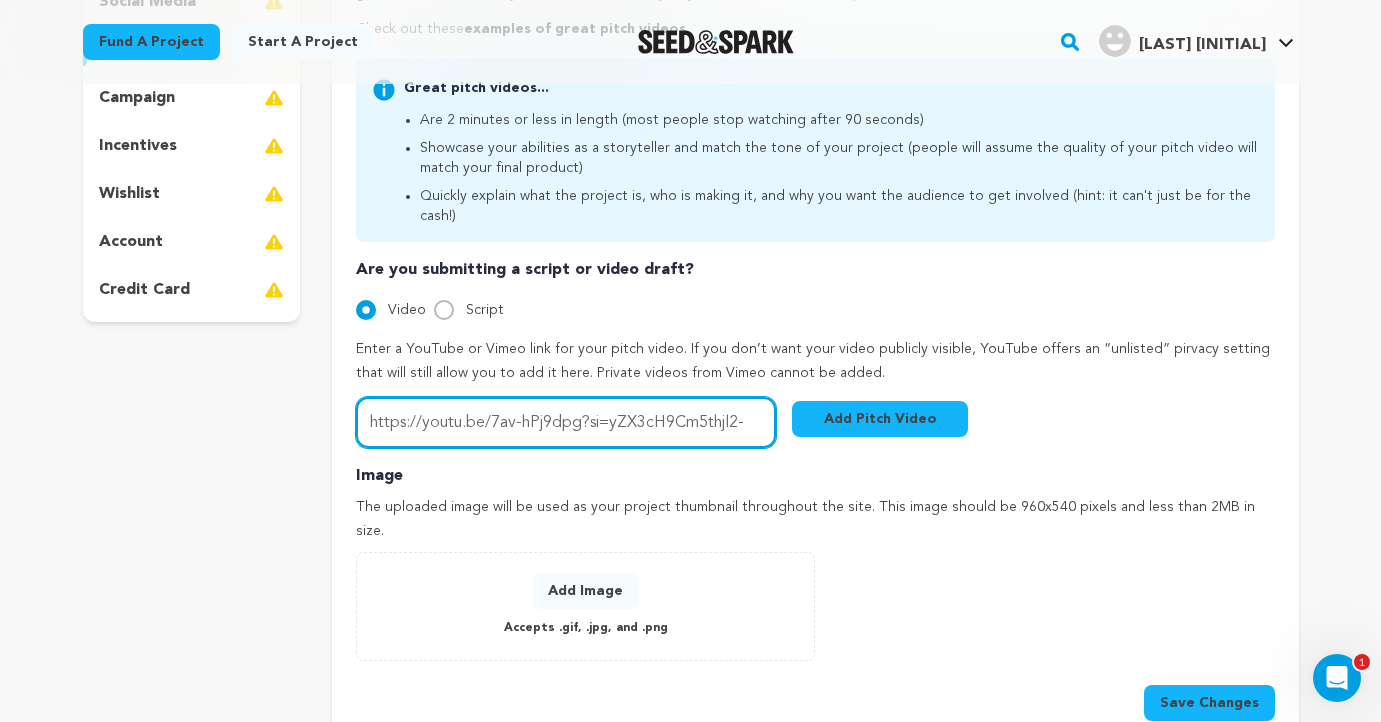 type on "https://youtu.be/7av-hPj9dpg?si=yZX3cH9Cm5thjl2-" 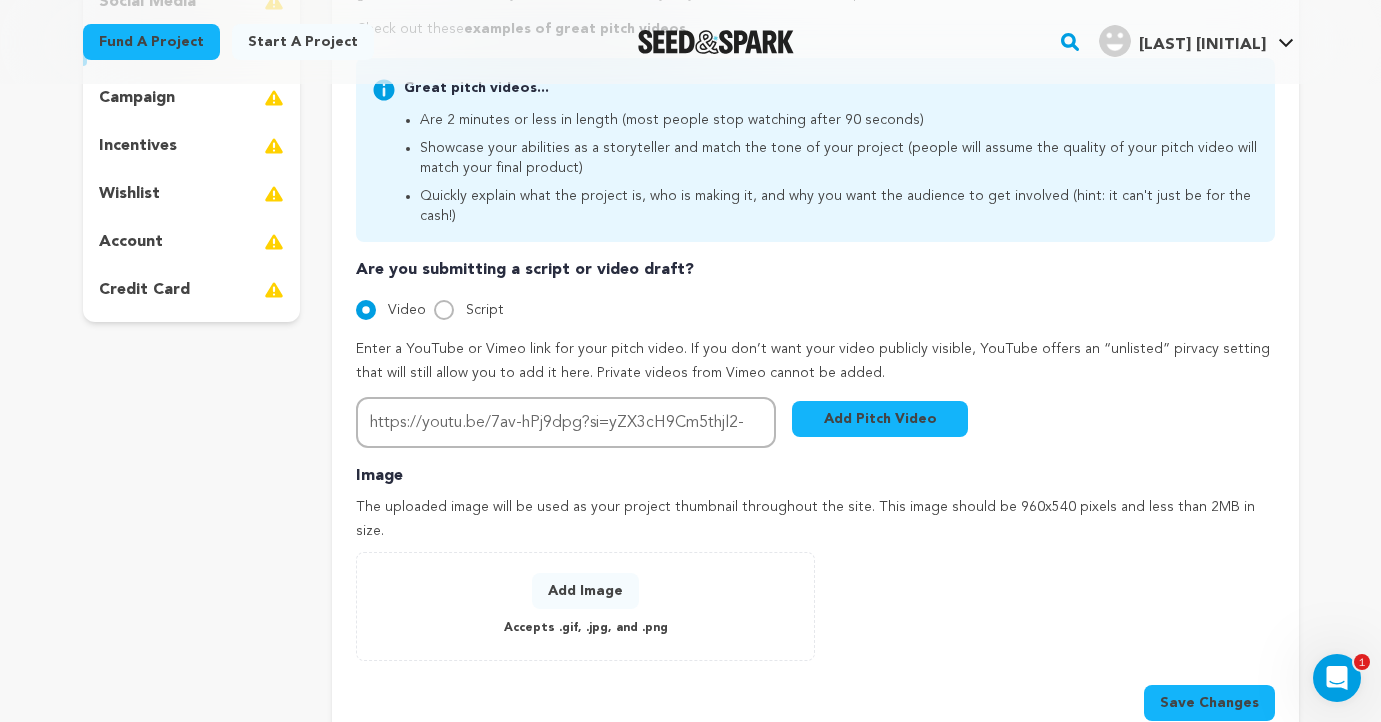 click on "Add Pitch Video" at bounding box center [880, 419] 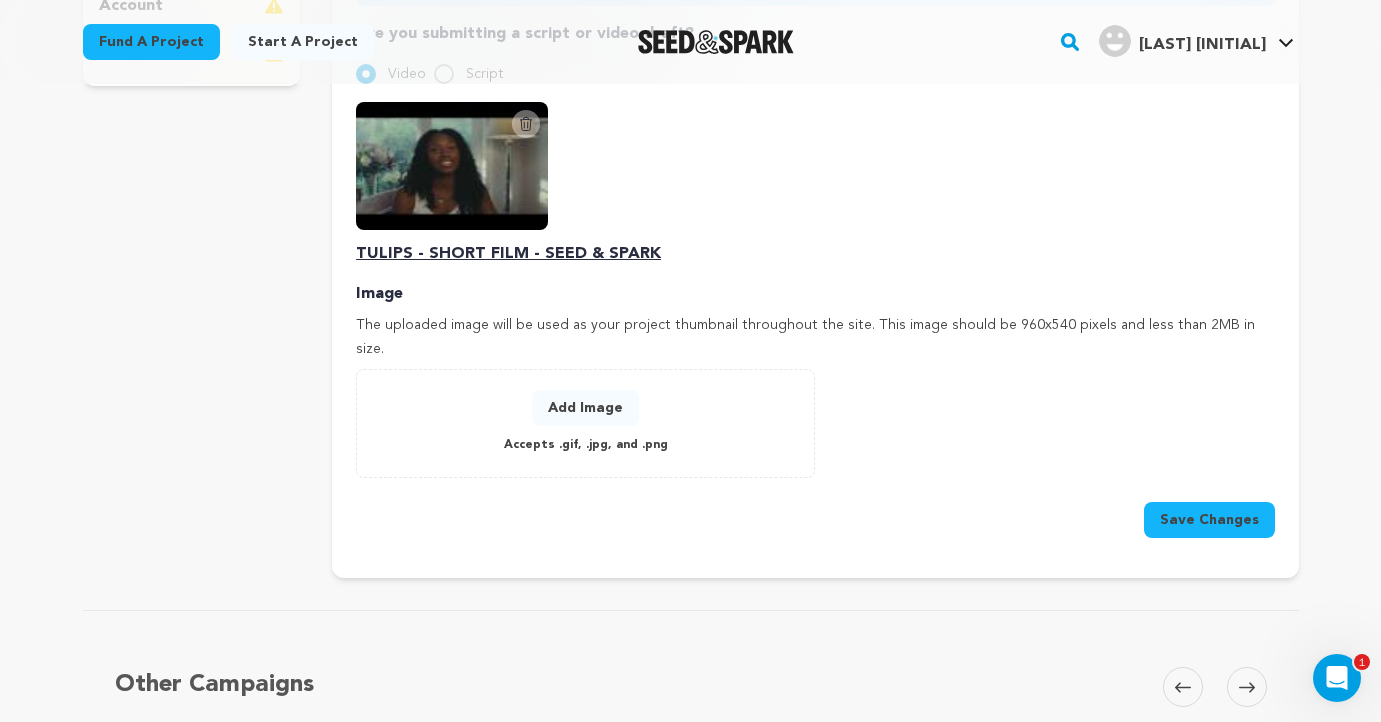 scroll, scrollTop: 680, scrollLeft: 0, axis: vertical 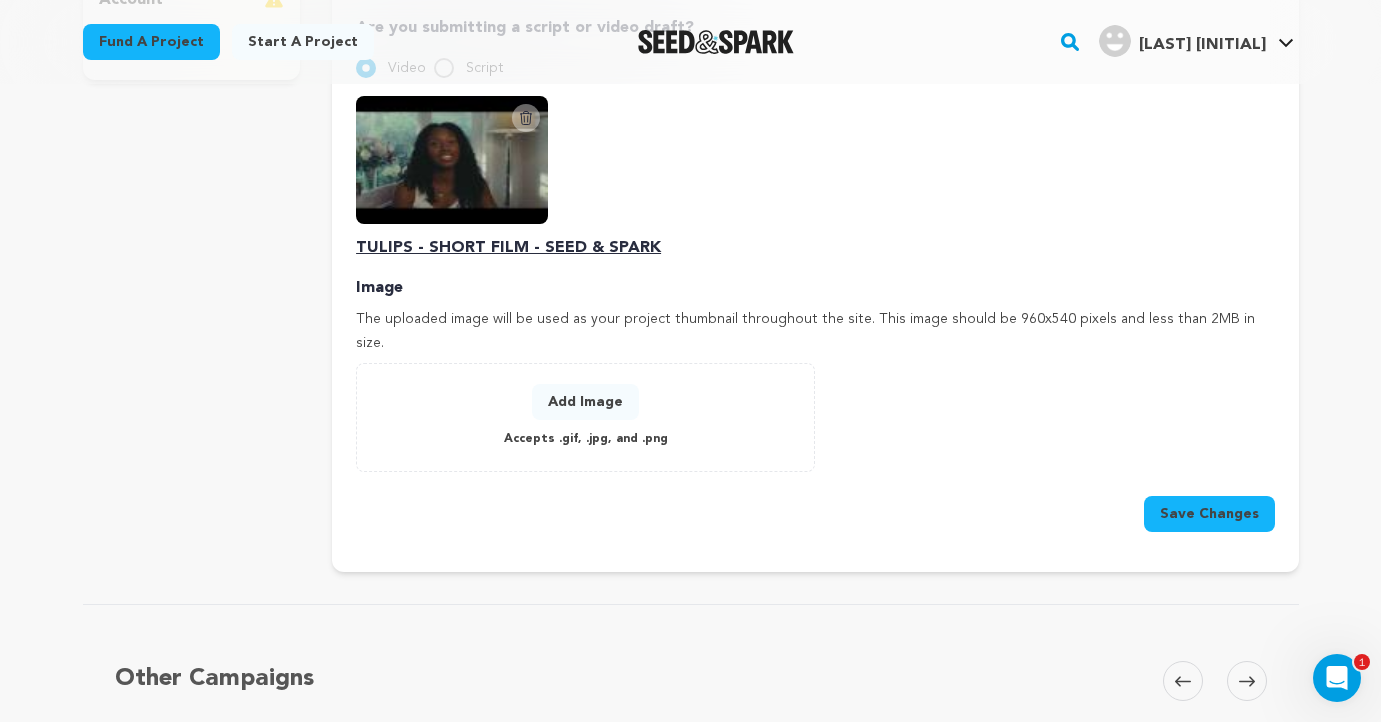 click on "Add Image" at bounding box center [585, 402] 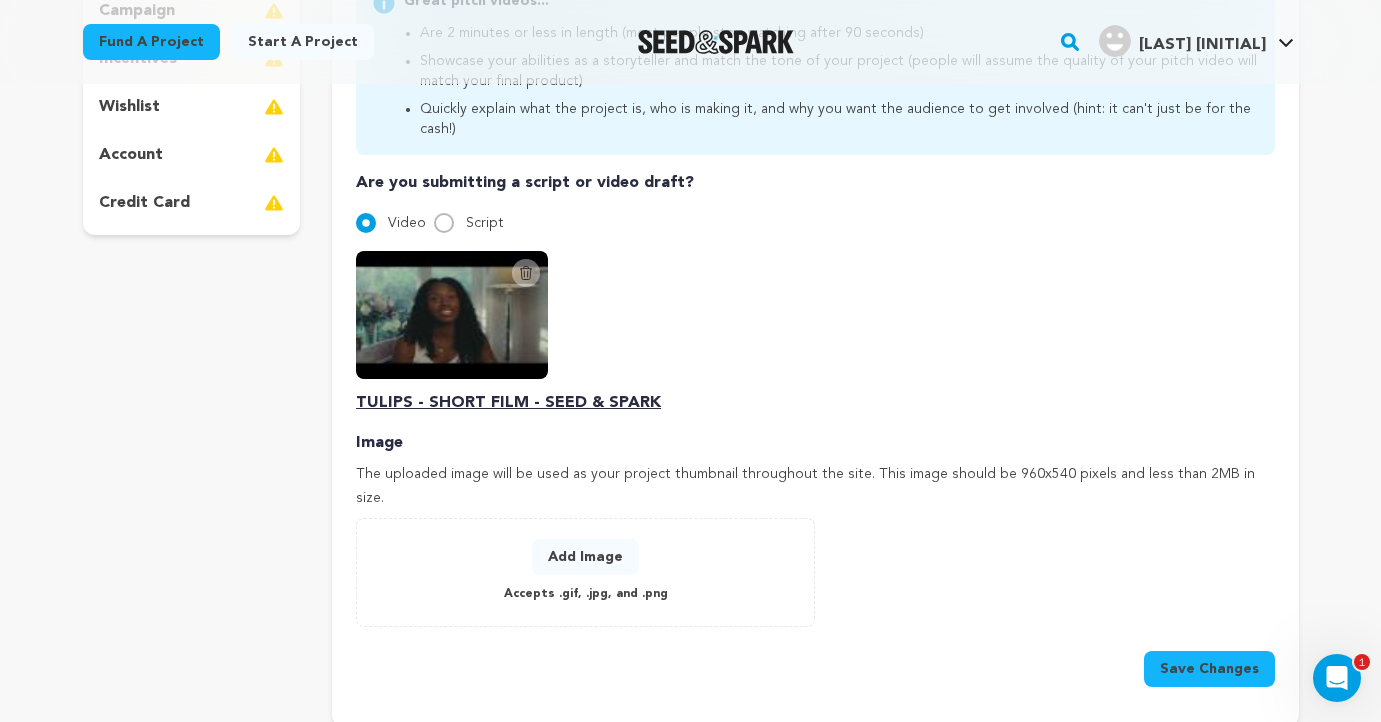 scroll, scrollTop: 526, scrollLeft: 0, axis: vertical 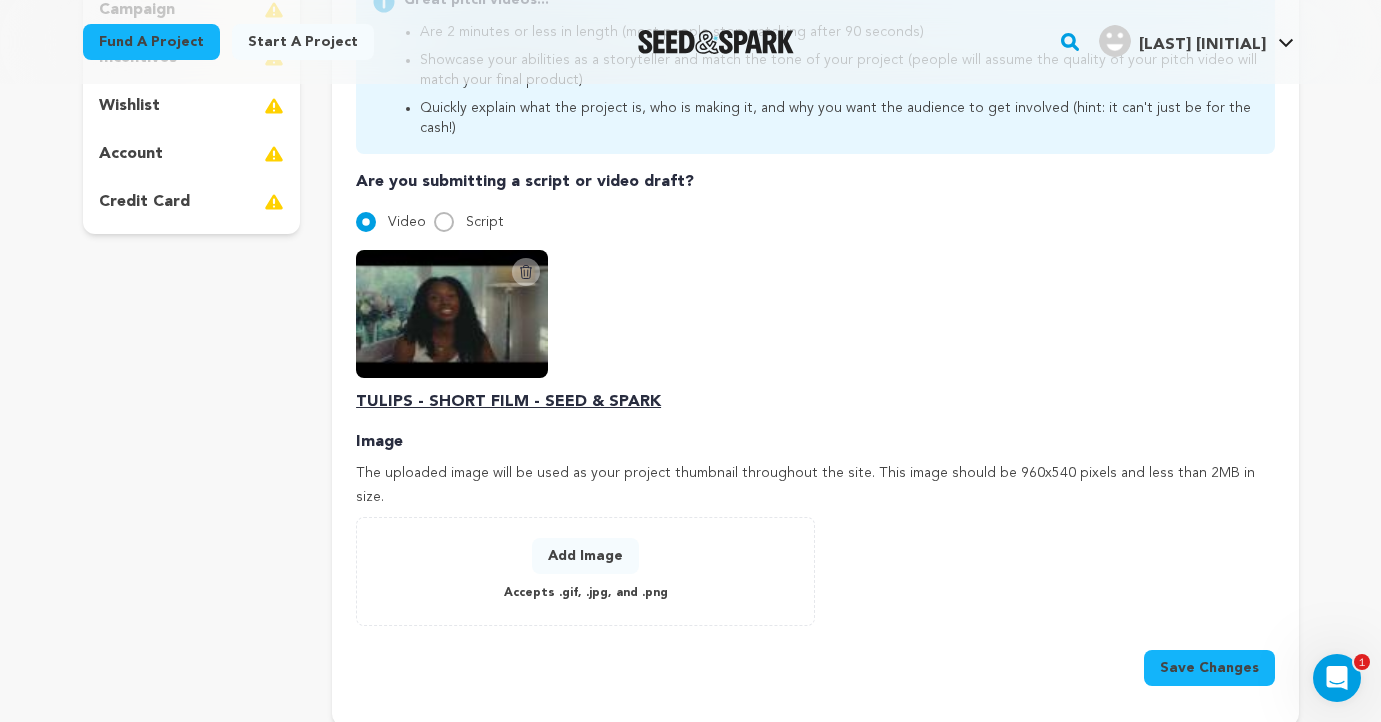 click on "Save Changes" at bounding box center (1209, 668) 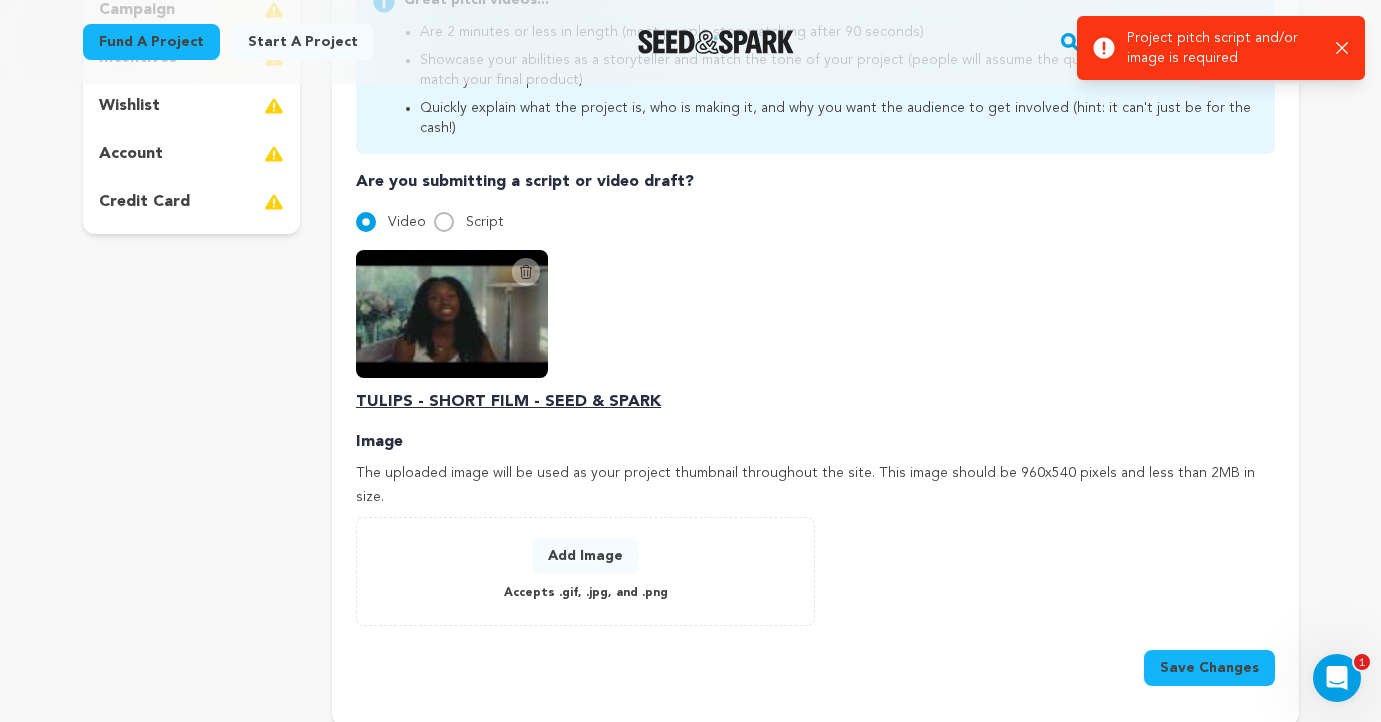 click on "Add Image" at bounding box center (585, 556) 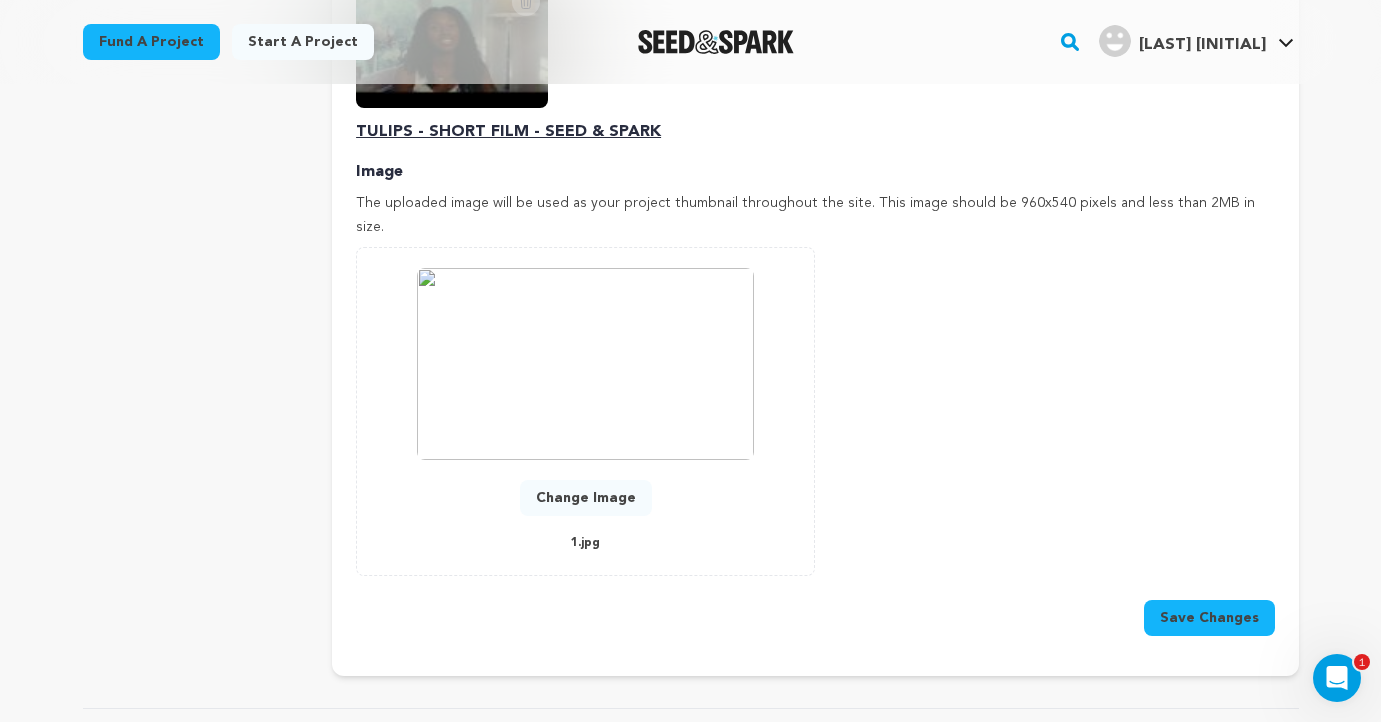 scroll, scrollTop: 800, scrollLeft: 0, axis: vertical 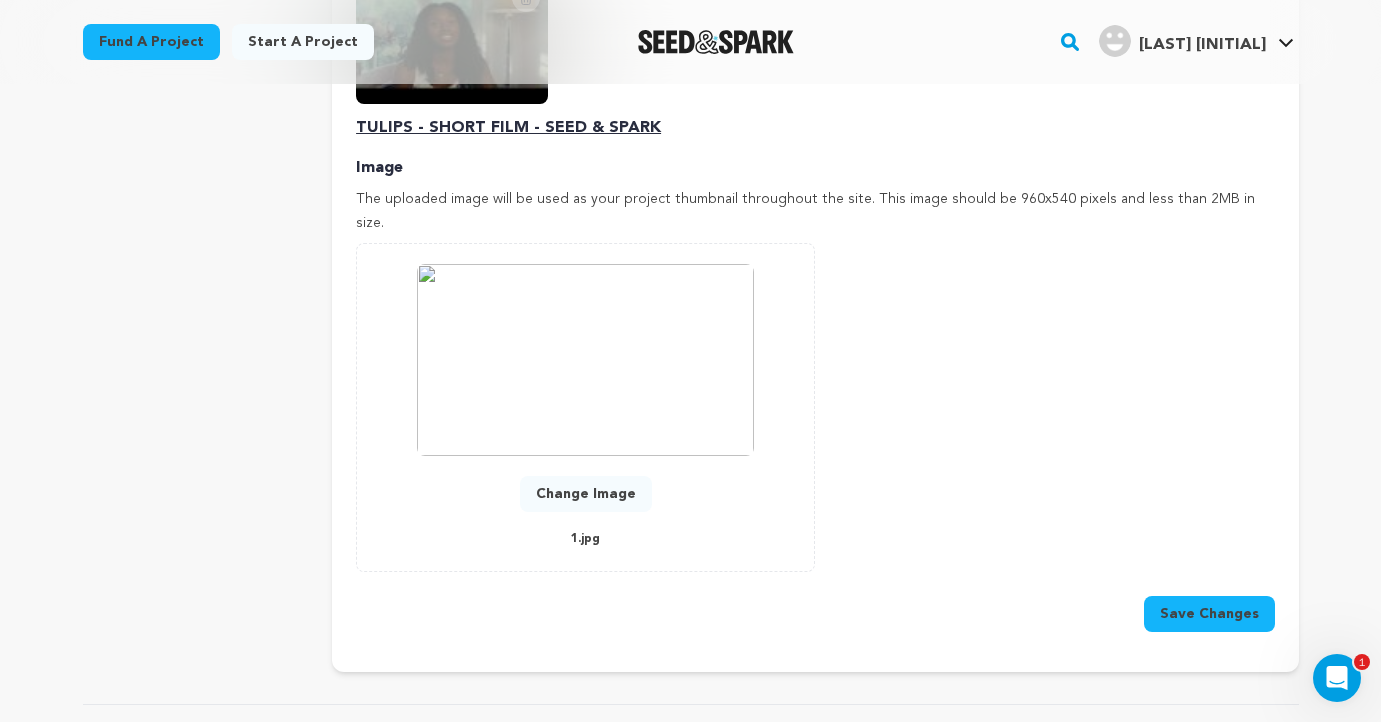 click on "Save Changes" at bounding box center [1209, 614] 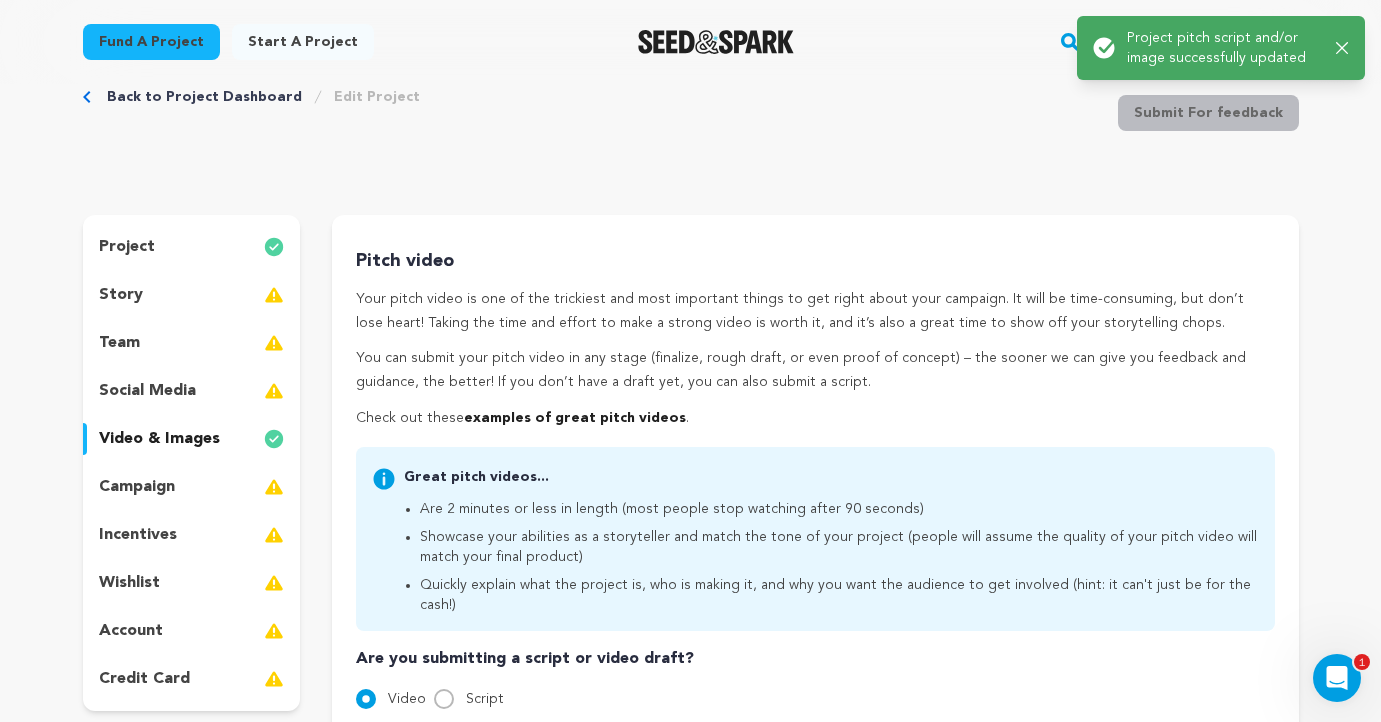 scroll, scrollTop: 0, scrollLeft: 0, axis: both 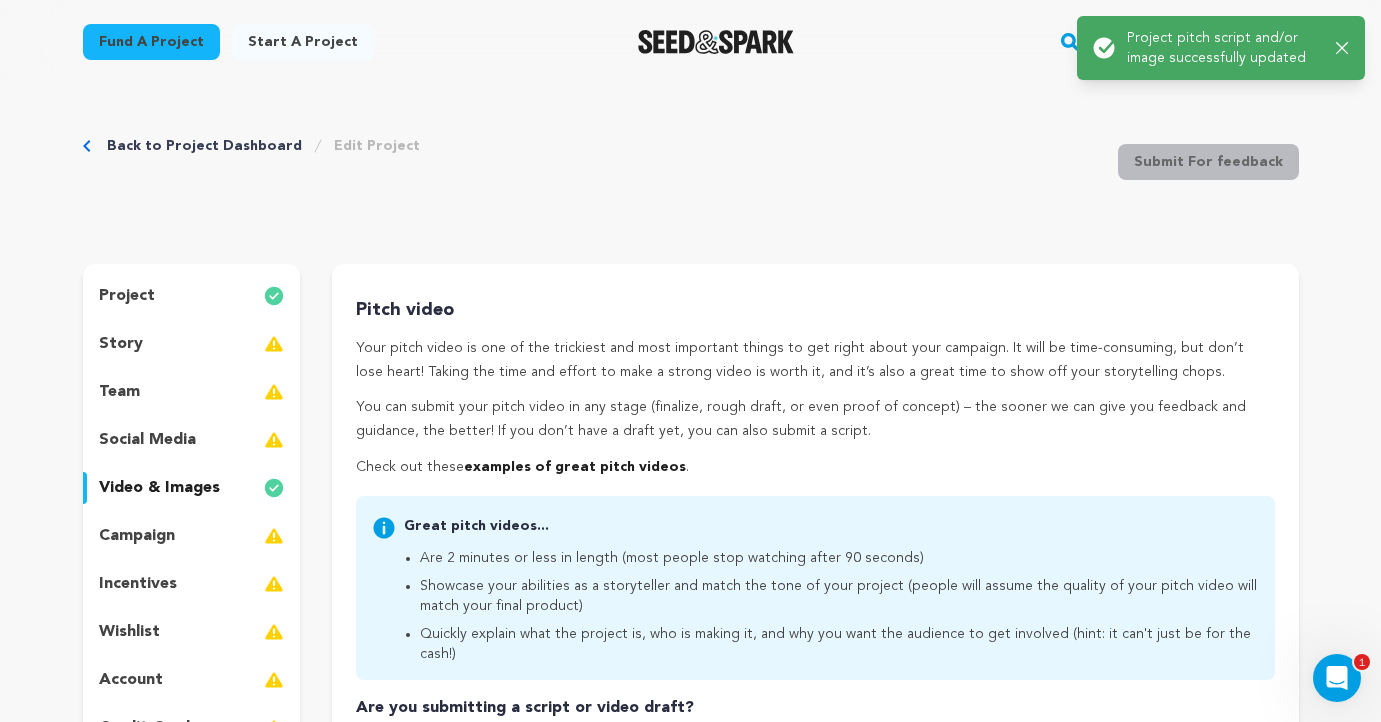 click on "campaign" at bounding box center (192, 536) 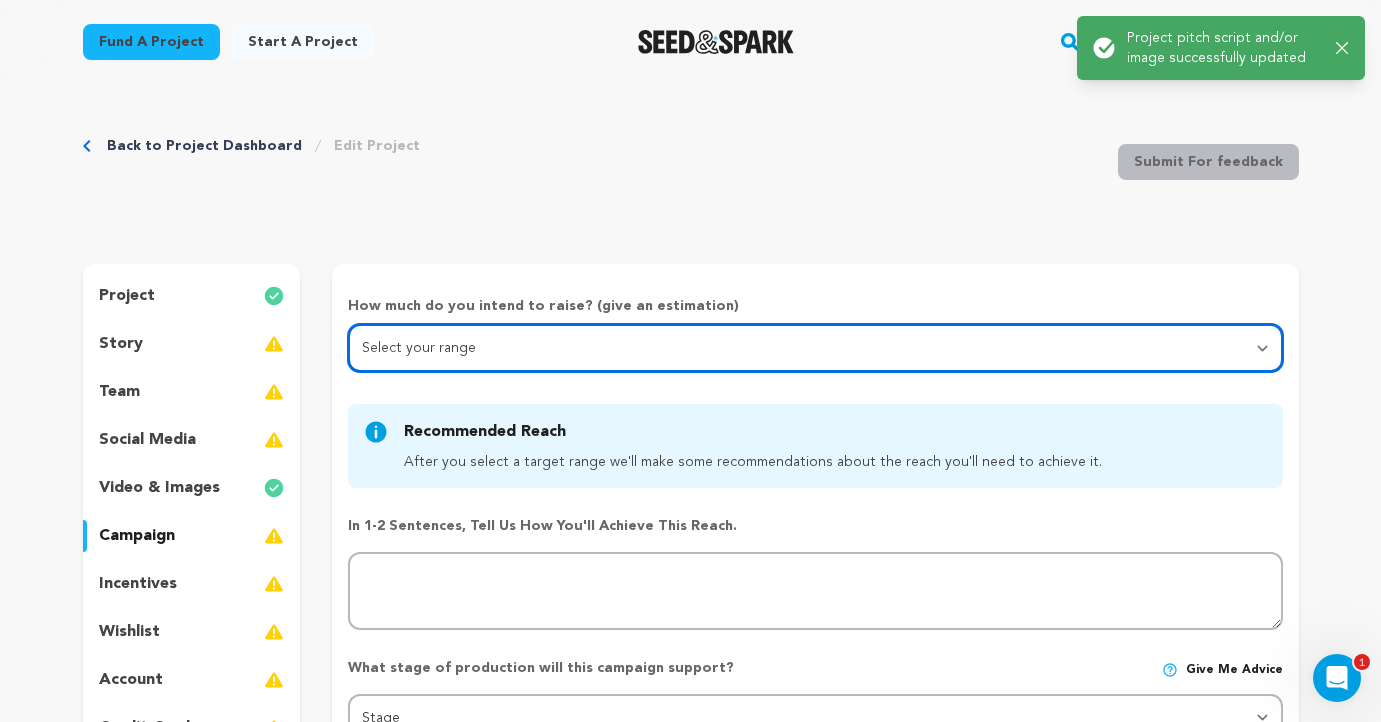 click on "Select your range
Less than $10k 10k - $14k 15k - $24k 25k - $49k 50k or more" at bounding box center (815, 348) 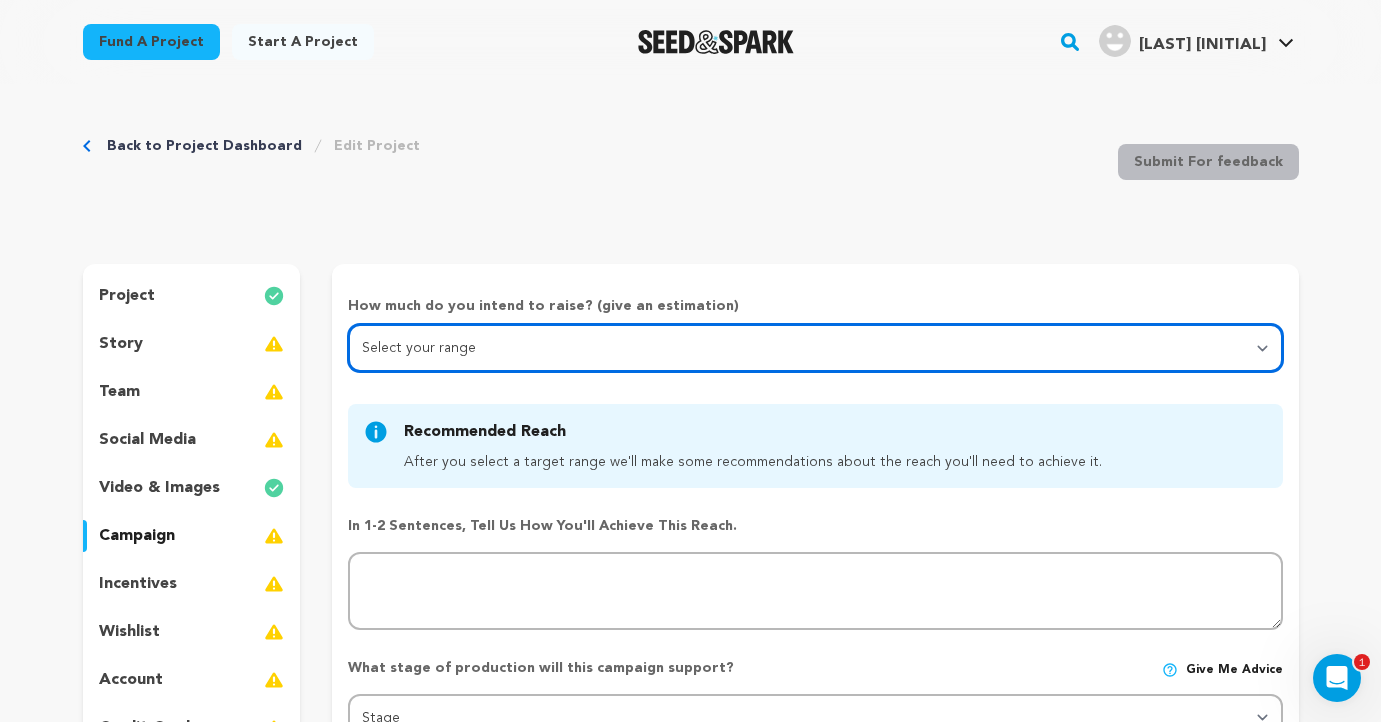select on "2" 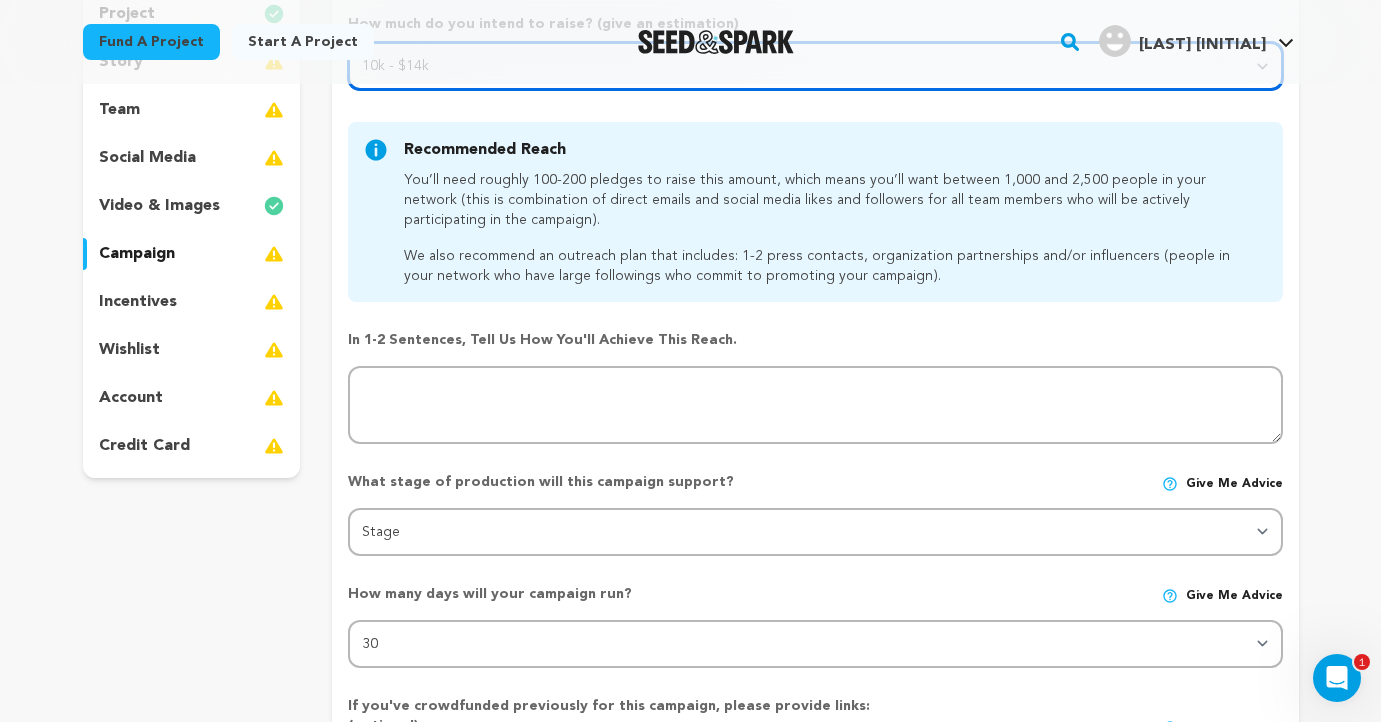scroll, scrollTop: 289, scrollLeft: 0, axis: vertical 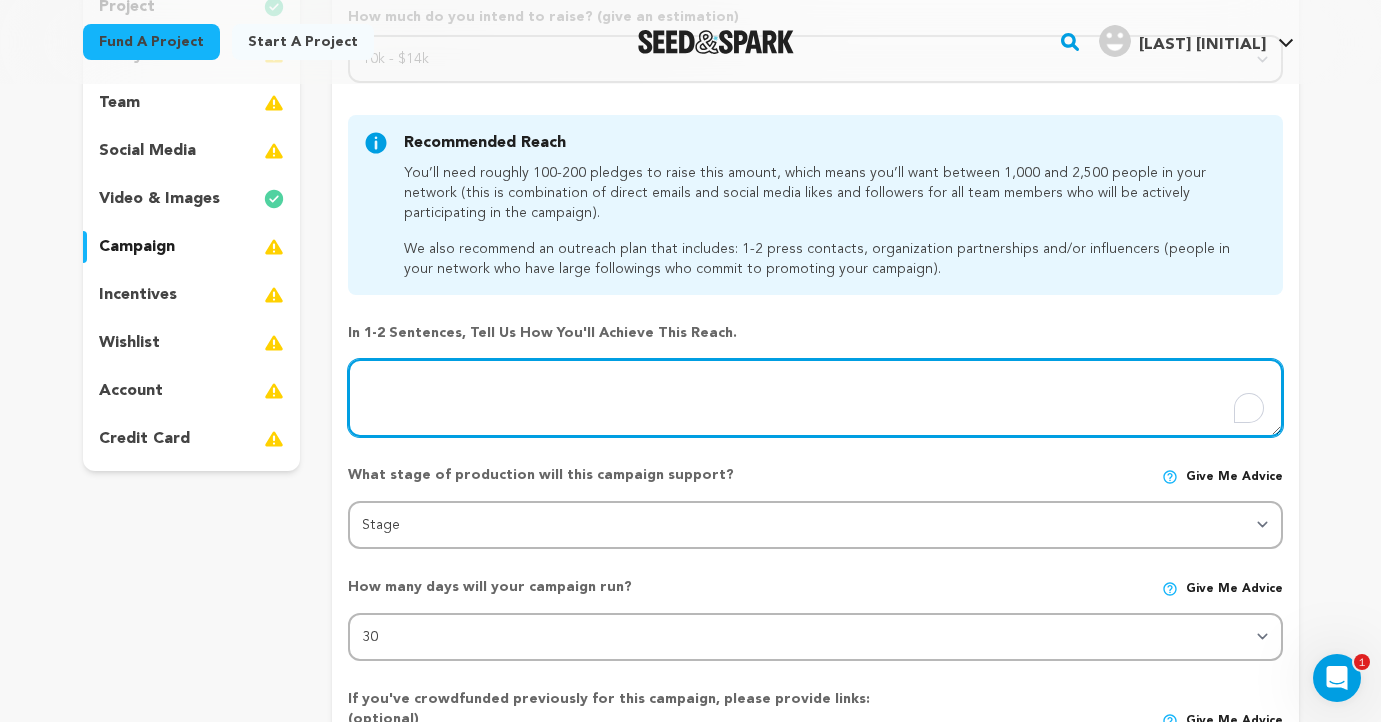 click at bounding box center (815, 398) 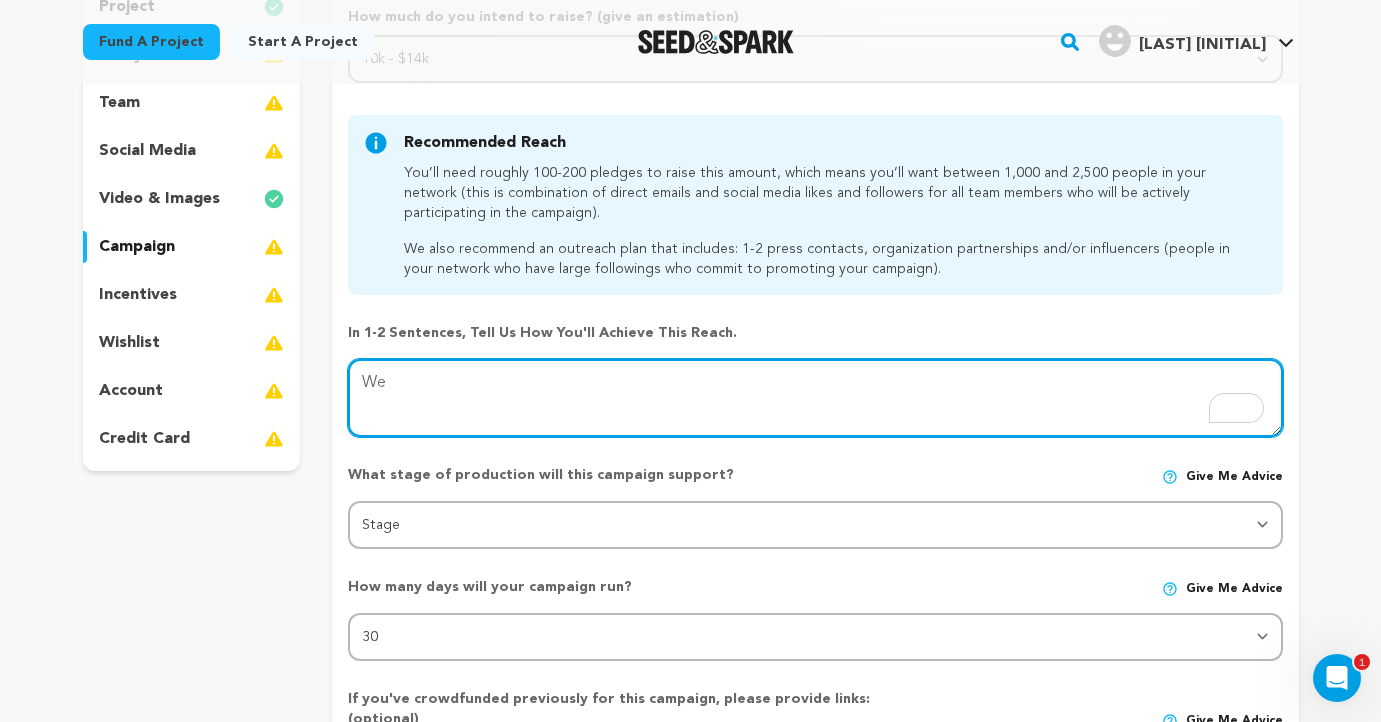 type on "We" 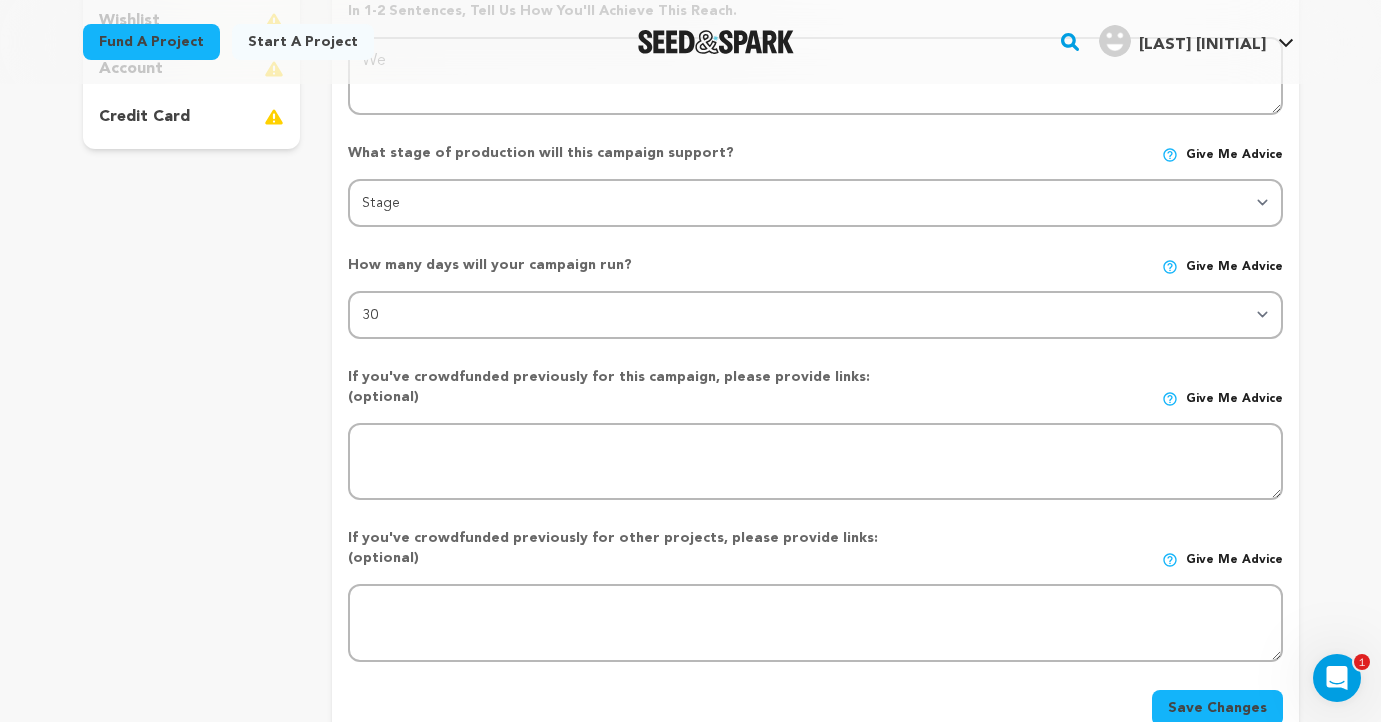 scroll, scrollTop: 341, scrollLeft: 0, axis: vertical 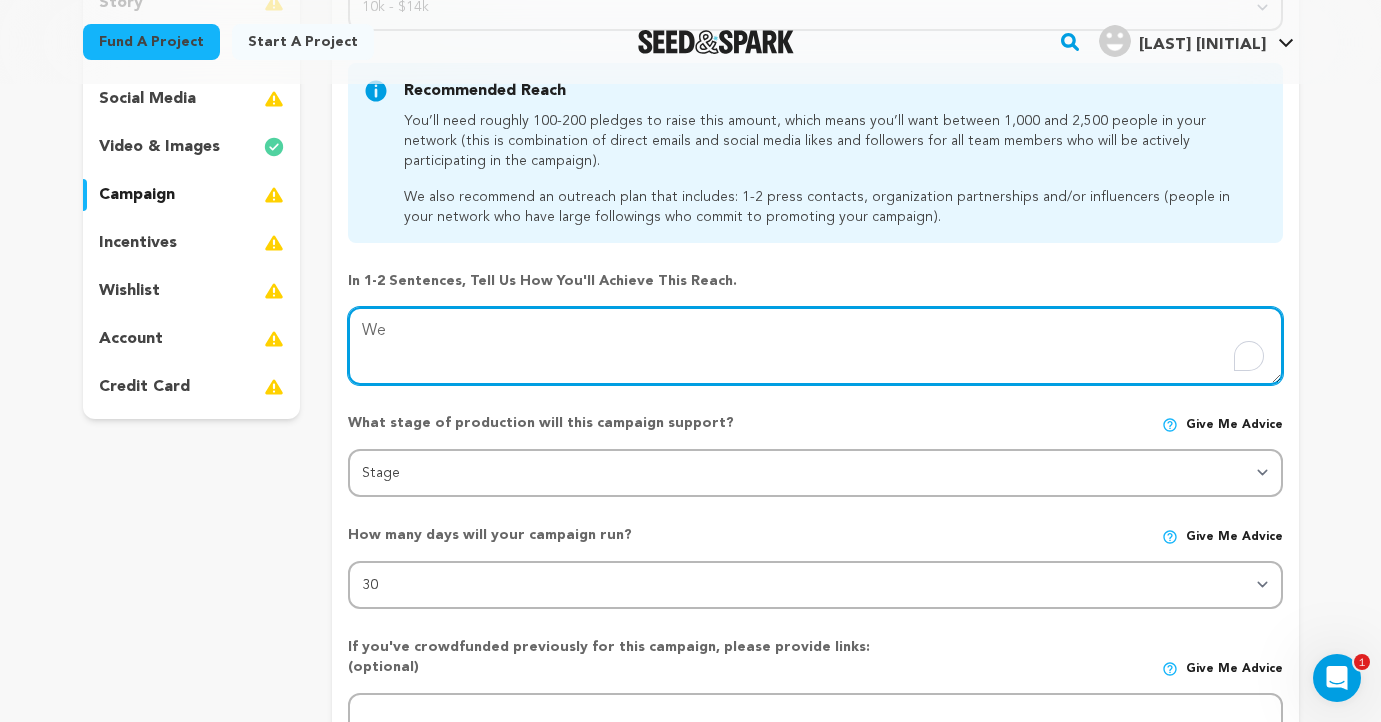 click at bounding box center (815, 346) 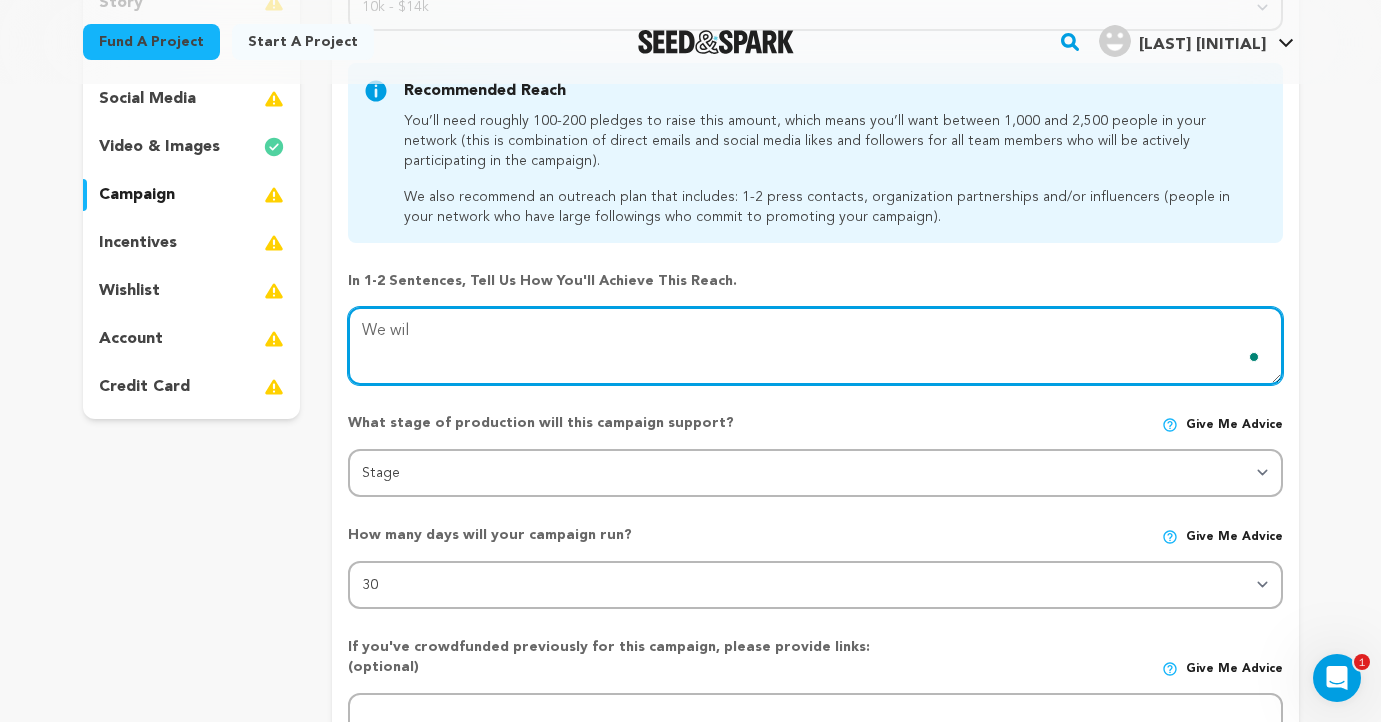 type on "We wil" 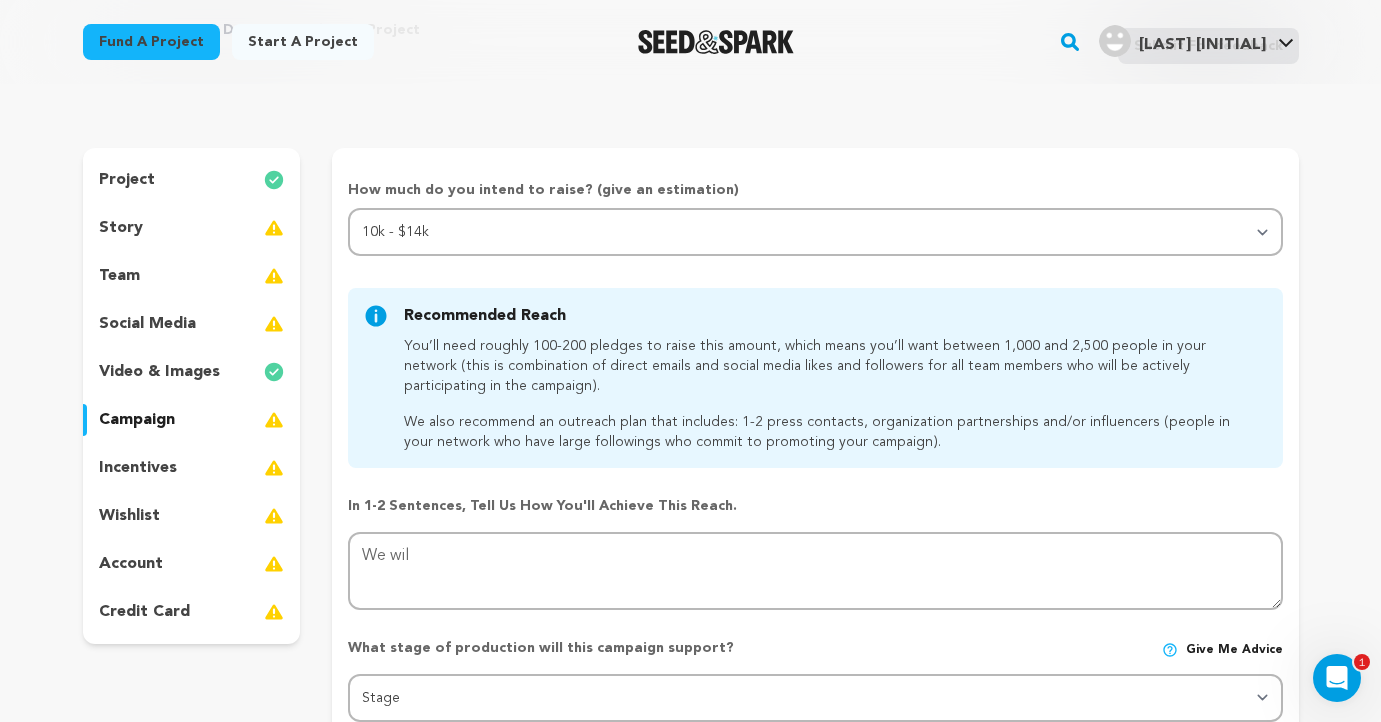 scroll, scrollTop: 118, scrollLeft: 0, axis: vertical 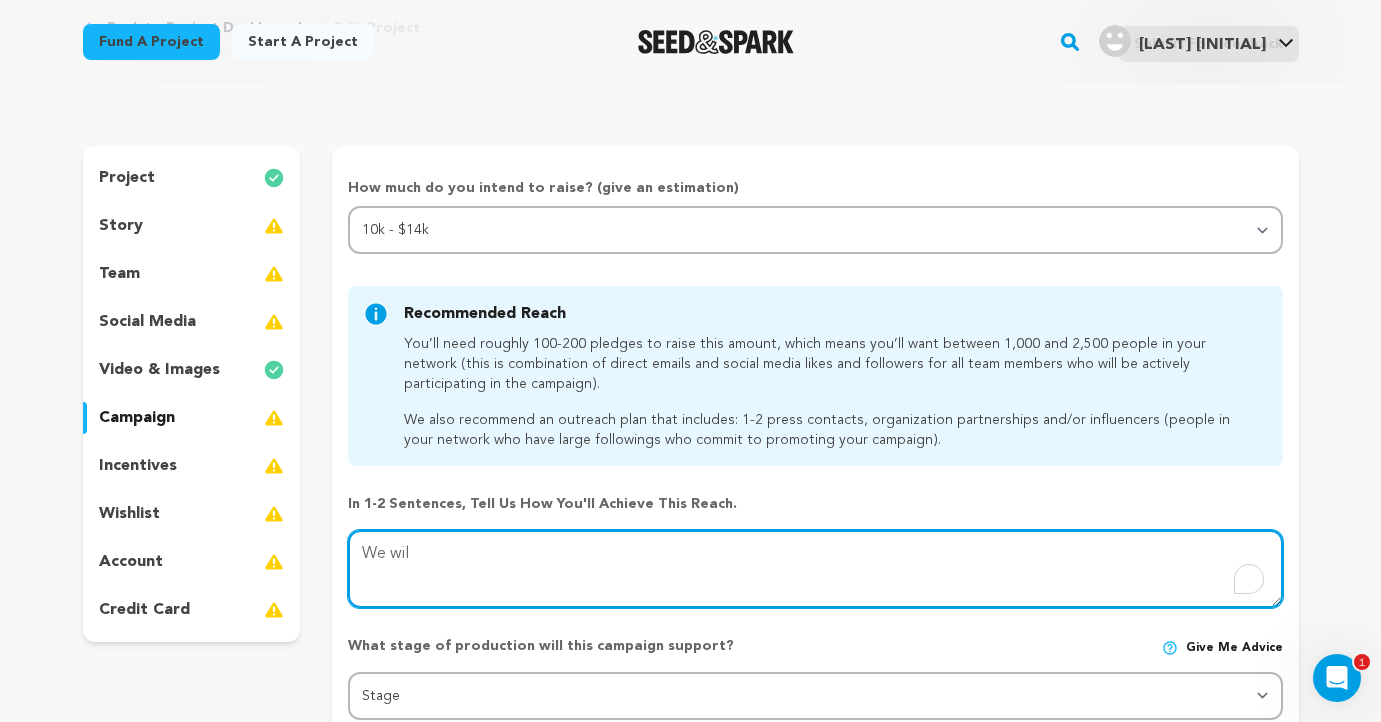 click at bounding box center (815, 569) 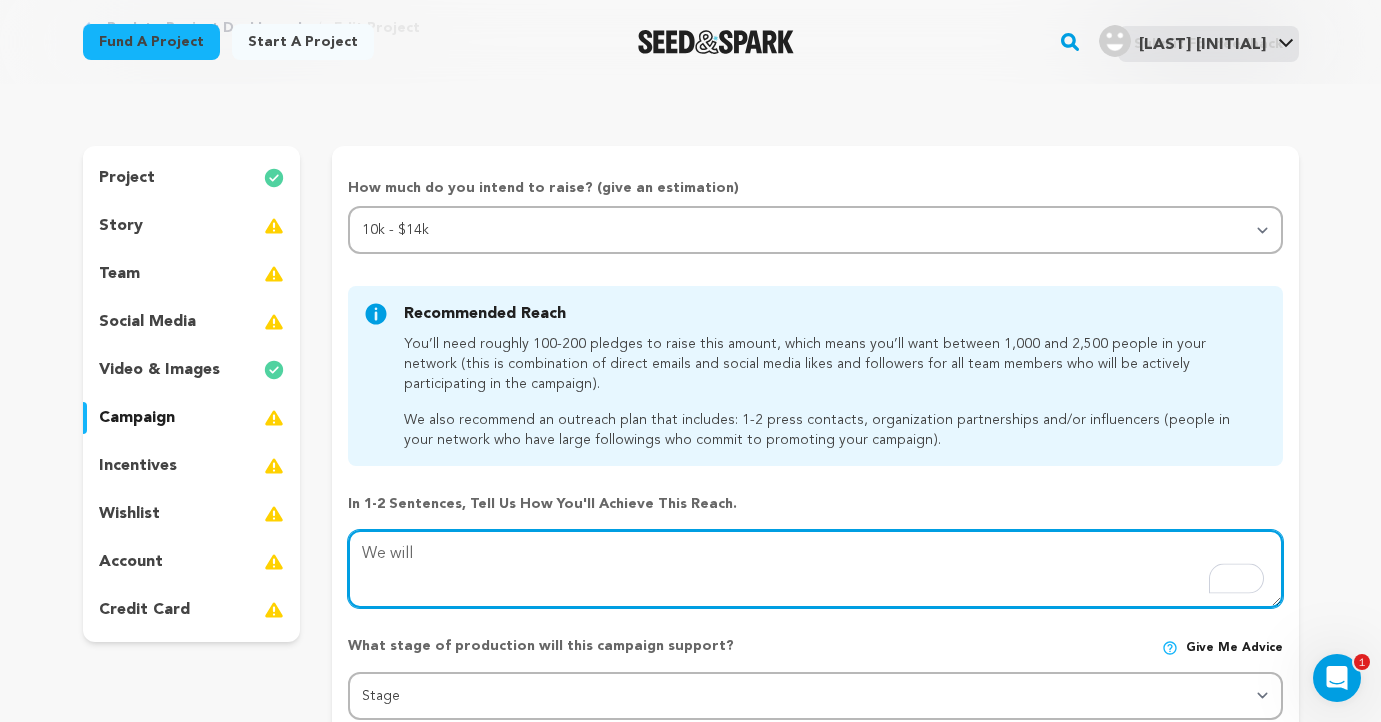 type on "We will" 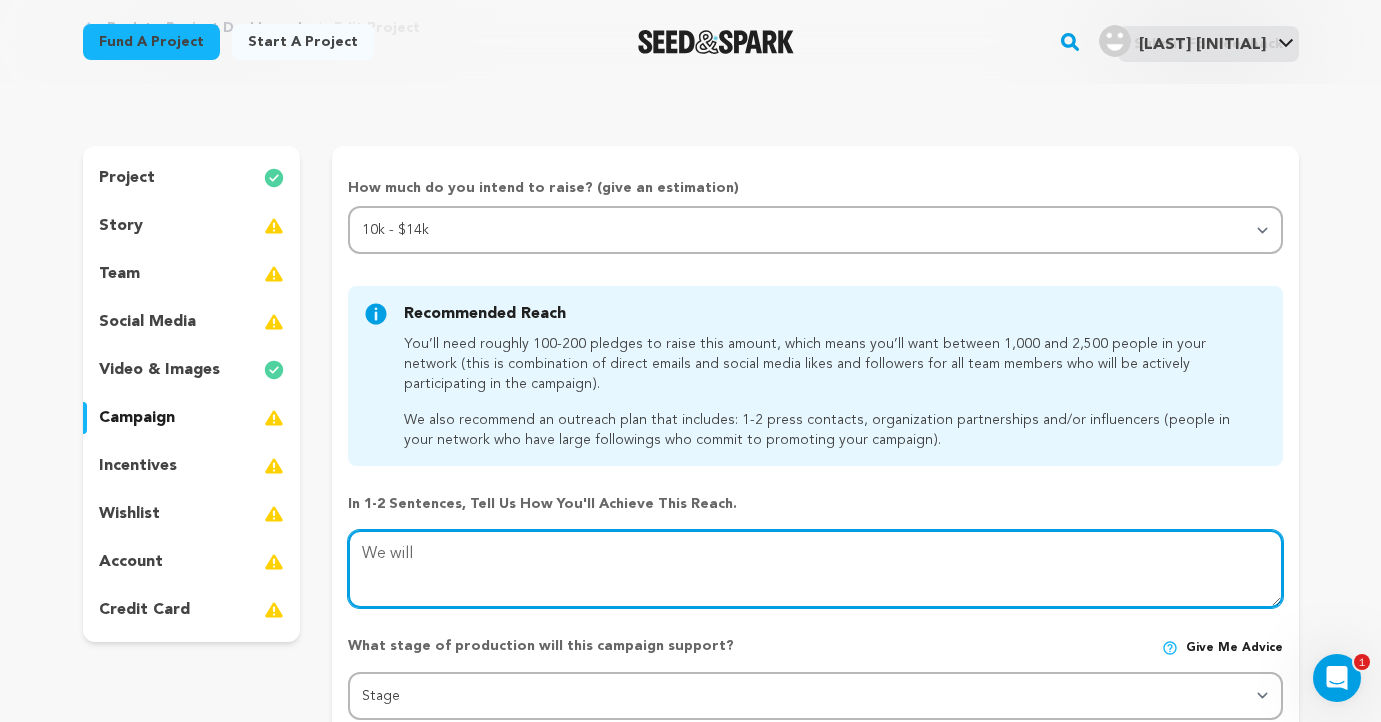 click at bounding box center (815, 569) 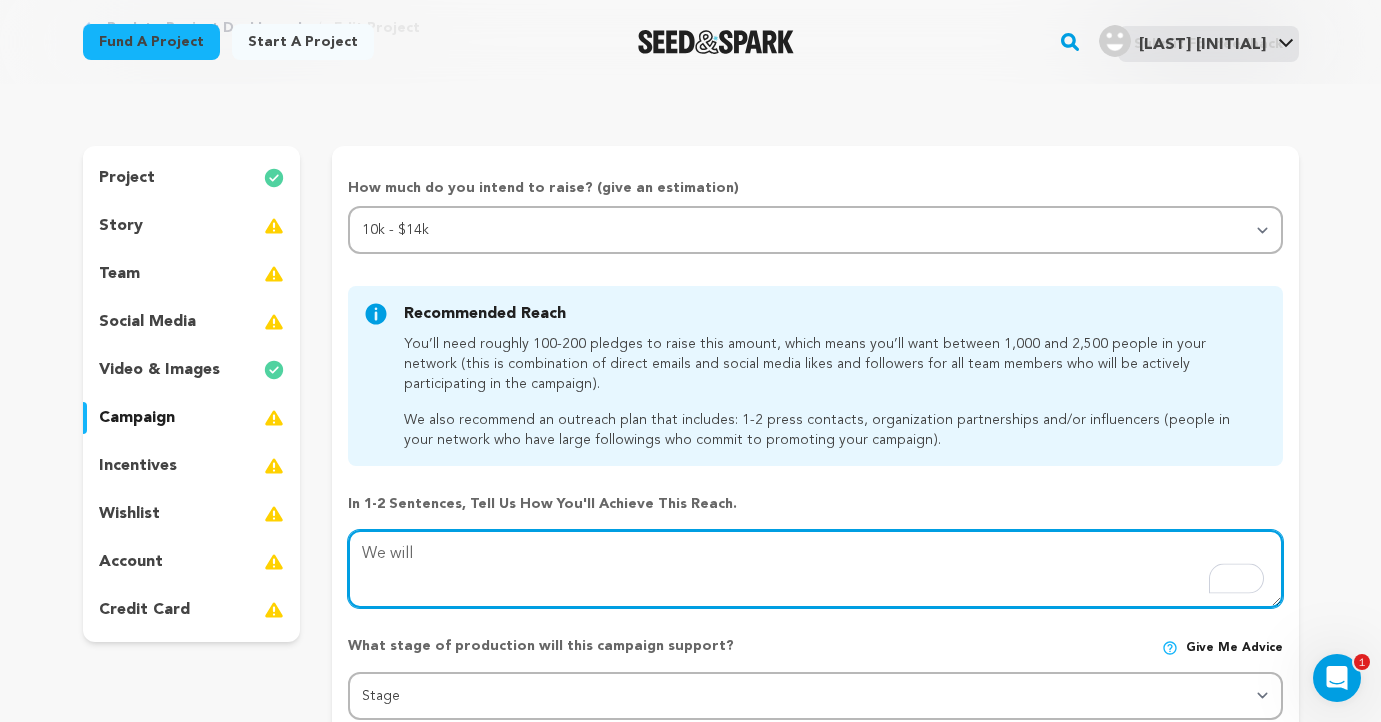 click at bounding box center (815, 569) 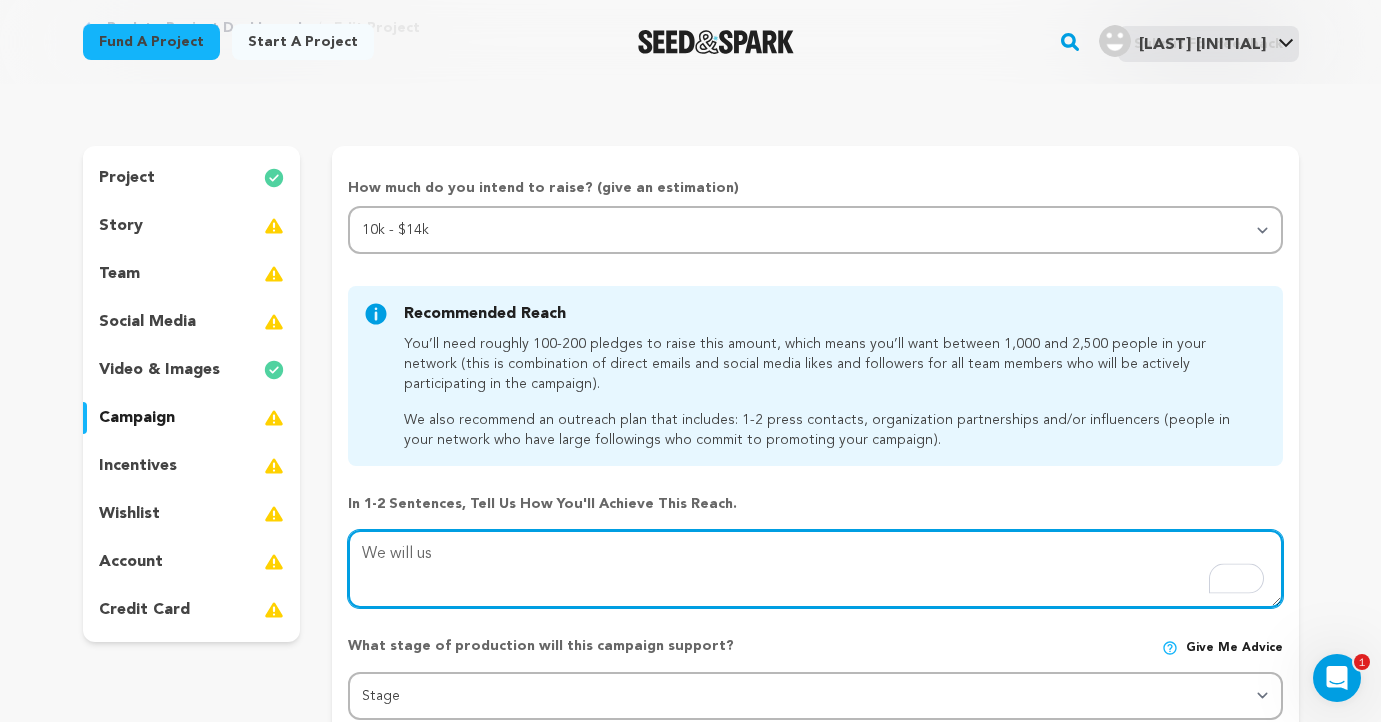 type on "We will us" 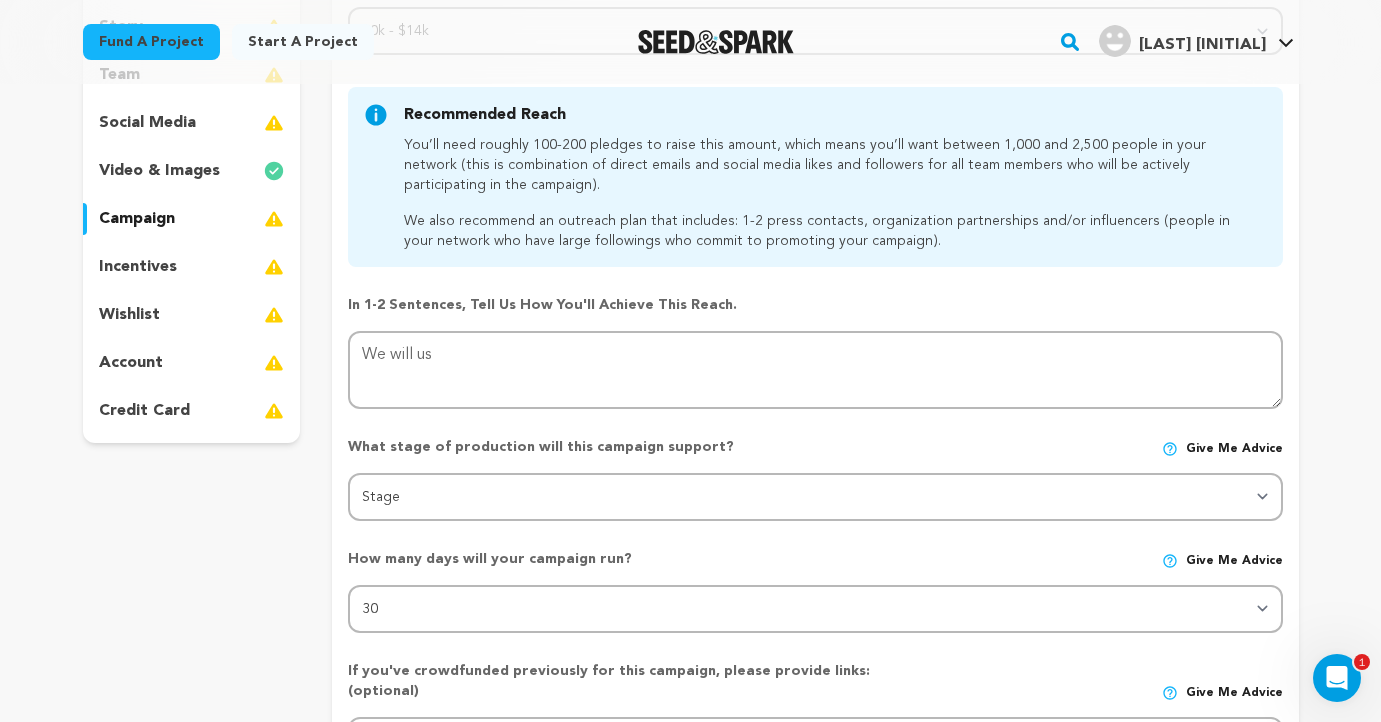 scroll, scrollTop: 323, scrollLeft: 0, axis: vertical 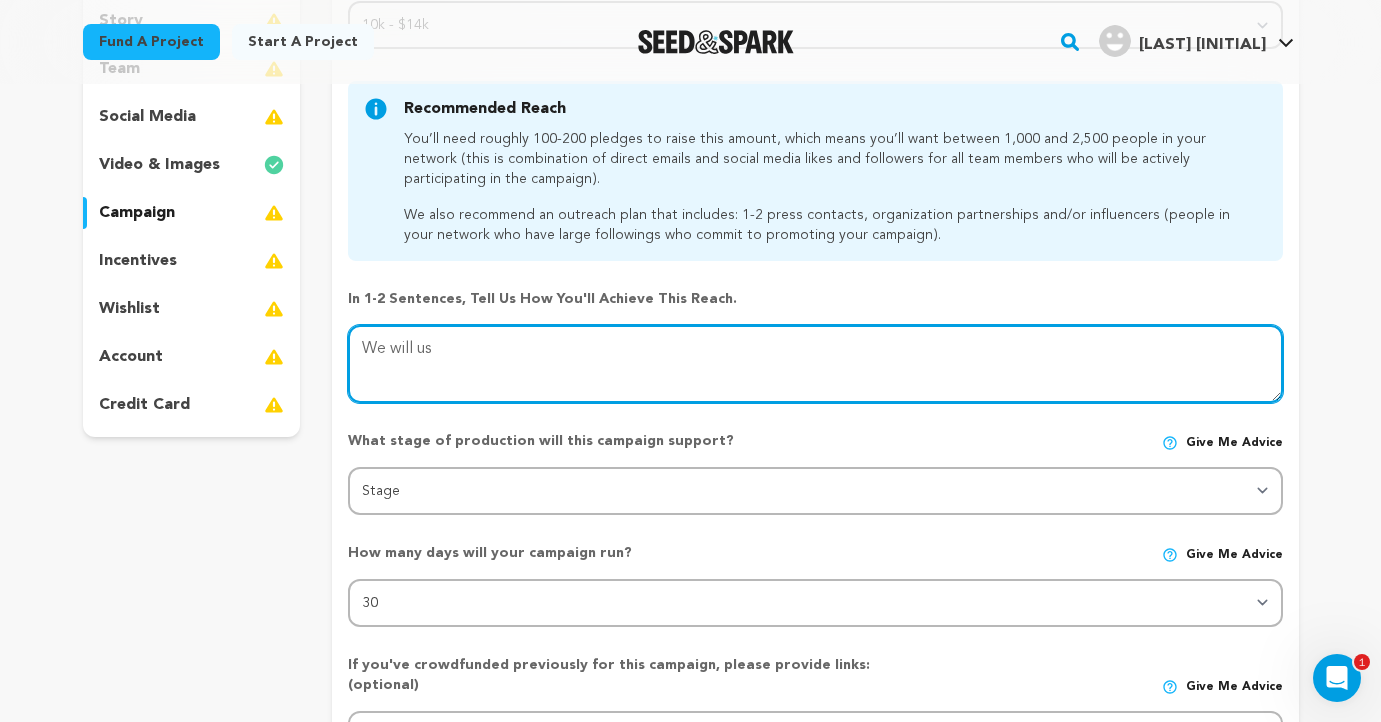 click at bounding box center [815, 364] 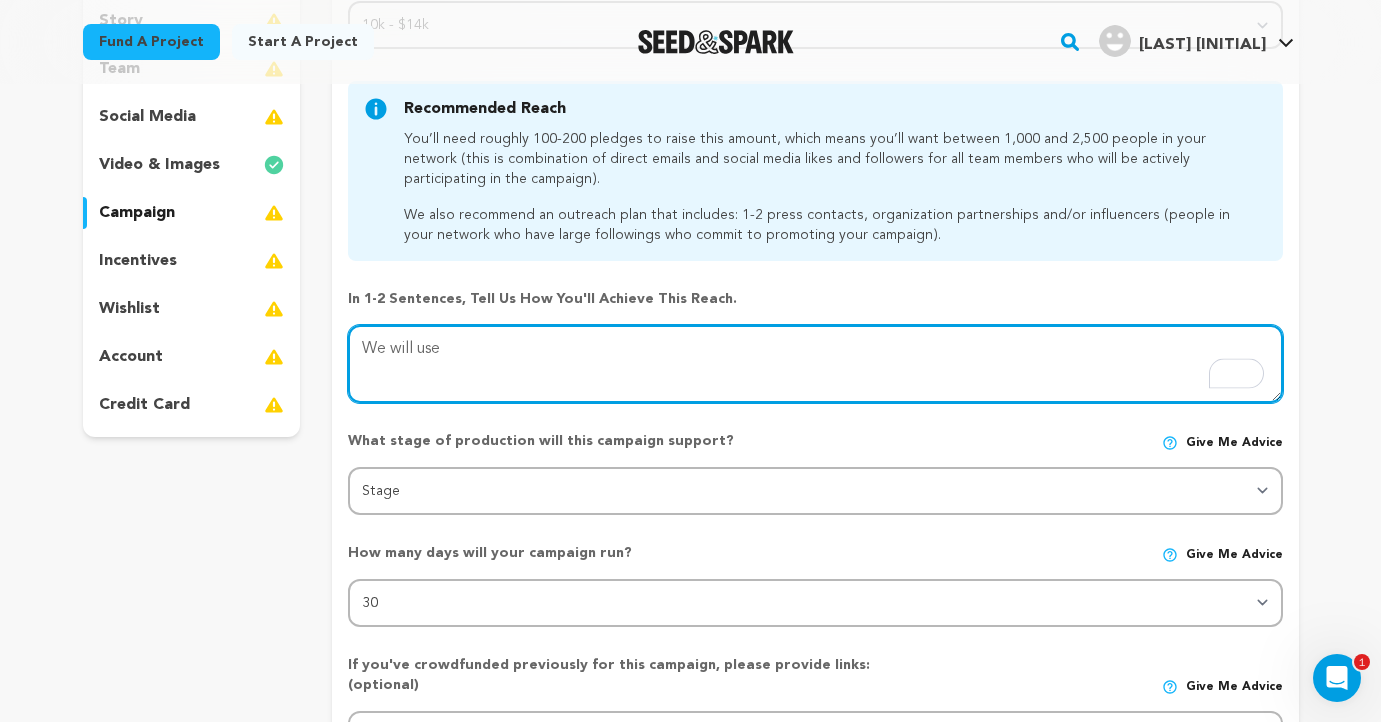 type on "We will use" 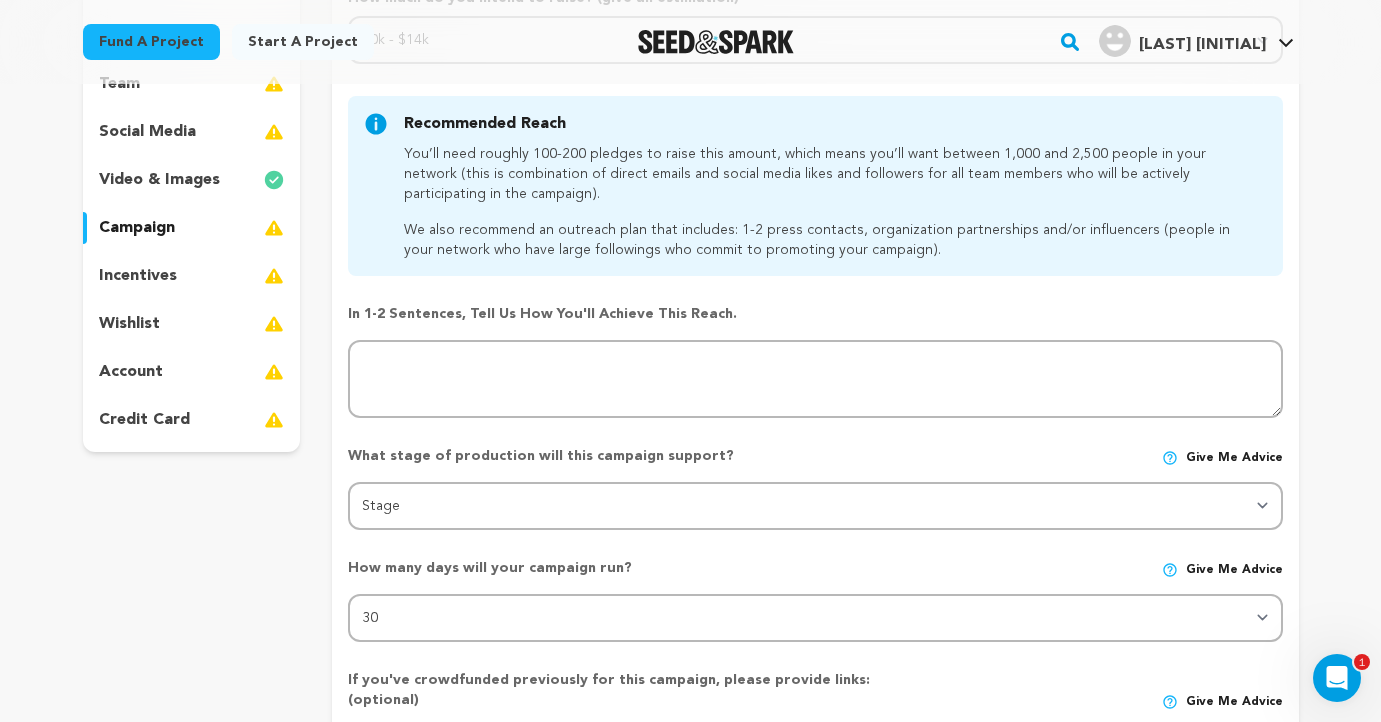 scroll, scrollTop: 314, scrollLeft: 0, axis: vertical 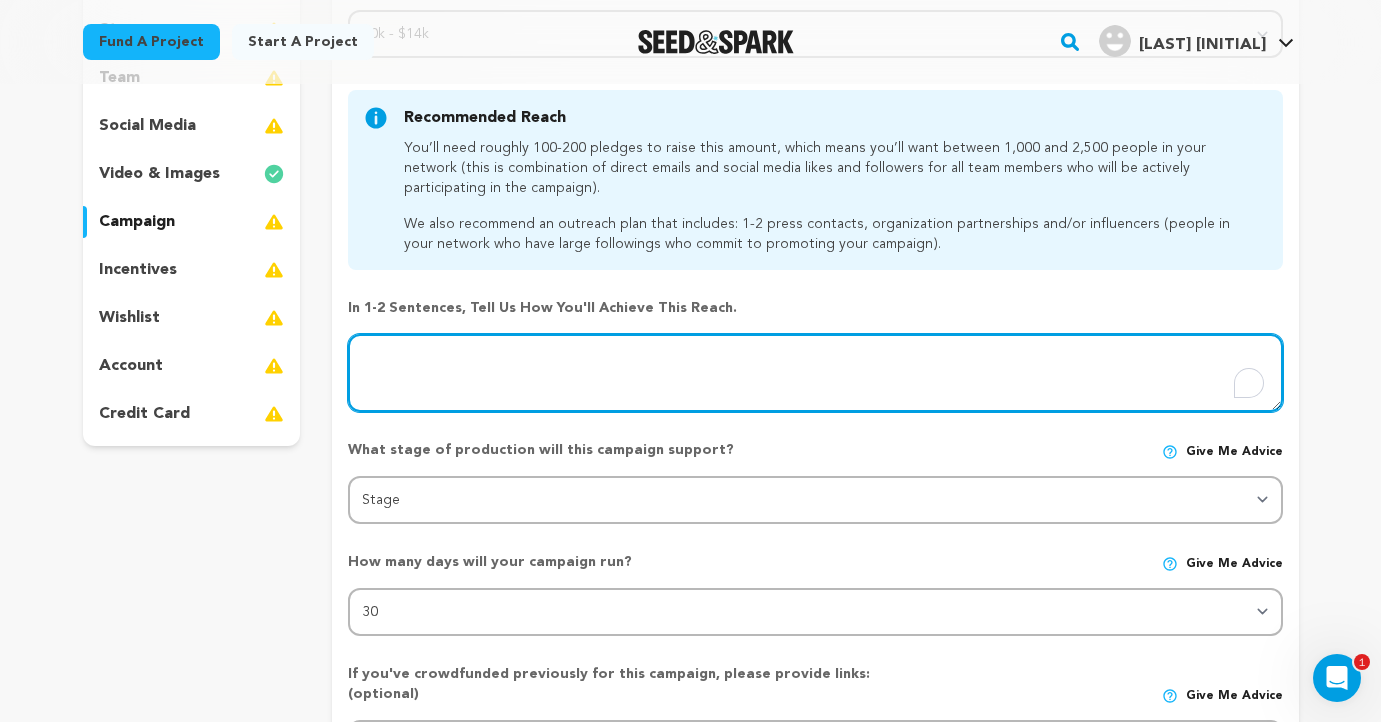 click at bounding box center (815, 373) 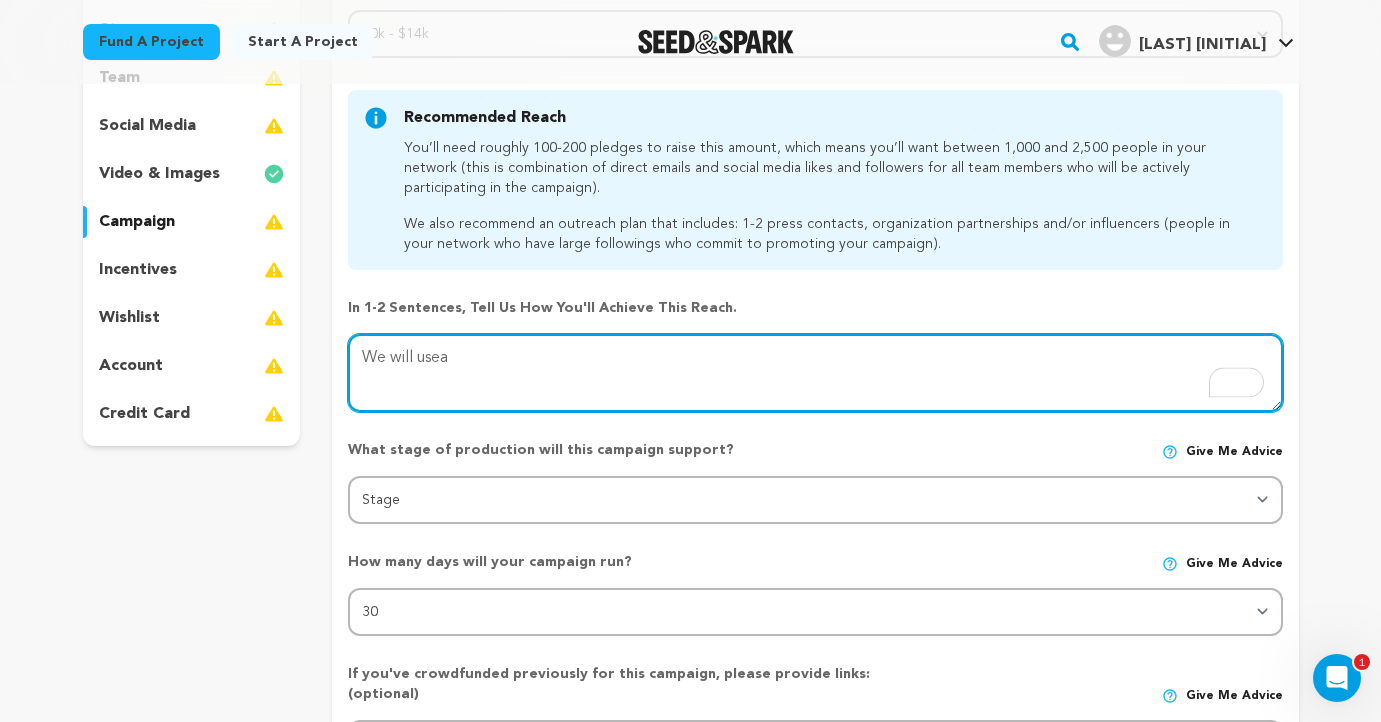type on "We will usea" 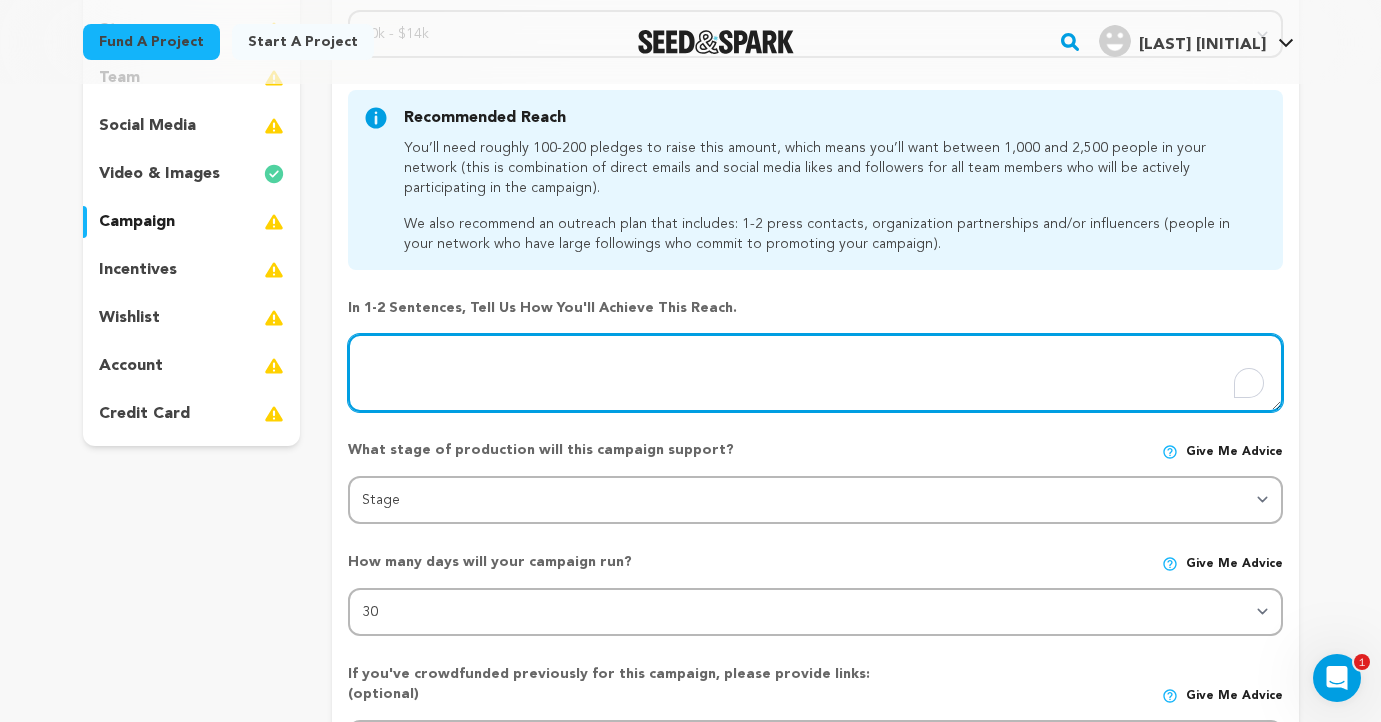 drag, startPoint x: 464, startPoint y: 359, endPoint x: 322, endPoint y: 359, distance: 142 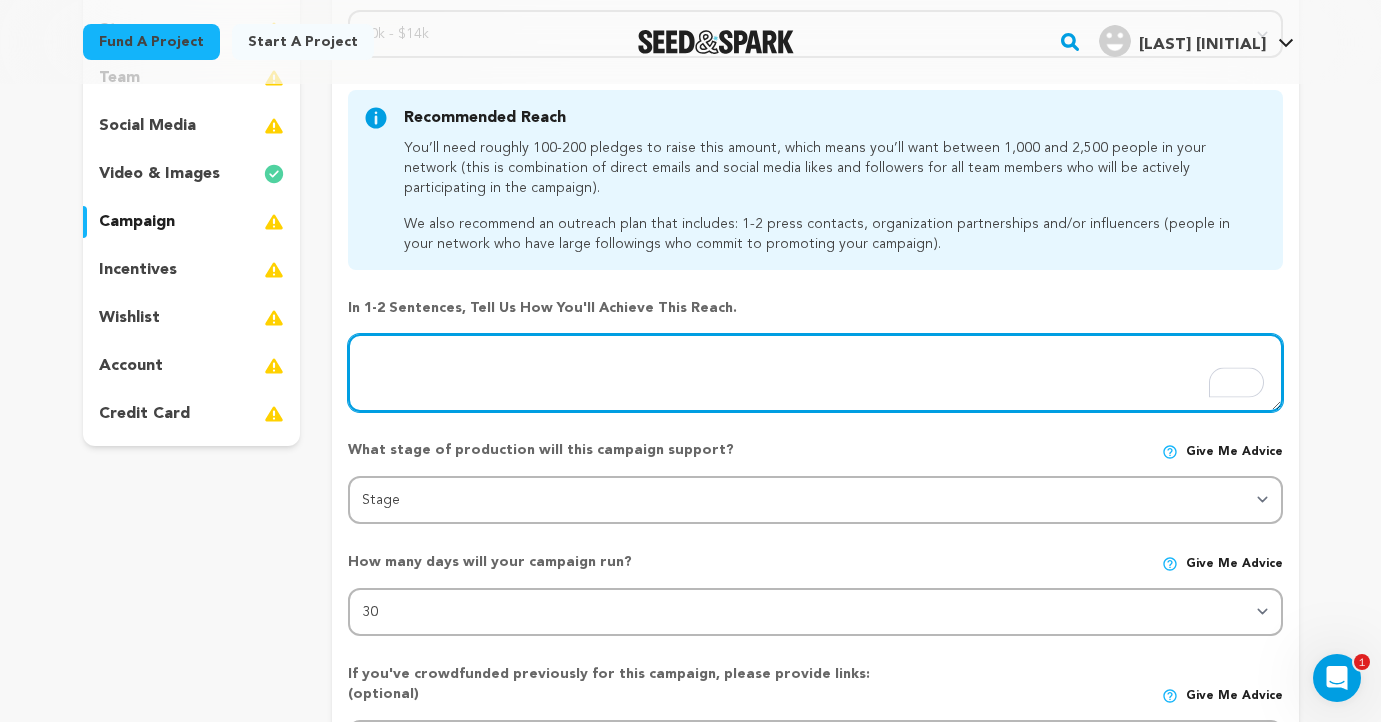 type 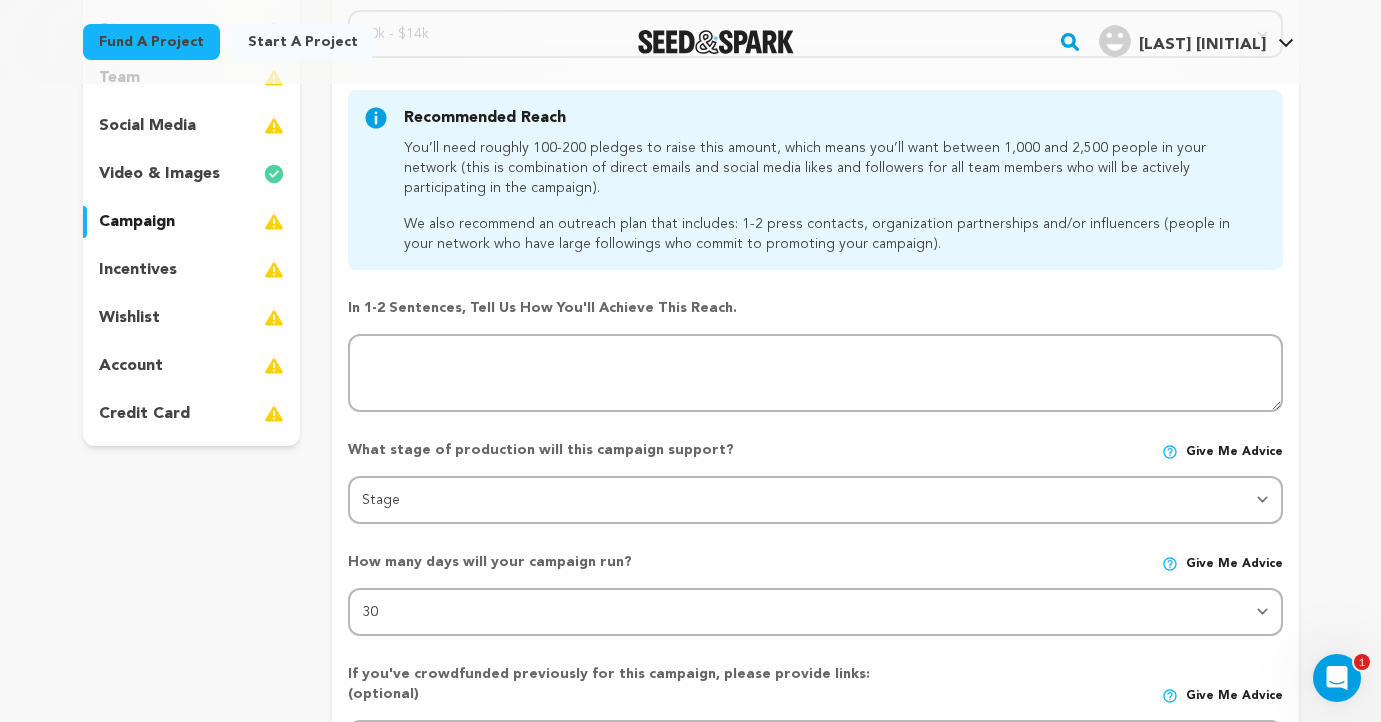 scroll, scrollTop: 0, scrollLeft: 0, axis: both 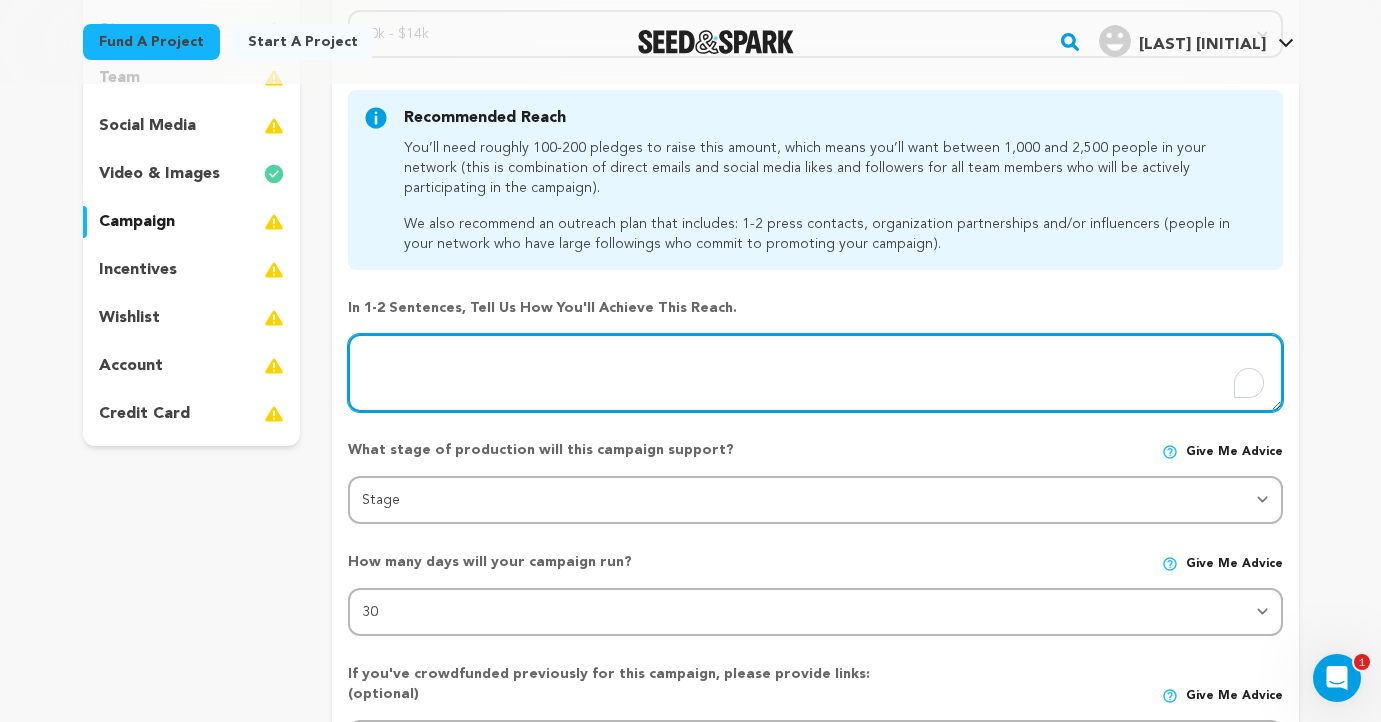 click at bounding box center [815, 373] 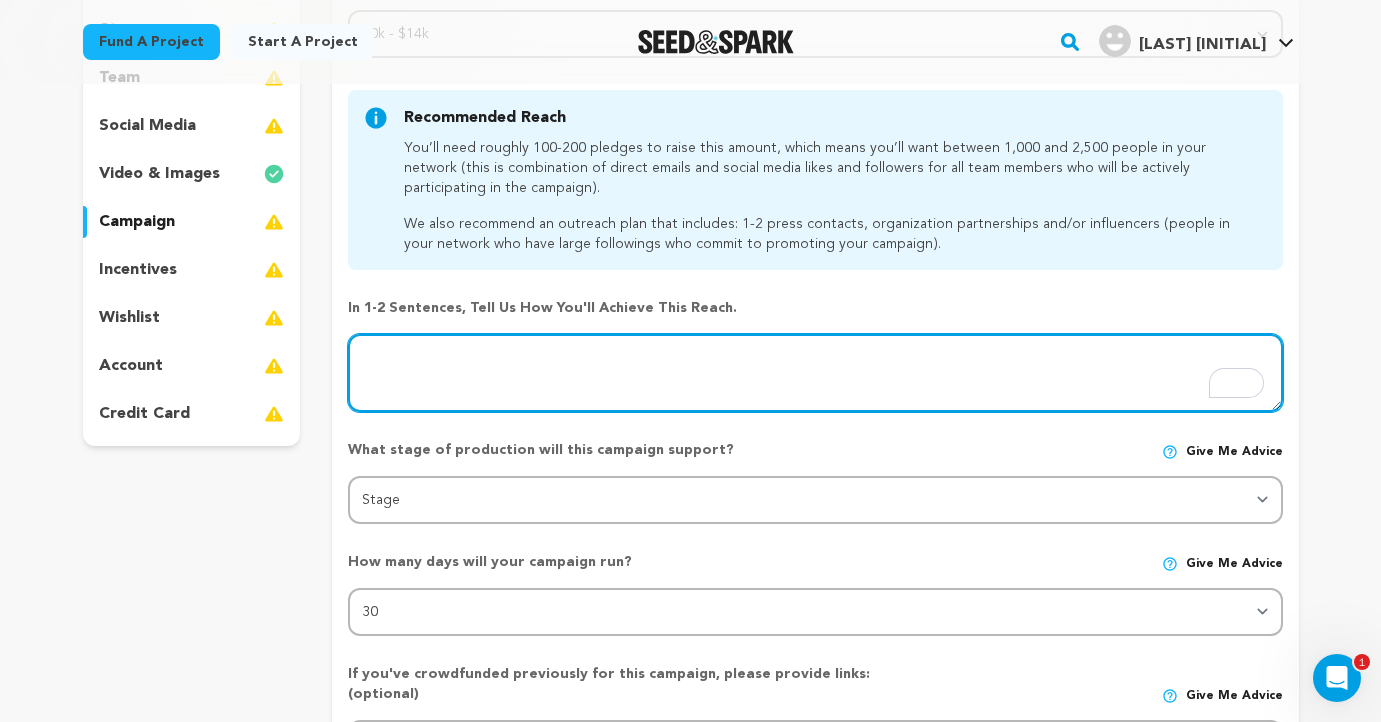paste on "We will use a combination of social media, outreach through email, and a team member experienced in film financing." 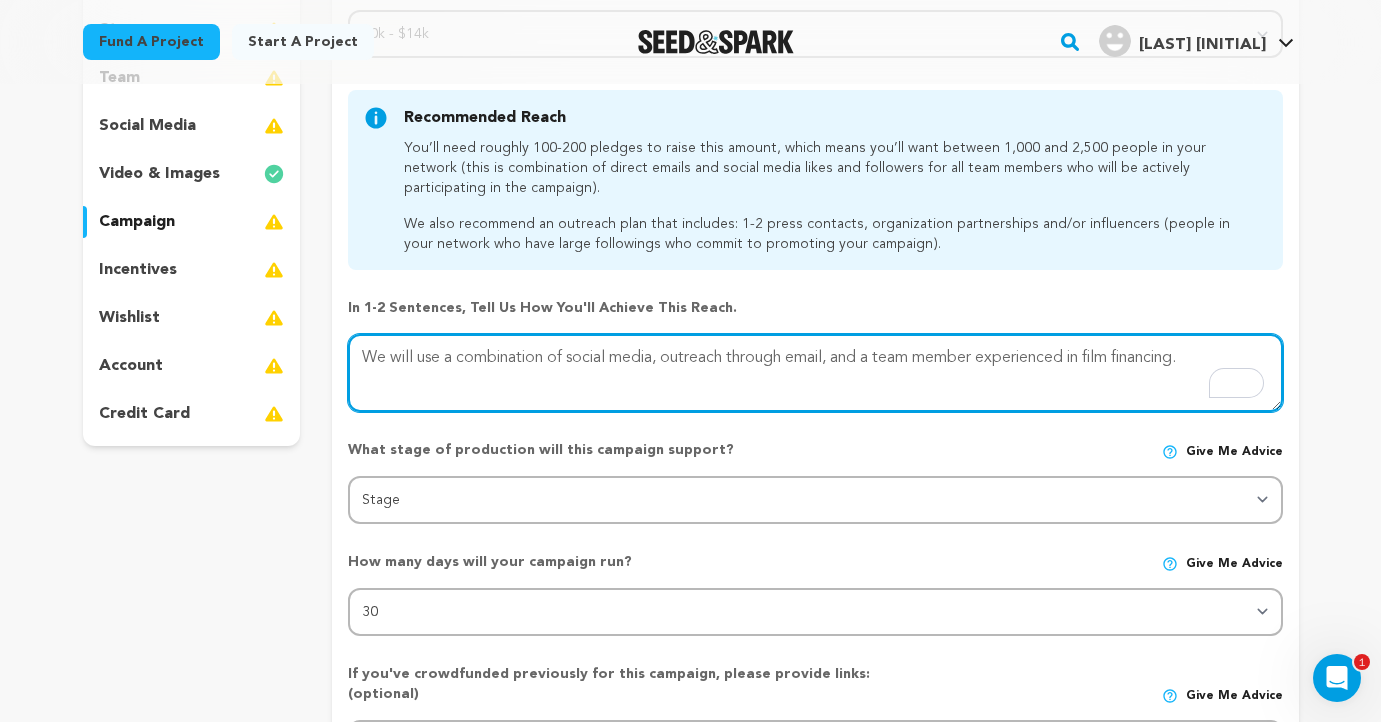 type on "We will use a combination of social media, outreach through email, and a team member experienced in film financing." 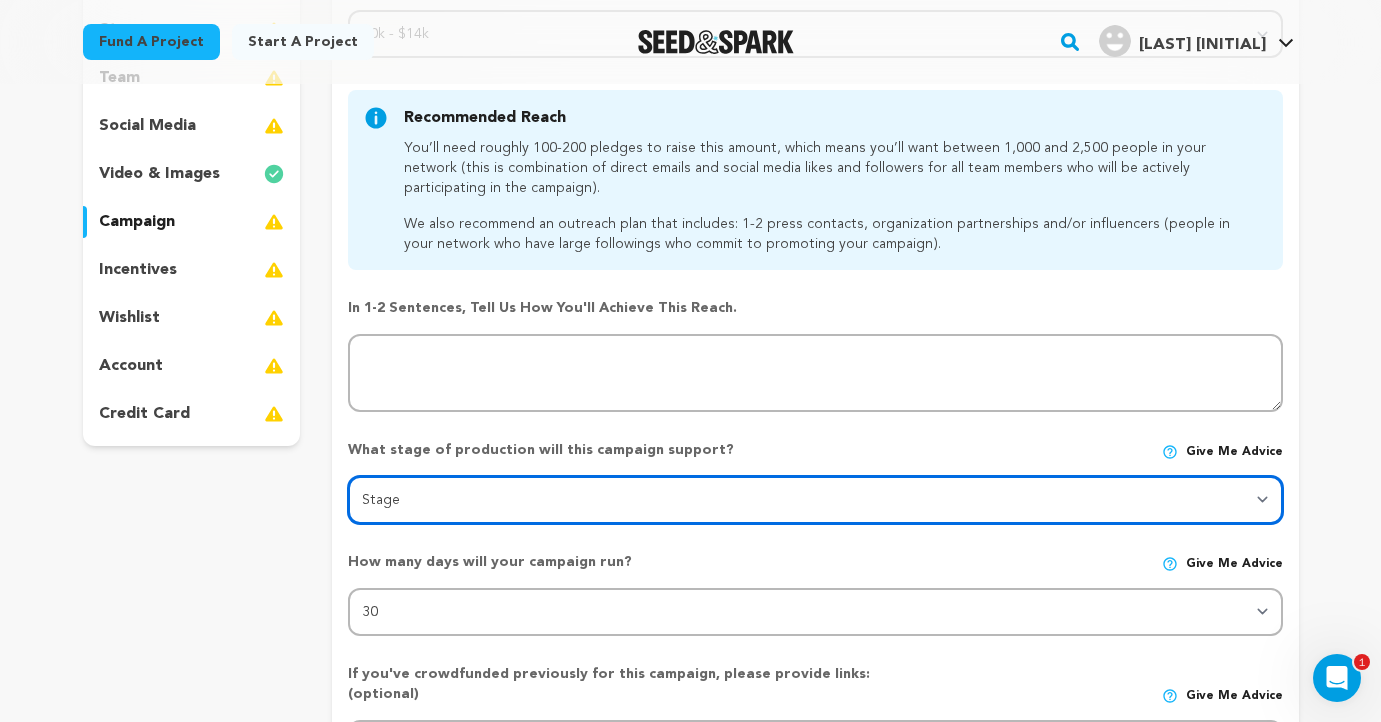 click on "Stage
DEVELOPMENT
PRODUCTION
POST-PRODUCTION
DISTRIBUTION
PRE-PRODUCTION
ENHANCEMENT
PRODUCTION PHASE 2
FESTIVALS
PR/MARKETING
TOUR
IMPACT CAMPAIGN" at bounding box center [815, 500] 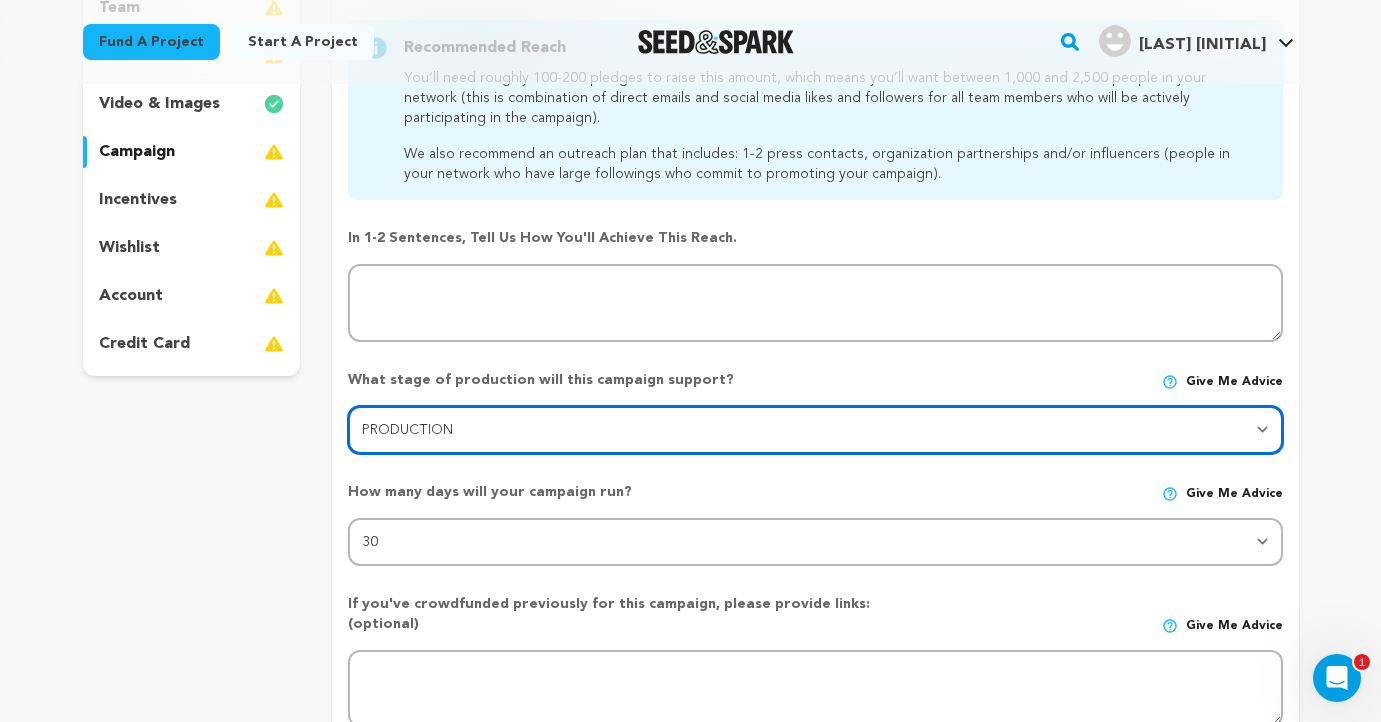 scroll, scrollTop: 402, scrollLeft: 0, axis: vertical 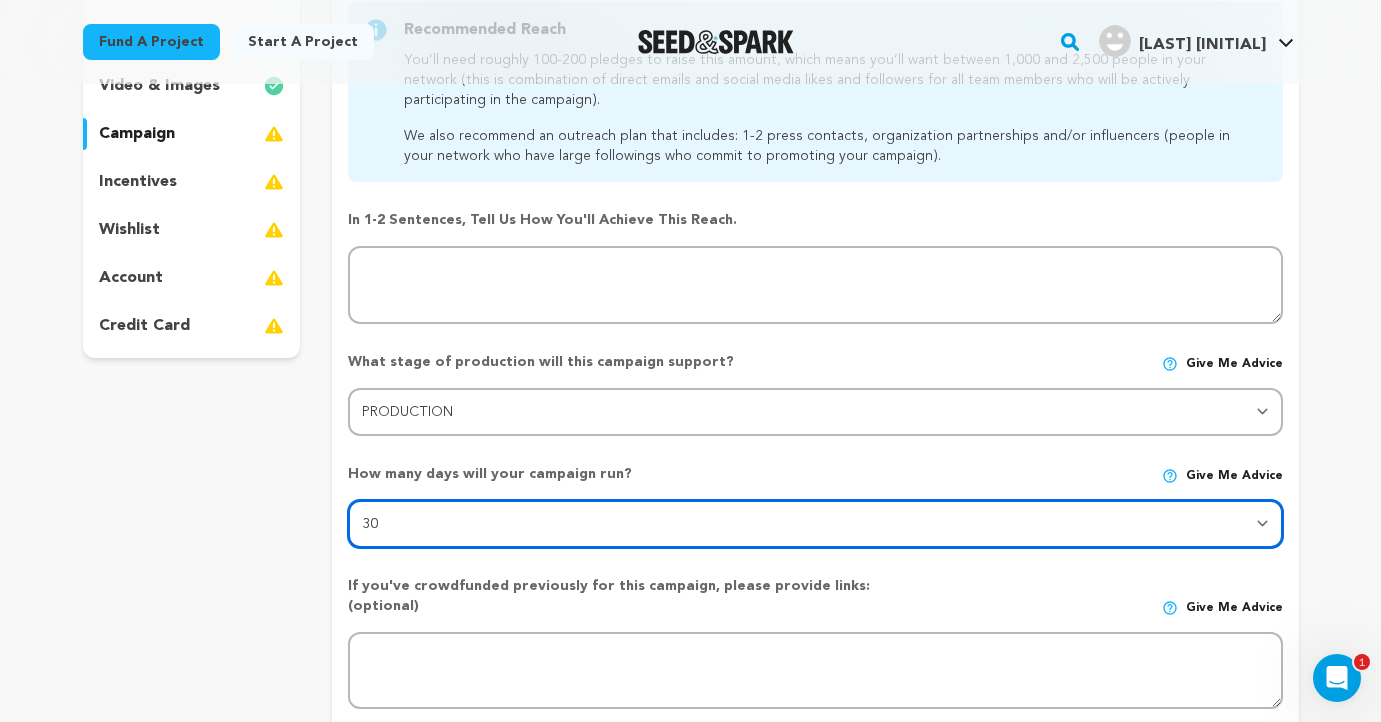 click on "30
45
60" at bounding box center [815, 524] 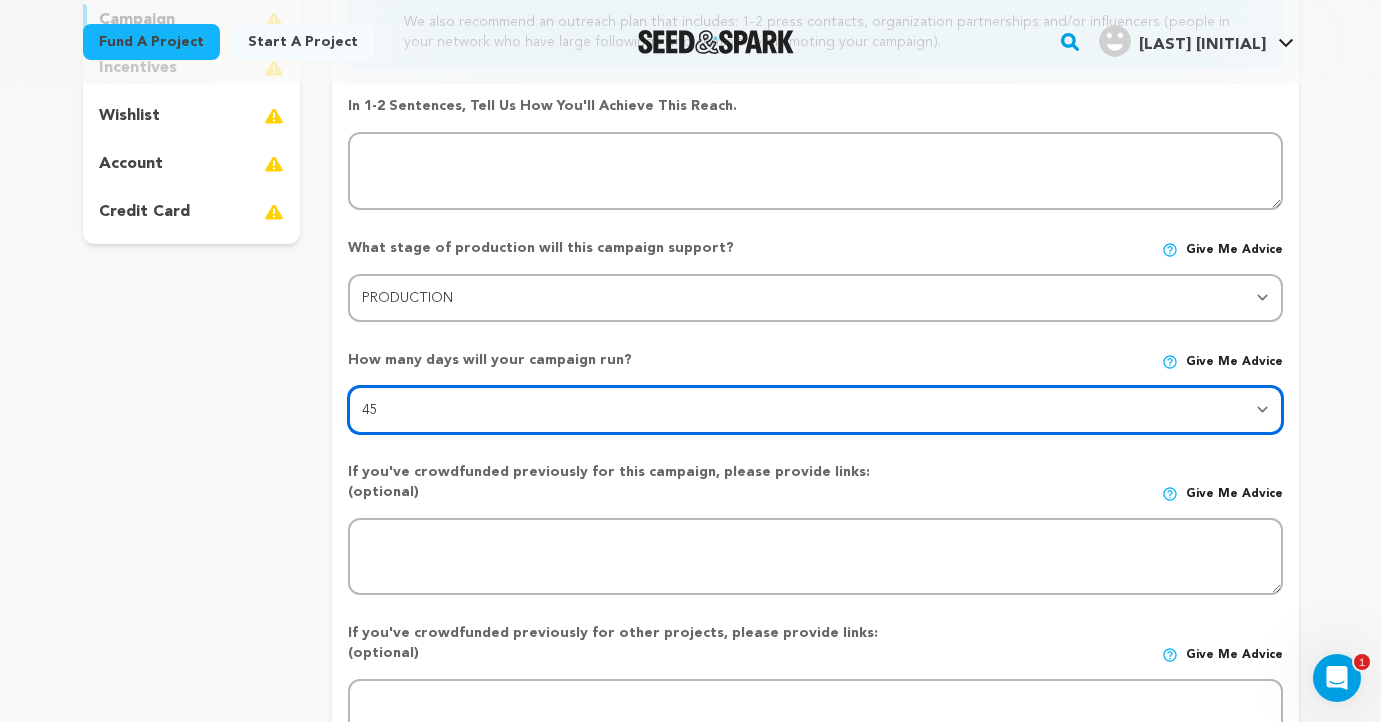 scroll, scrollTop: 521, scrollLeft: 0, axis: vertical 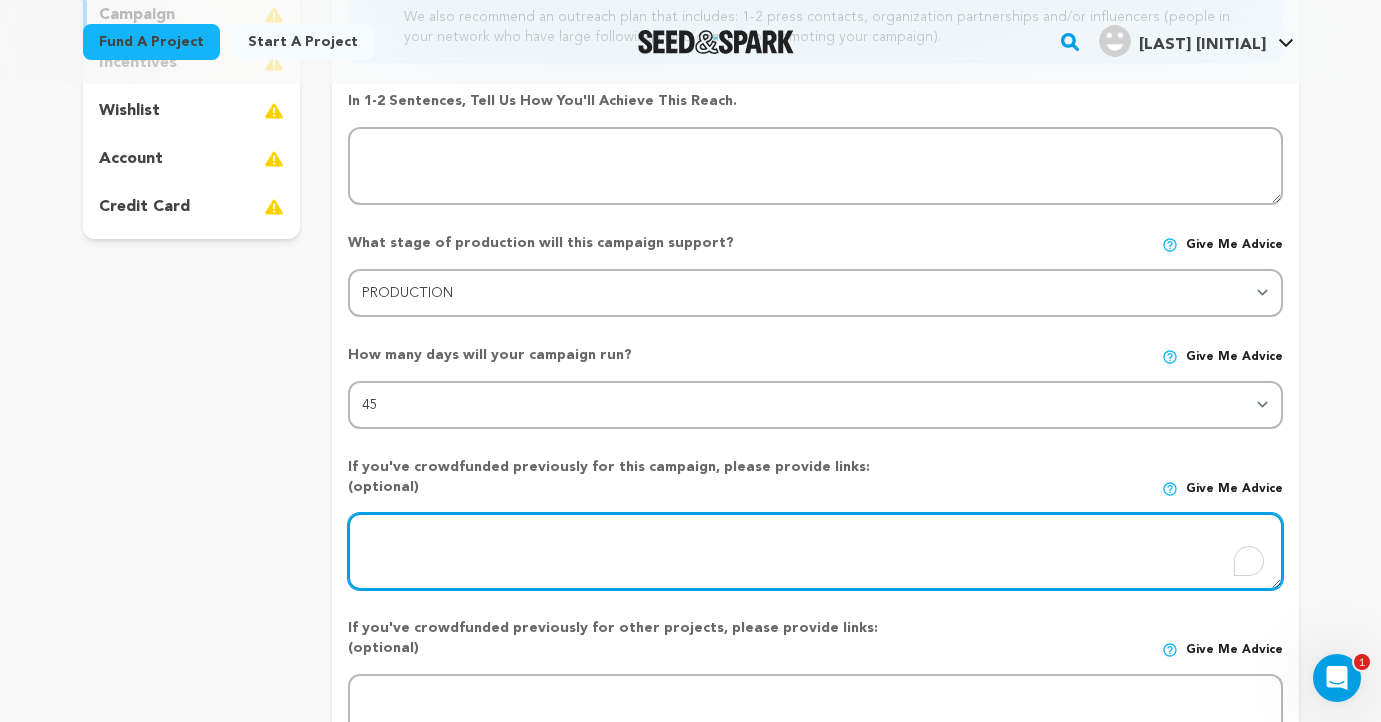 click at bounding box center (815, 552) 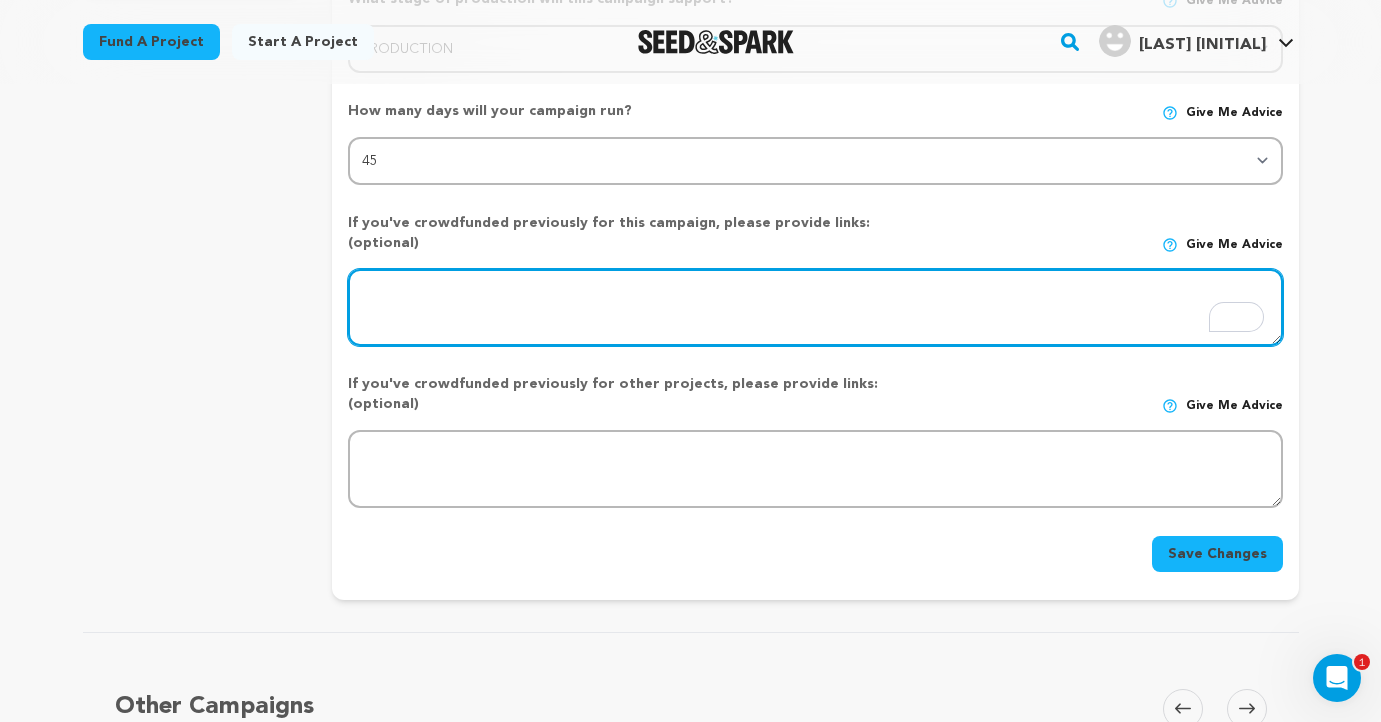 scroll, scrollTop: 810, scrollLeft: 0, axis: vertical 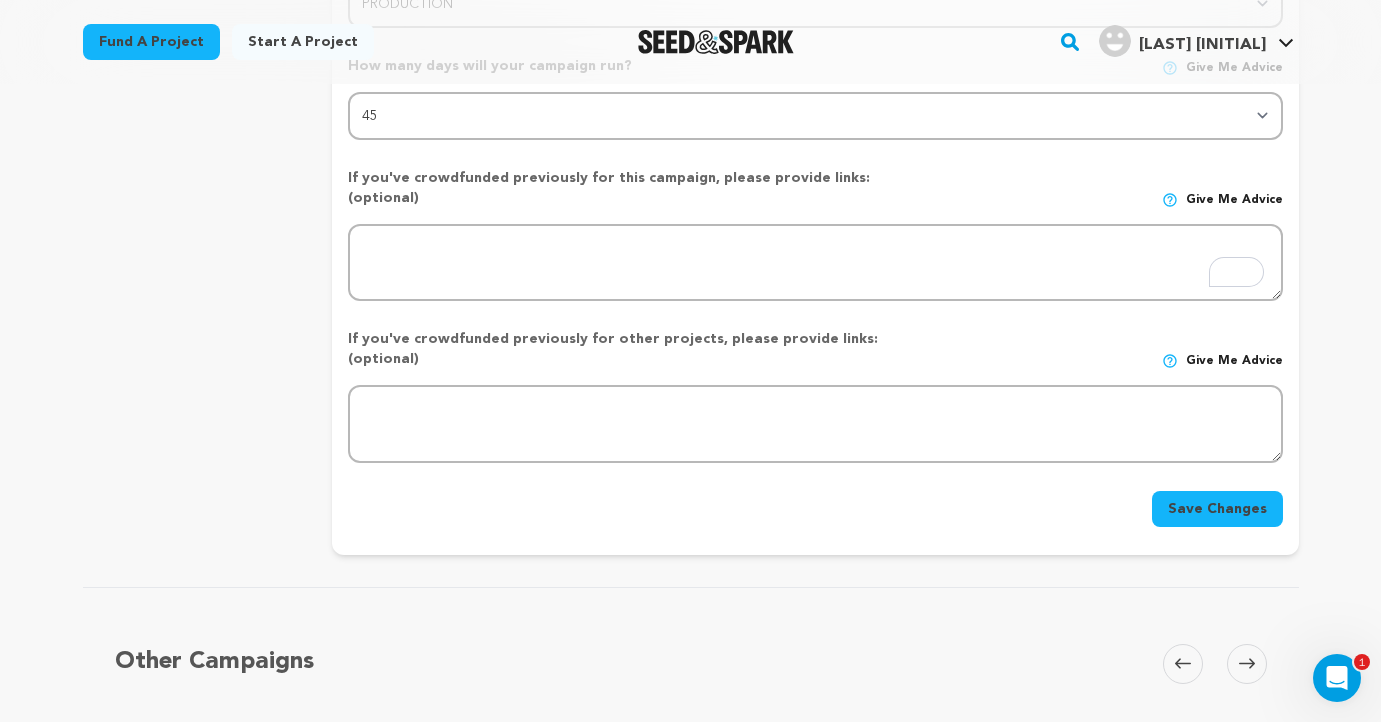 click on "Save Changes" at bounding box center [1217, 509] 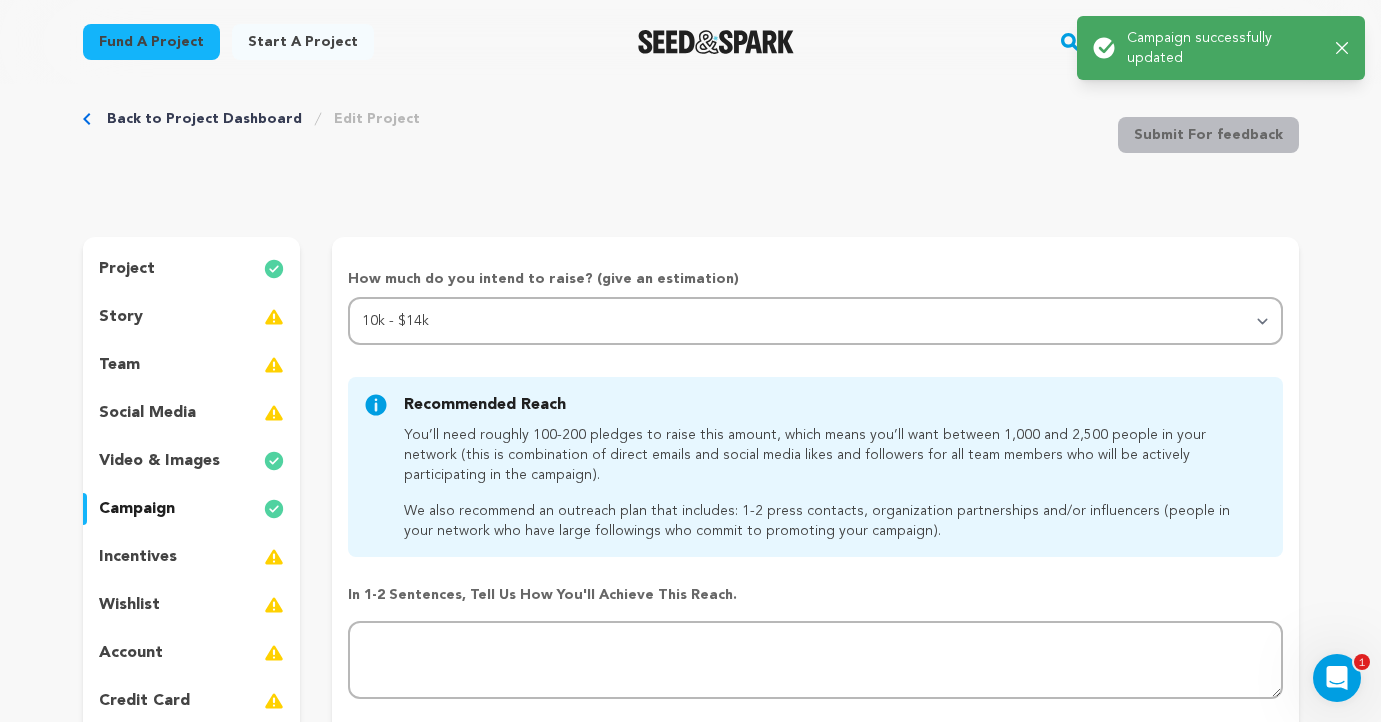 scroll, scrollTop: 0, scrollLeft: 0, axis: both 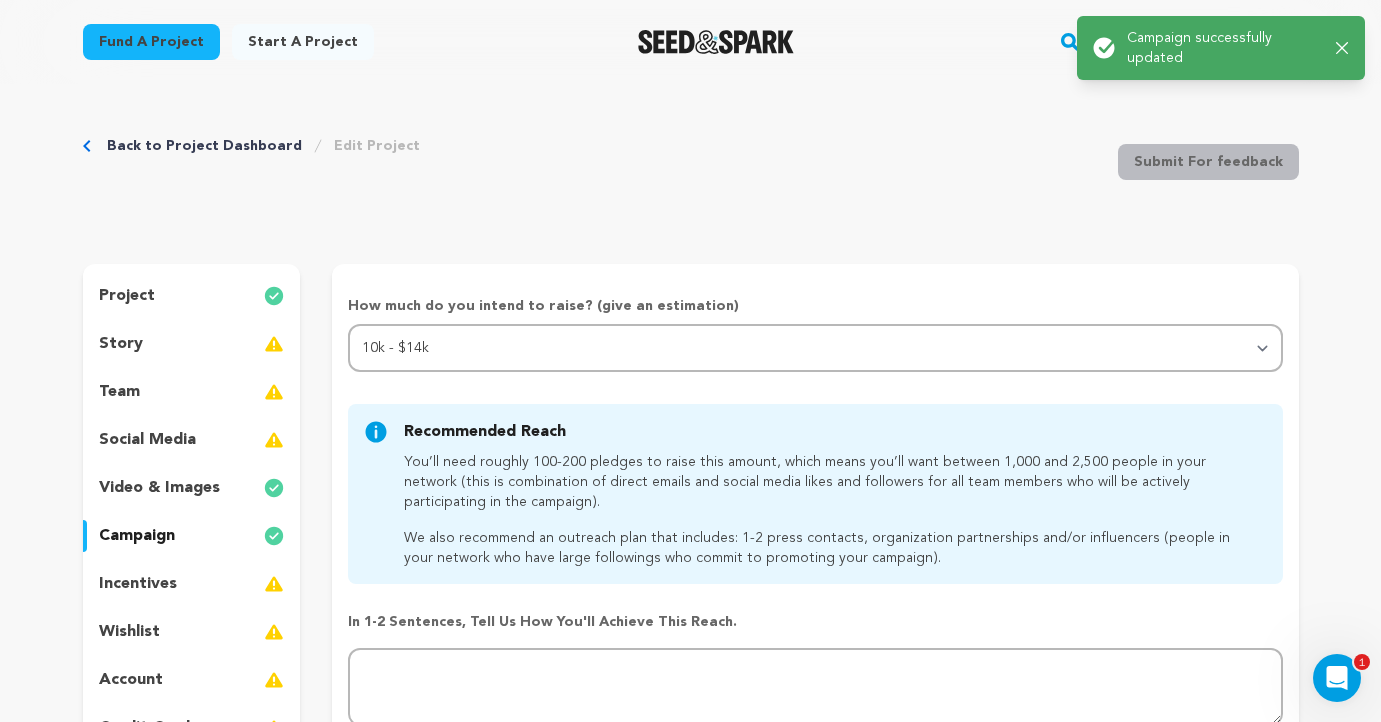 click on "incentives" at bounding box center (138, 584) 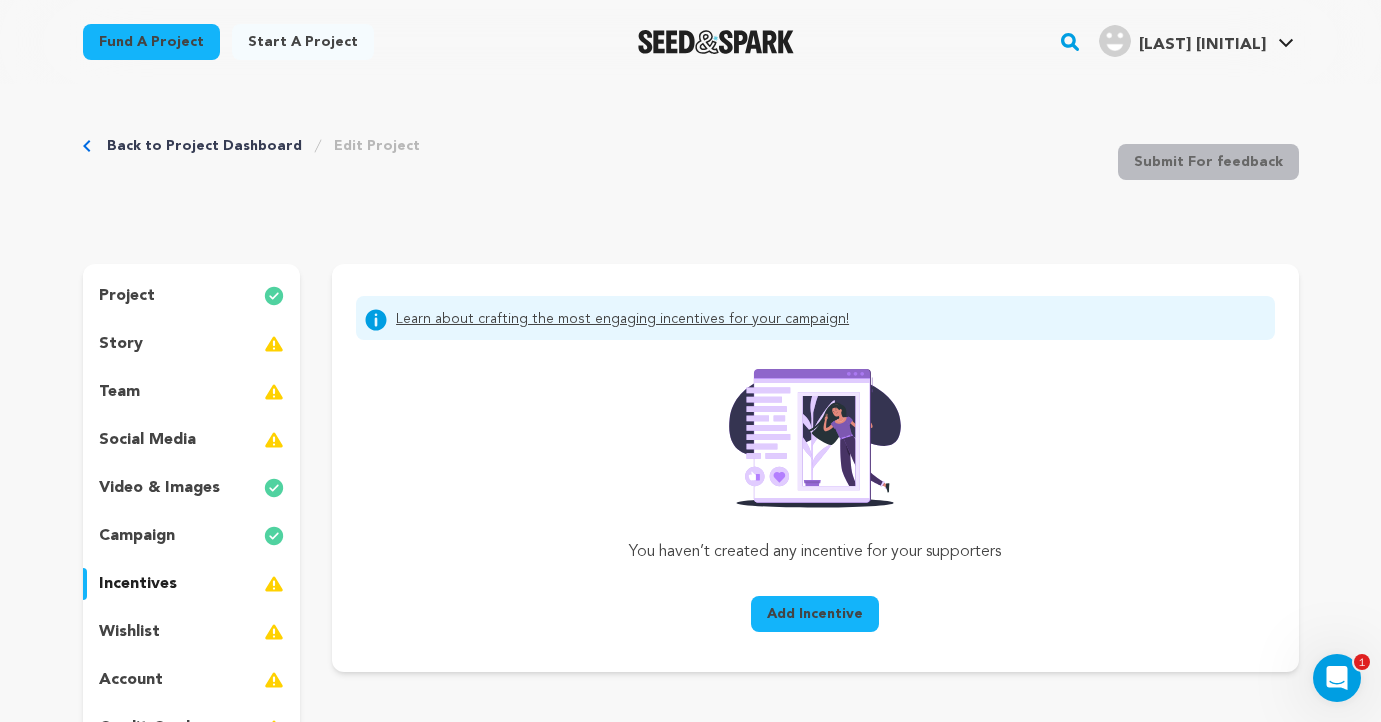 click on "Add Incentive" at bounding box center [815, 614] 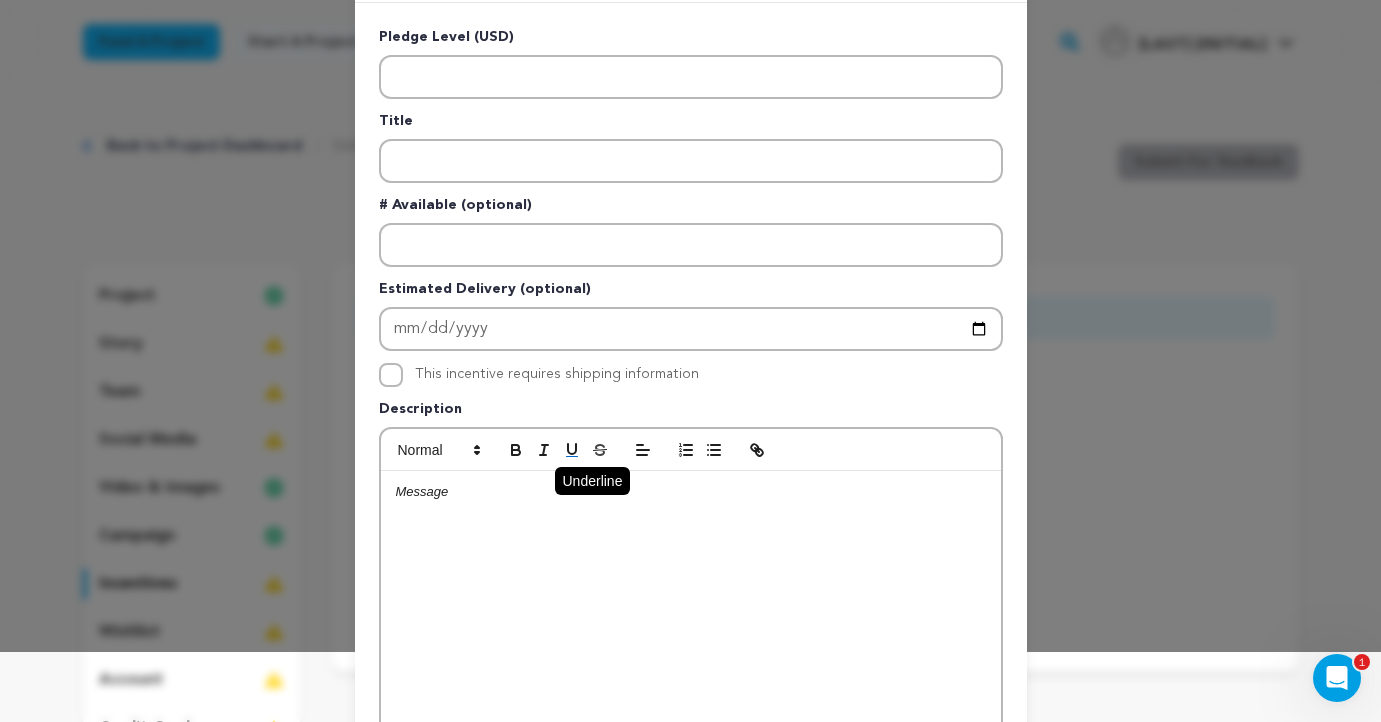 scroll, scrollTop: 0, scrollLeft: 0, axis: both 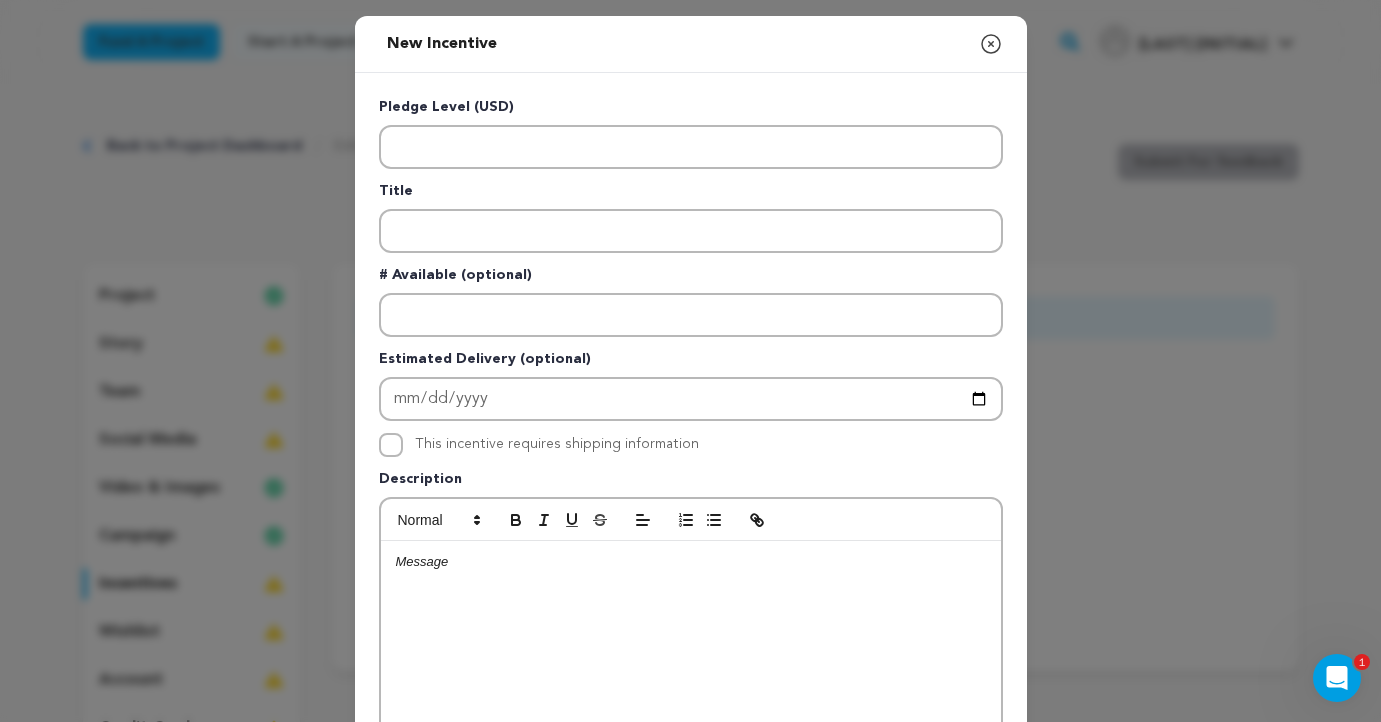 click 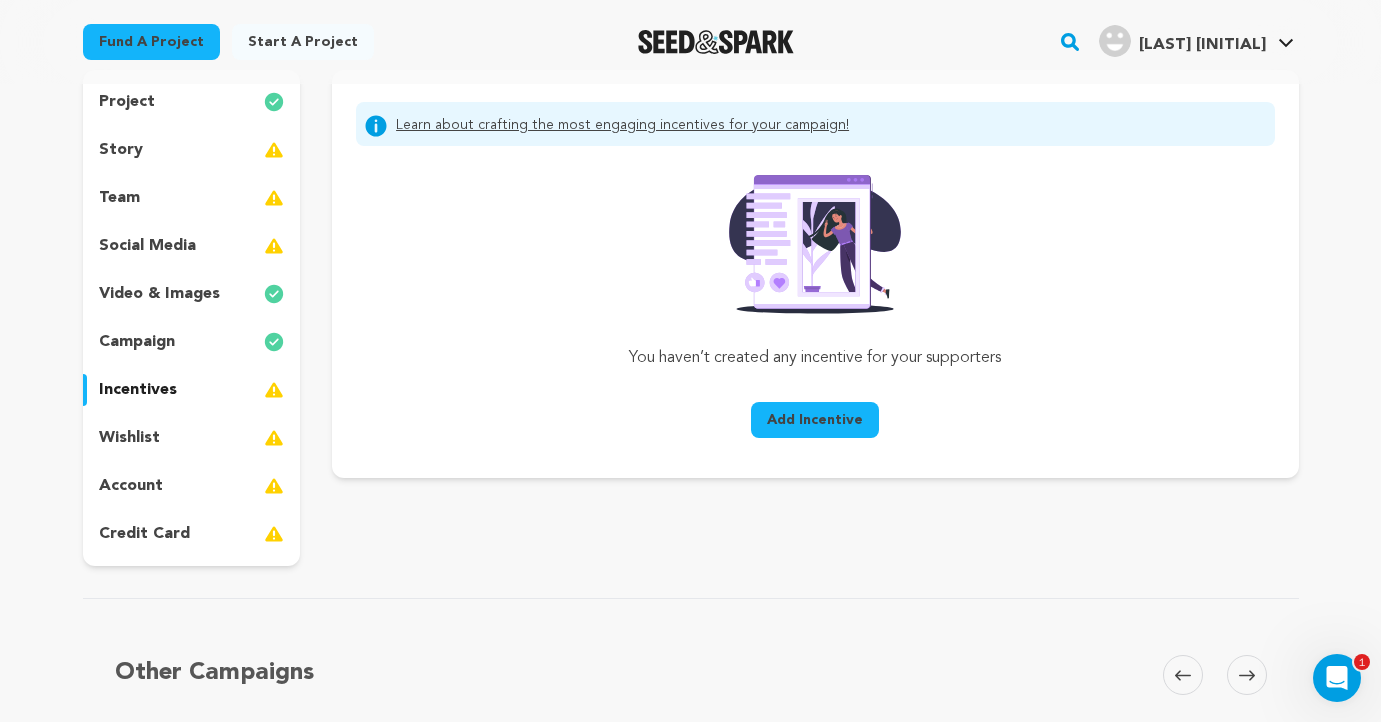 scroll, scrollTop: 195, scrollLeft: 0, axis: vertical 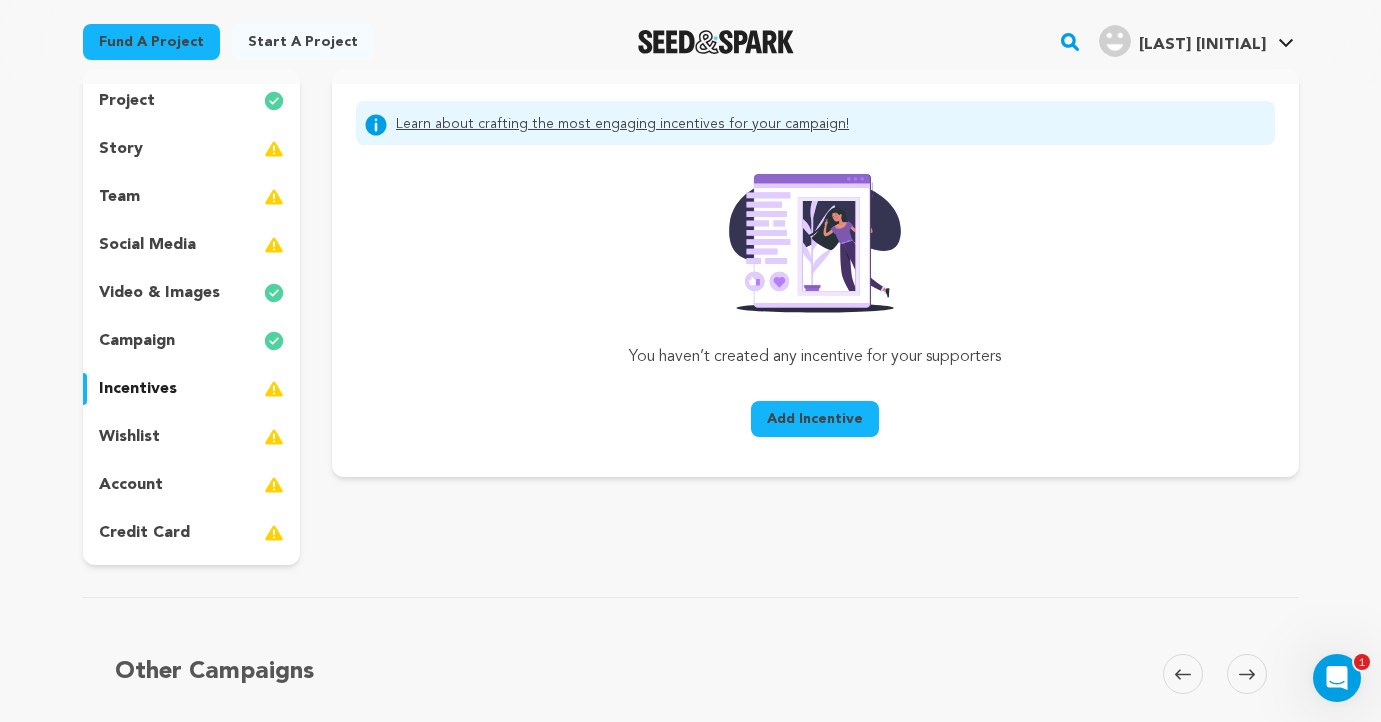 click on "wishlist" at bounding box center [192, 437] 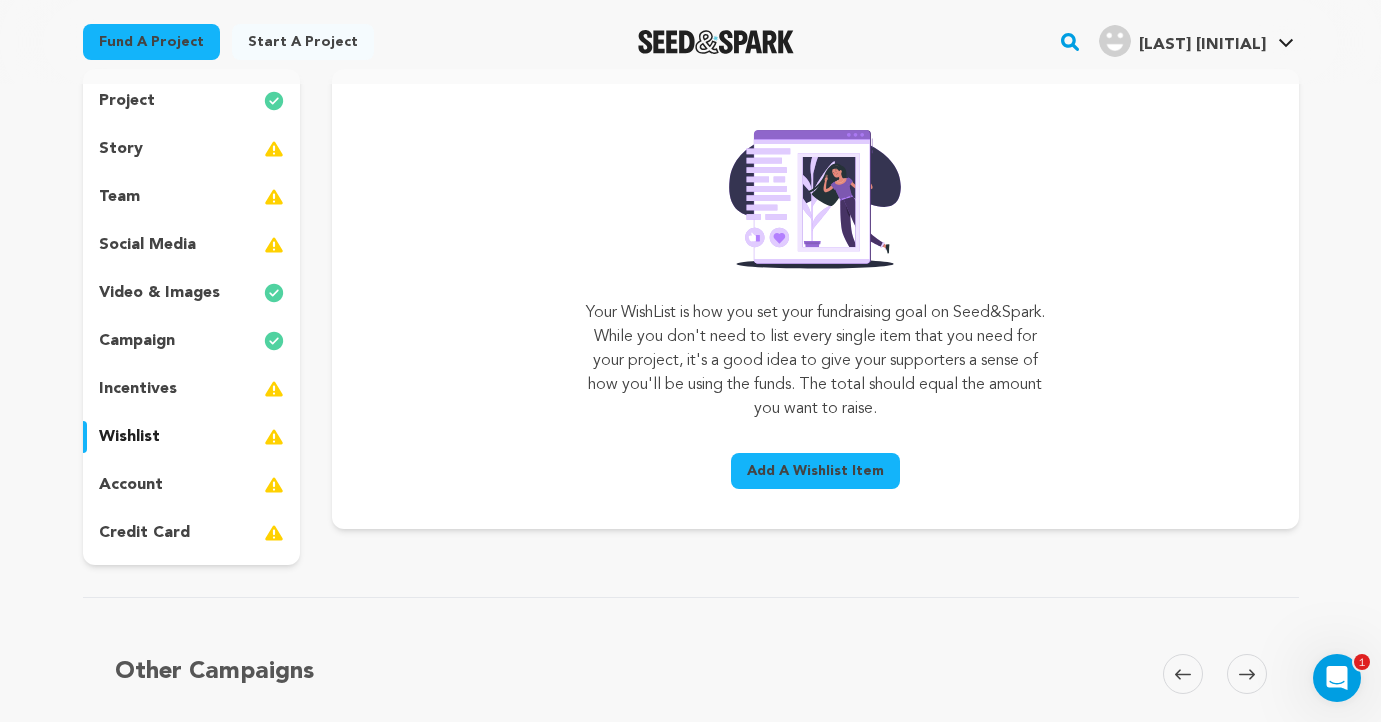 click on "Add A Wishlist Item" at bounding box center [815, 471] 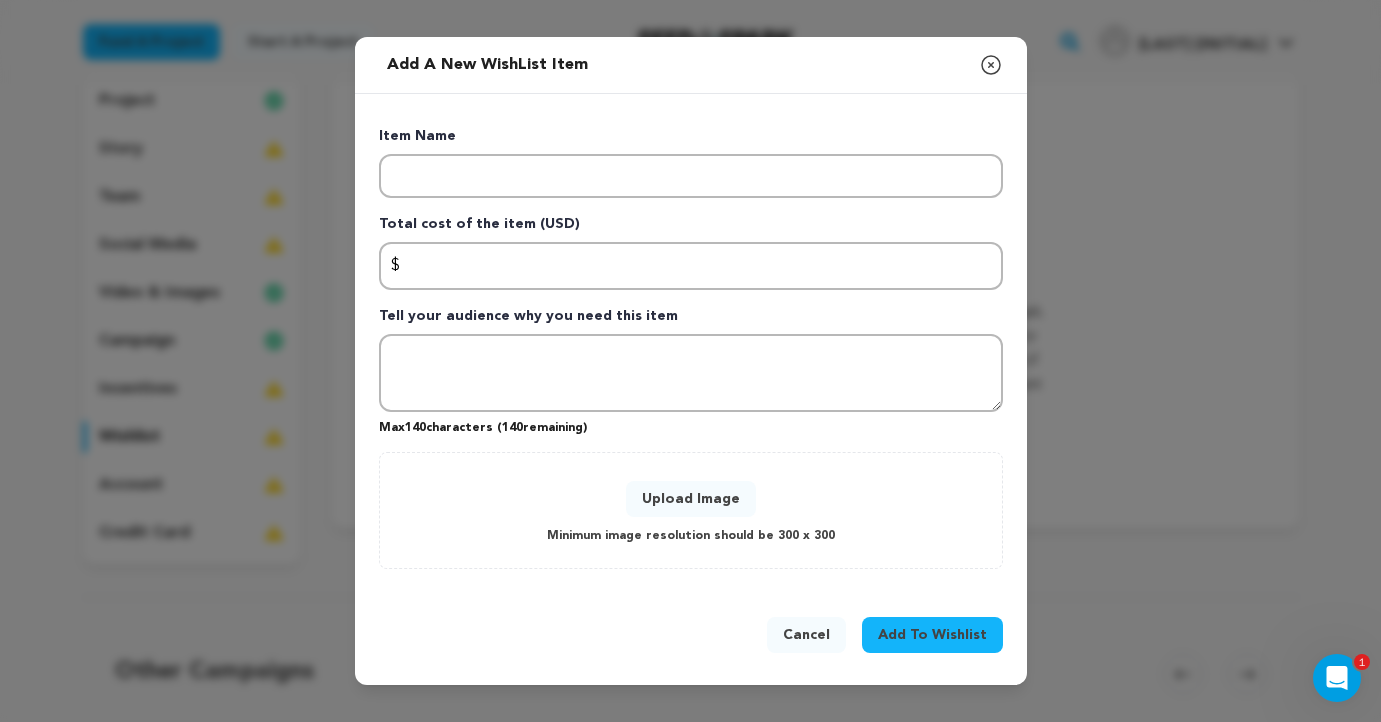 click 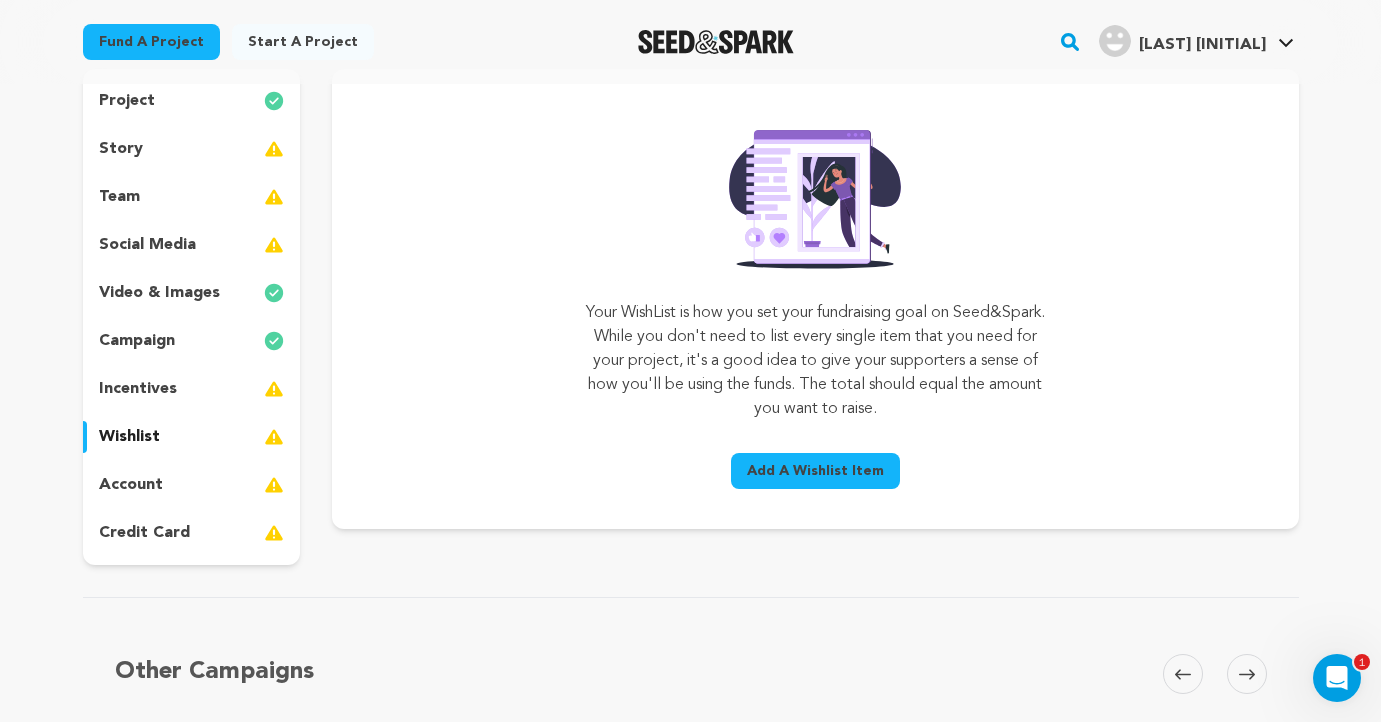 click on "account" at bounding box center [192, 485] 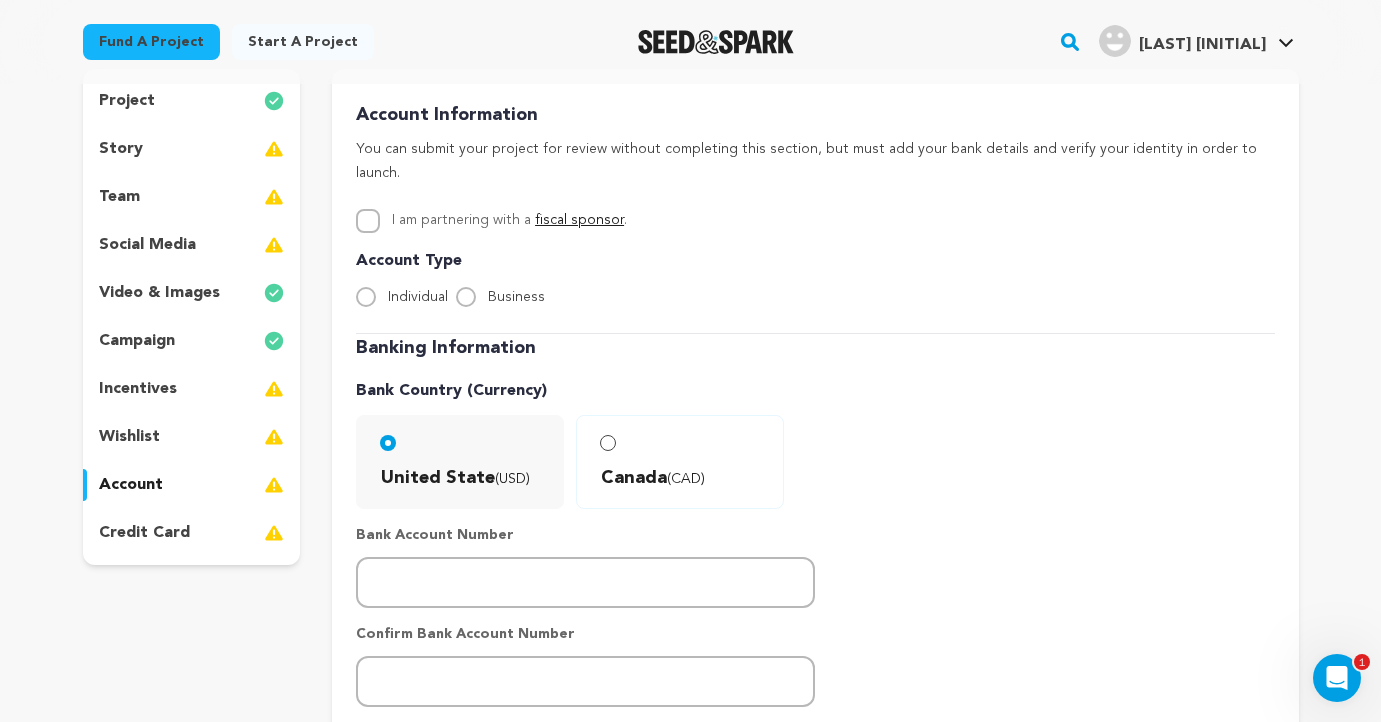 click on "fiscal sponsor" at bounding box center [579, 220] 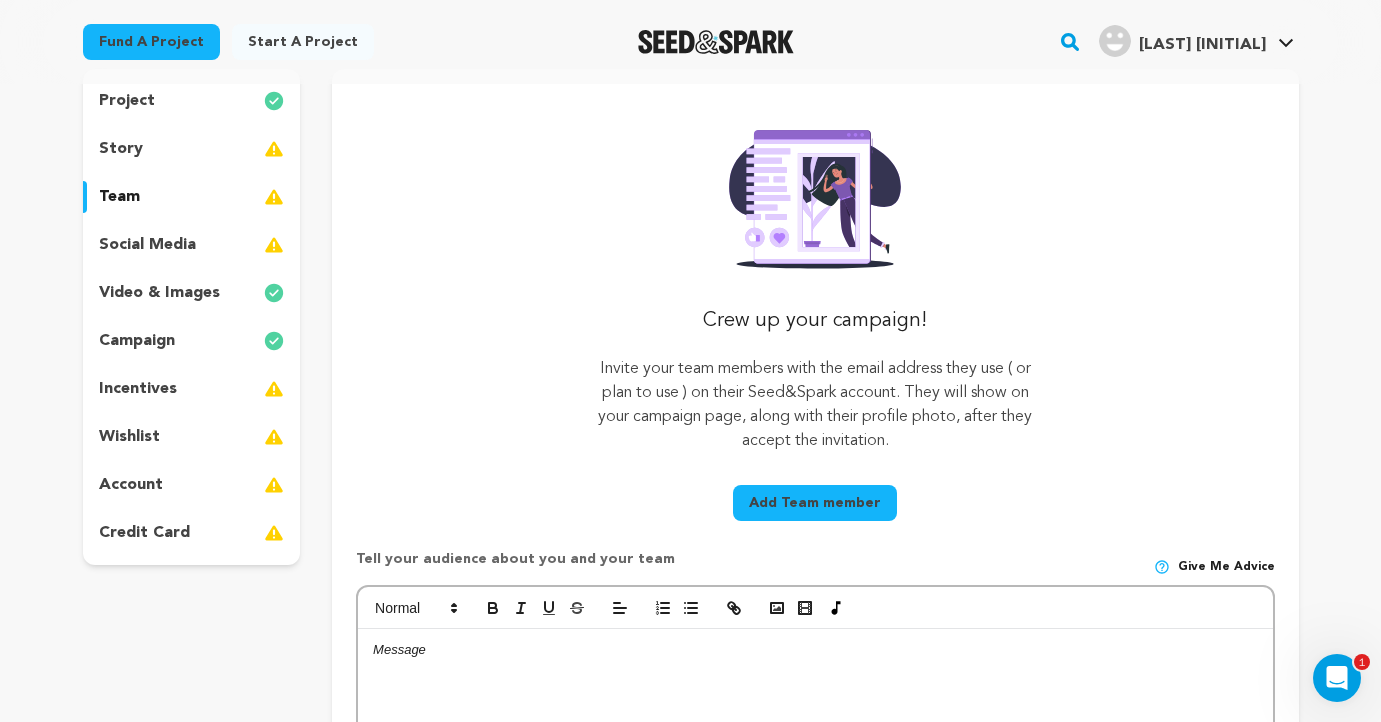 click on "story" at bounding box center [192, 149] 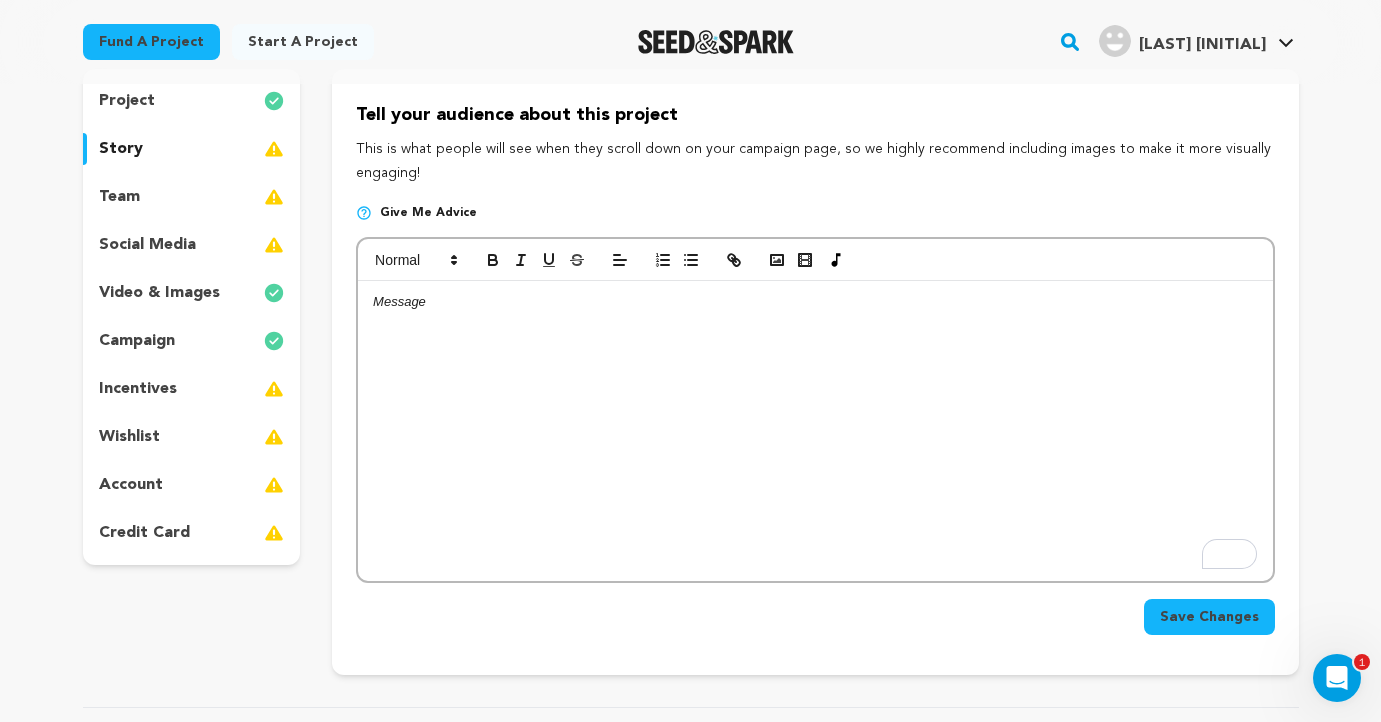 click at bounding box center (815, 431) 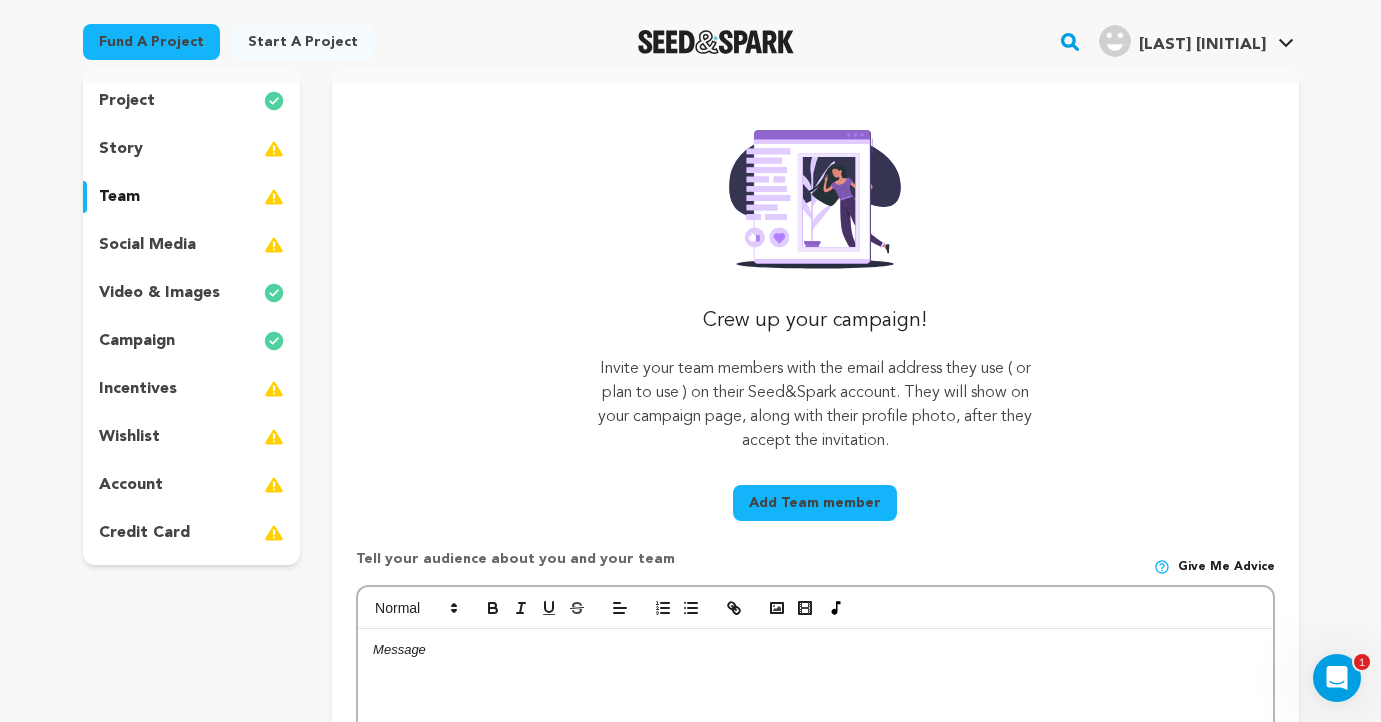 click on "Add Team member" at bounding box center (815, 503) 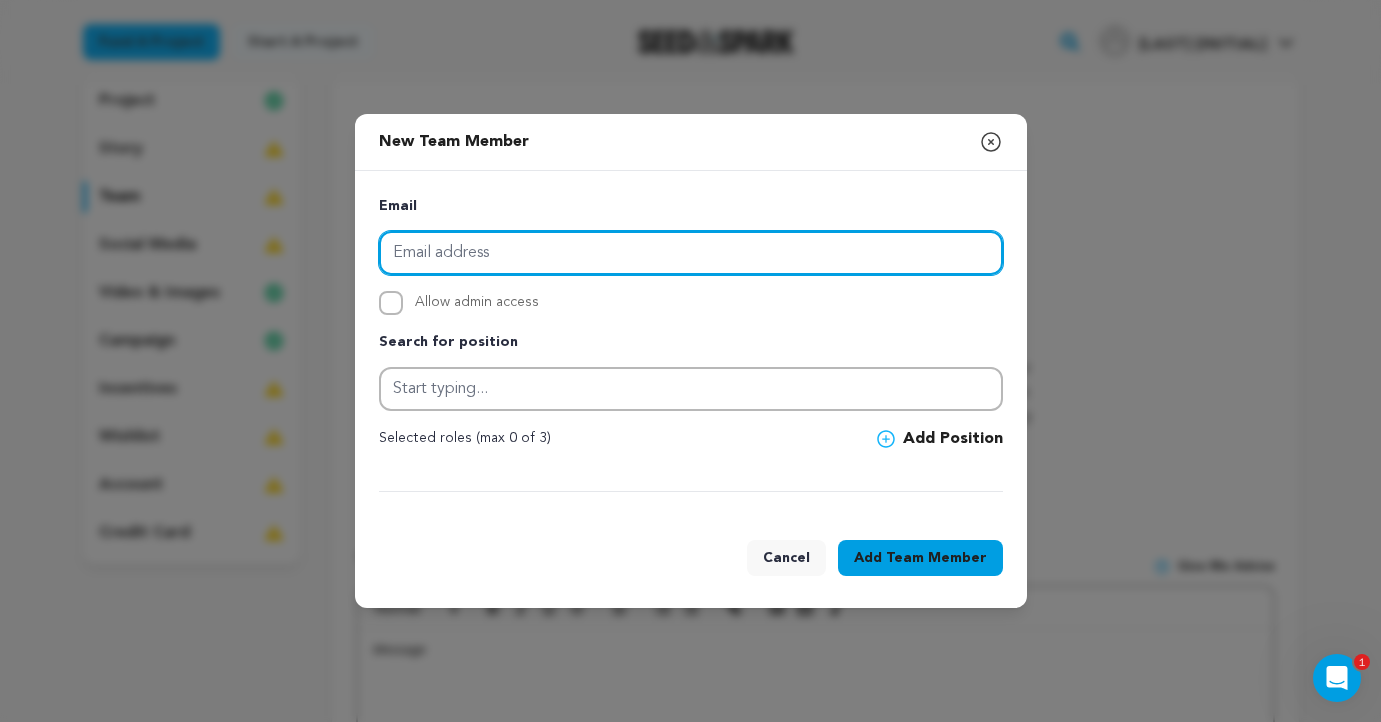 click at bounding box center (691, 253) 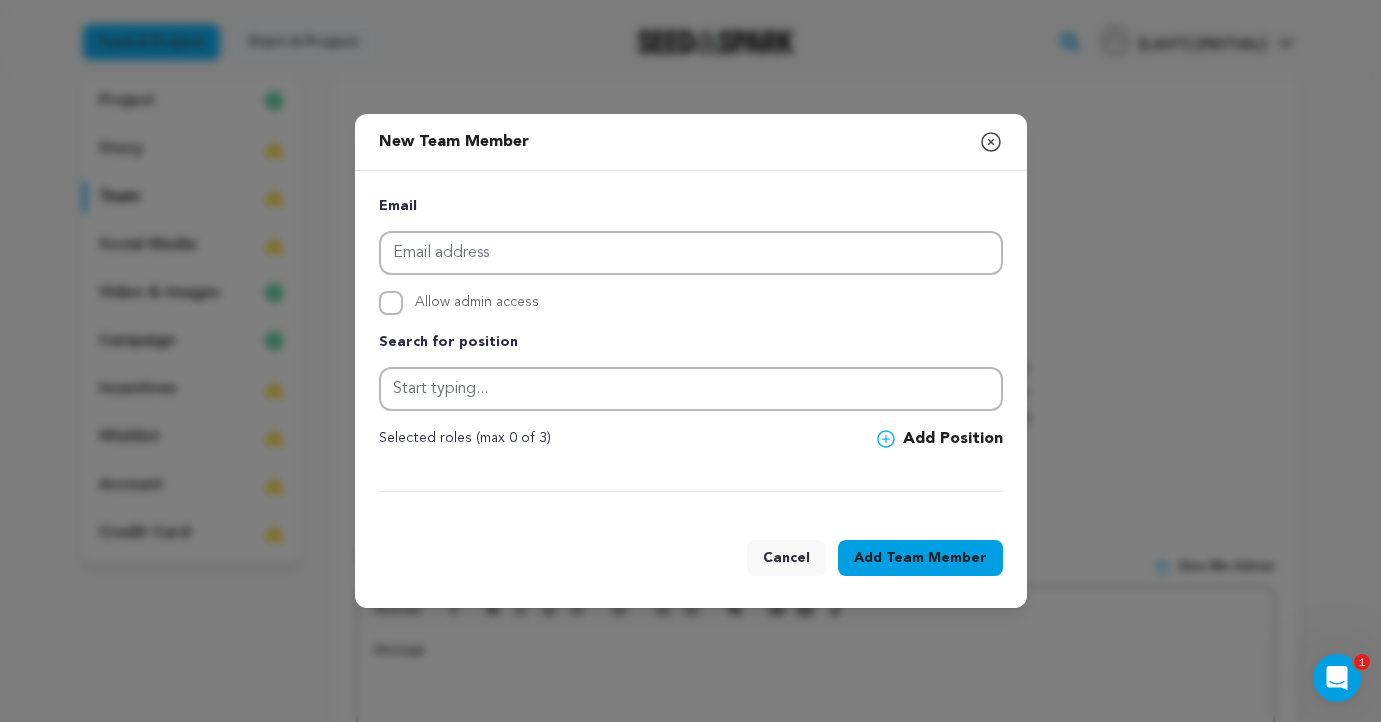 click on "New Team
Member
Close modal
Email
Allow admin access
Search for position" at bounding box center [690, 361] 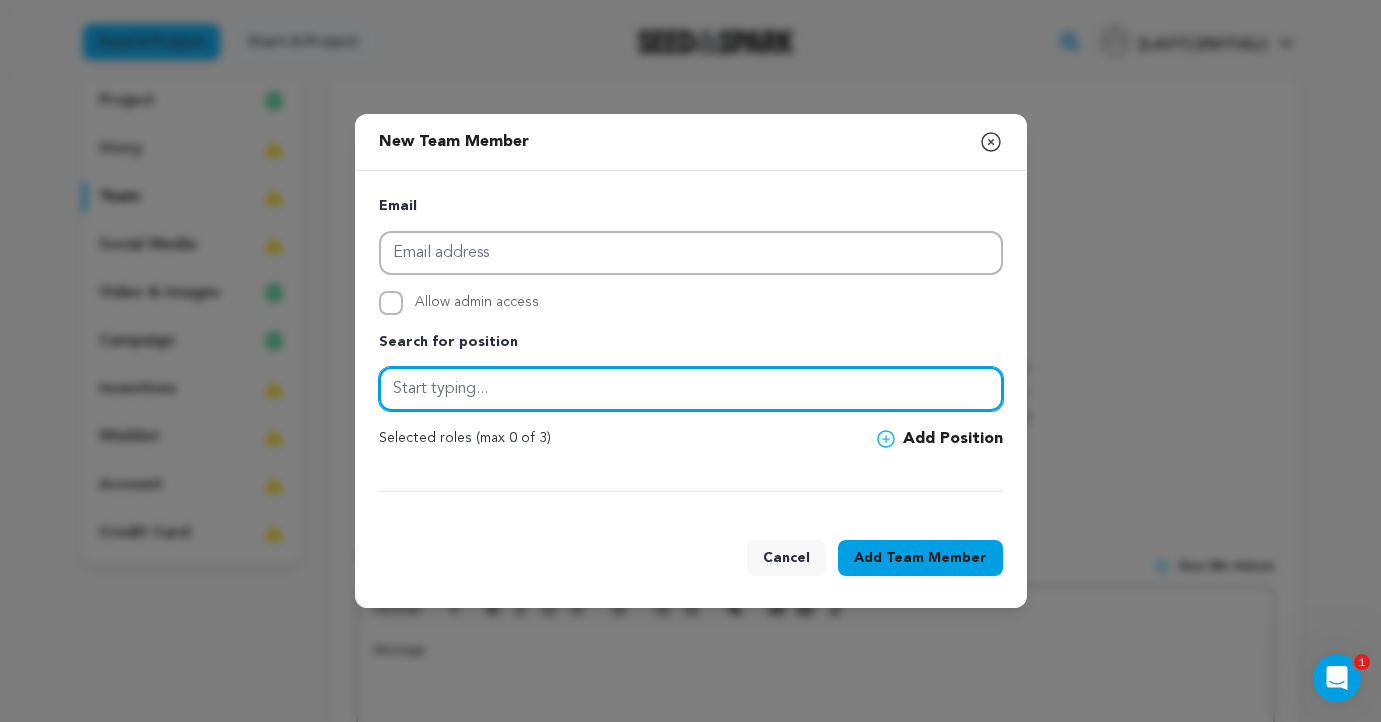 click at bounding box center (691, 389) 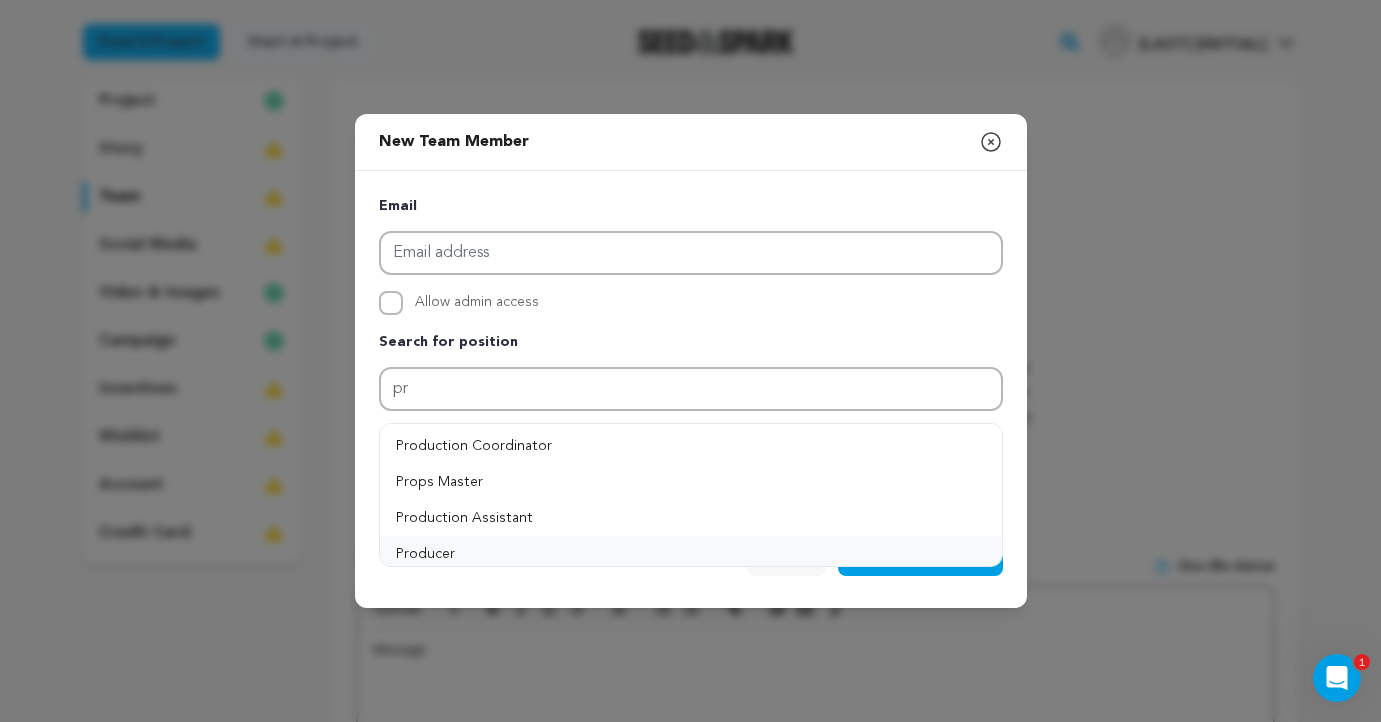 click on "Producer" at bounding box center (691, 554) 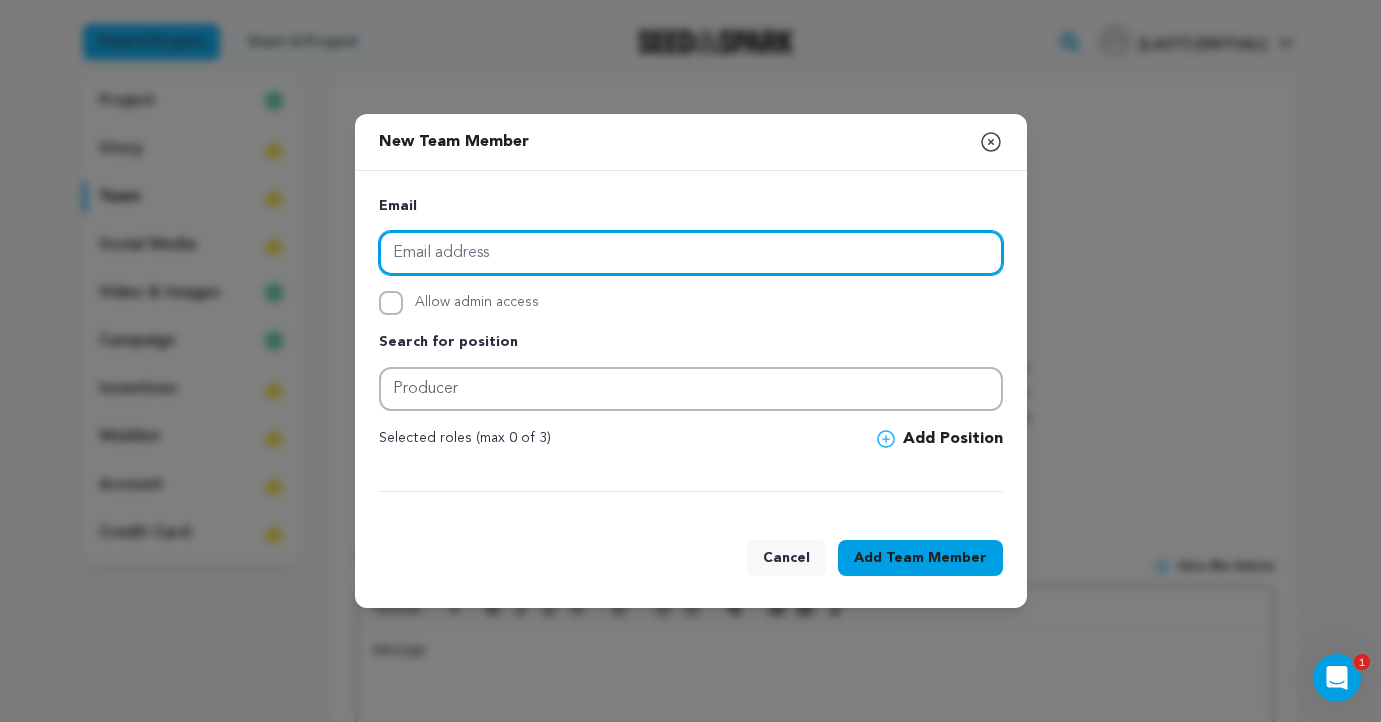 click at bounding box center (691, 253) 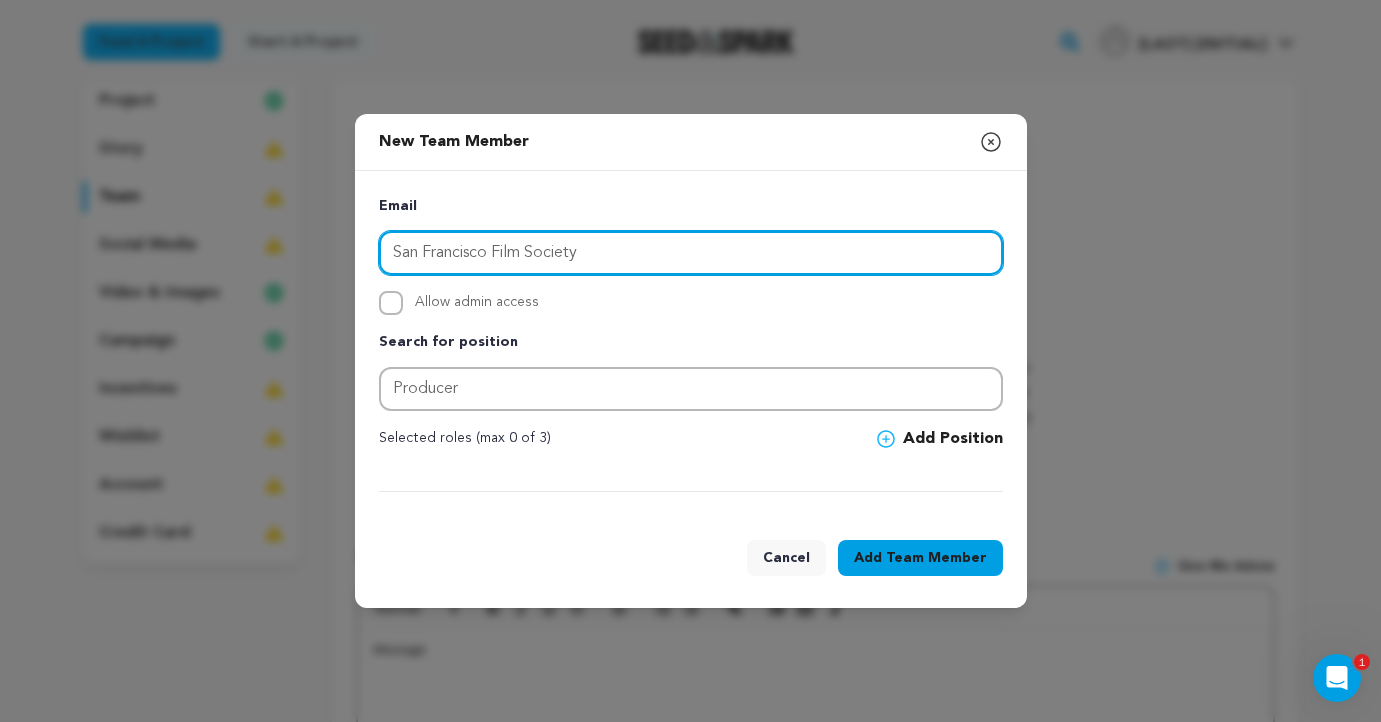 drag, startPoint x: 664, startPoint y: 250, endPoint x: 296, endPoint y: 244, distance: 368.04892 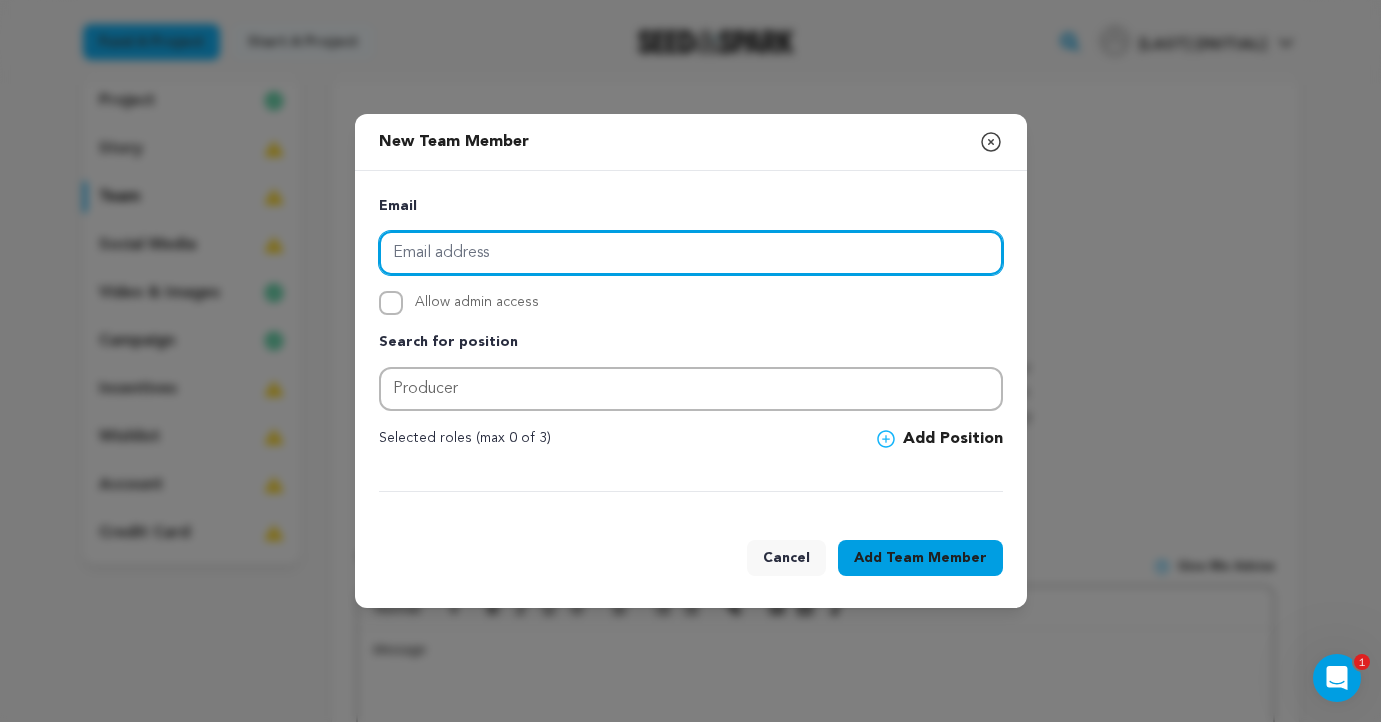 paste on "Tosinjegede@gmail.com" 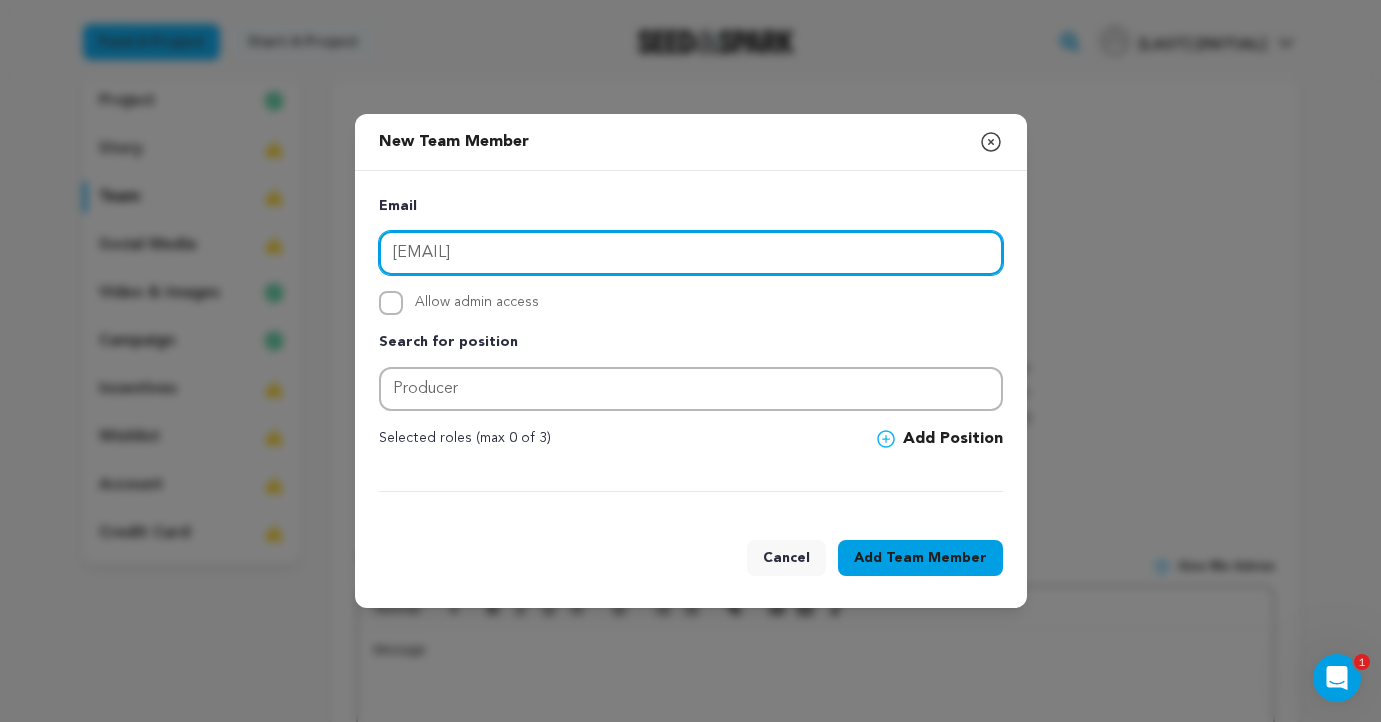 type on "Tosinjegede@gmail.com" 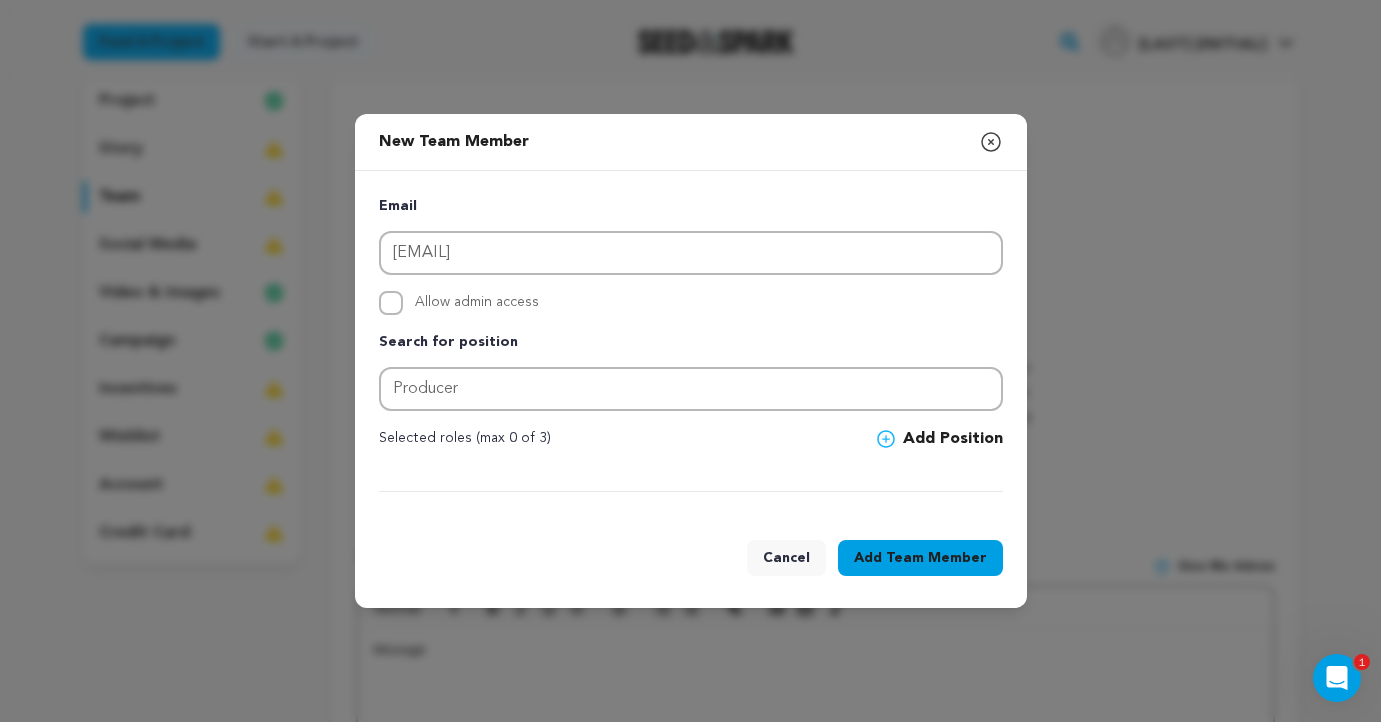 click on "Team Member" at bounding box center (936, 558) 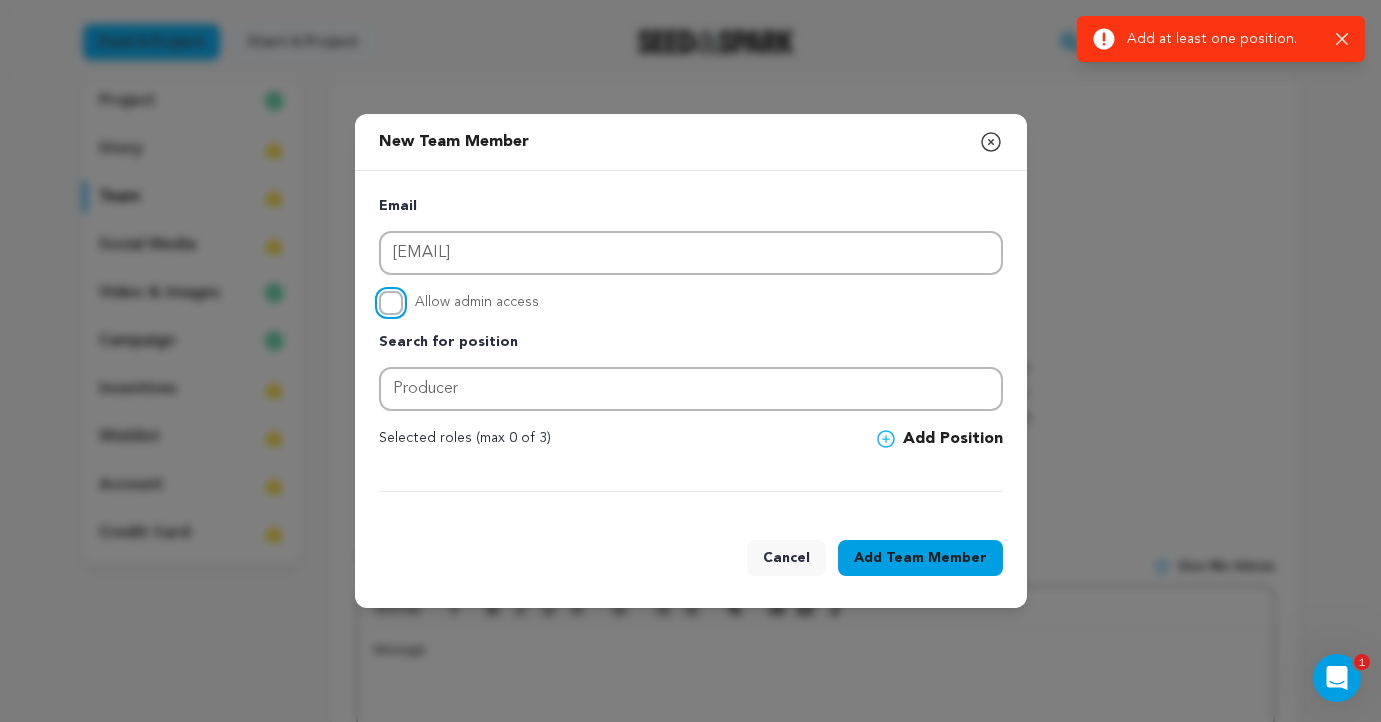 click on "Allow admin access" at bounding box center (391, 303) 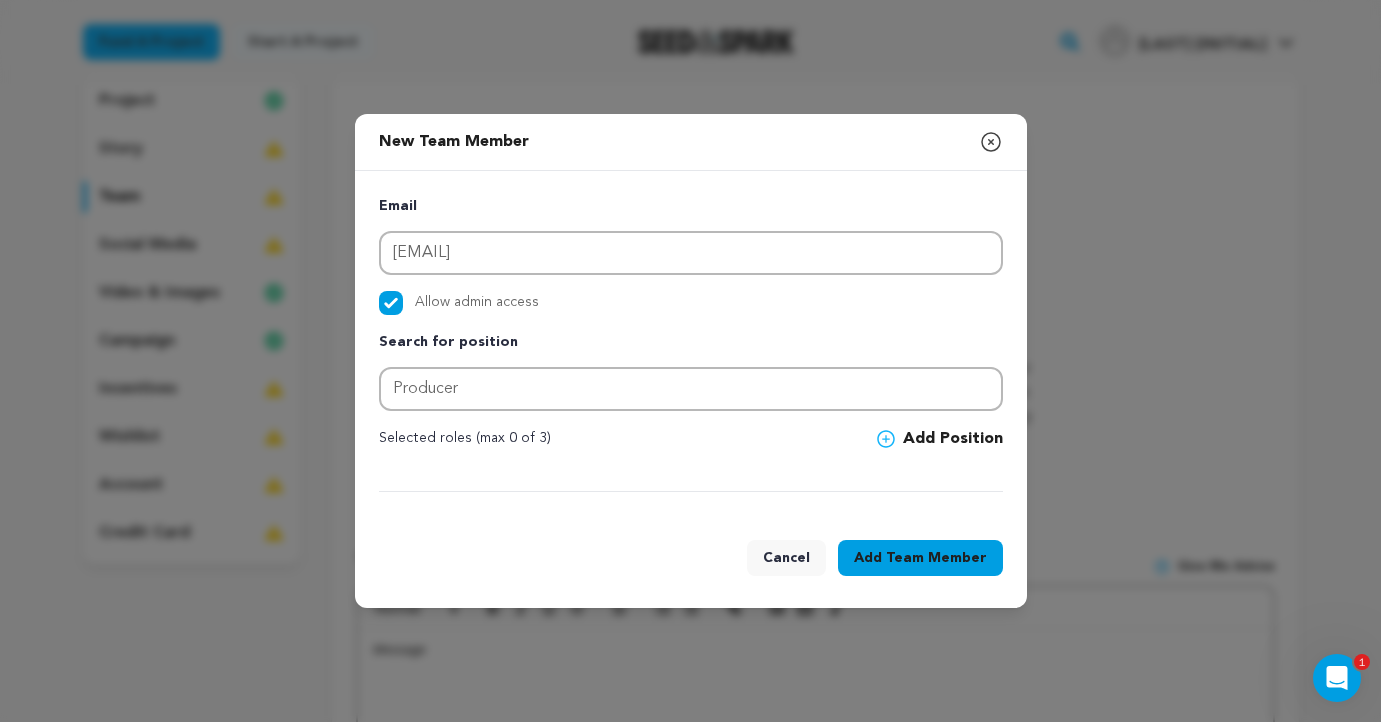 click on "Team Member" at bounding box center (936, 558) 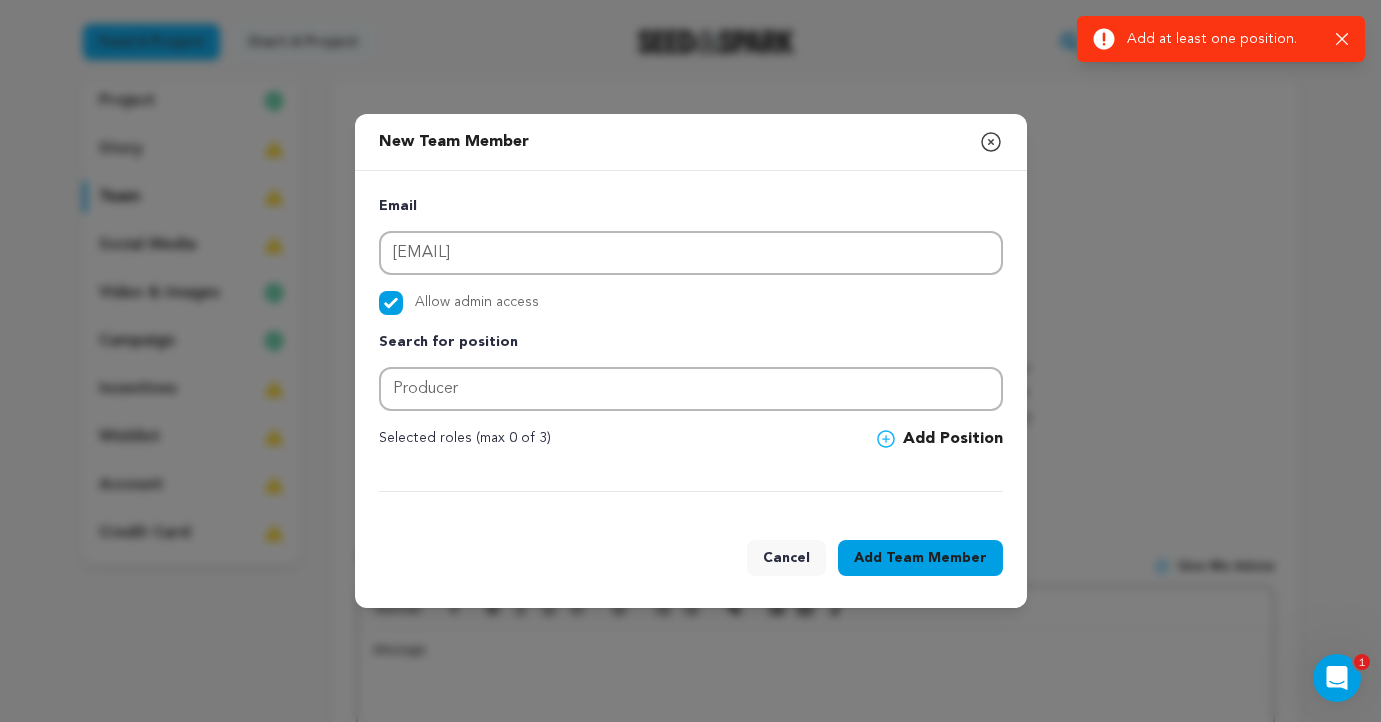 click 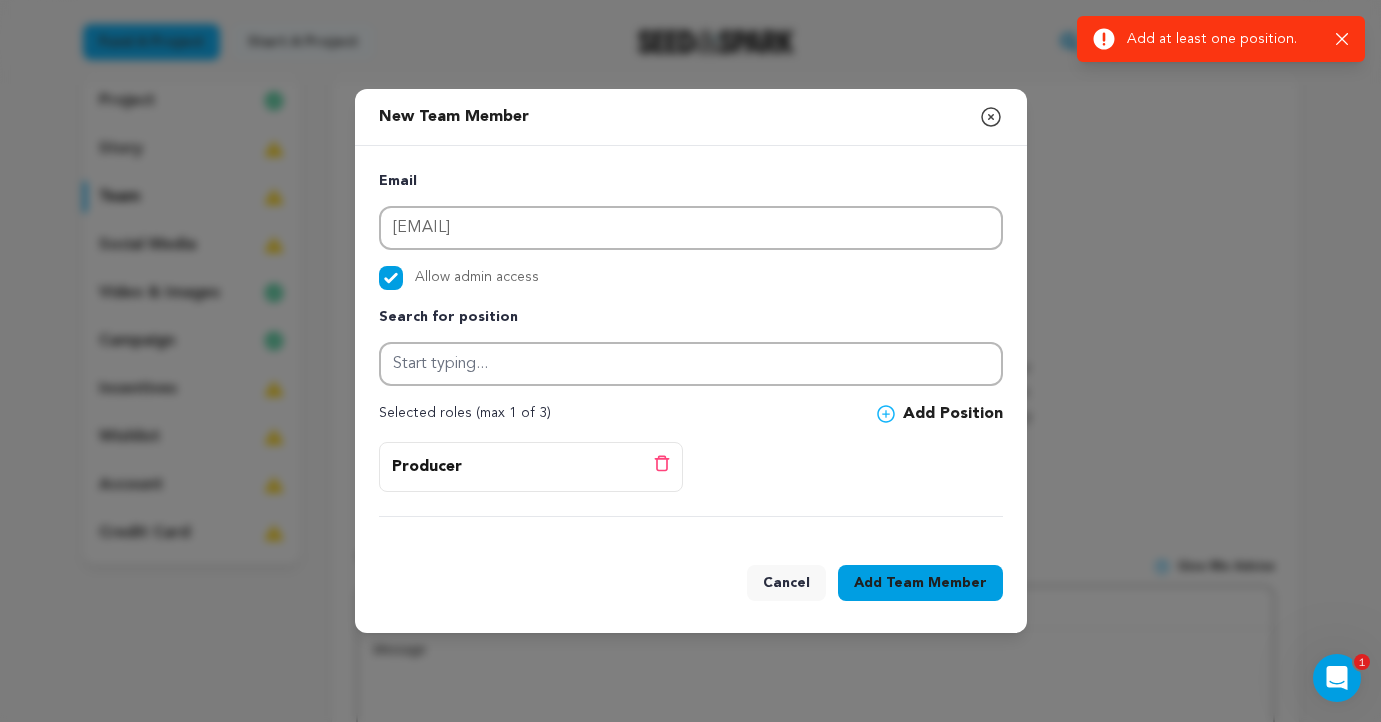 click on "Team Member" at bounding box center [936, 583] 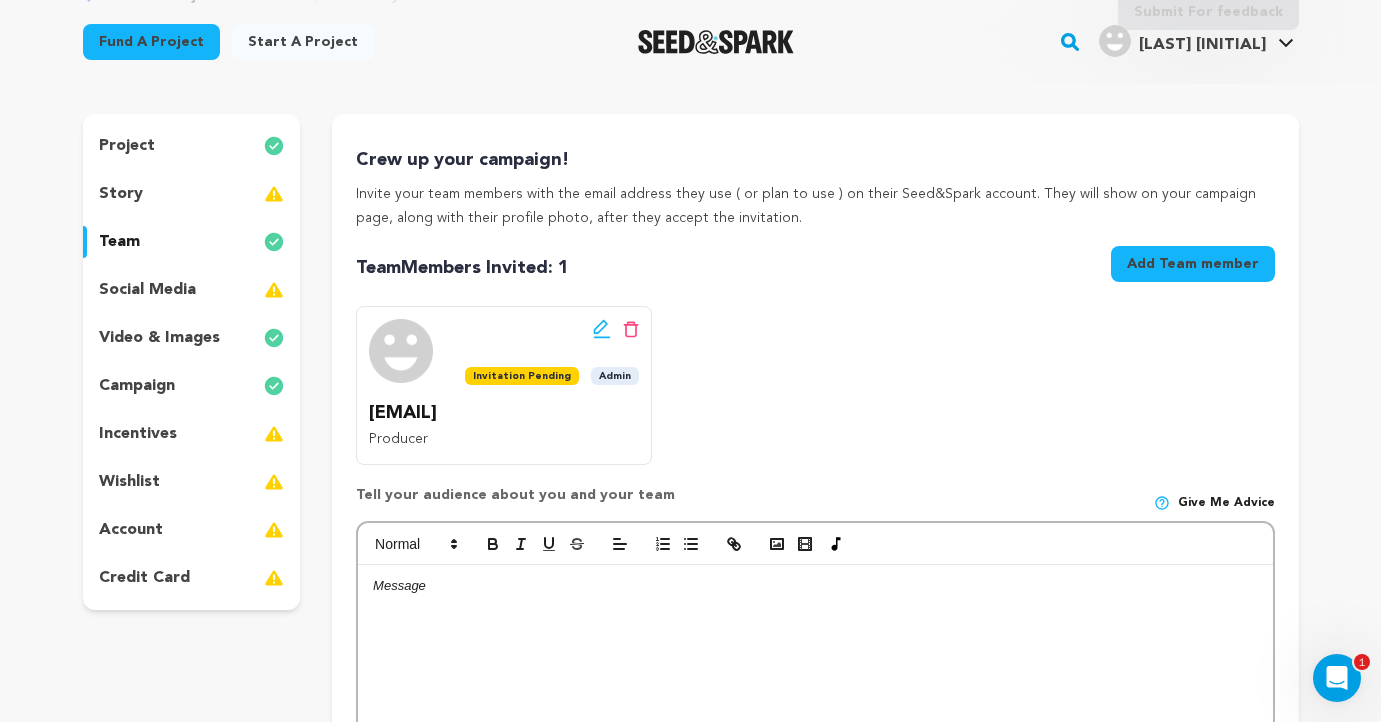 scroll, scrollTop: 146, scrollLeft: 0, axis: vertical 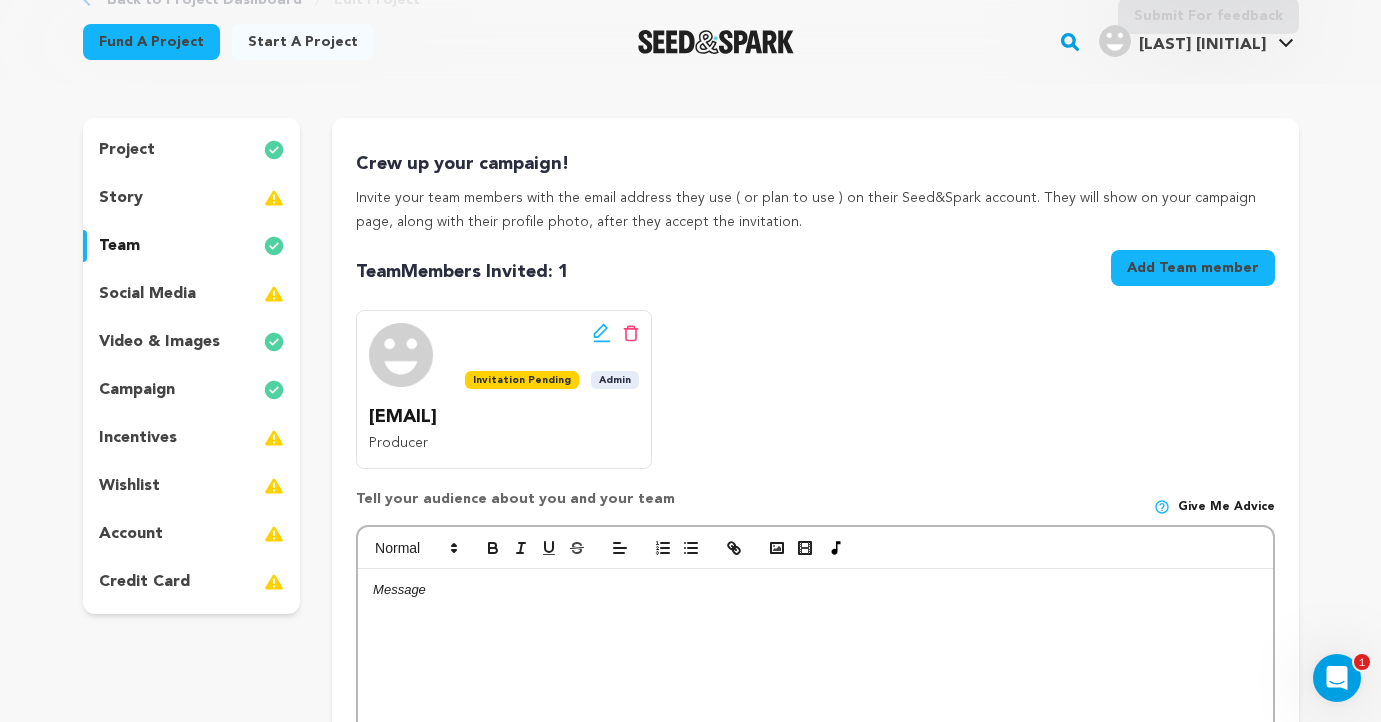 click on "social media" at bounding box center (192, 294) 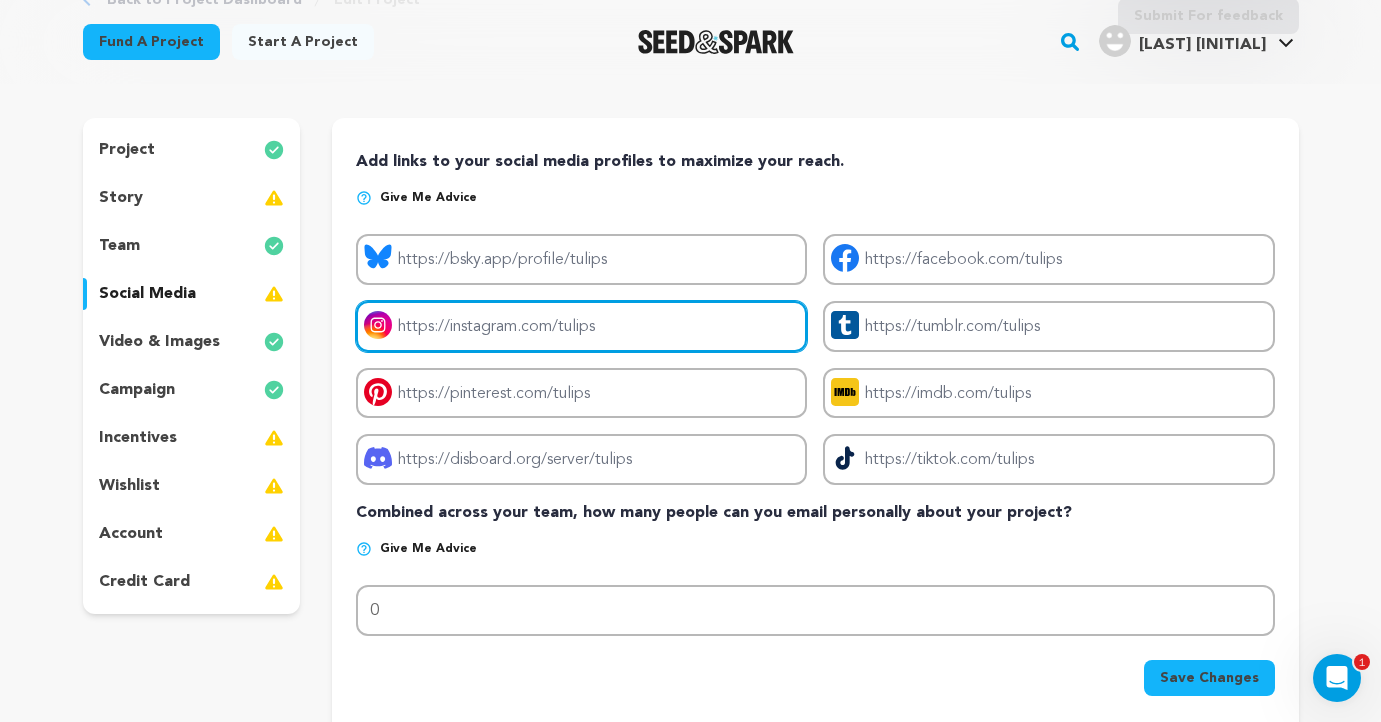 click on "Project instagram link" at bounding box center (581, 326) 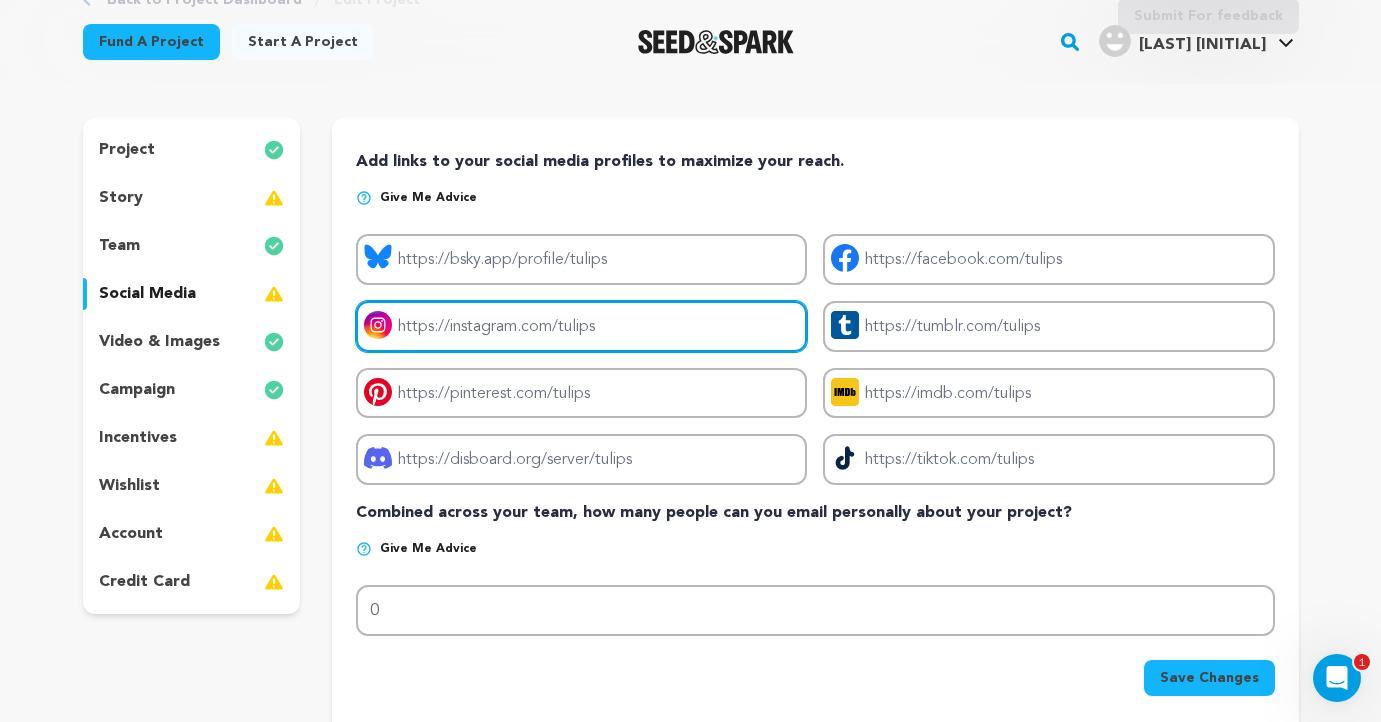 type on "https://www.instagram.com/zionnah/?hl=en" 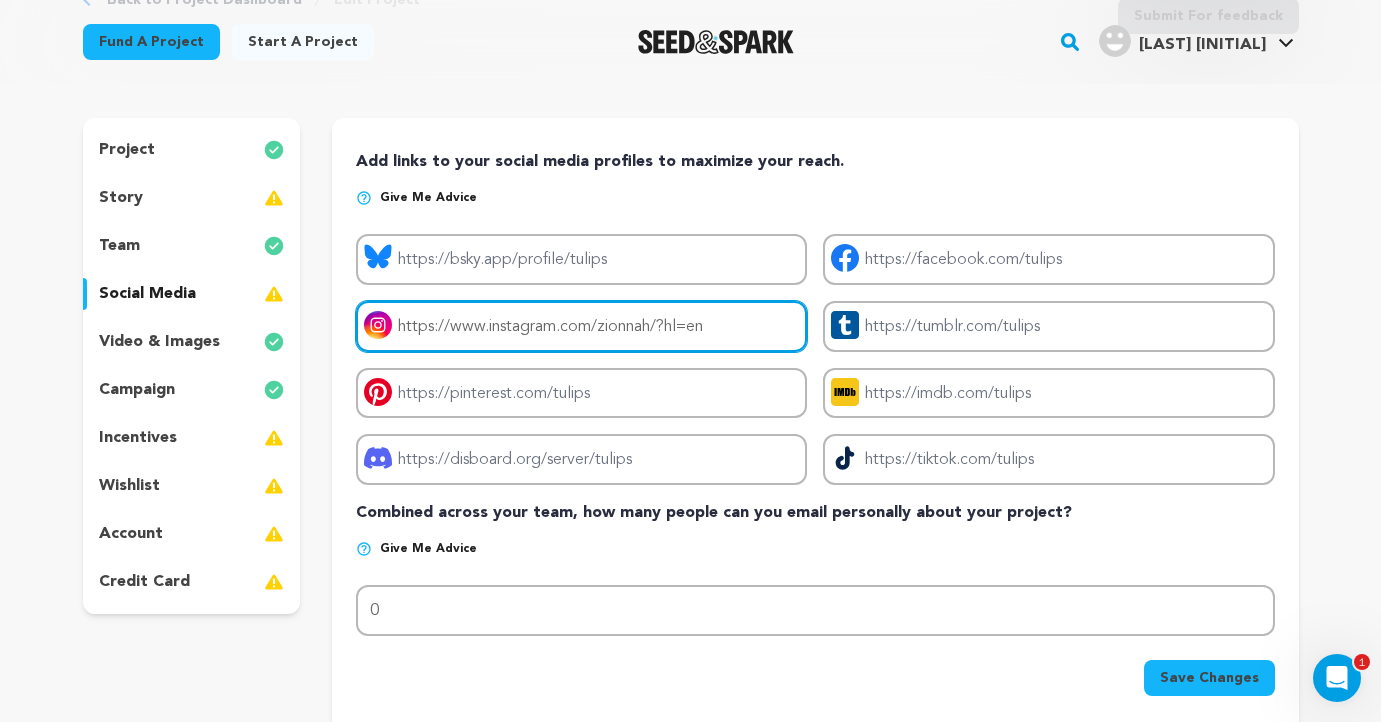 drag, startPoint x: 775, startPoint y: 324, endPoint x: 392, endPoint y: 277, distance: 385.87305 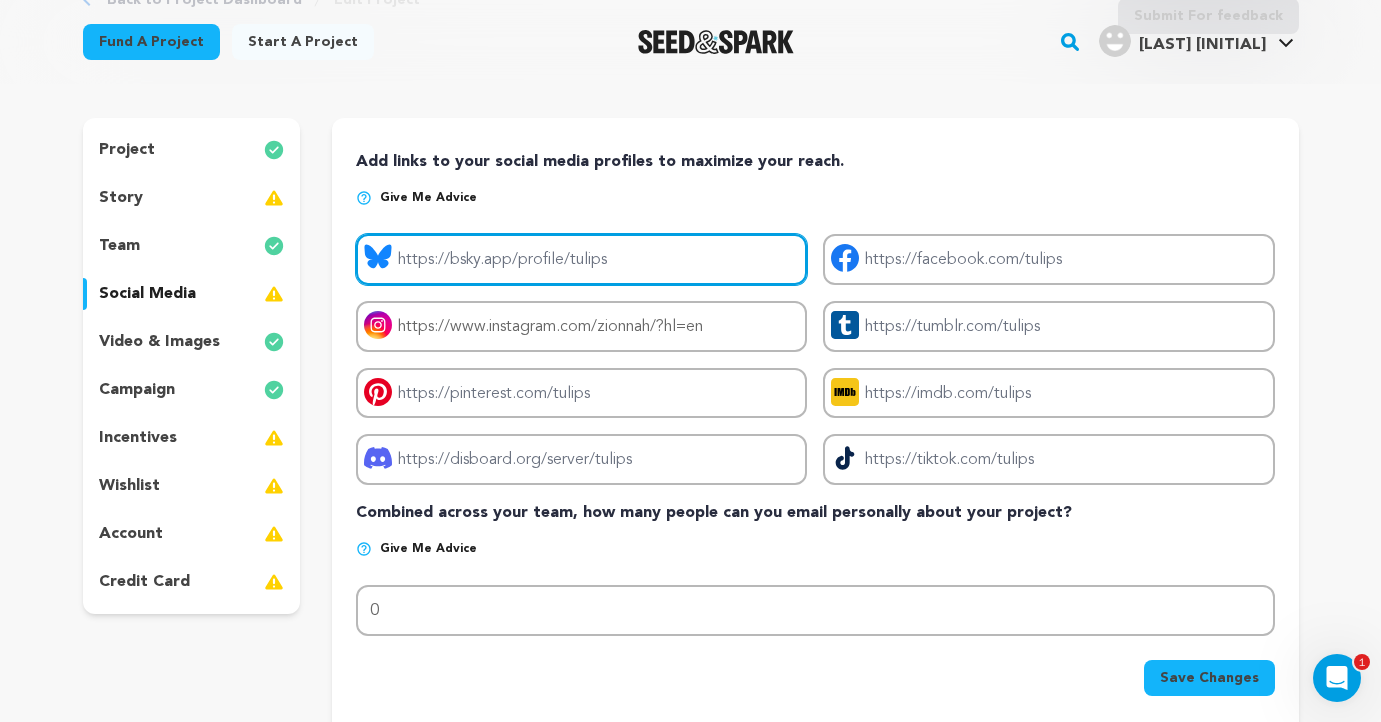 click on "Project bluesky link" at bounding box center (581, 259) 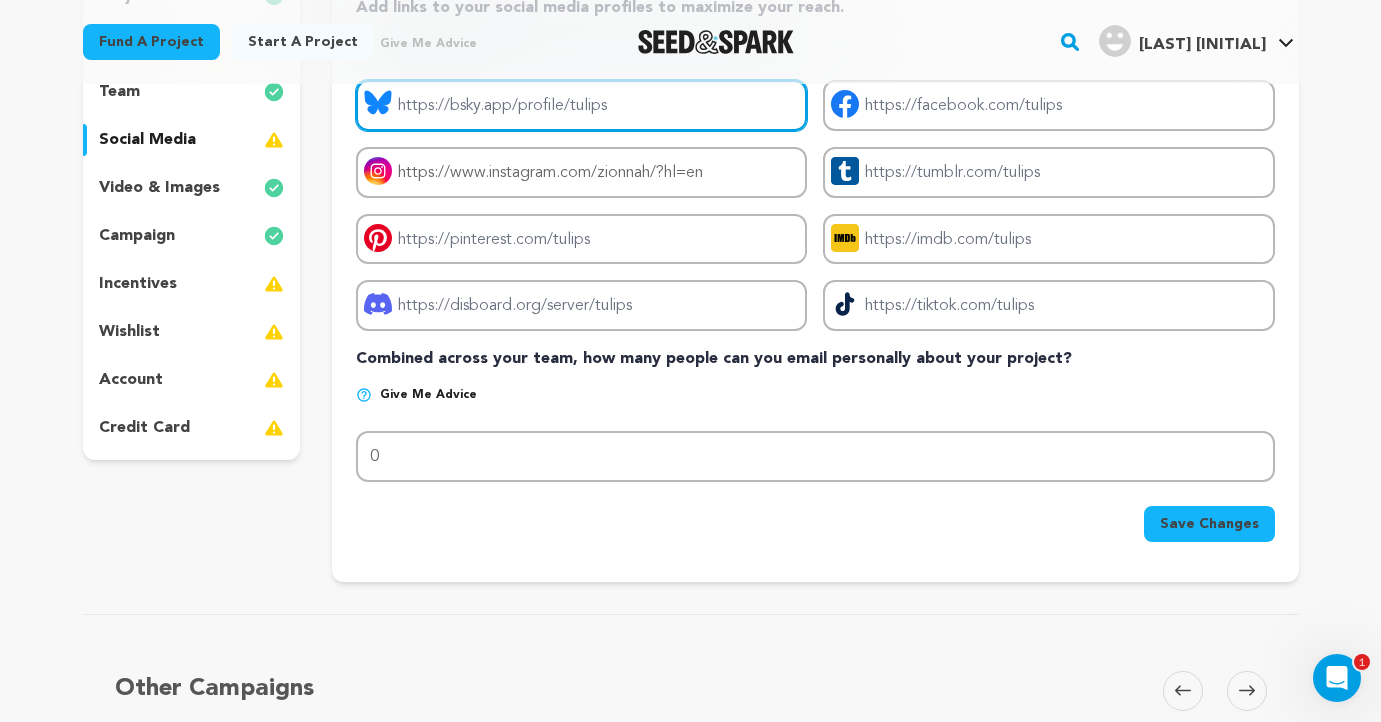 scroll, scrollTop: 301, scrollLeft: 0, axis: vertical 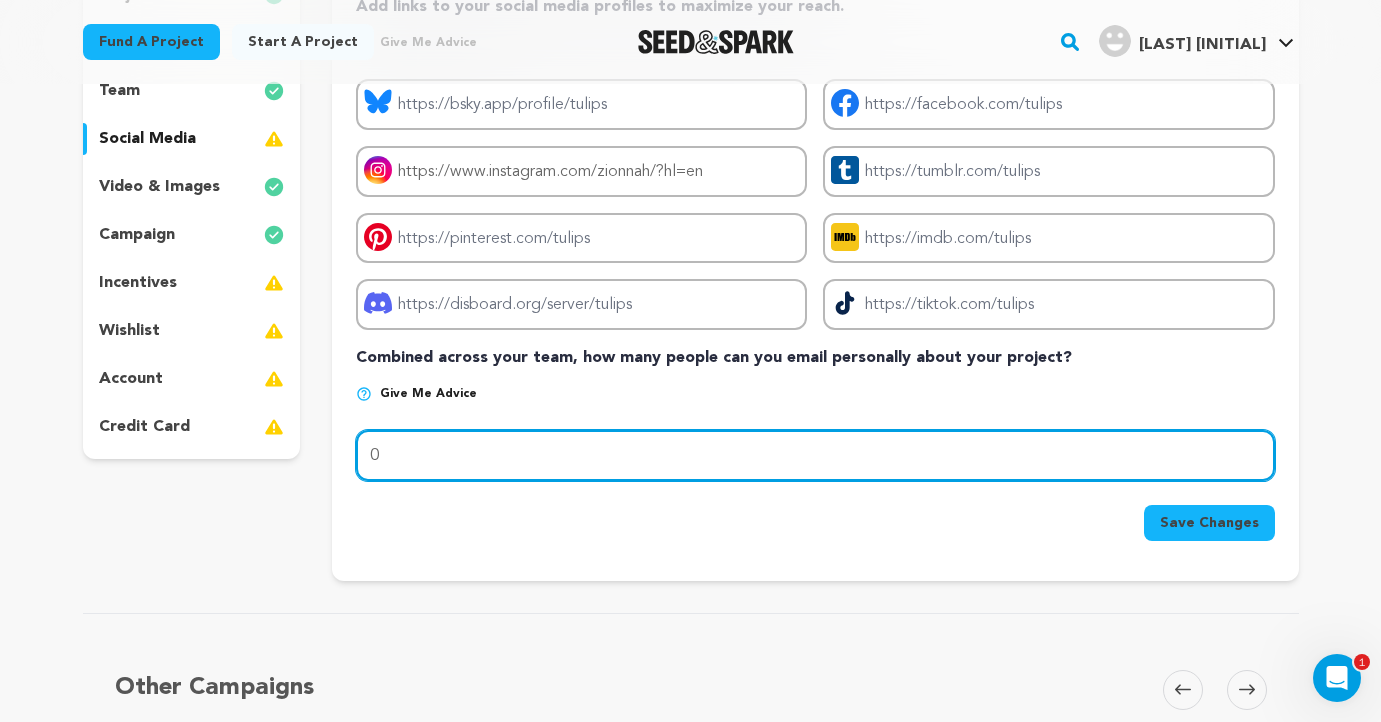 click on "0" at bounding box center [815, 455] 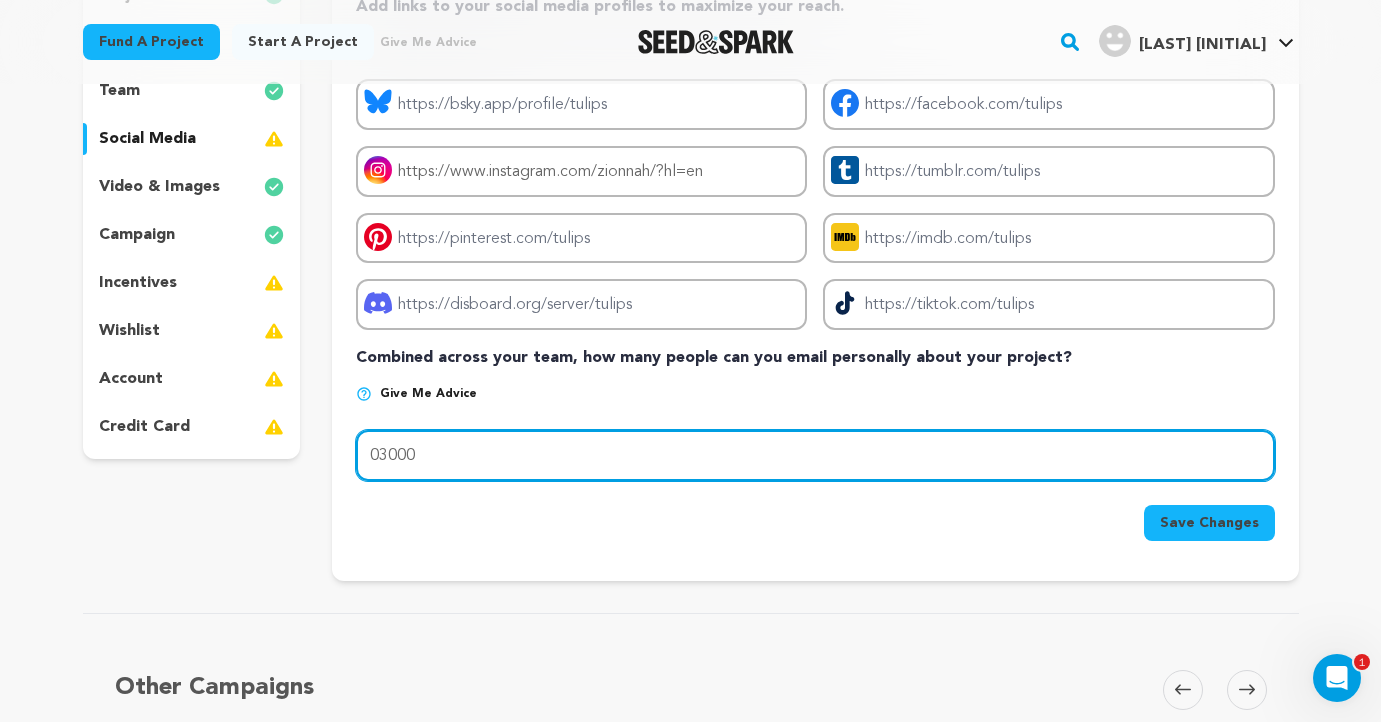 click on "03000" at bounding box center (815, 455) 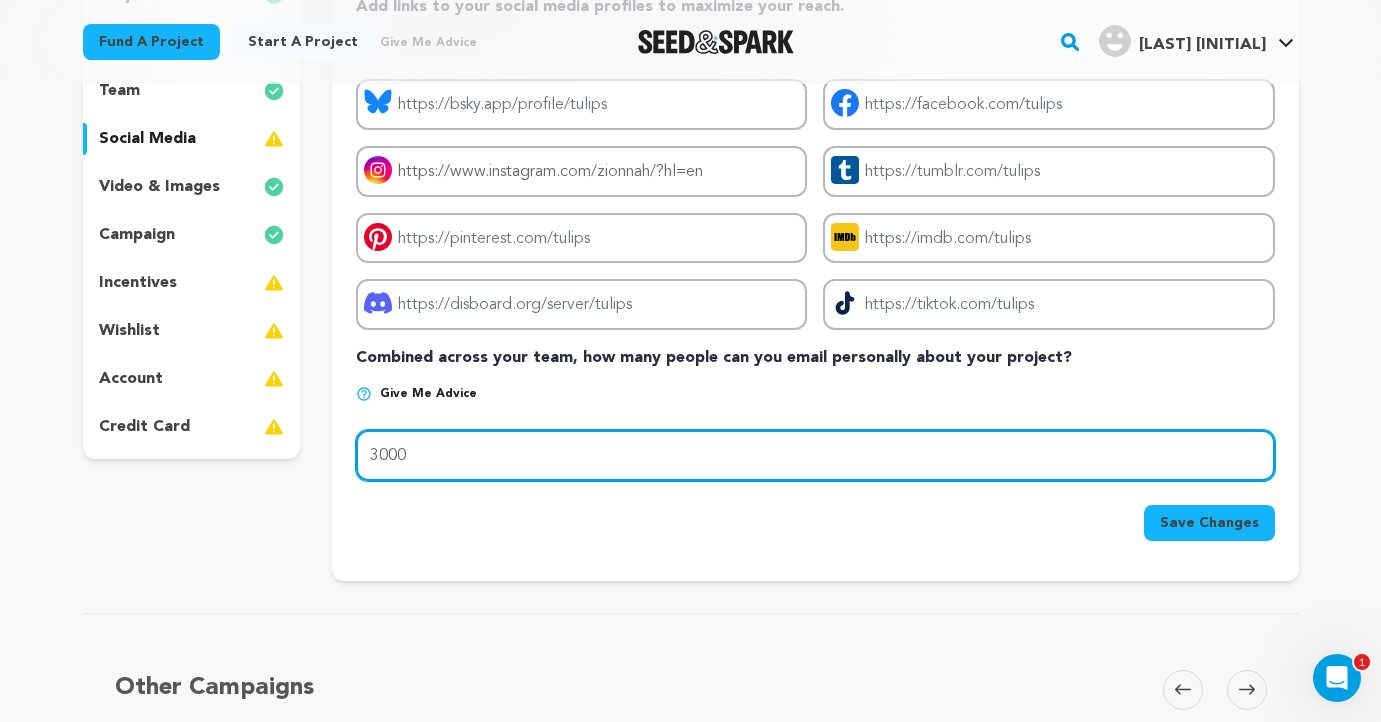 type on "3000" 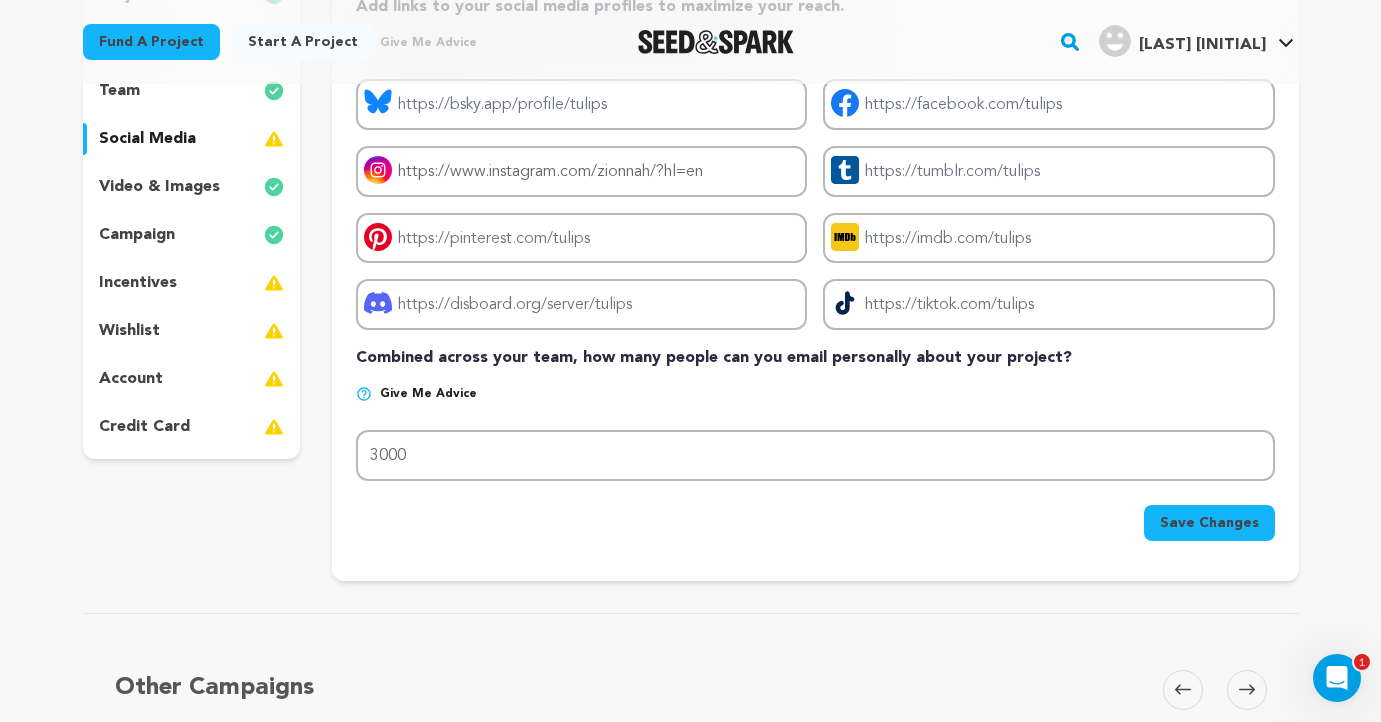 click on "Save Changes" at bounding box center (1209, 523) 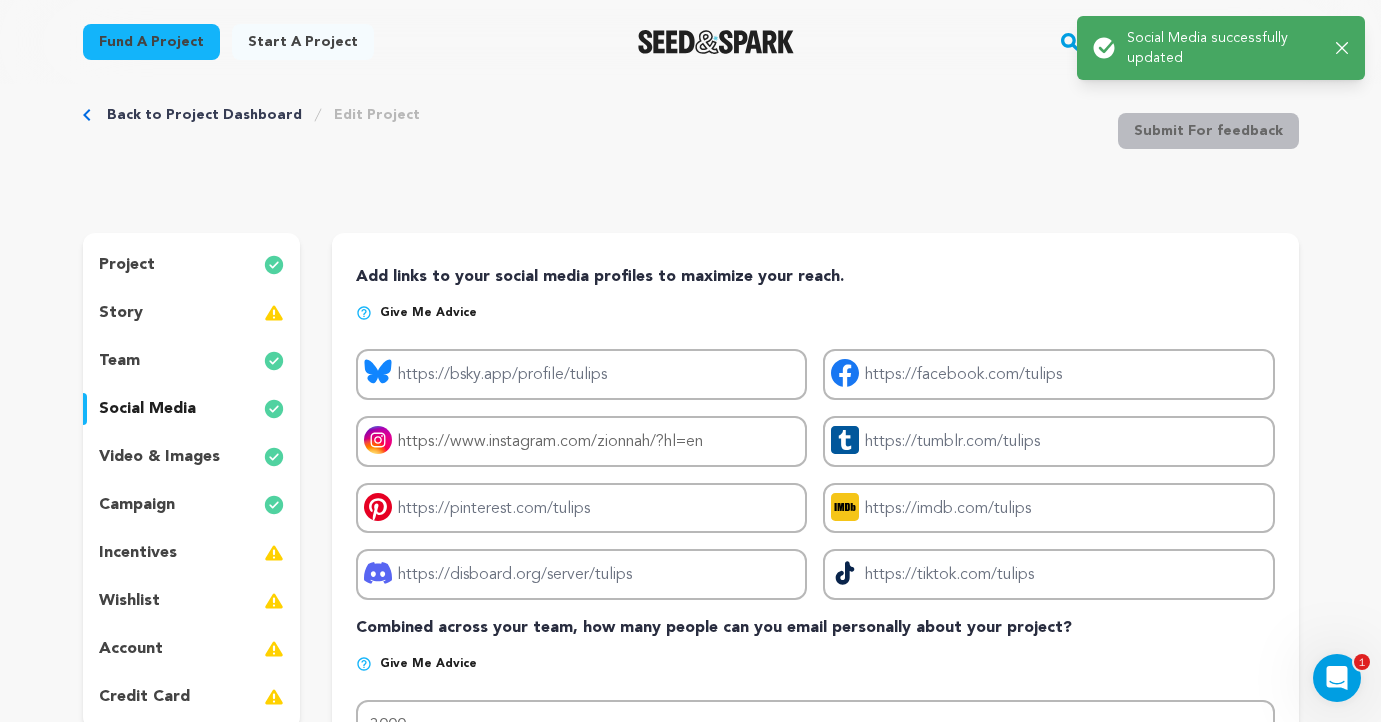 scroll, scrollTop: 0, scrollLeft: 0, axis: both 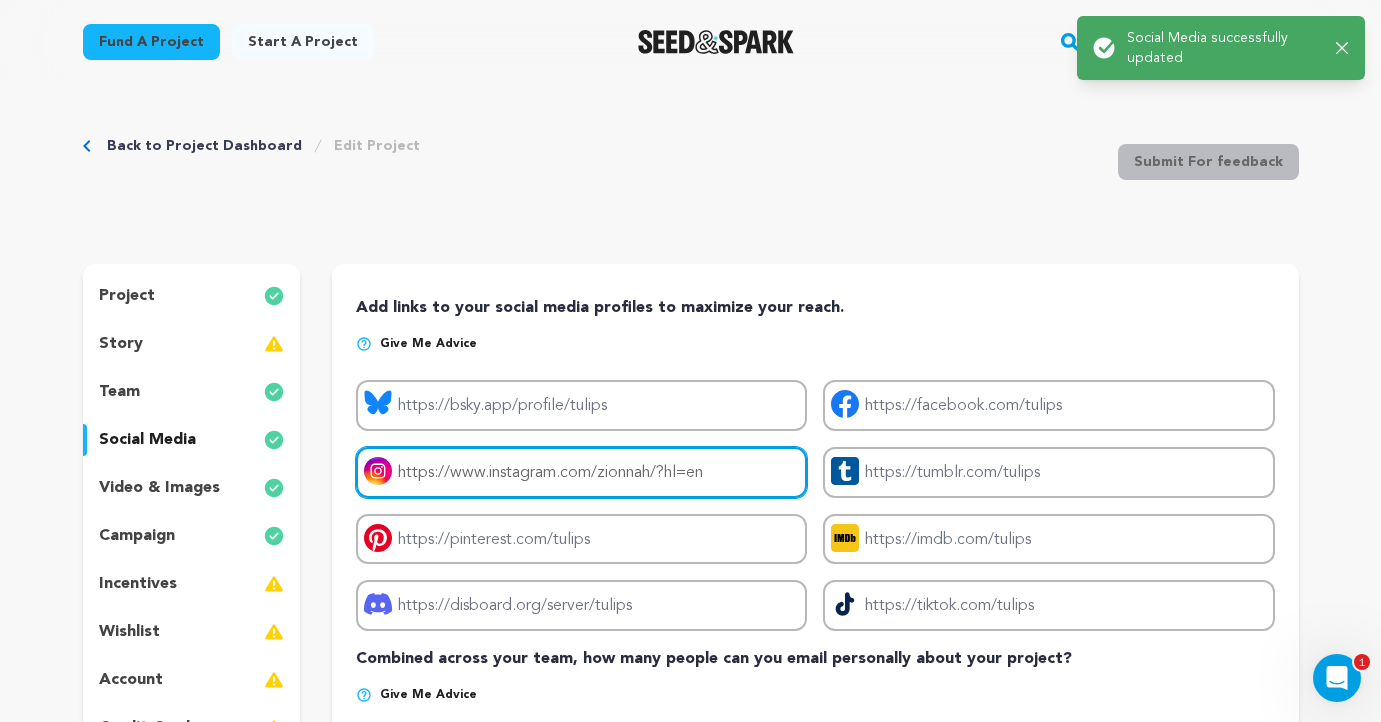 click on "https://www.instagram.com/zionnah/?hl=en" at bounding box center (581, 472) 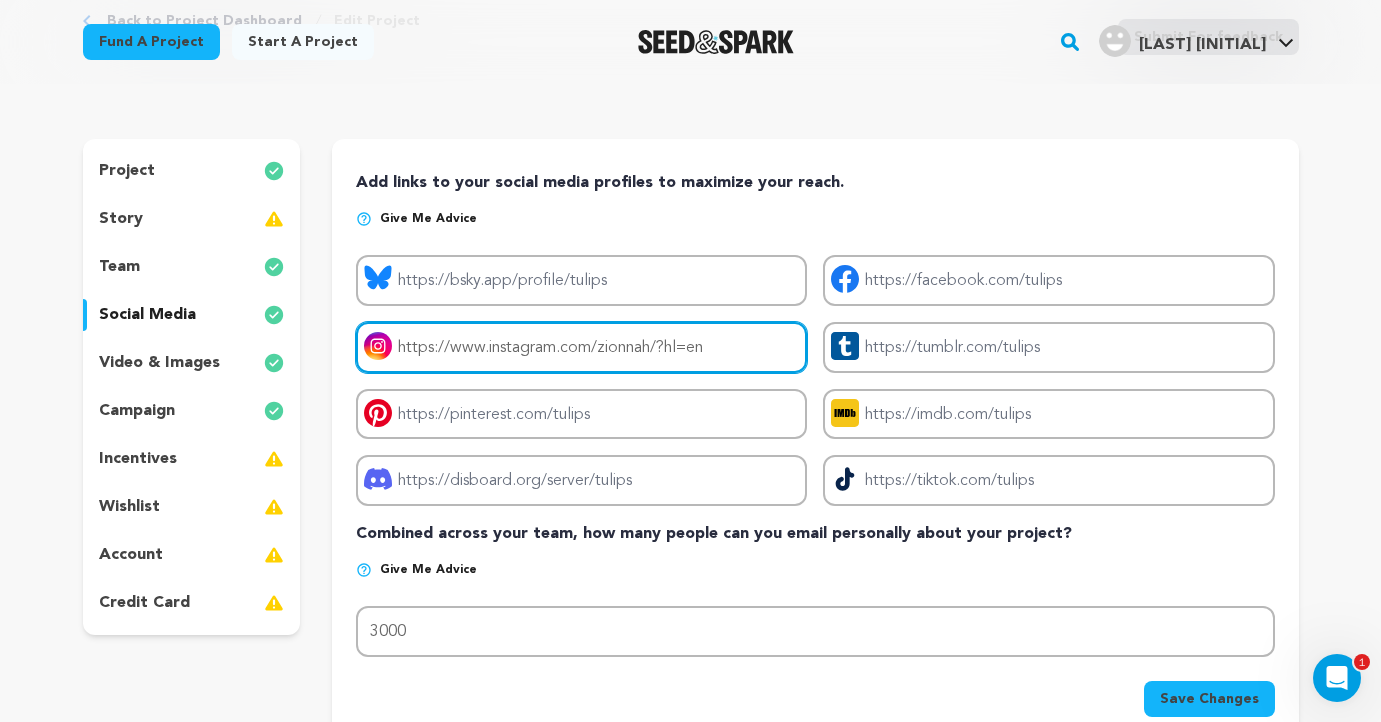 scroll, scrollTop: 130, scrollLeft: 0, axis: vertical 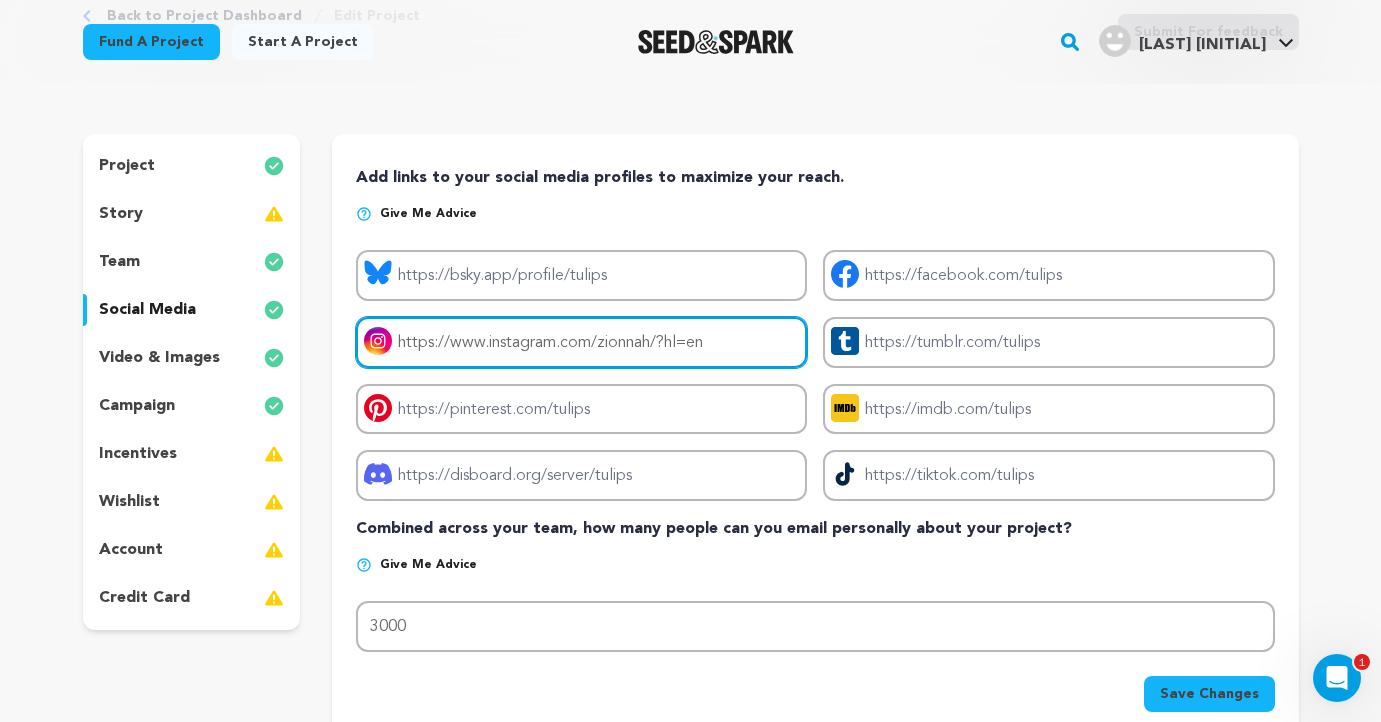 type on "https://www.instagram.com/zionnah/?hl=en" 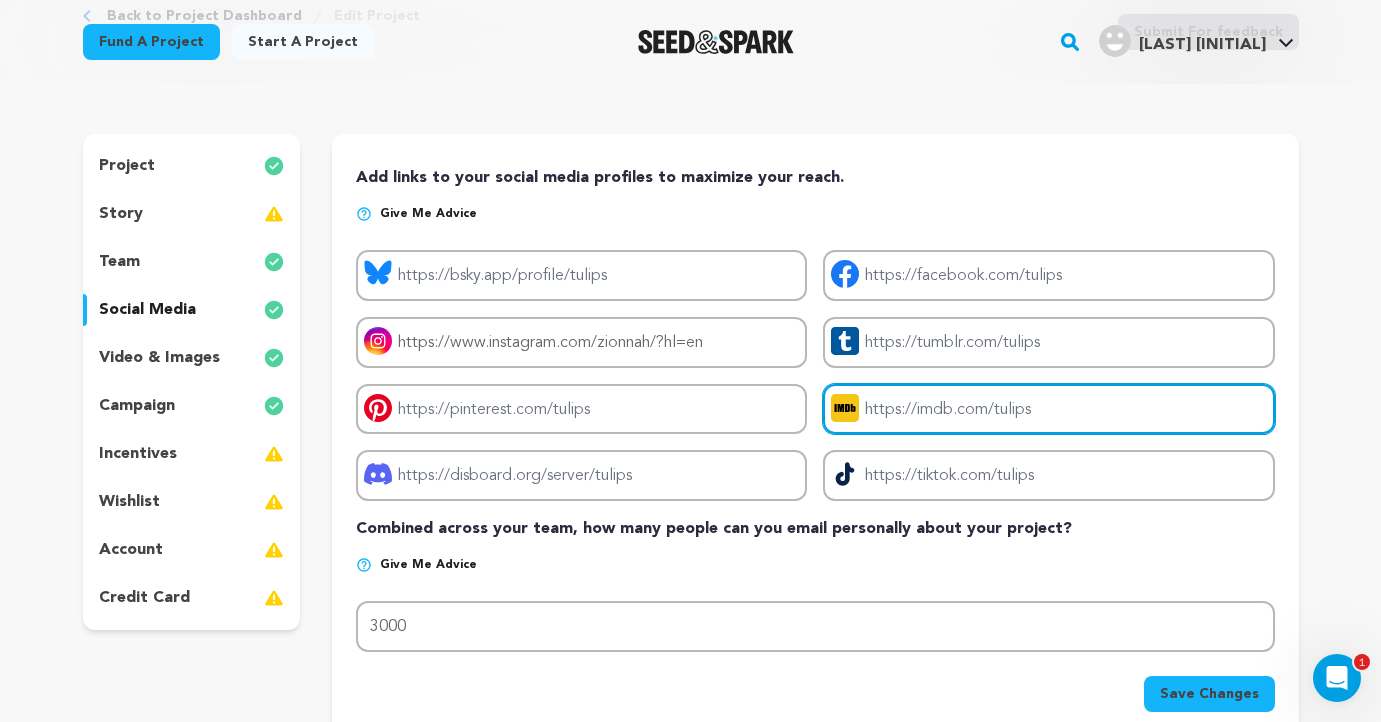click on "Project imdb link" at bounding box center [1048, 409] 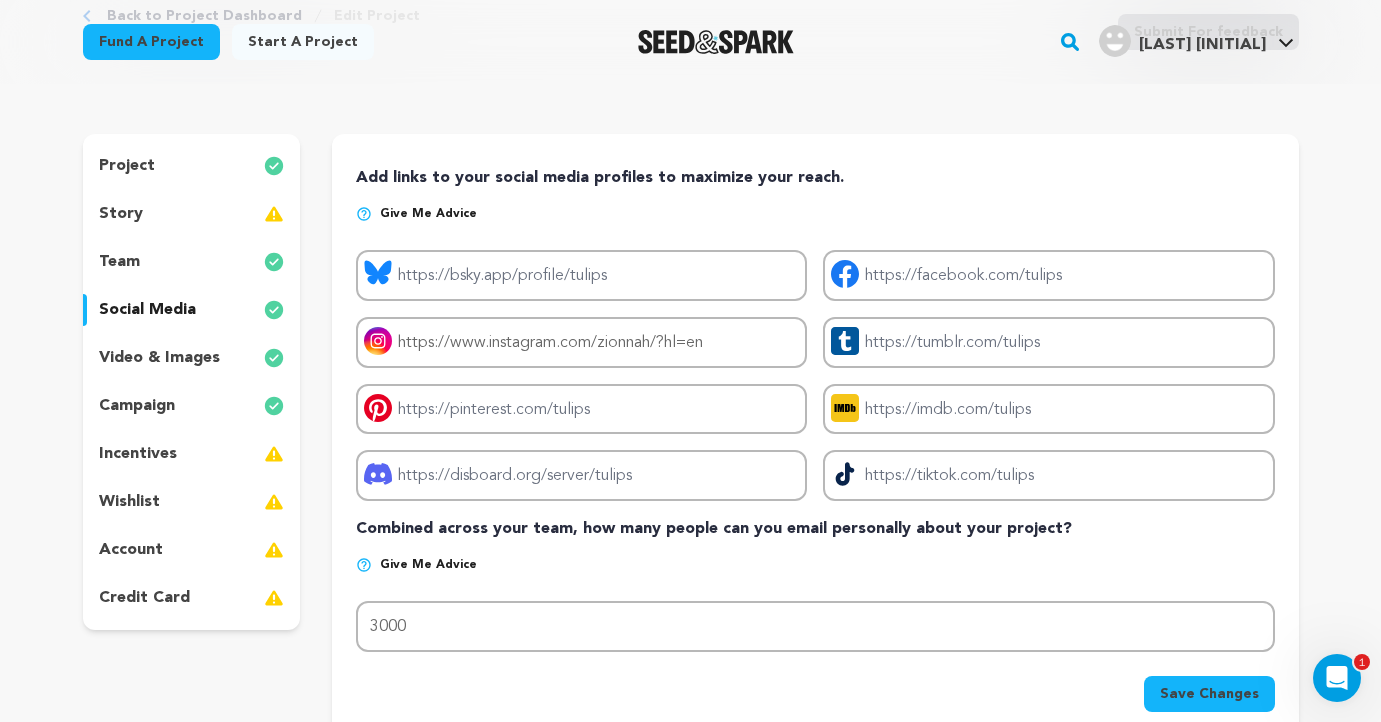 click on "incentives" at bounding box center (138, 454) 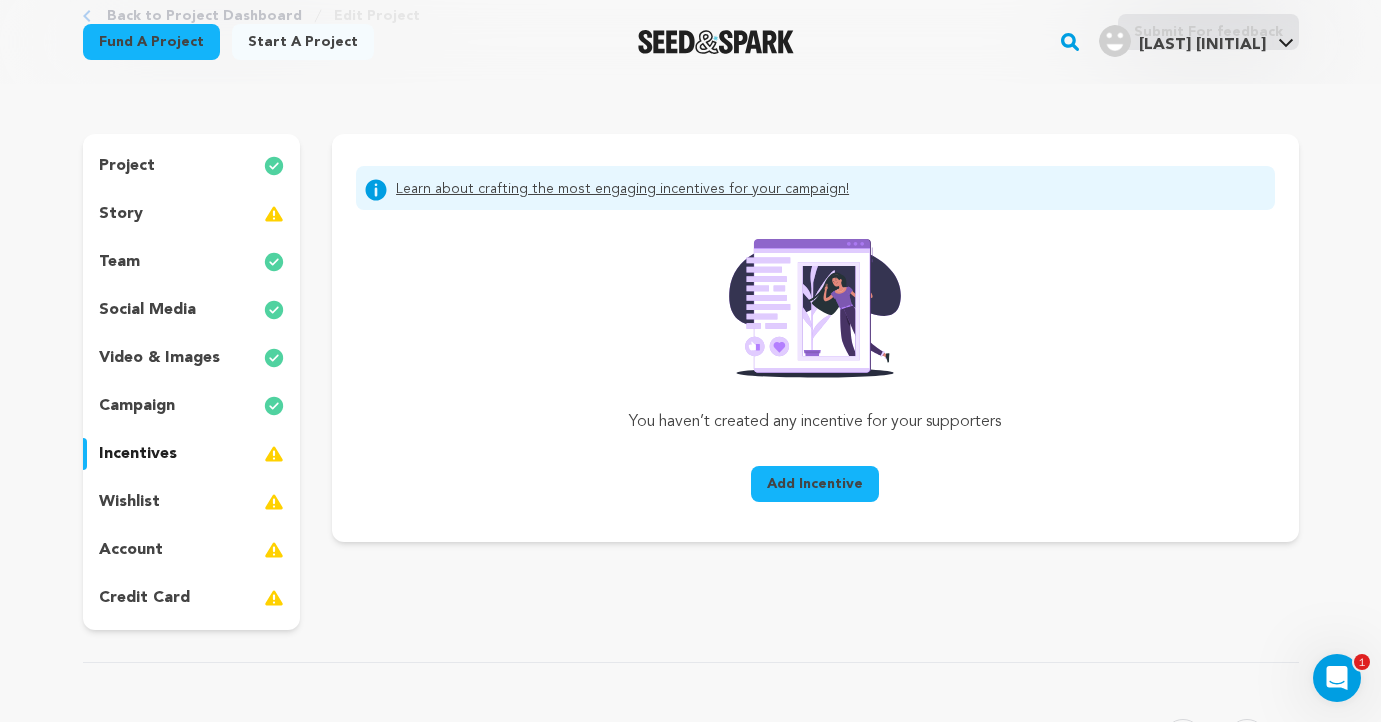 click on "wishlist" at bounding box center (129, 502) 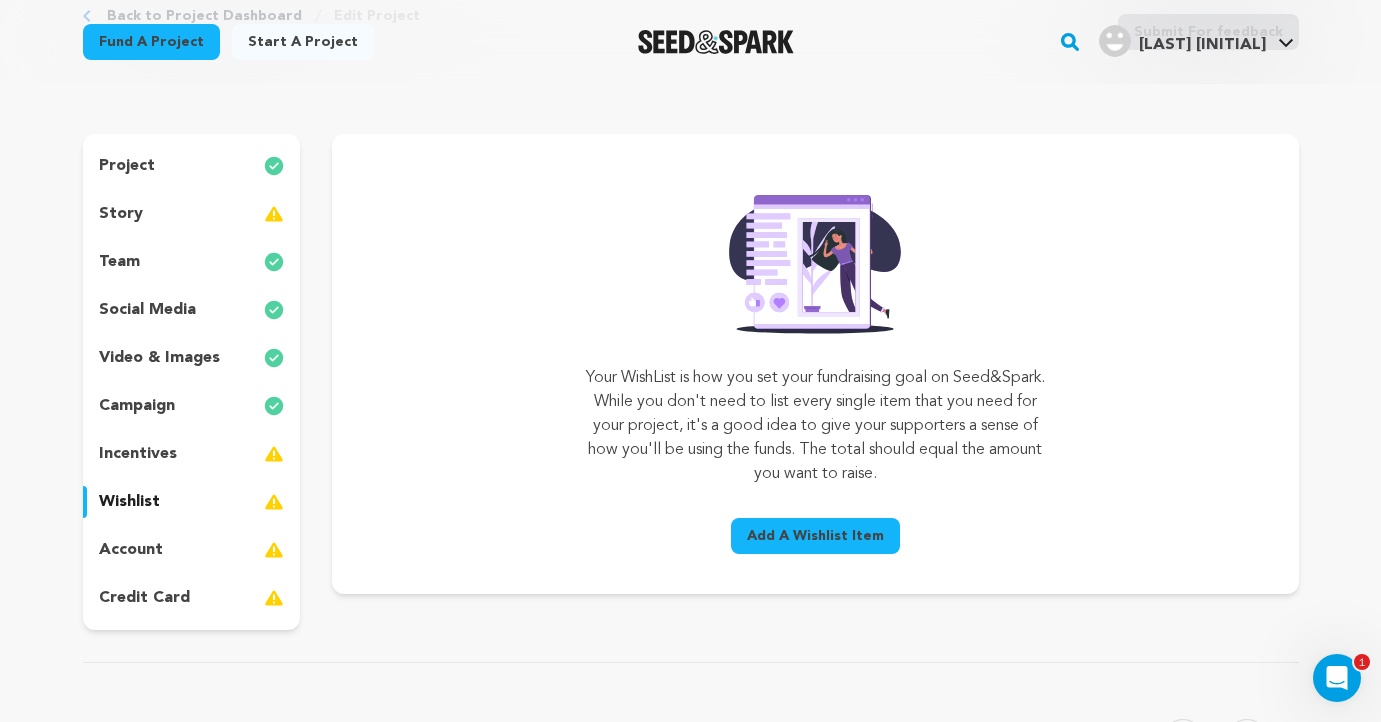 click on "account" at bounding box center [131, 550] 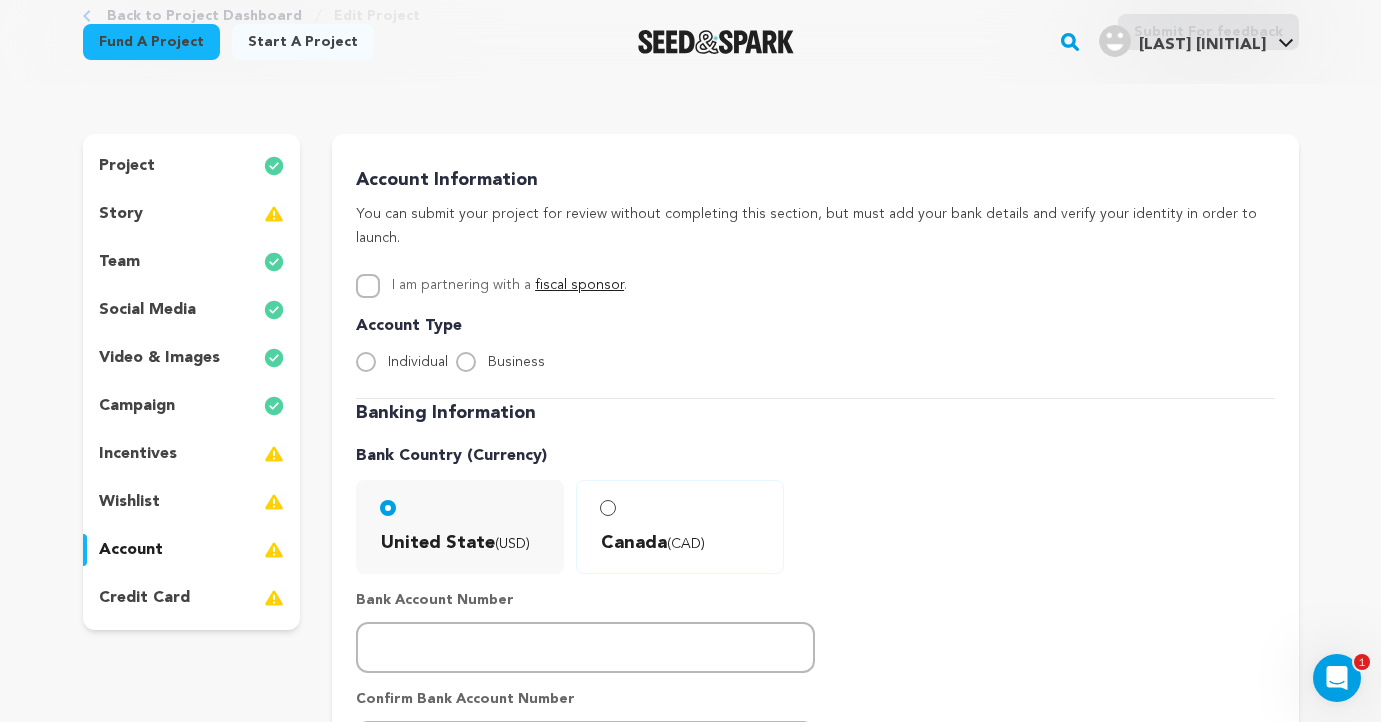 click on "credit card" at bounding box center (192, 598) 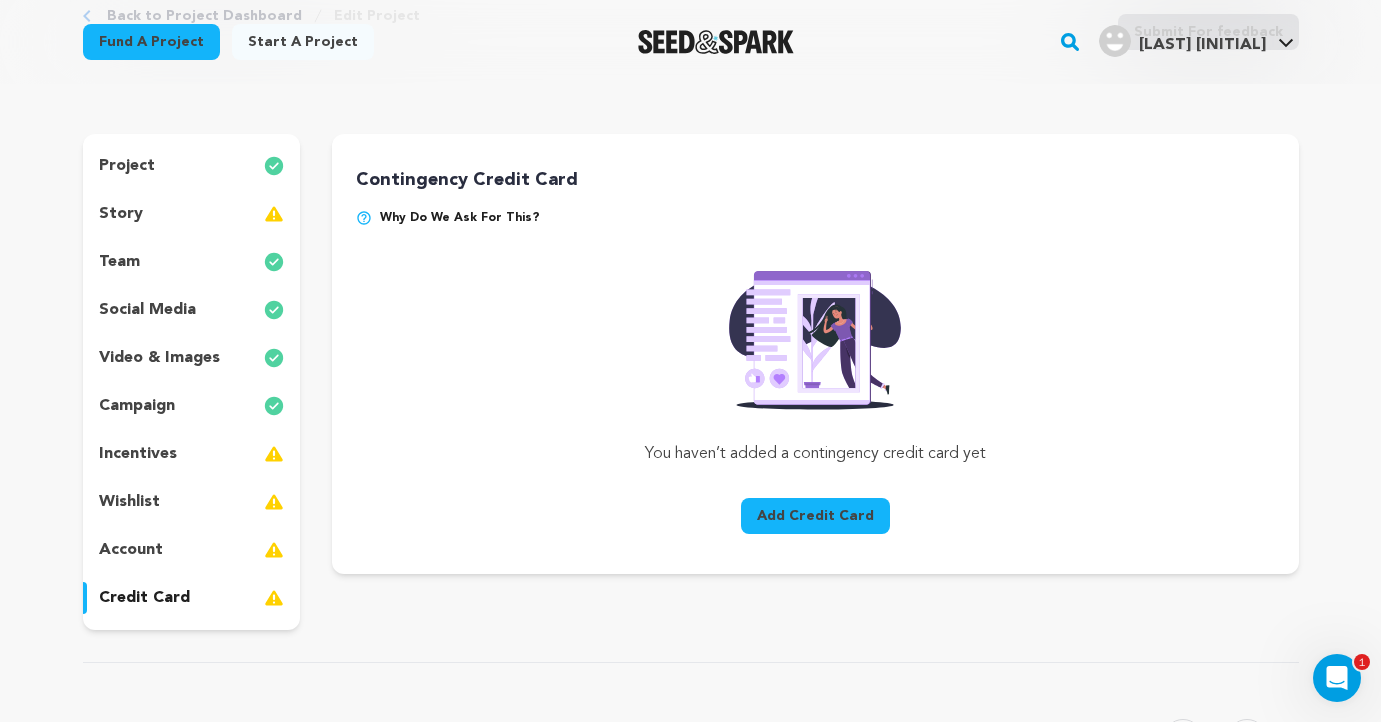 click on "story" at bounding box center [192, 214] 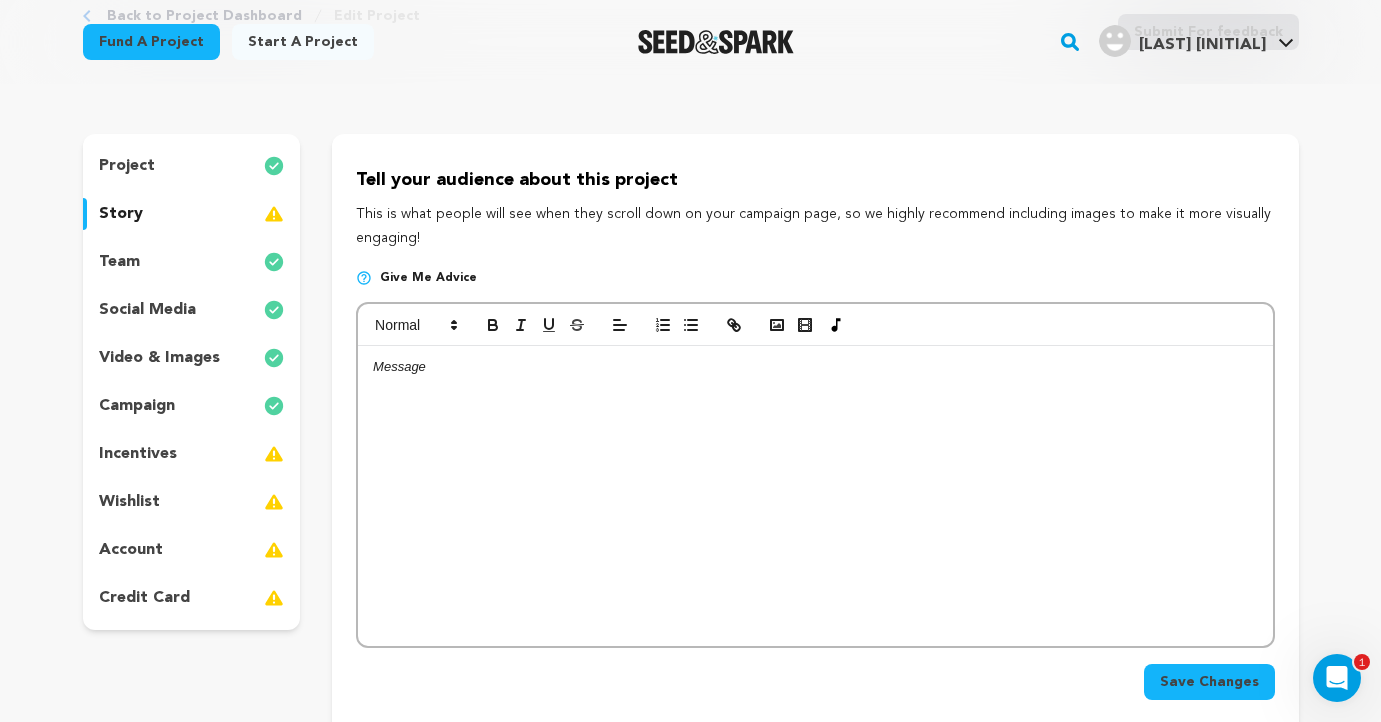 click at bounding box center [815, 496] 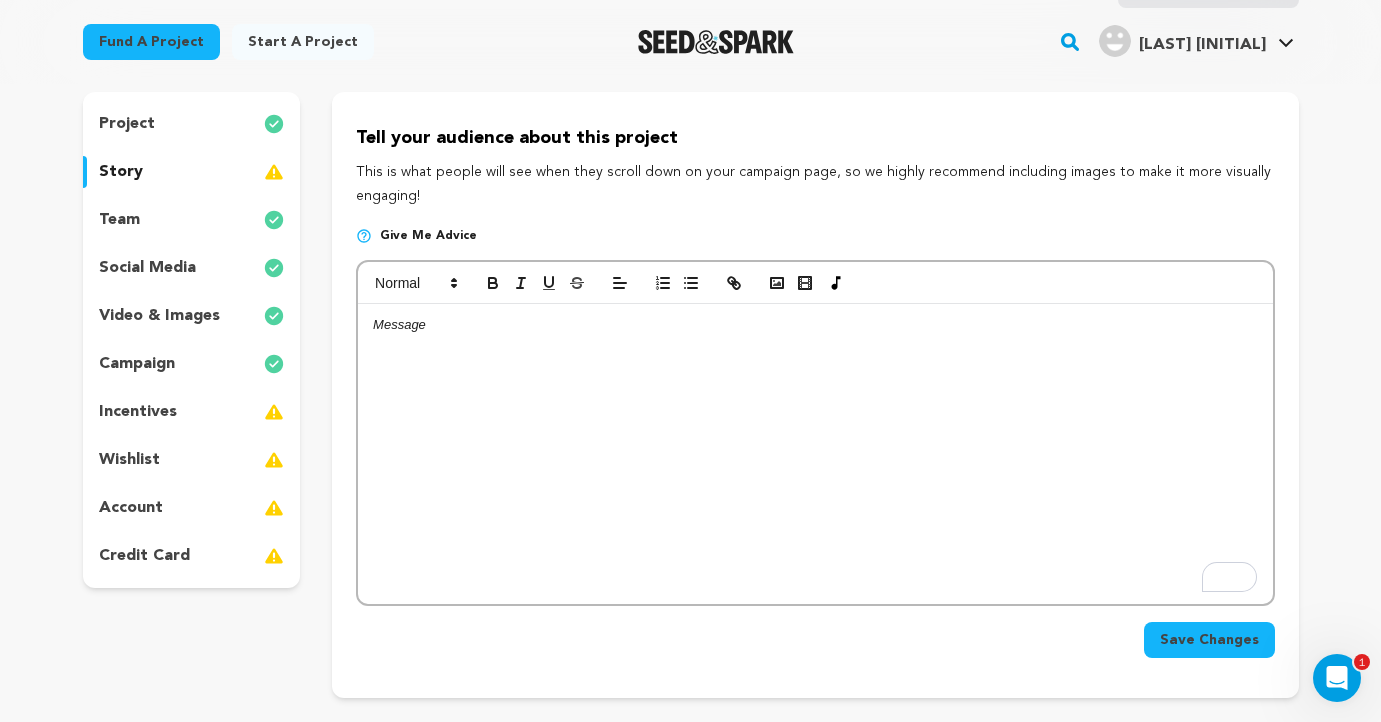 scroll, scrollTop: 178, scrollLeft: 0, axis: vertical 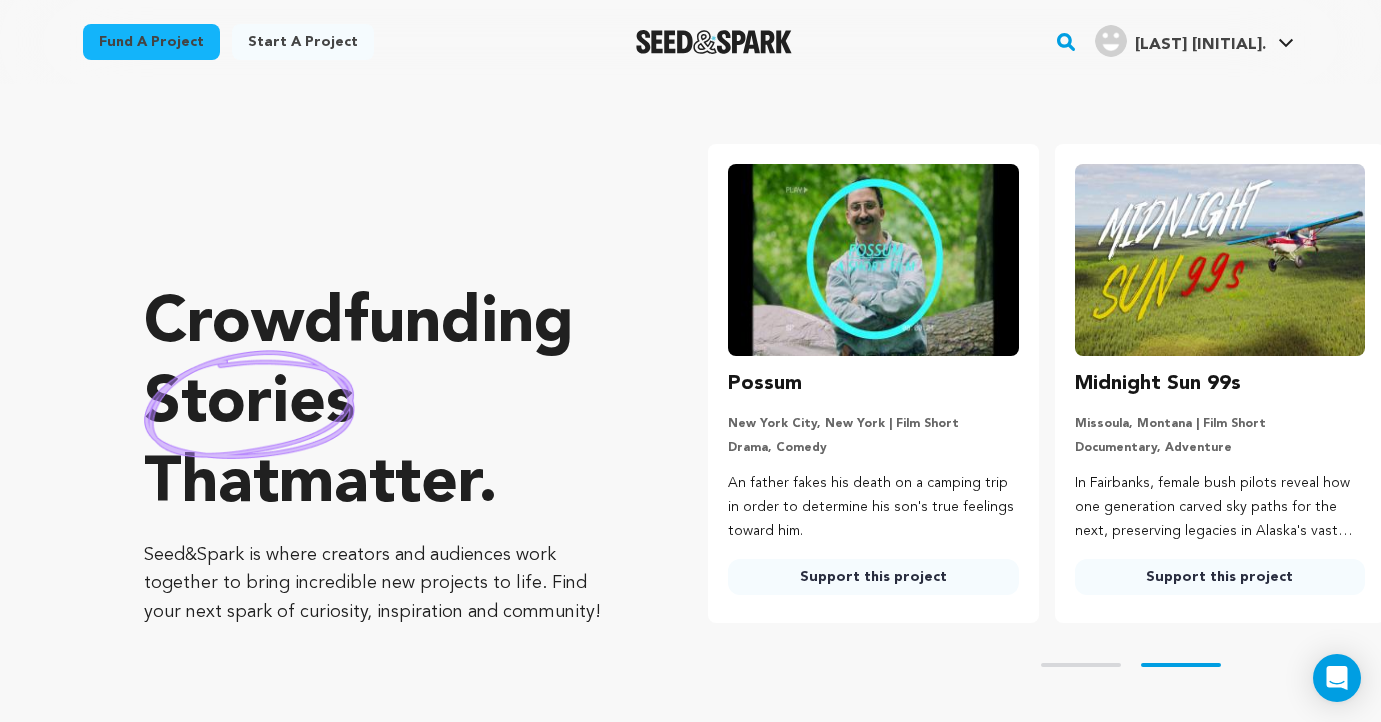 click on "[LAST] [INITIAL]." at bounding box center (1200, 45) 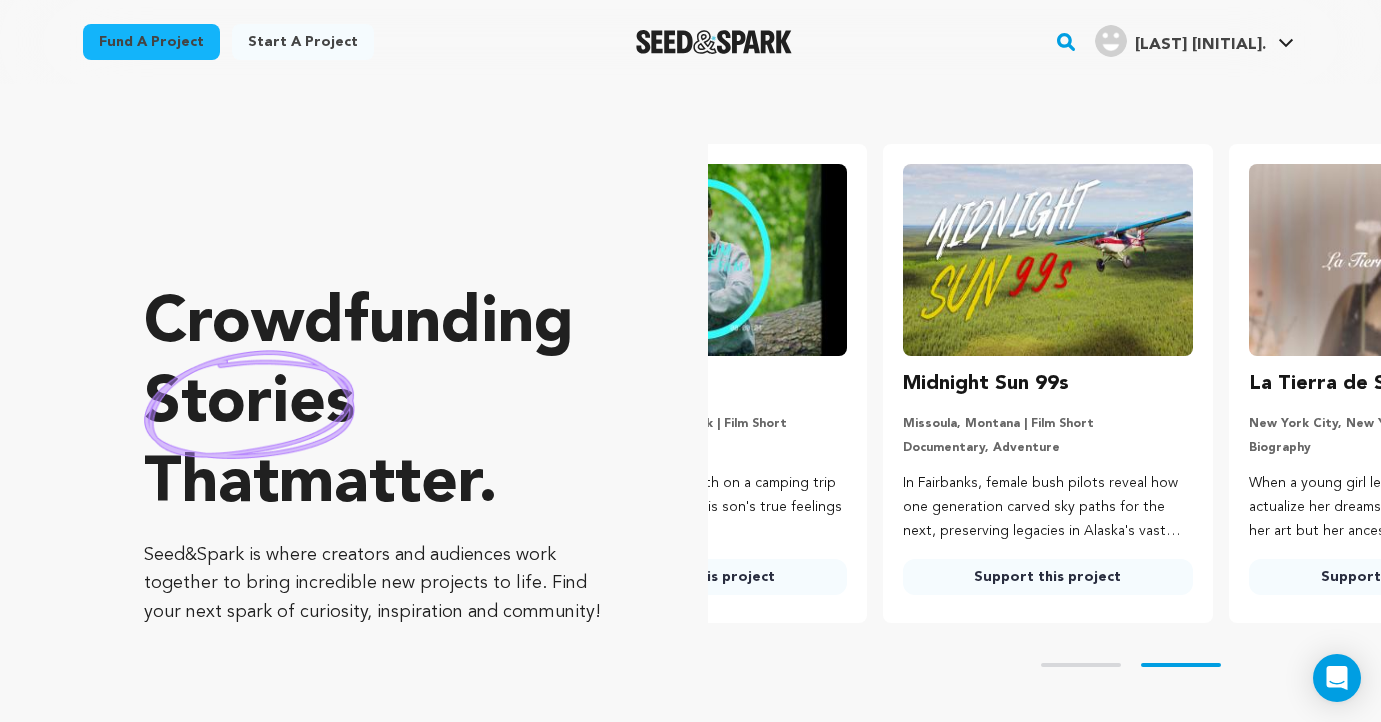 scroll, scrollTop: 0, scrollLeft: 297, axis: horizontal 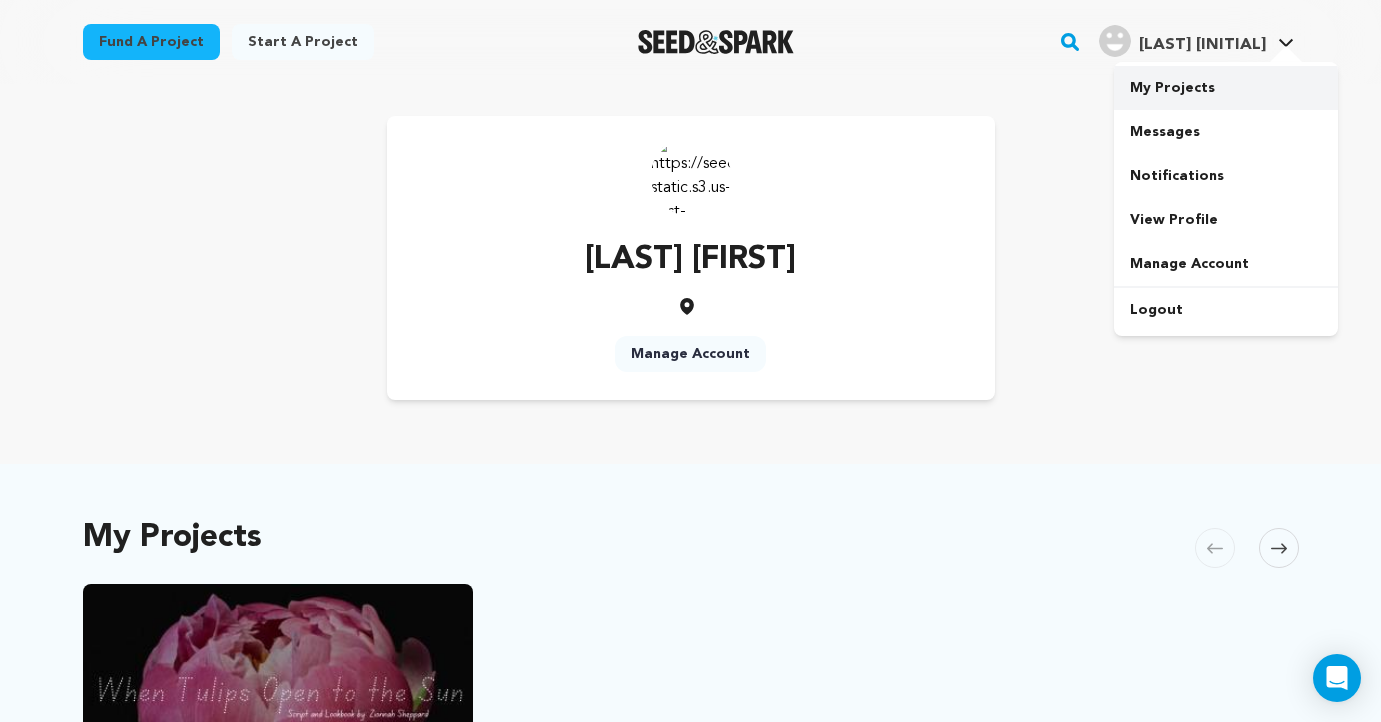 click on "My Projects" at bounding box center [1226, 88] 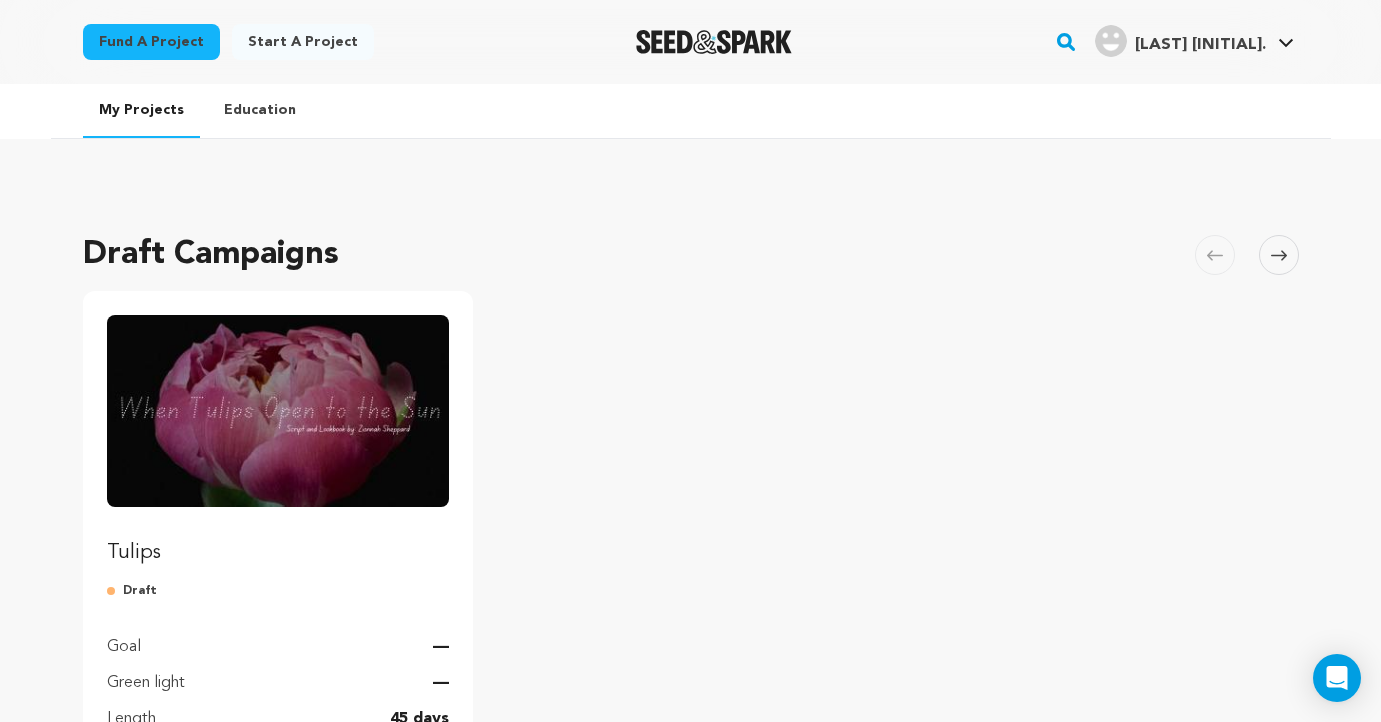 scroll, scrollTop: 0, scrollLeft: 0, axis: both 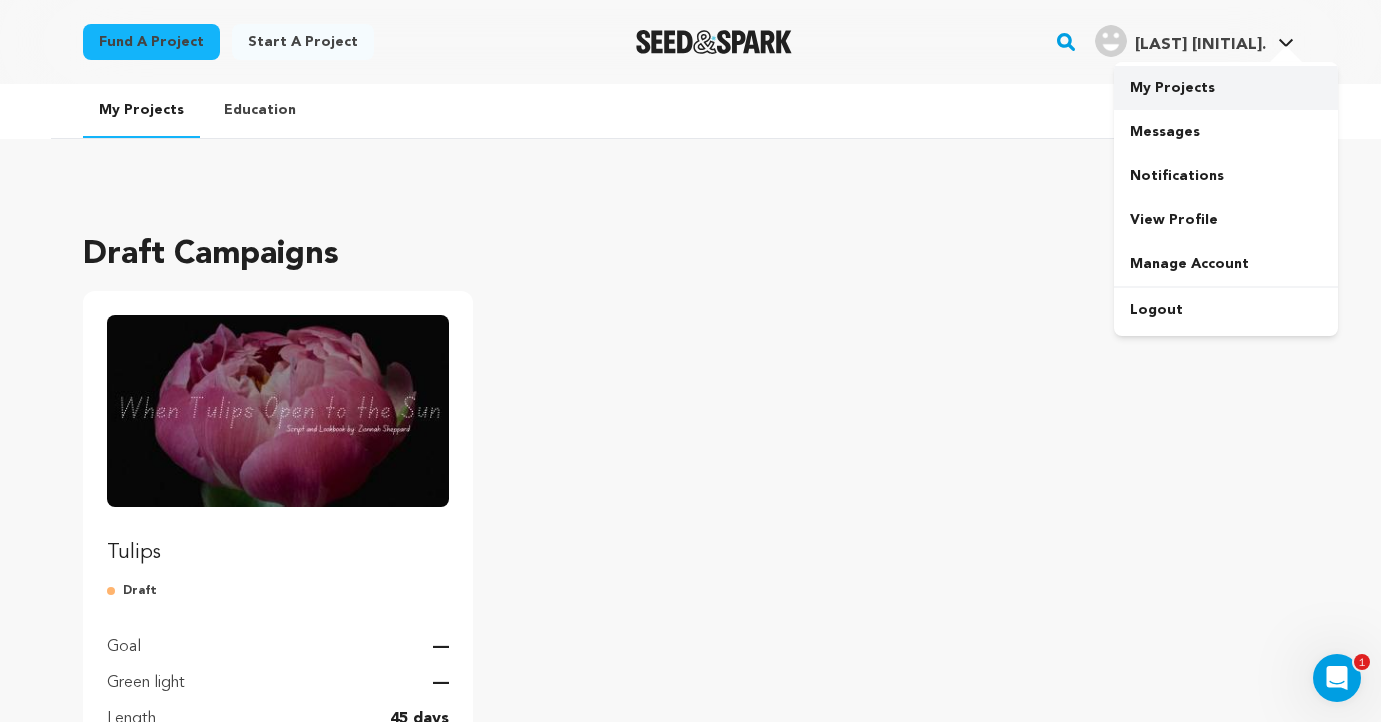 click on "My Projects" at bounding box center [1226, 88] 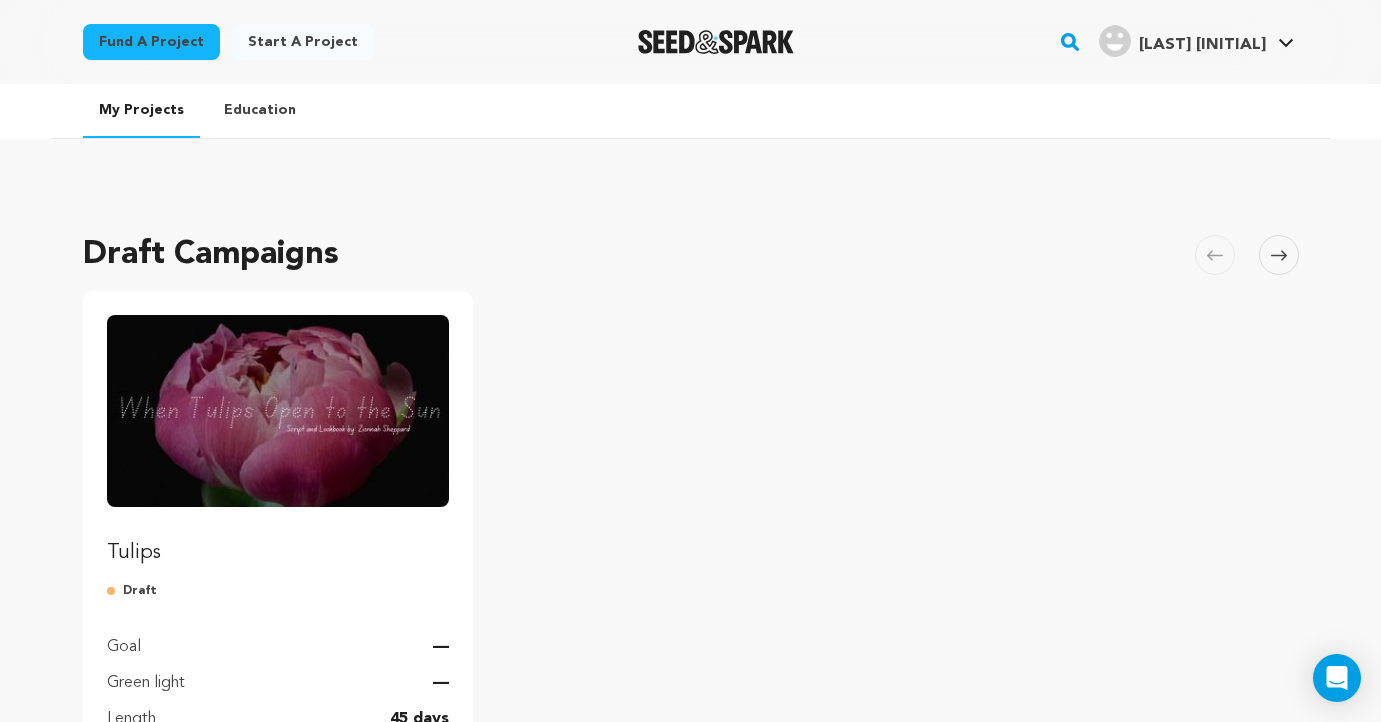 scroll, scrollTop: 0, scrollLeft: 0, axis: both 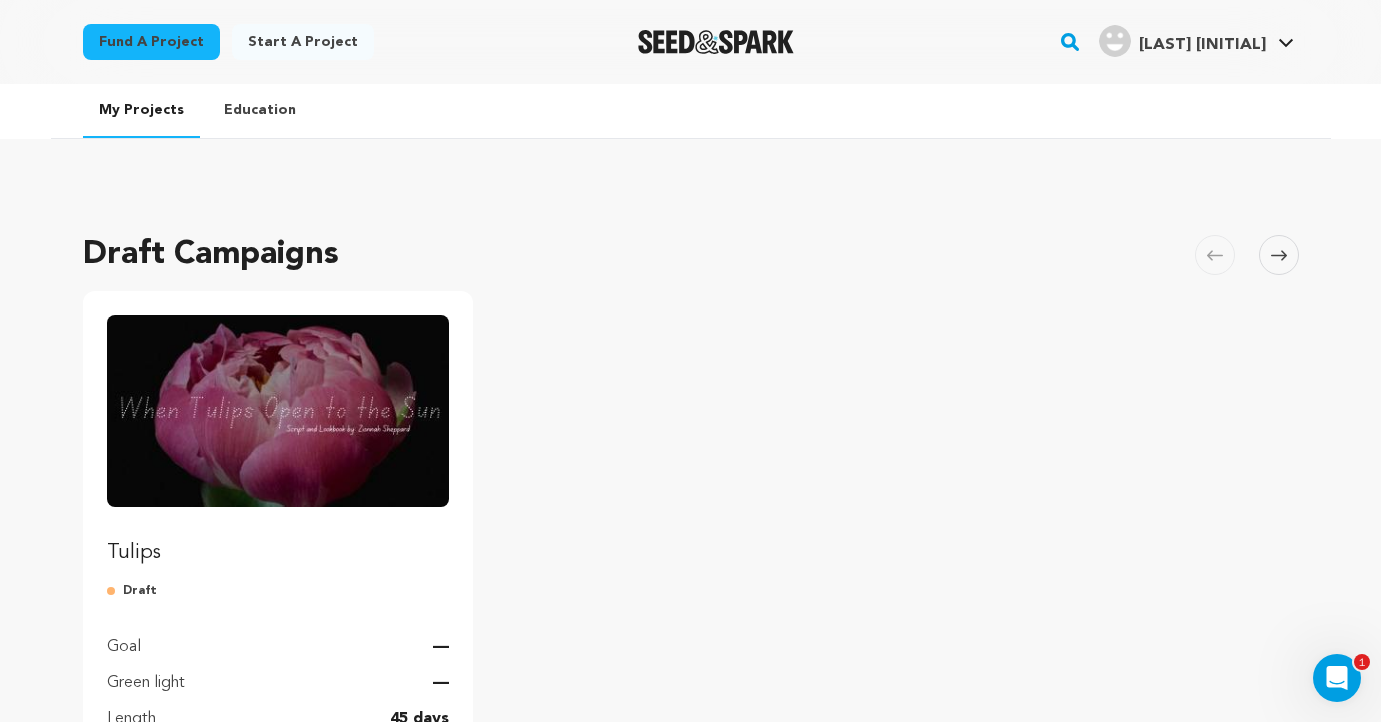 click on "My Projects
Education" at bounding box center (691, 111) 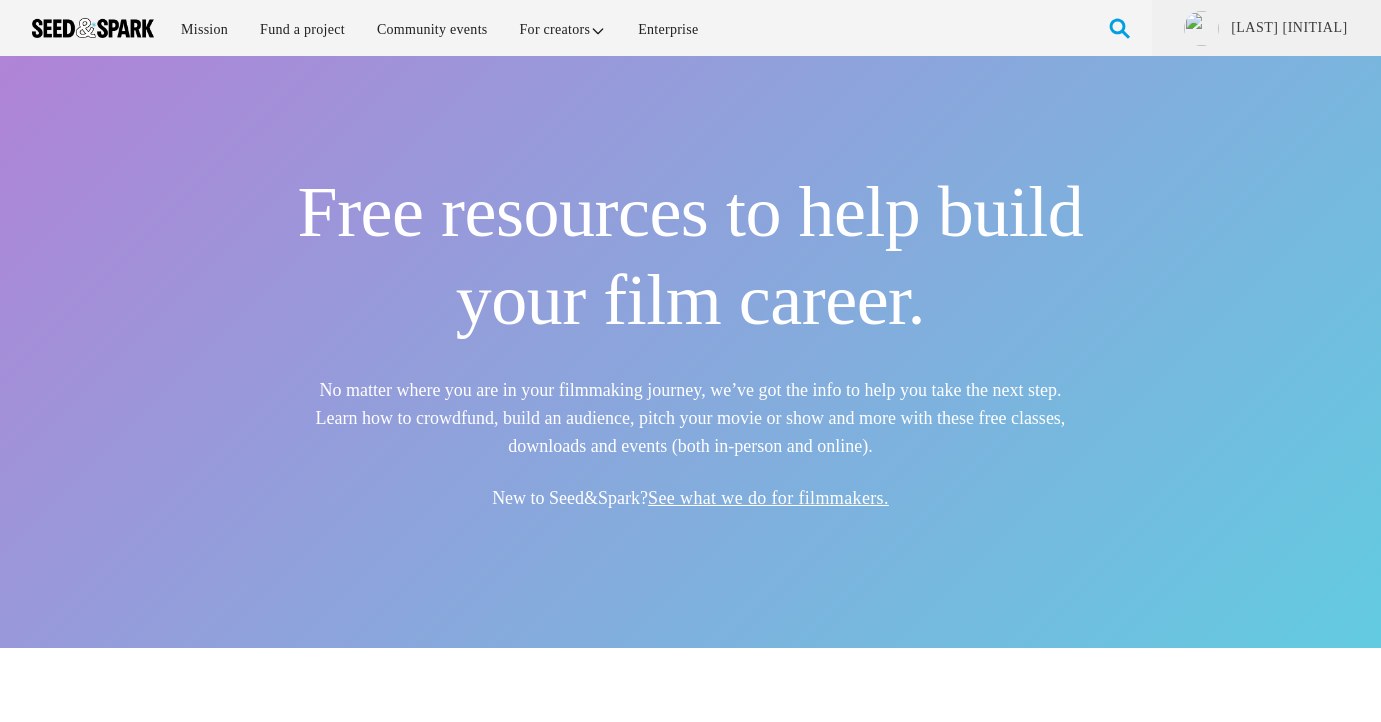 scroll, scrollTop: 0, scrollLeft: 0, axis: both 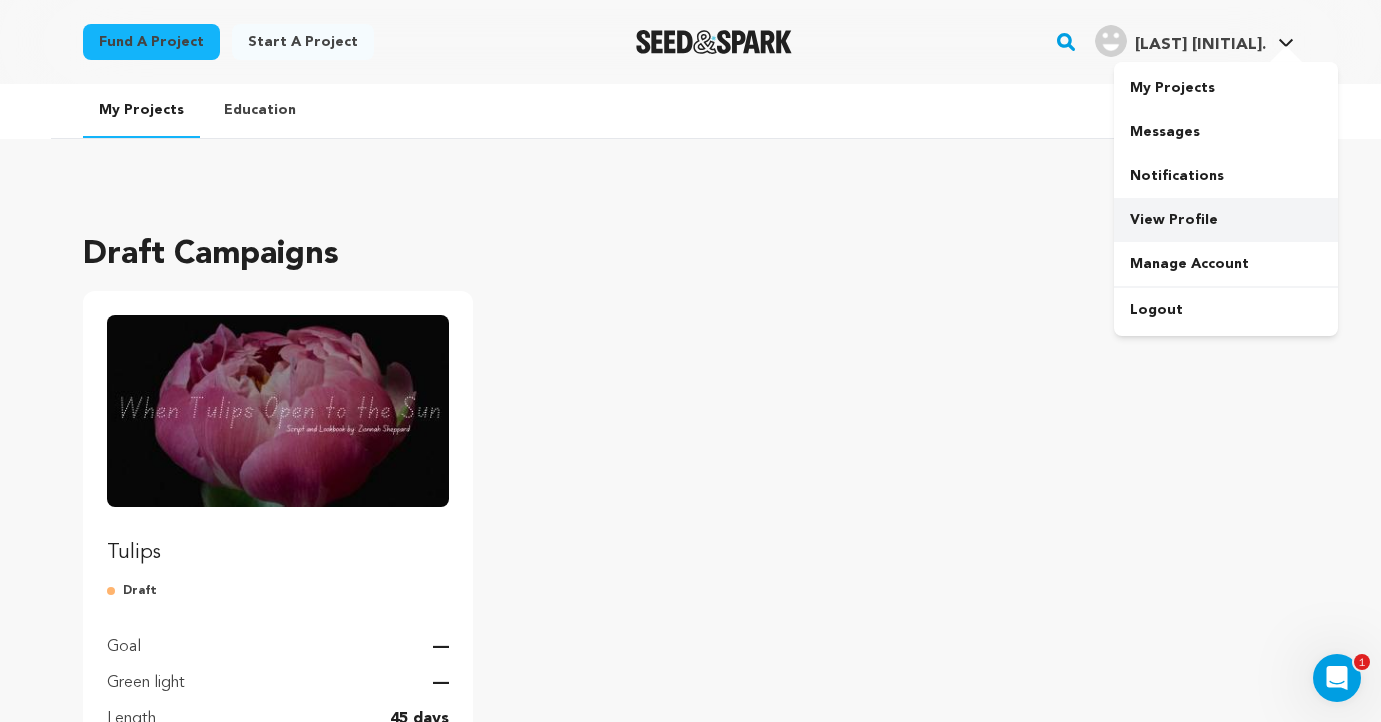 click on "View Profile" at bounding box center (1226, 220) 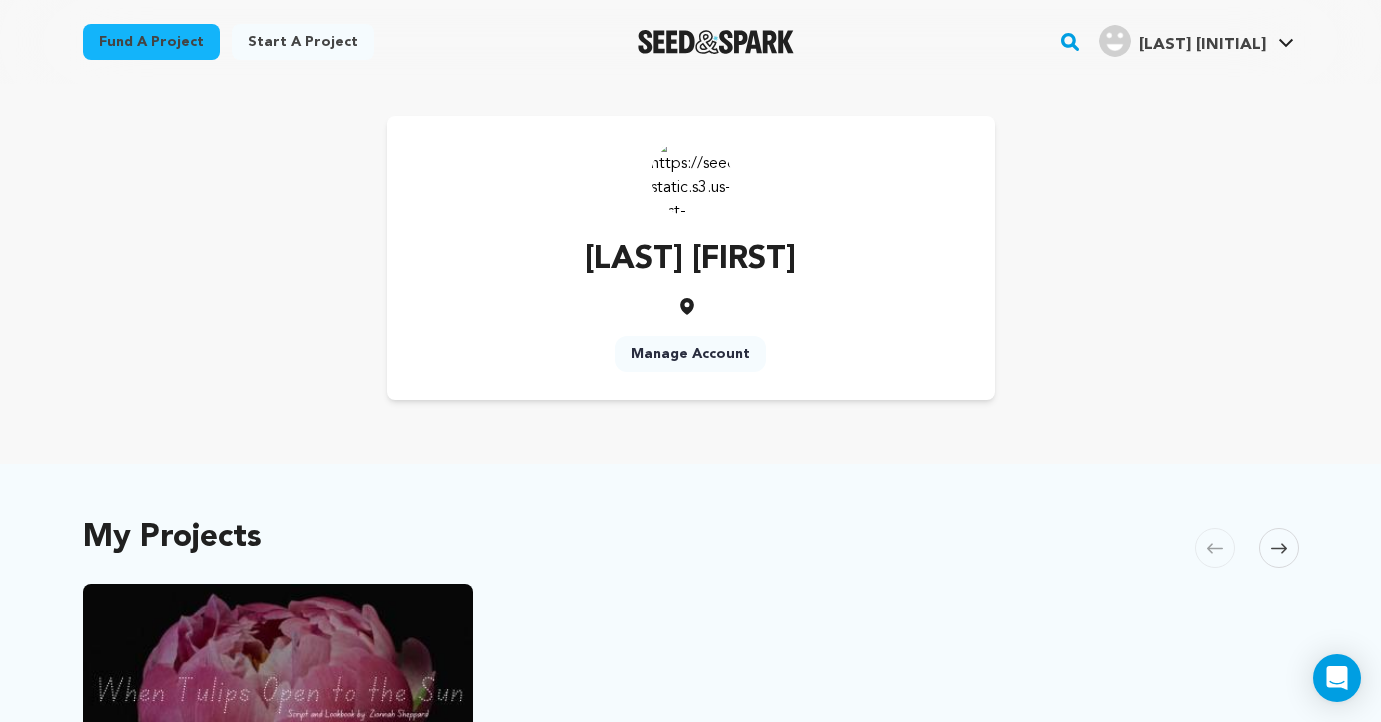 scroll, scrollTop: 0, scrollLeft: 0, axis: both 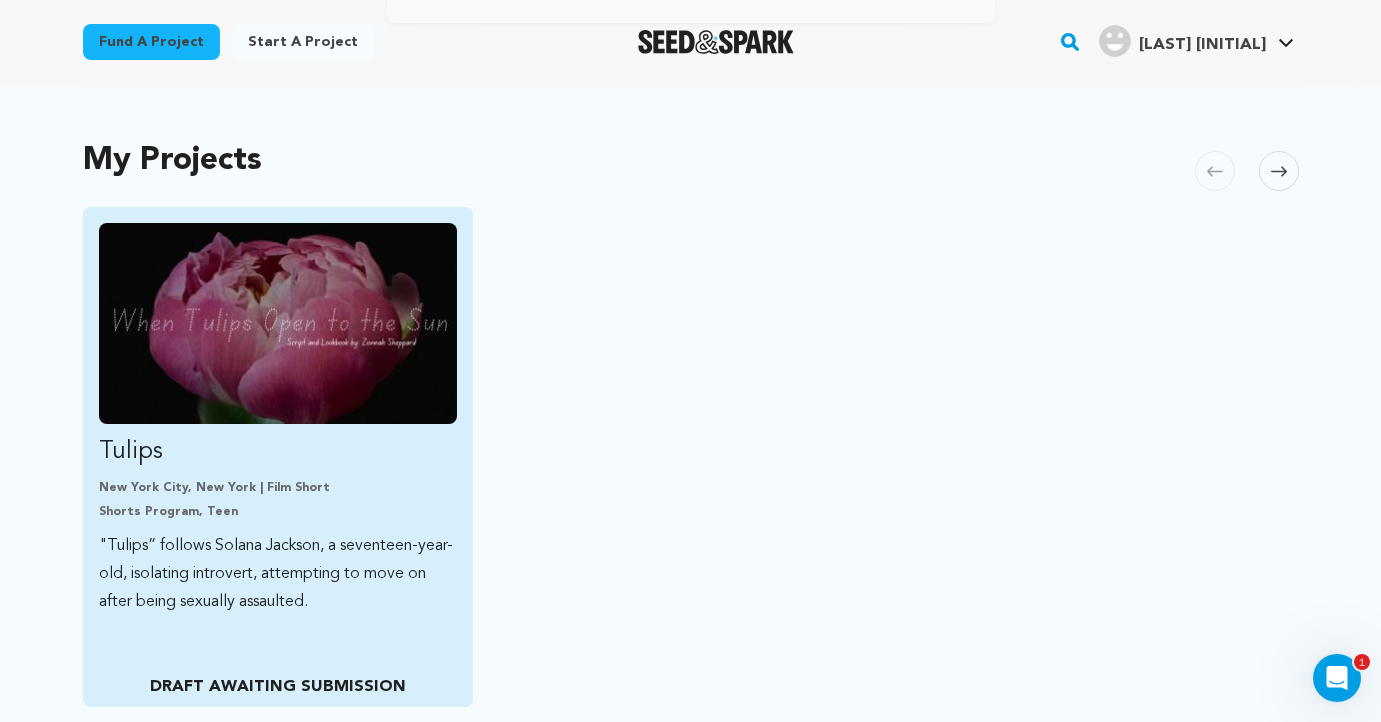 click at bounding box center (278, 323) 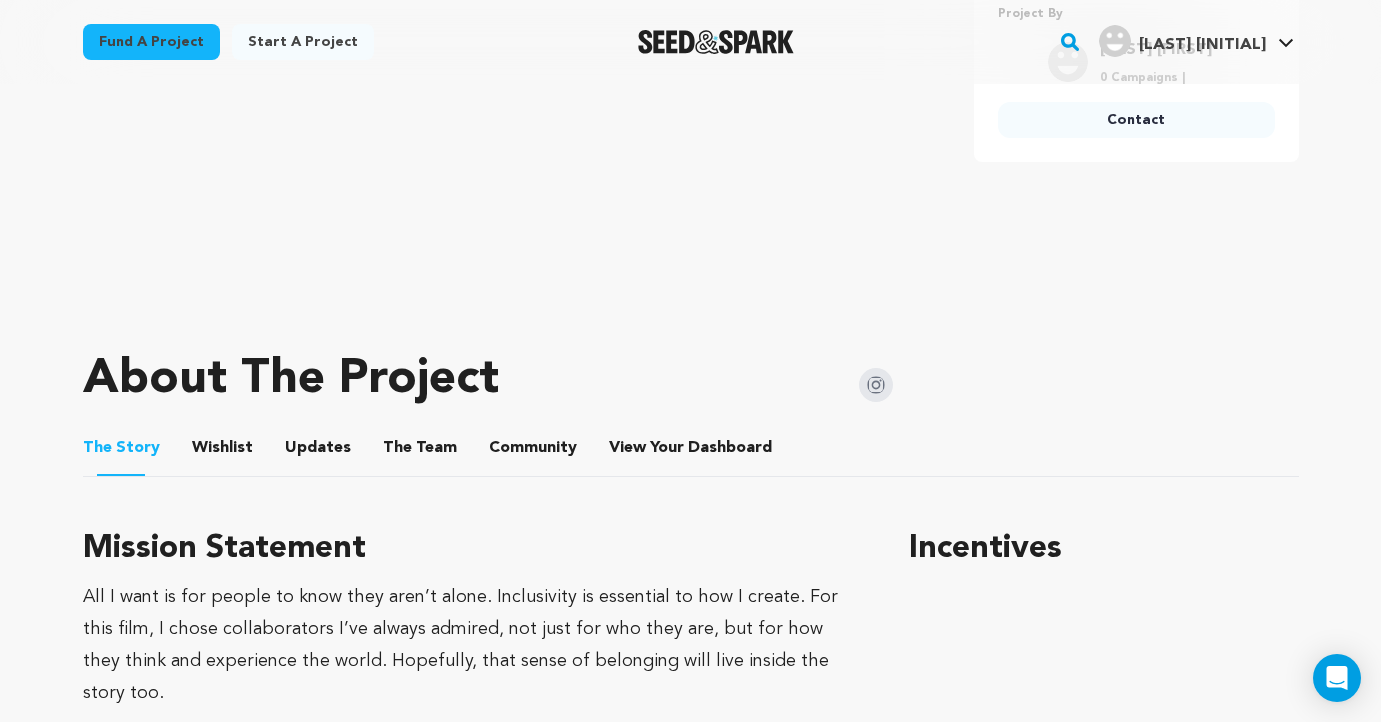 scroll, scrollTop: 635, scrollLeft: 0, axis: vertical 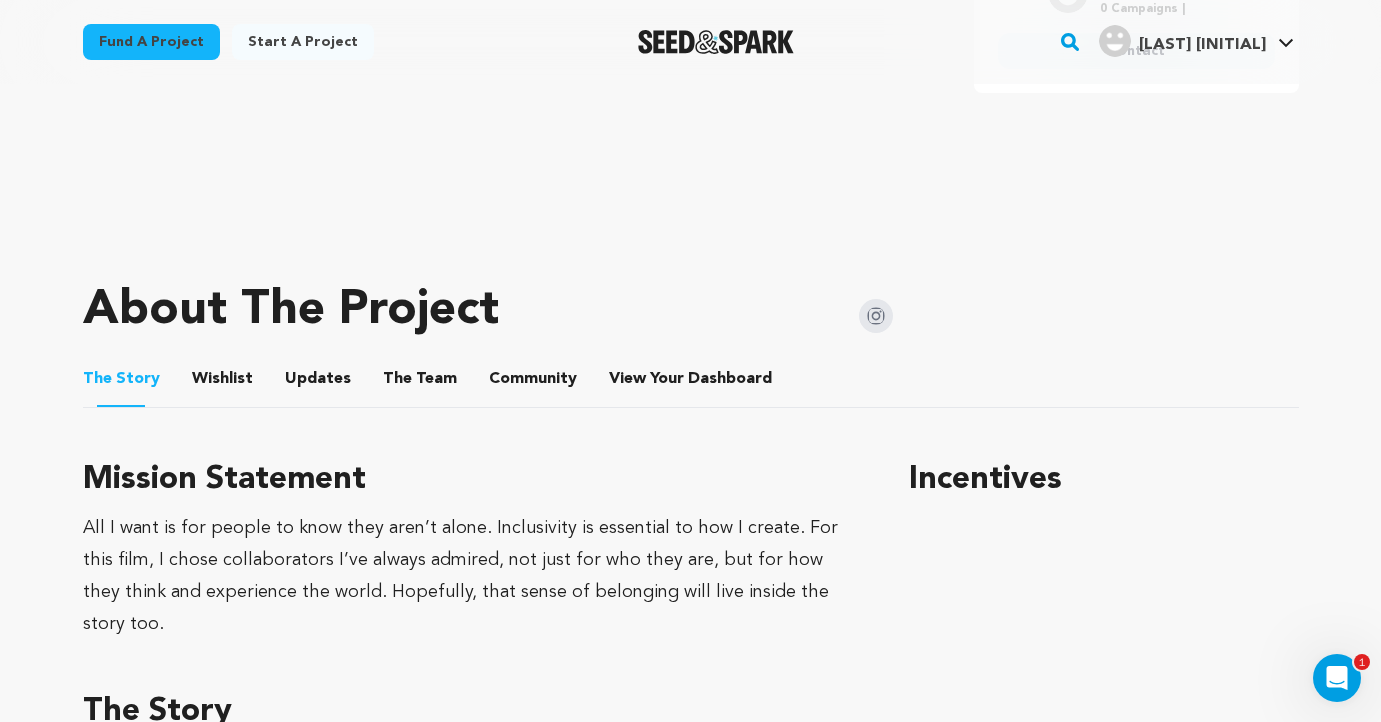 click on "Wishlist" at bounding box center [222, 383] 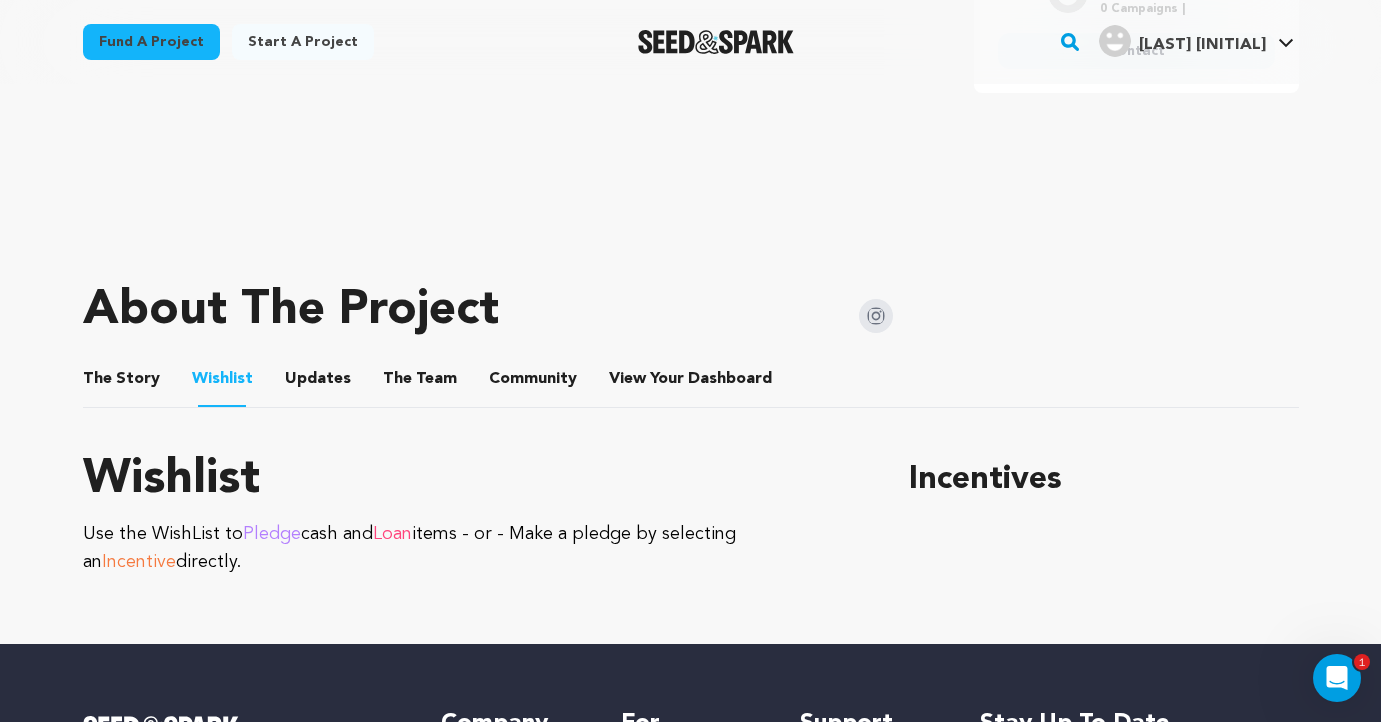 click on "The Story
The   Story
Wishlist
Wishlist
Updates
Updates
The Team
The   Team
Community
Community
View Your Dashboard
View   Your   Dashboard" at bounding box center [691, 379] 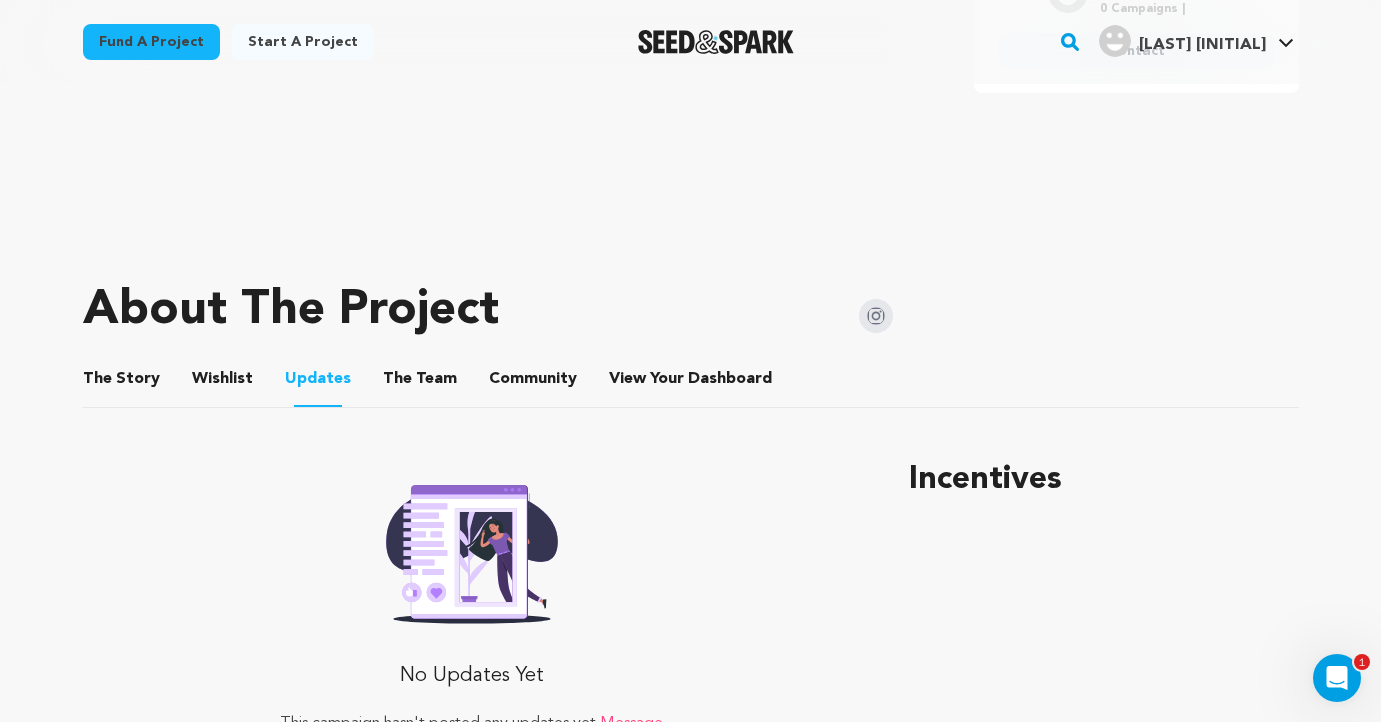 click on "The Team" at bounding box center [420, 383] 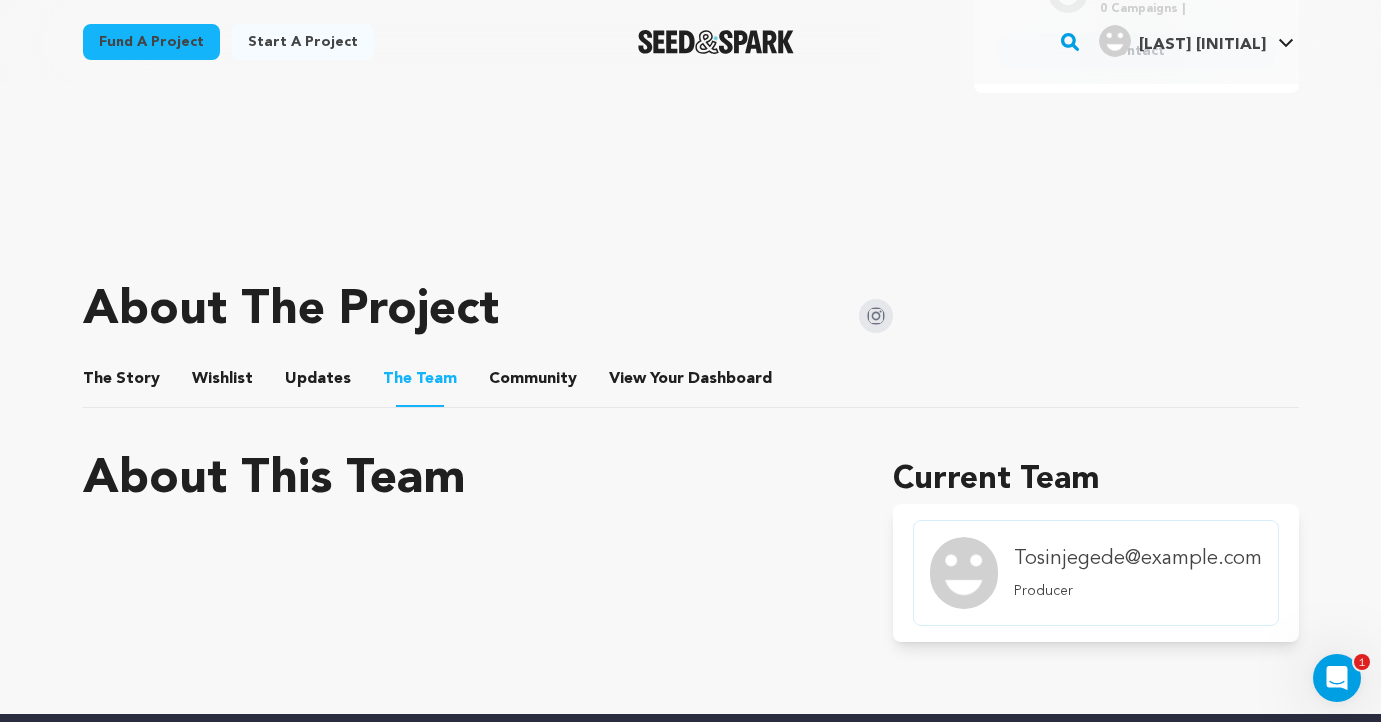 click on "Community
Community" at bounding box center (533, 379) 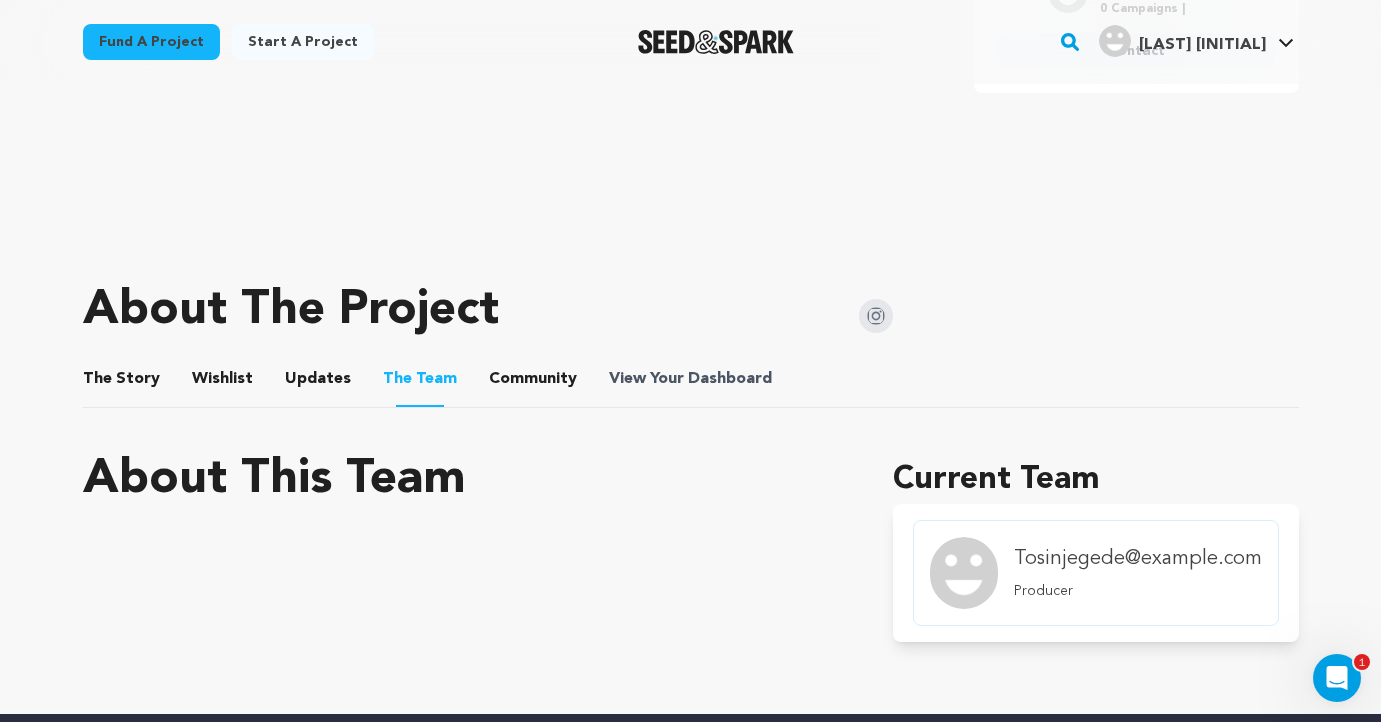 click on "View   Your   Dashboard" at bounding box center (692, 379) 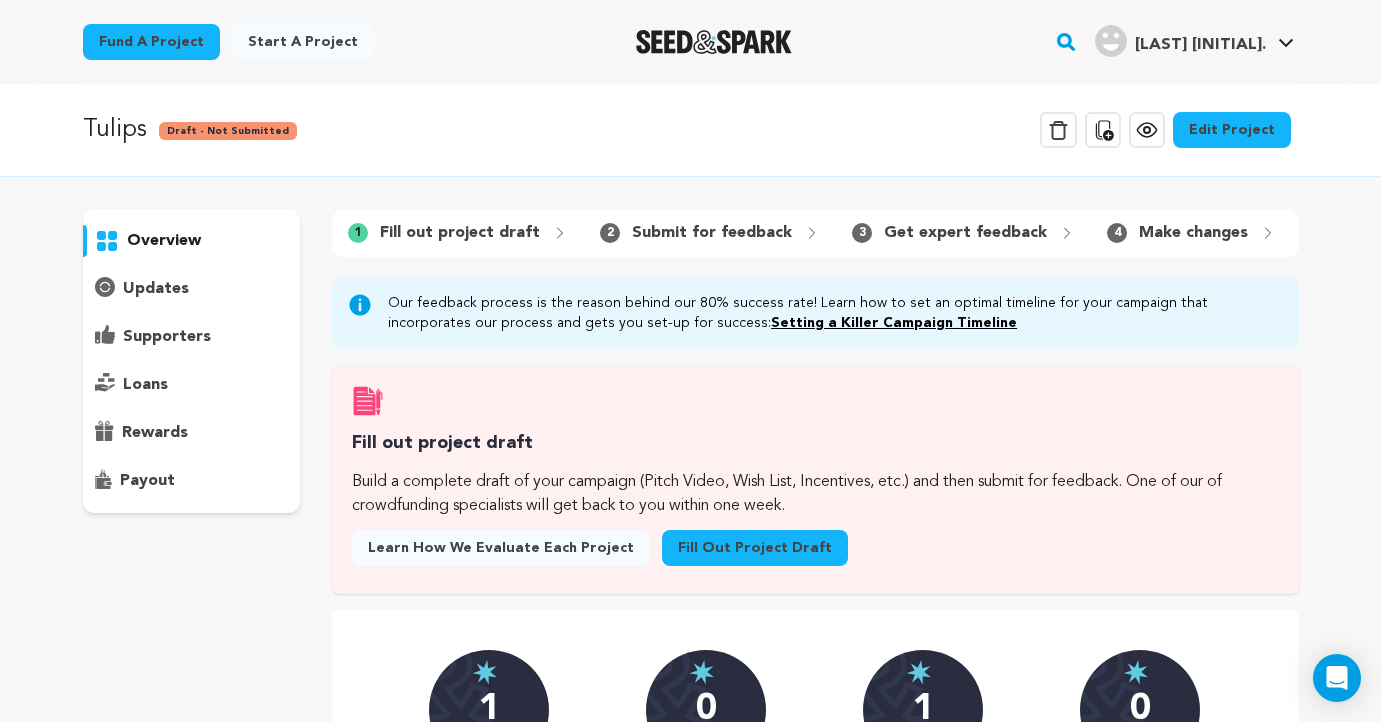 scroll, scrollTop: 0, scrollLeft: 0, axis: both 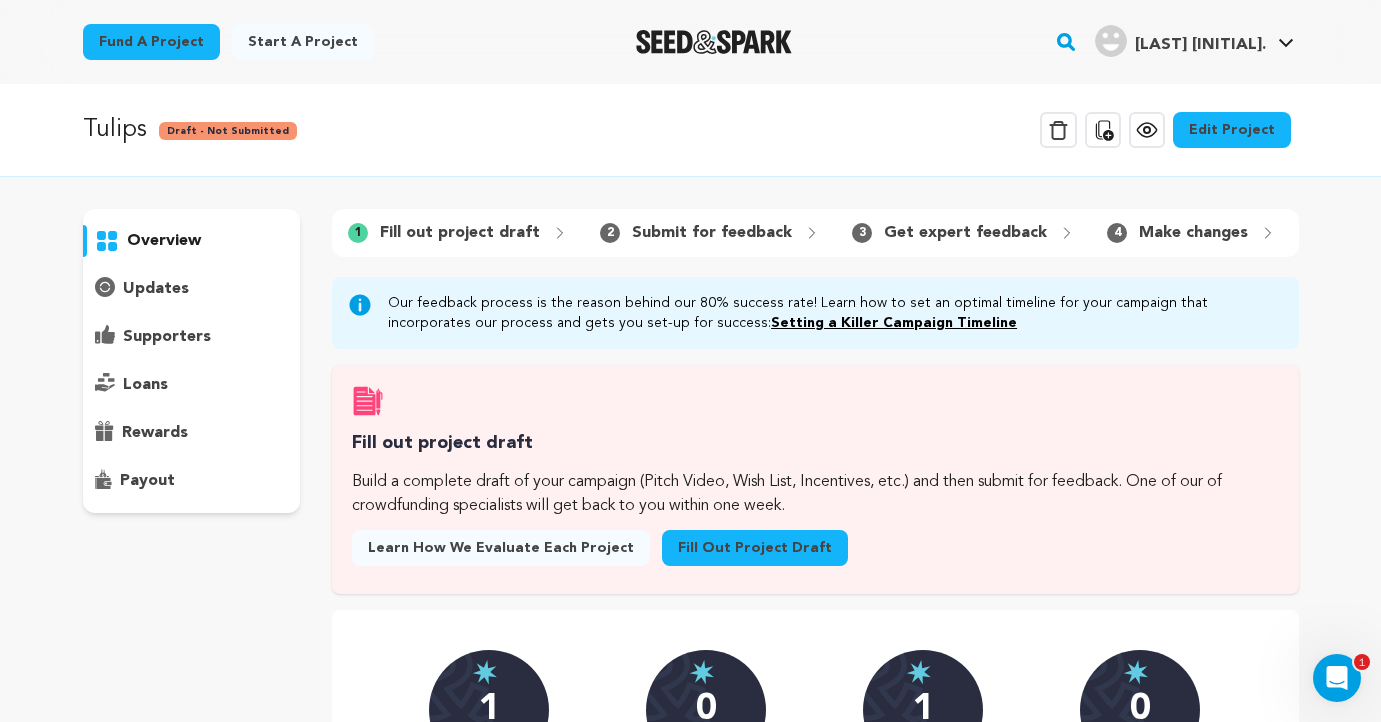click on "overview" at bounding box center [192, 361] 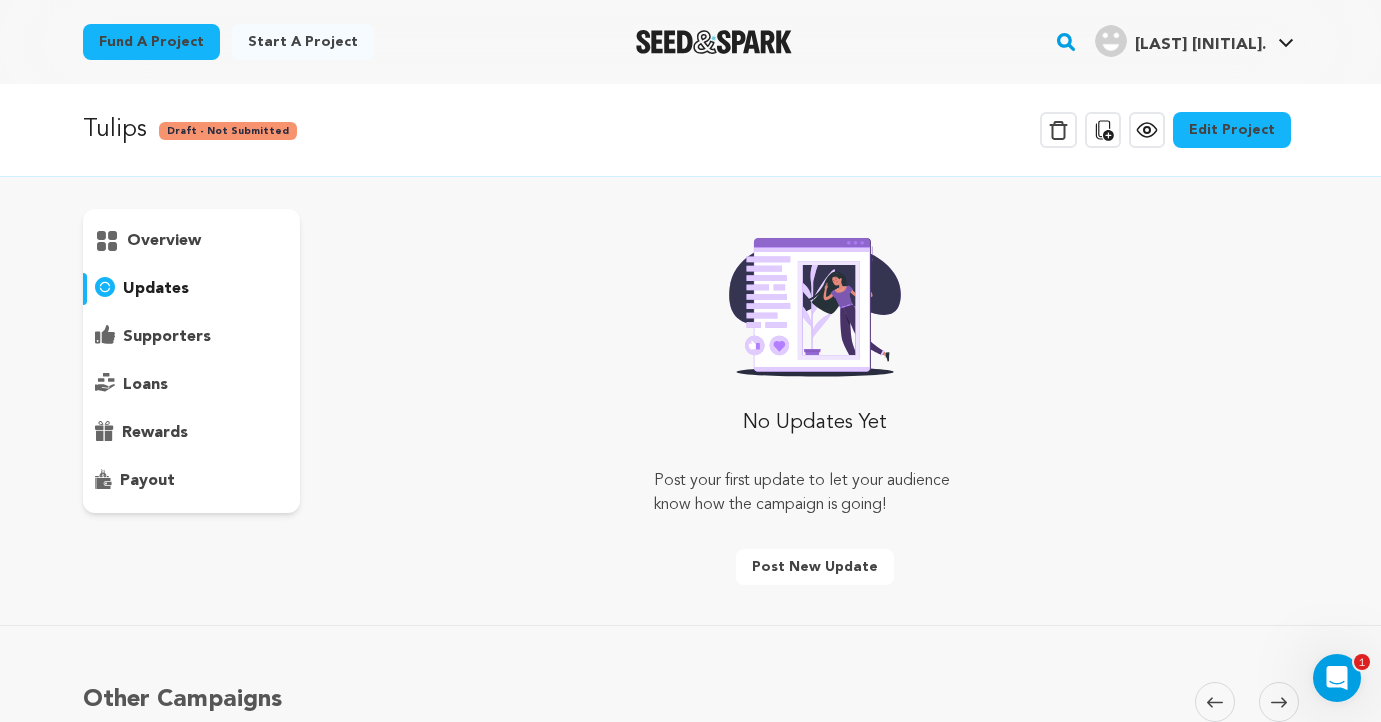 click at bounding box center (1337, 678) 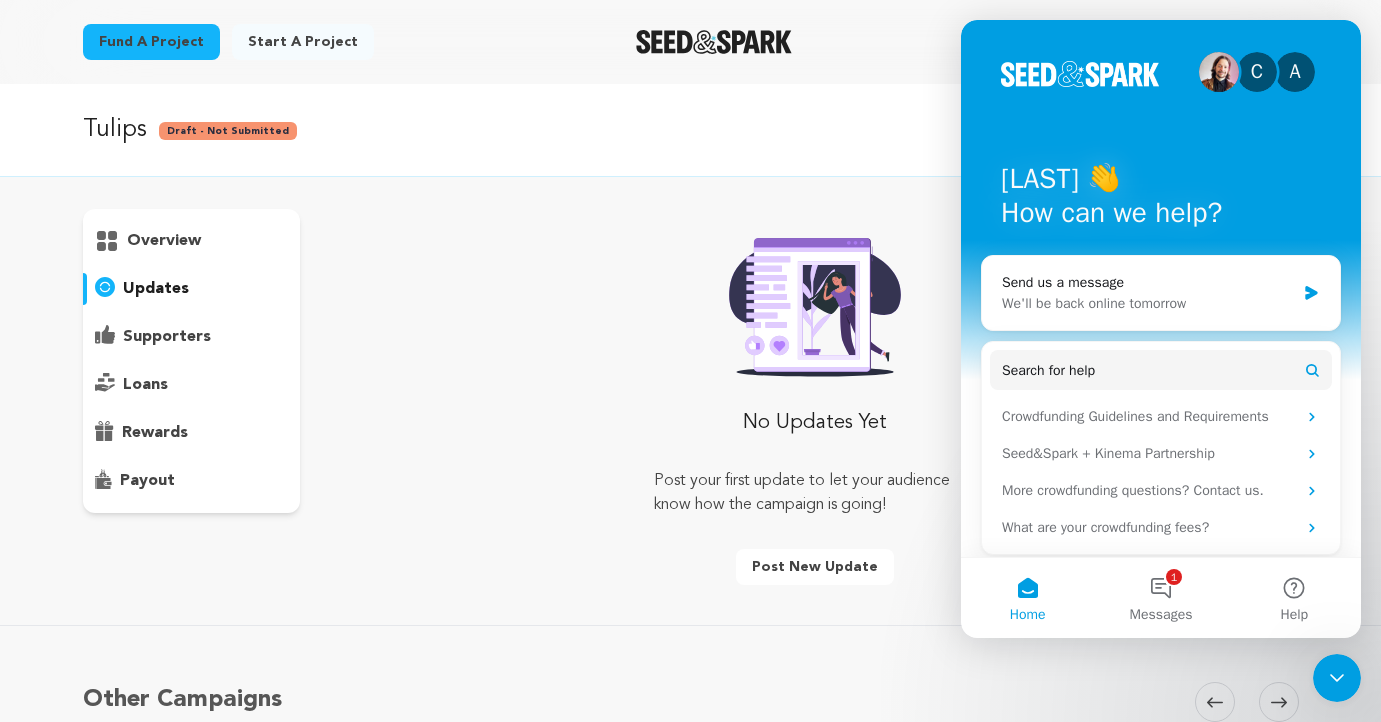 scroll, scrollTop: 0, scrollLeft: 0, axis: both 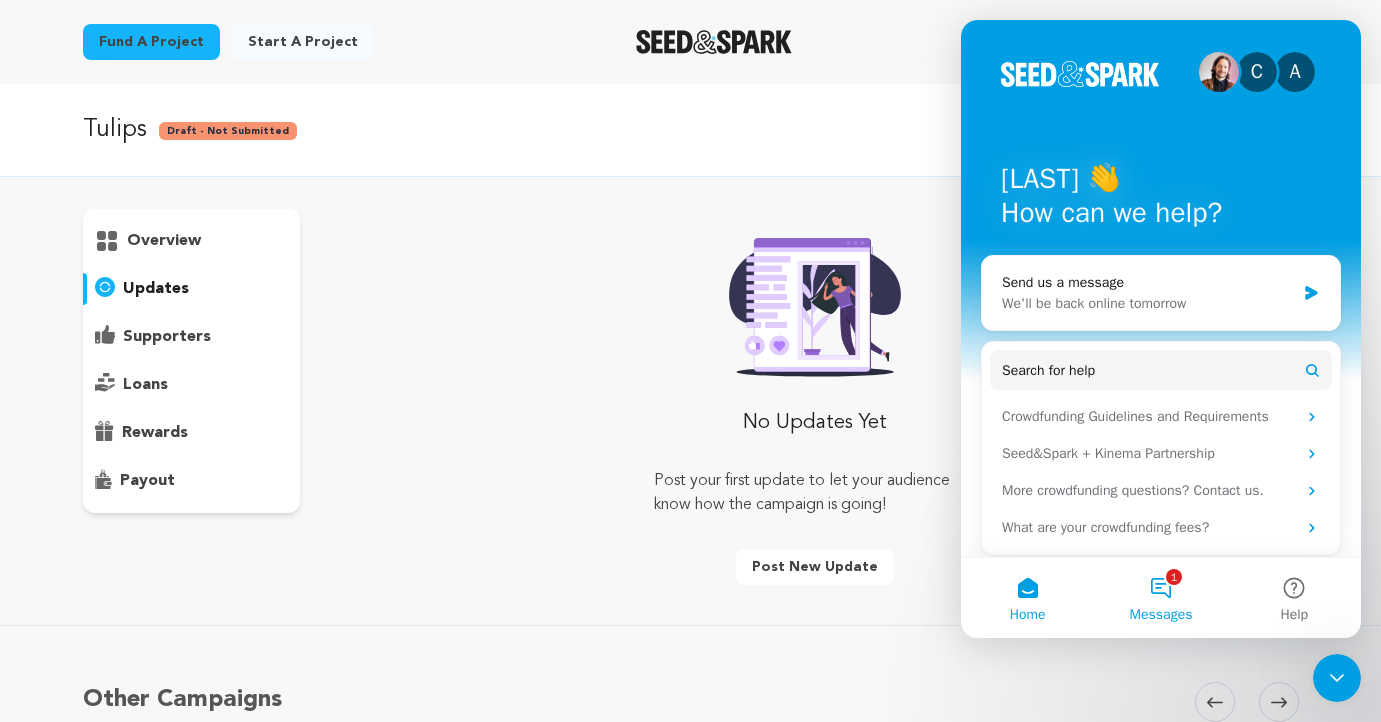 click on "1 Messages" at bounding box center (1160, 598) 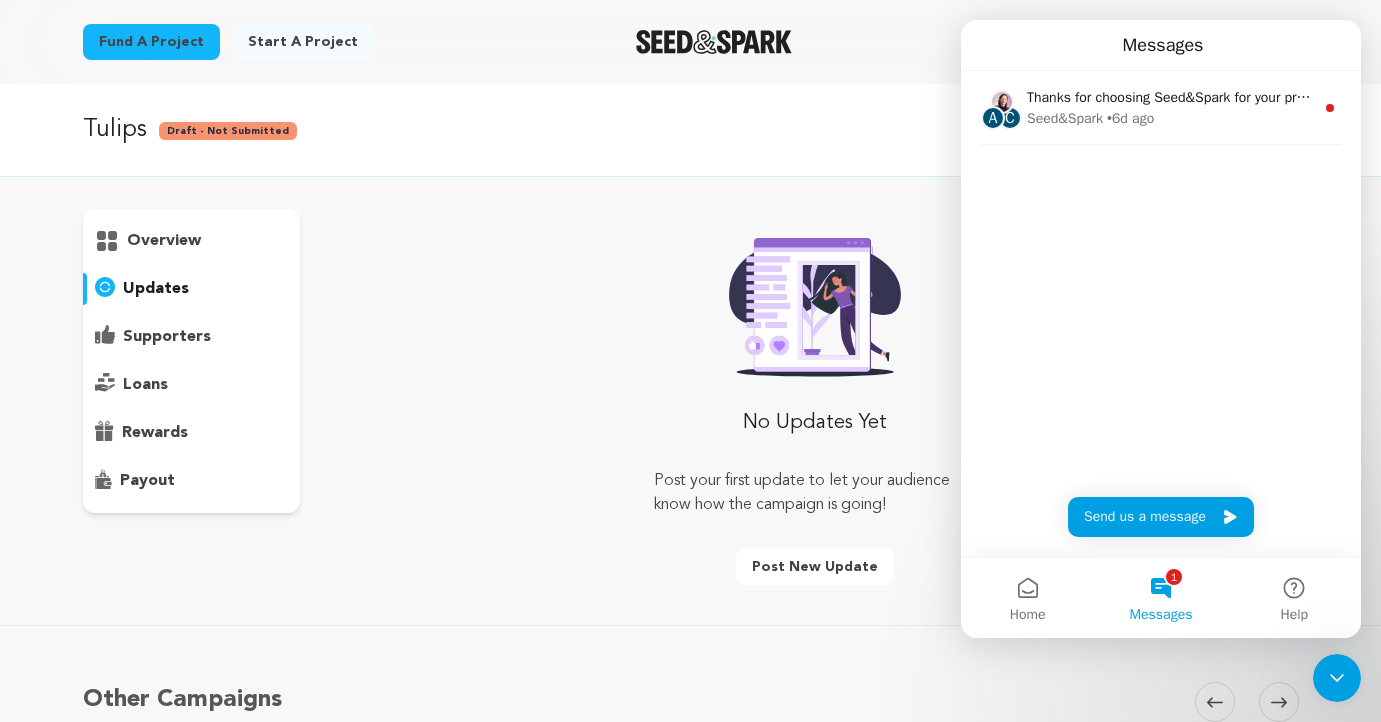 click at bounding box center [815, 301] 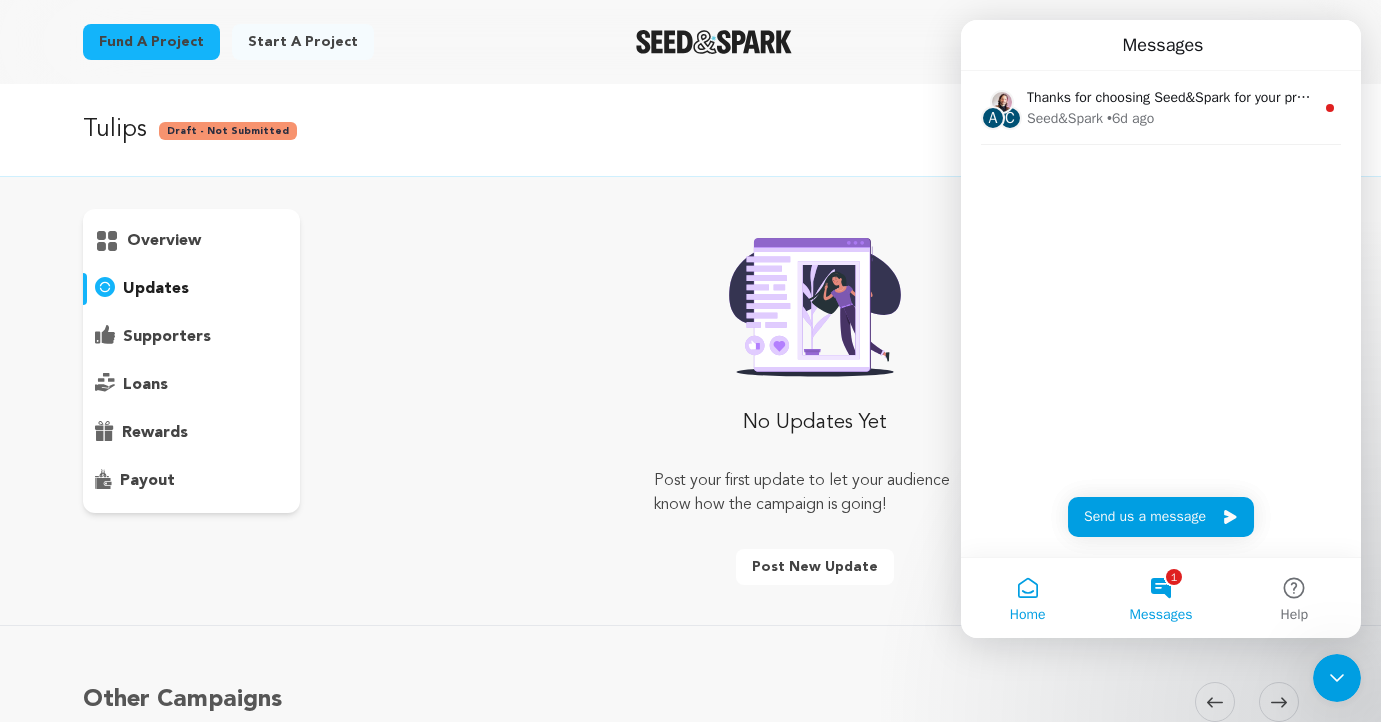 click on "Home" at bounding box center [1027, 598] 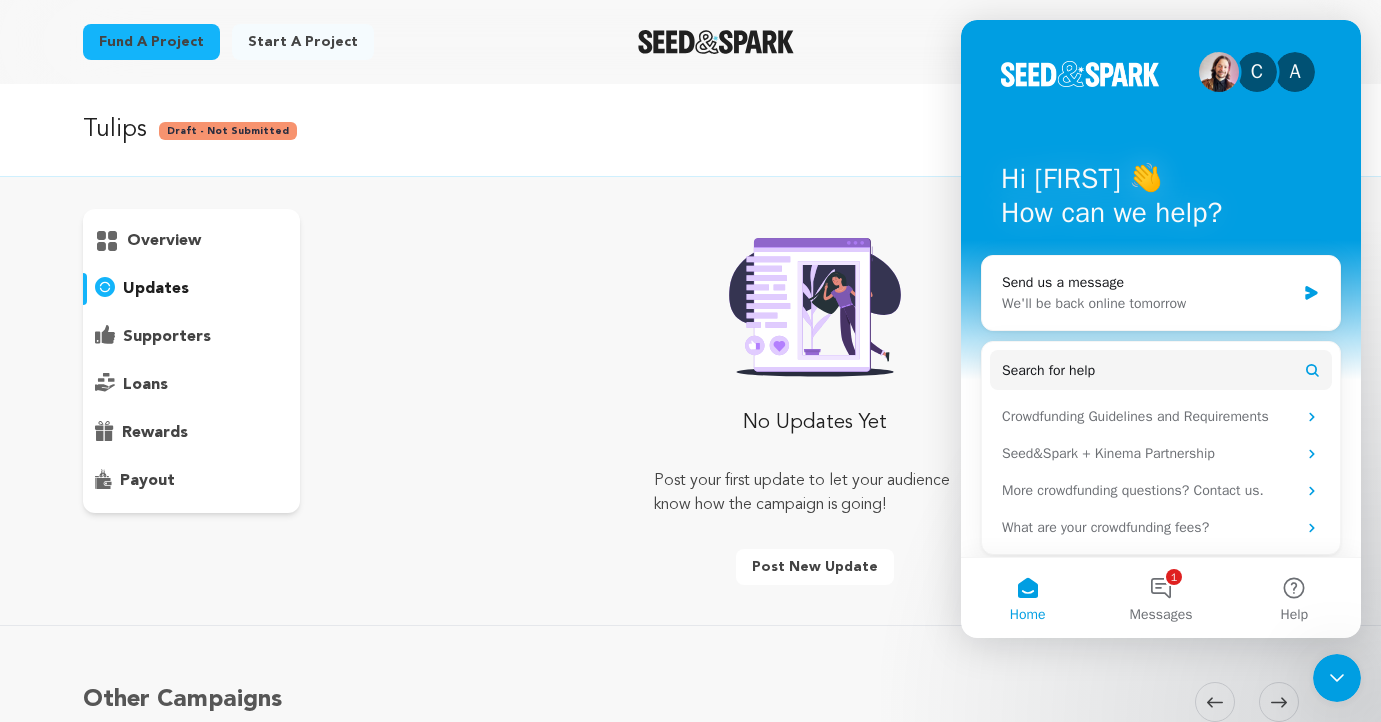 click on "Other Campaigns
Carousel
Skip to previous slide page
Carousel
Skip to next slide page" 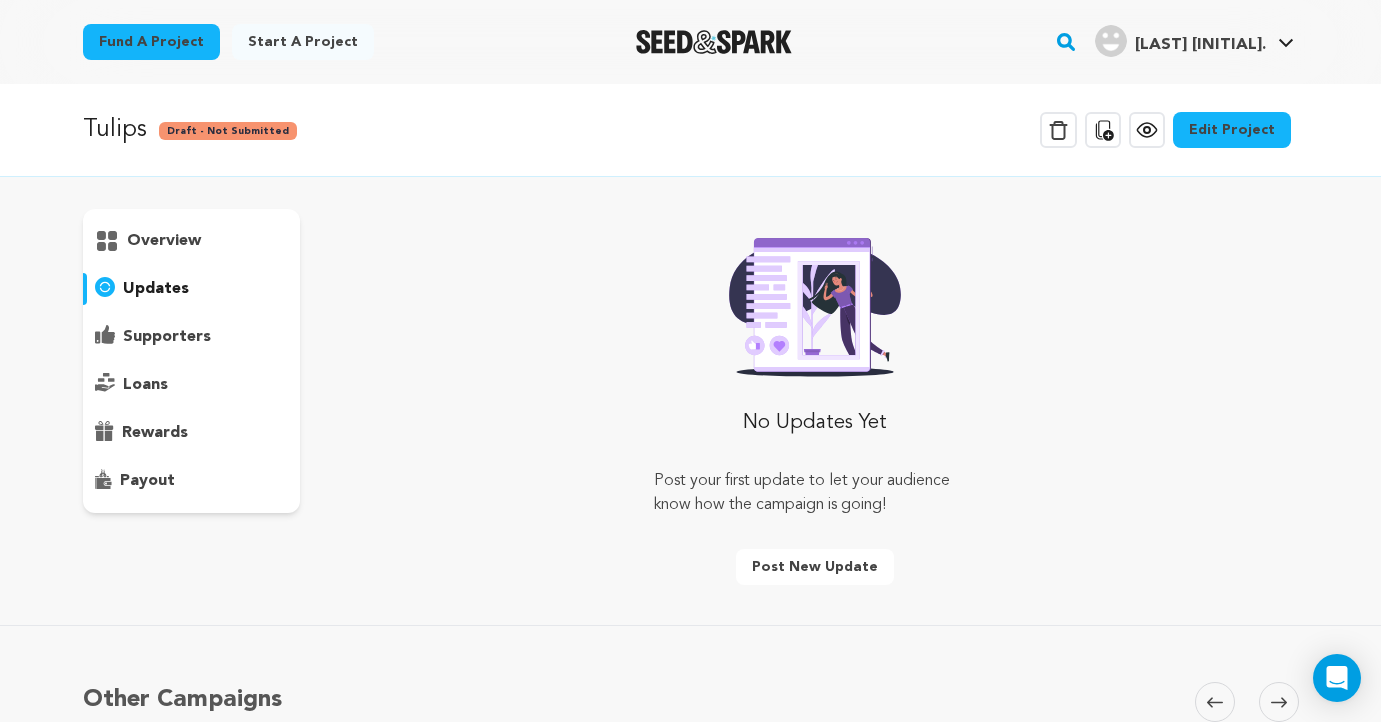 scroll, scrollTop: 0, scrollLeft: 0, axis: both 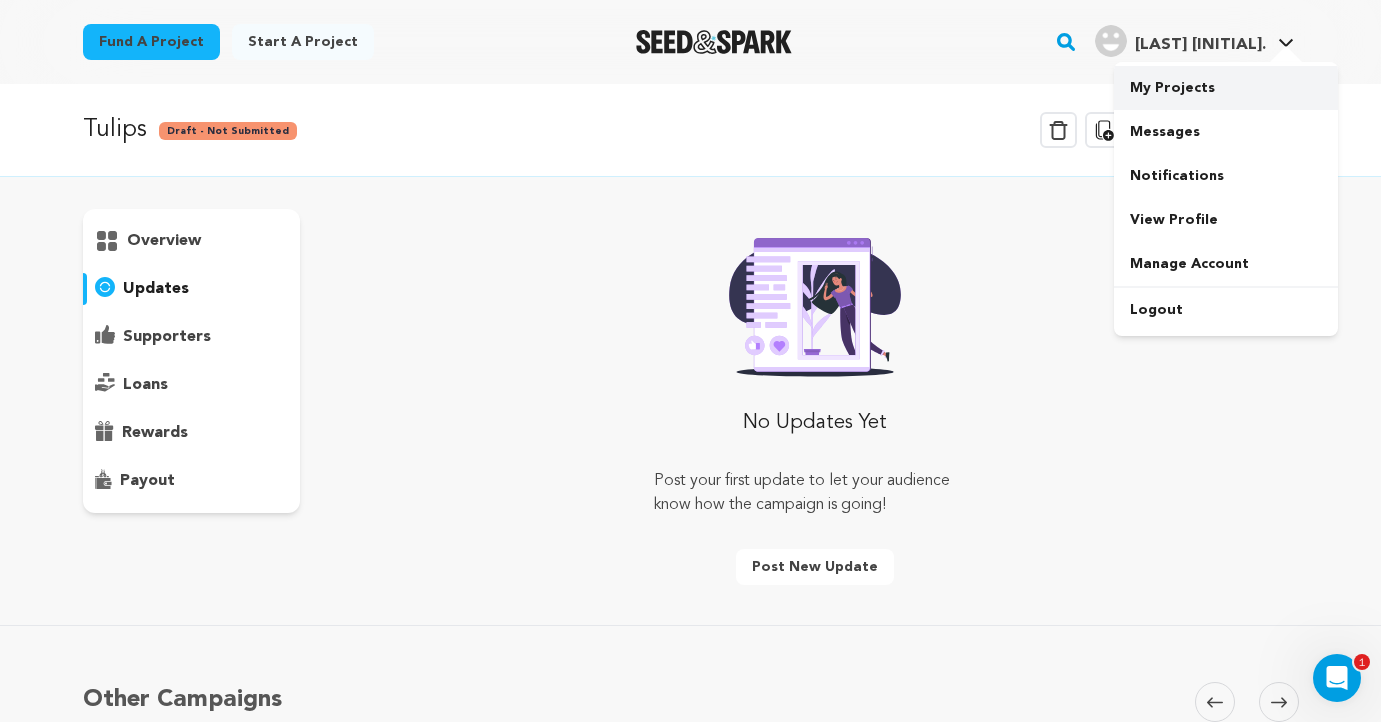 click on "My Projects" at bounding box center [1226, 88] 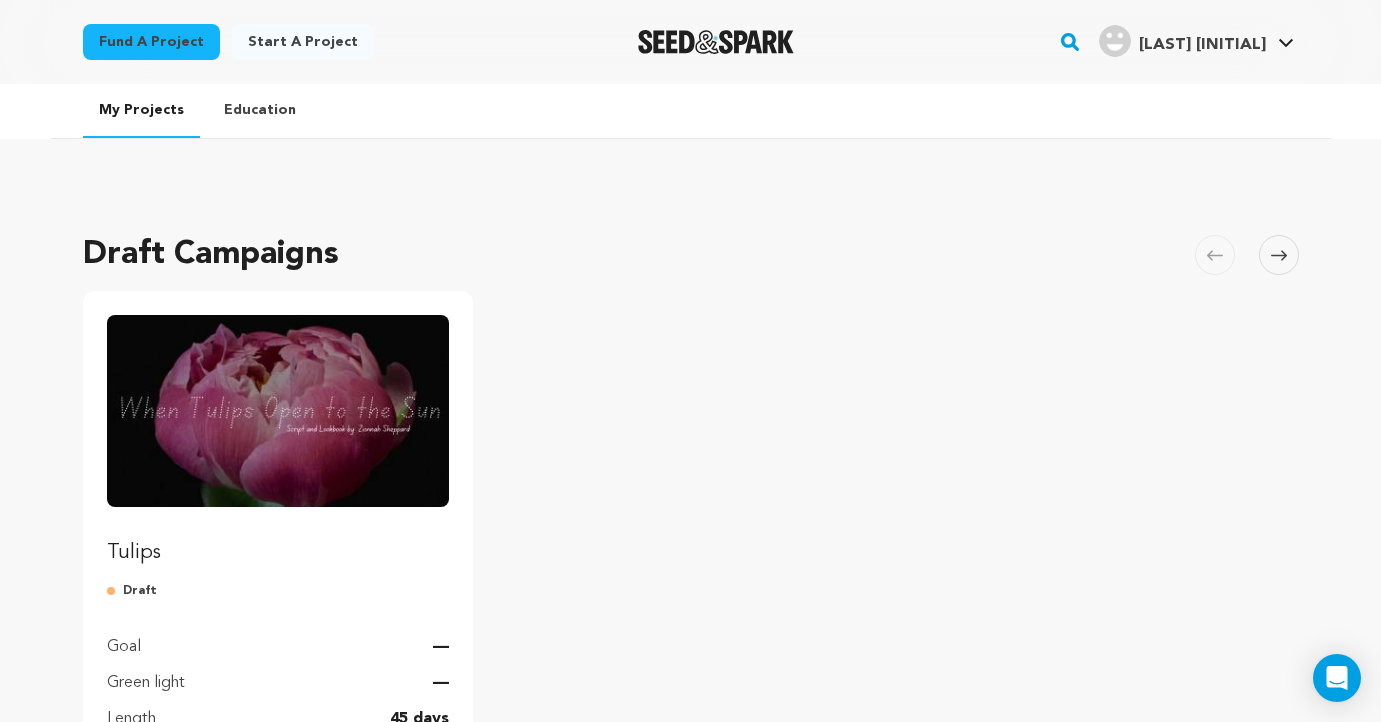 scroll, scrollTop: 0, scrollLeft: 0, axis: both 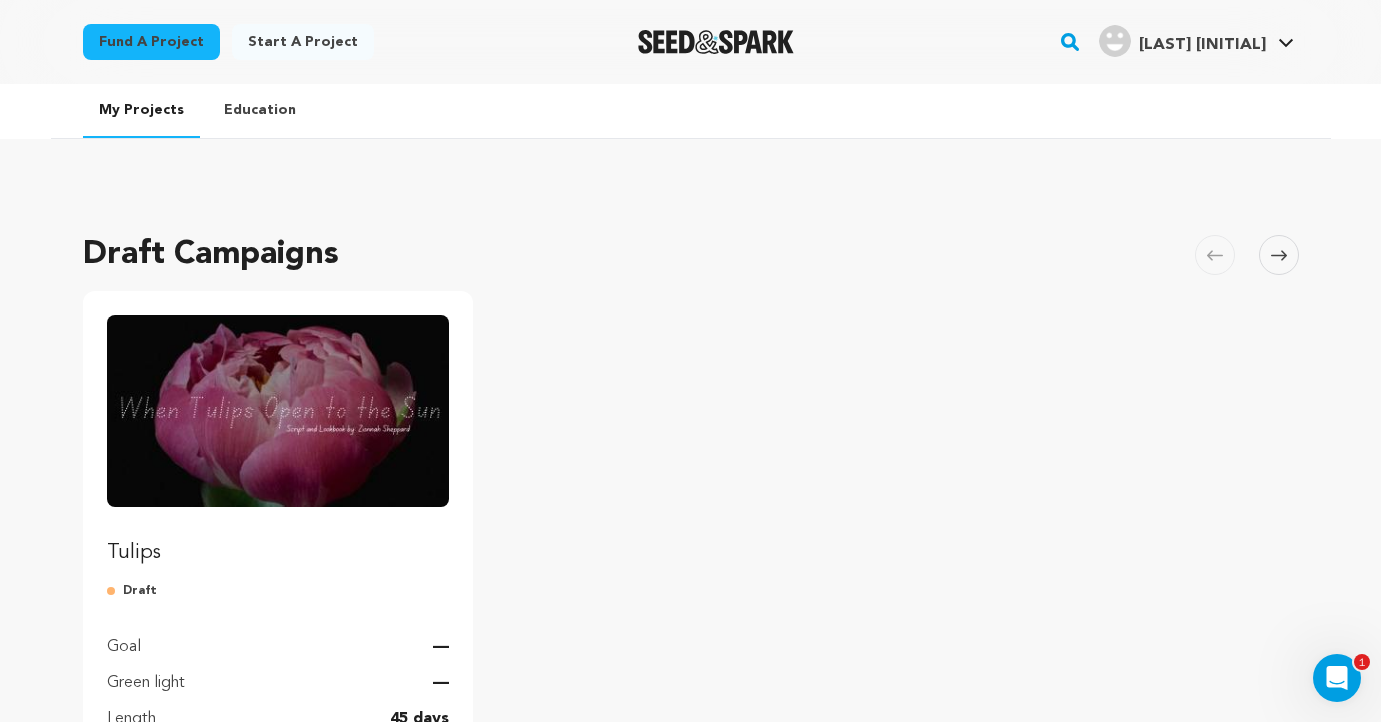 click on "Education" at bounding box center [260, 110] 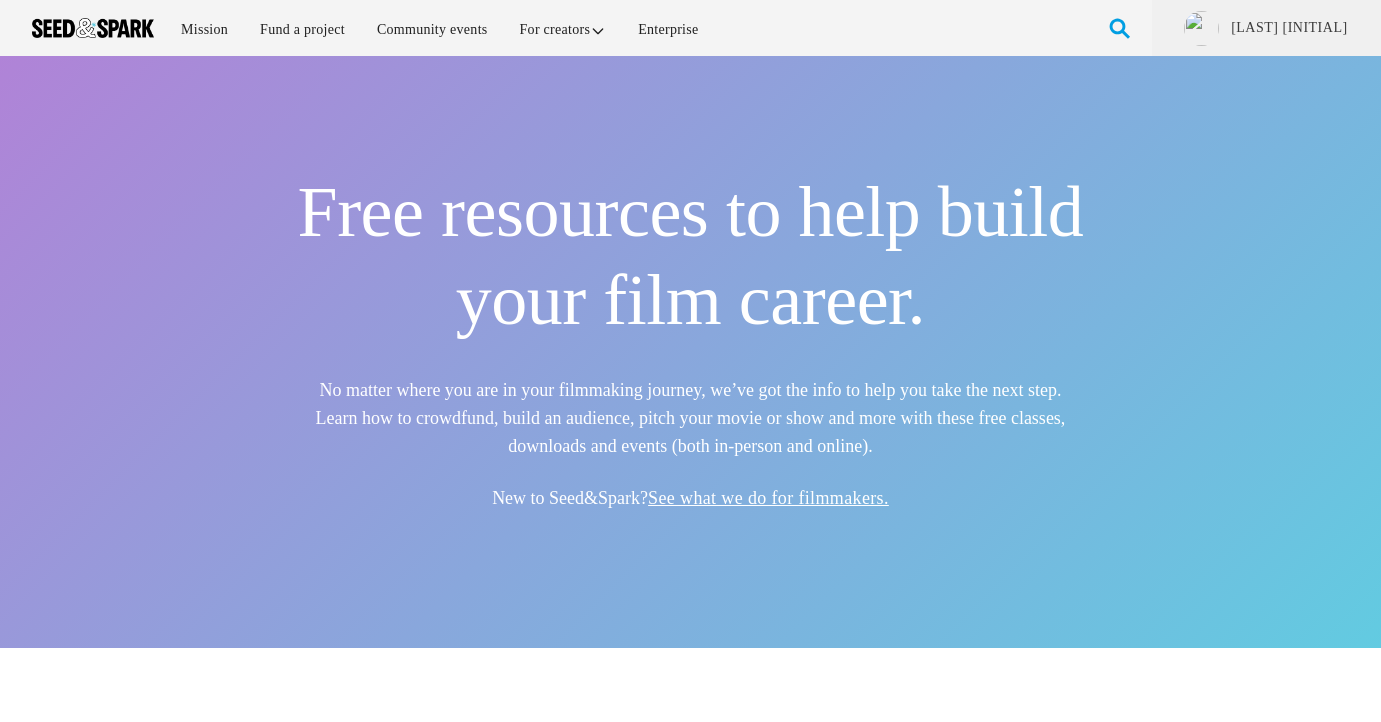 scroll, scrollTop: 0, scrollLeft: 0, axis: both 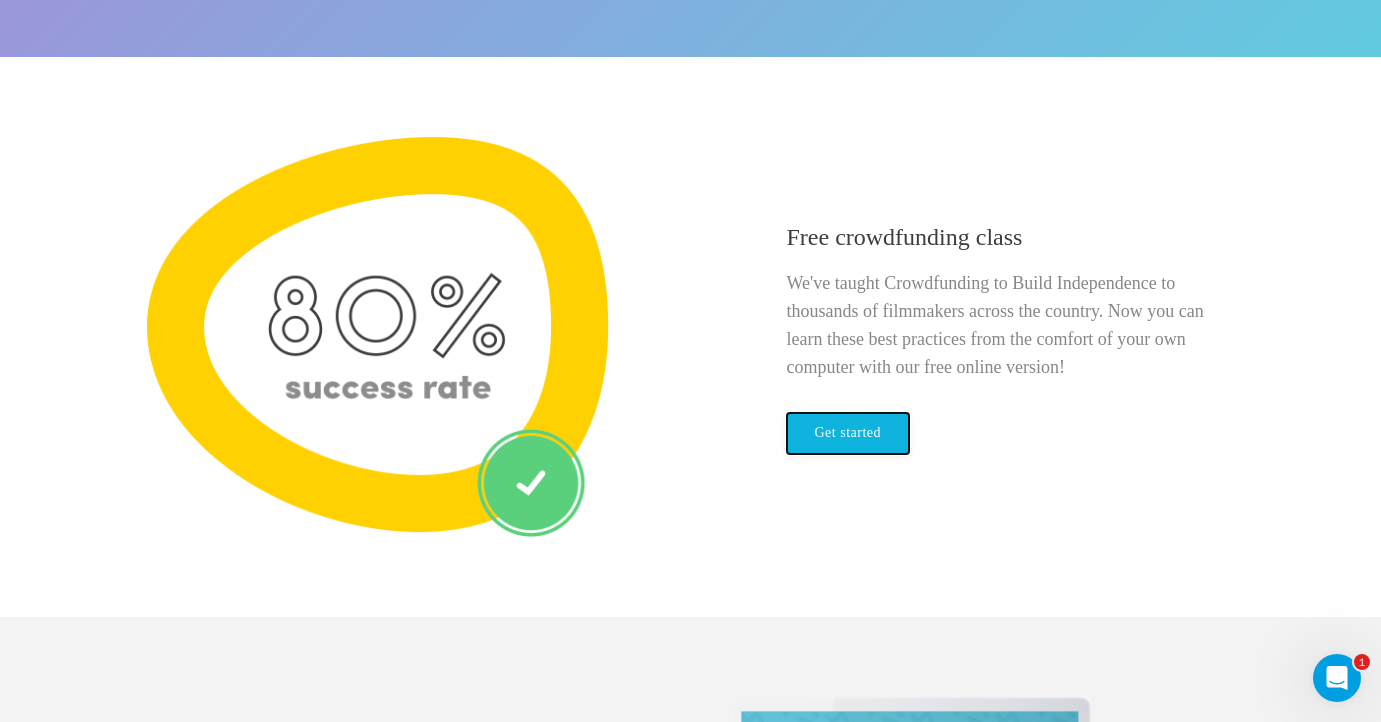 click on "Get started" at bounding box center (848, 433) 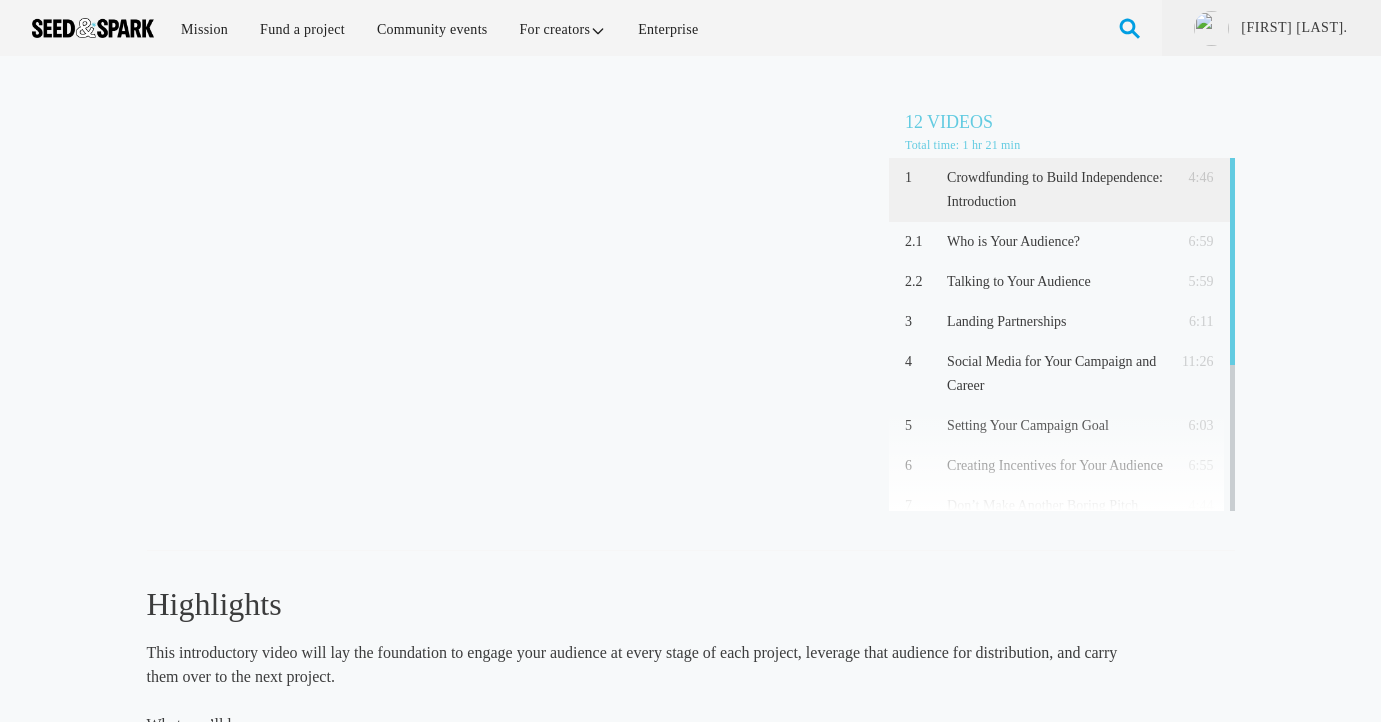 scroll, scrollTop: 0, scrollLeft: 0, axis: both 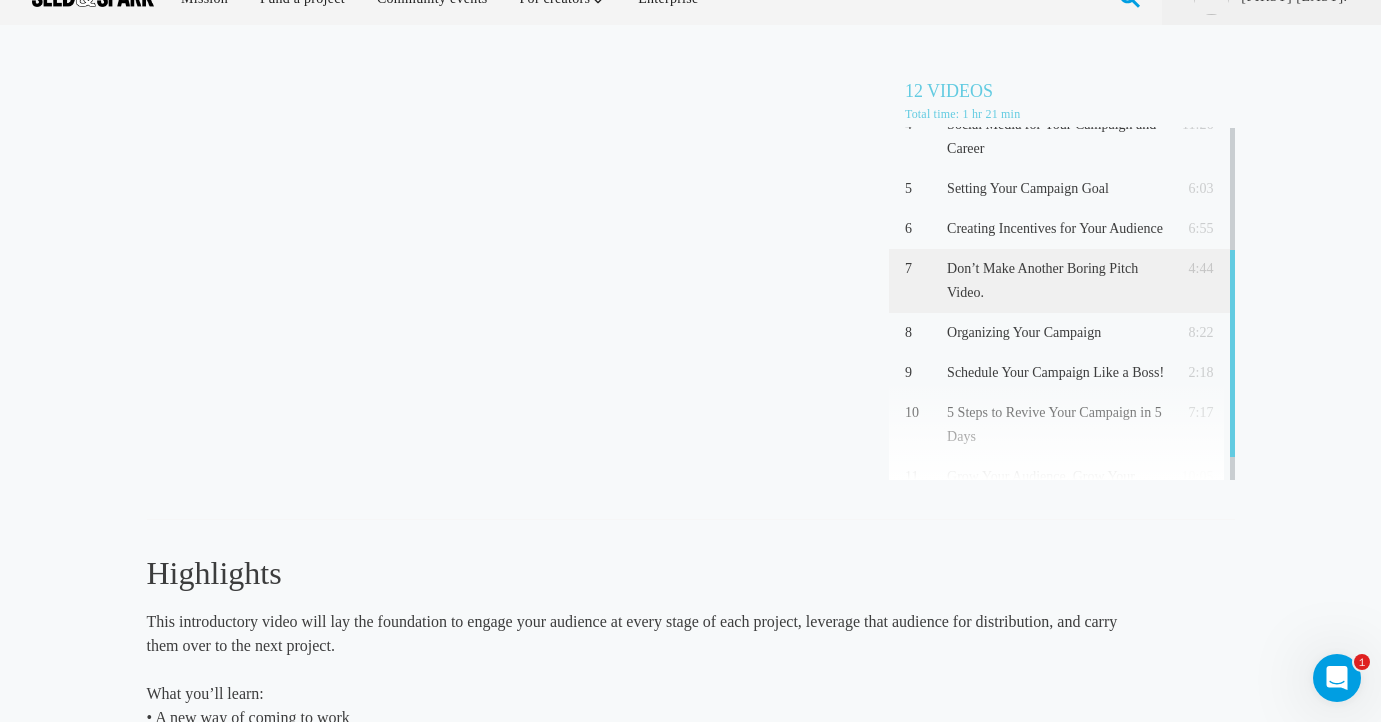 click on "Don’t Make Another Boring Pitch Video." at bounding box center (1055, 281) 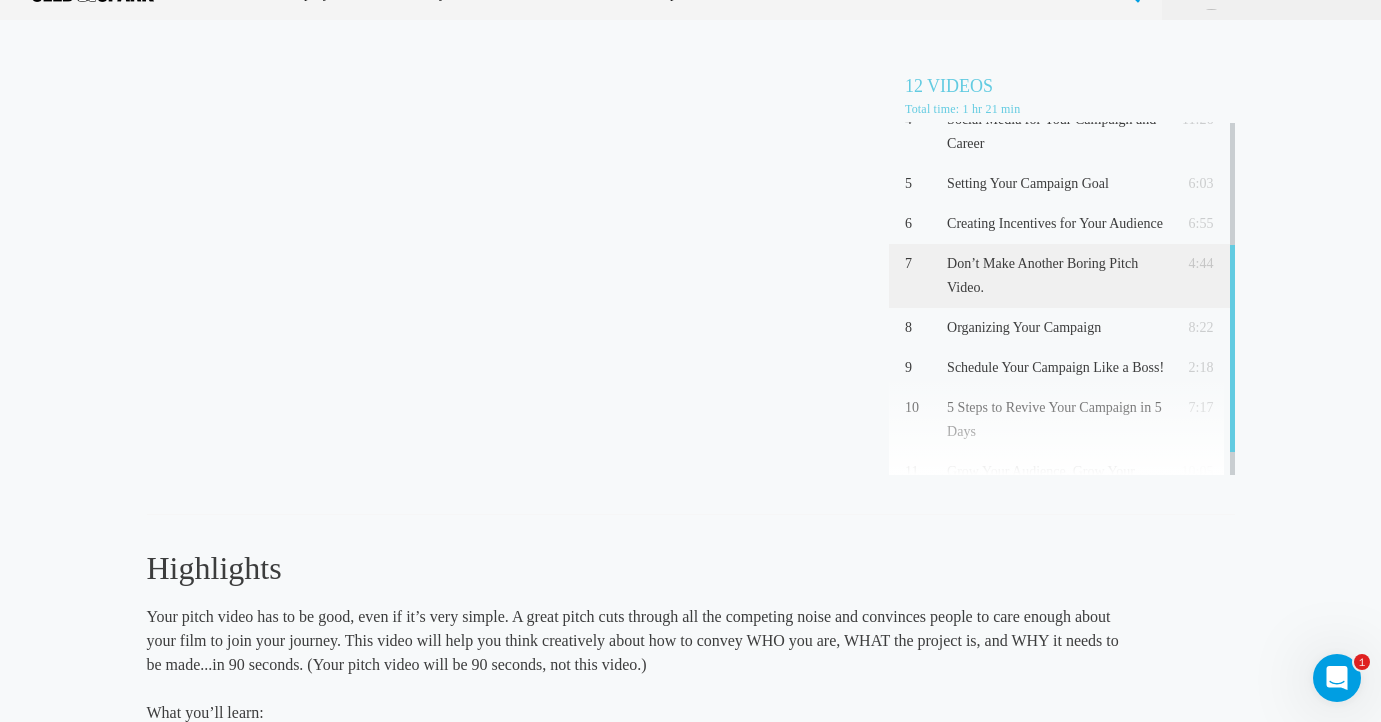 scroll, scrollTop: 58, scrollLeft: 0, axis: vertical 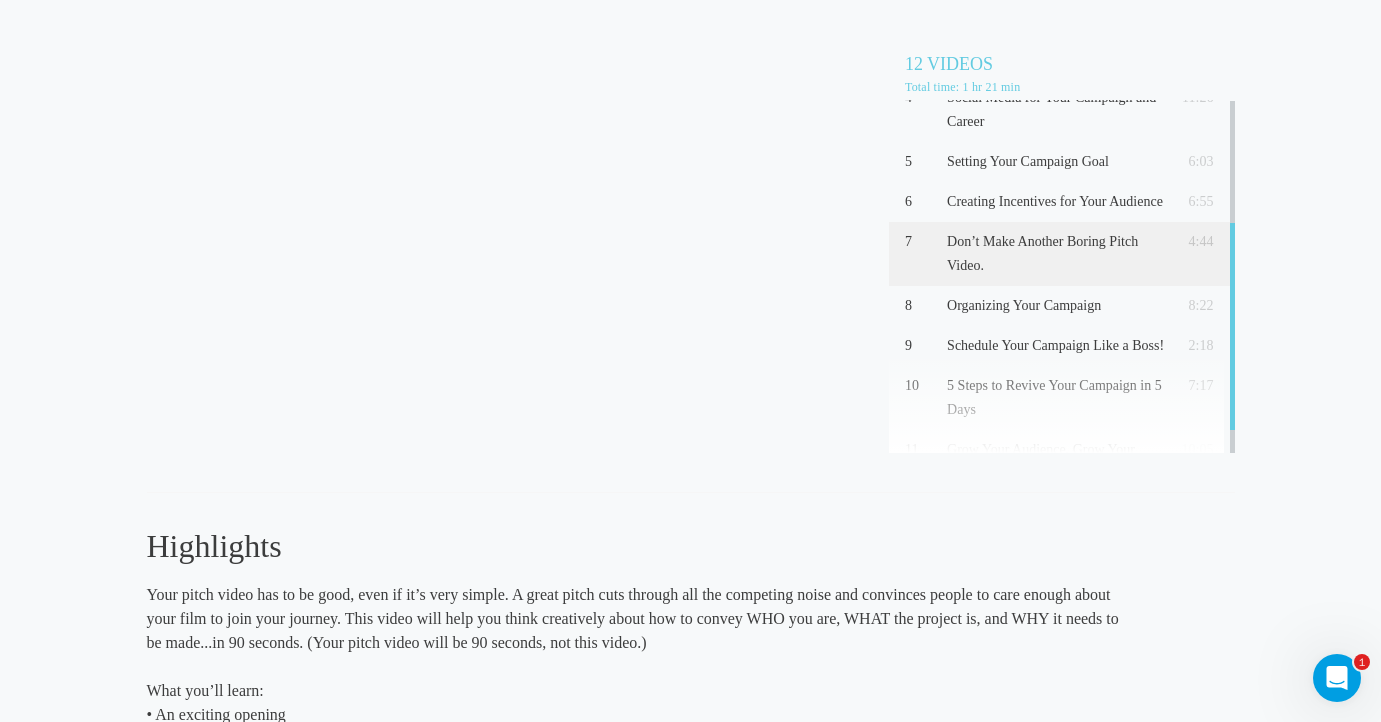 click on "Highlights
This introductory video will lay the foundation to engage your audience at every
stage of each project, leverage that audience for distribution, and carry them over
to the next project.
What you’ll learn:
• A new way of coming to work
• Why a direct connection to your audience matters
• This is not about one film, but your whole career!
What you’ll learn:
• How to uncover who is your audience/how to reach them" at bounding box center [636, 674] 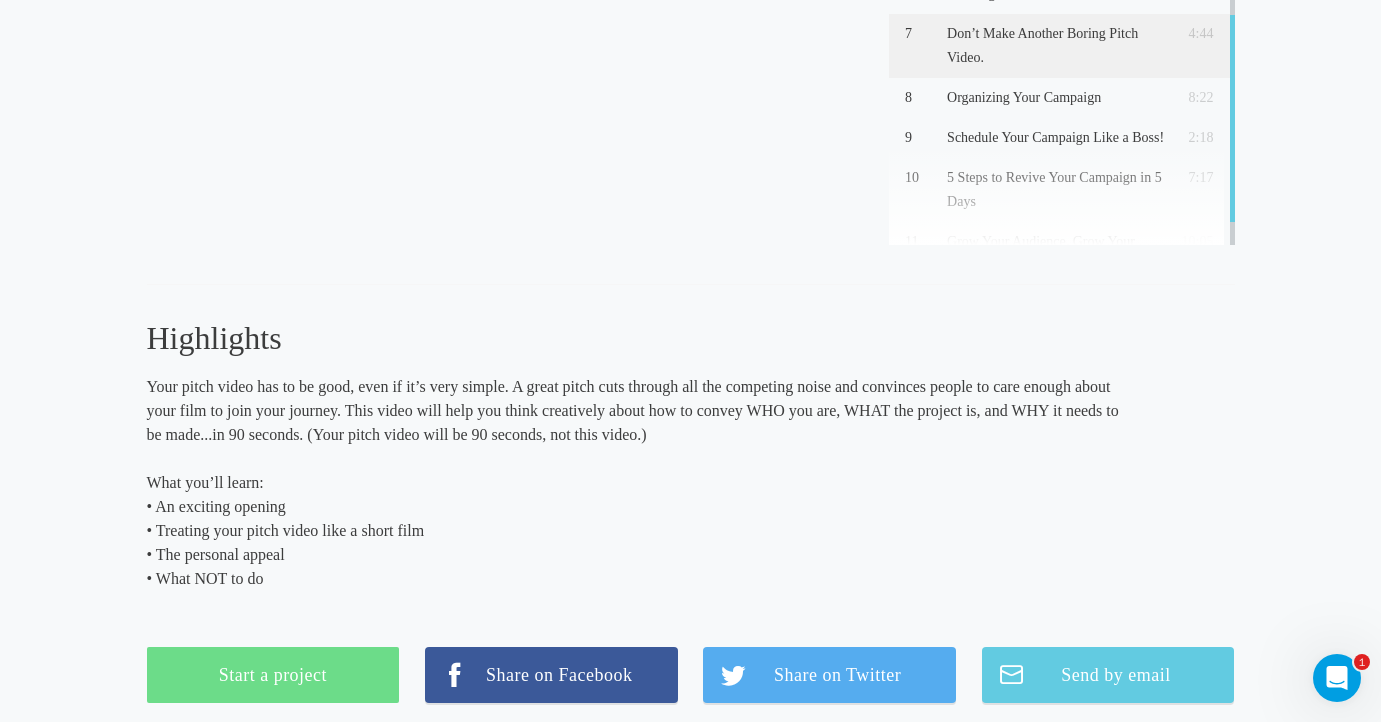 scroll, scrollTop: 268, scrollLeft: 0, axis: vertical 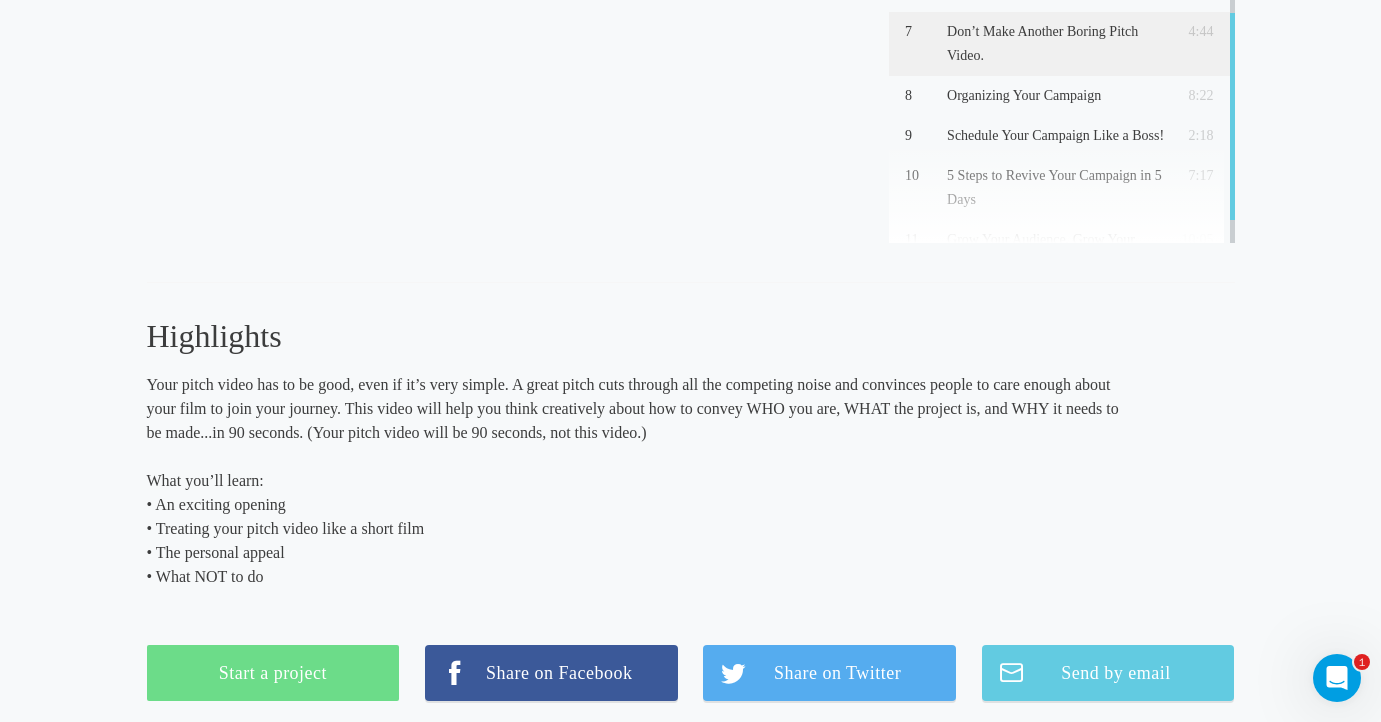 click on "What you’ll learn:
• An exciting opening
• Treating your pitch video like a short film
• The personal appeal
• What NOT to do" at bounding box center (636, 529) 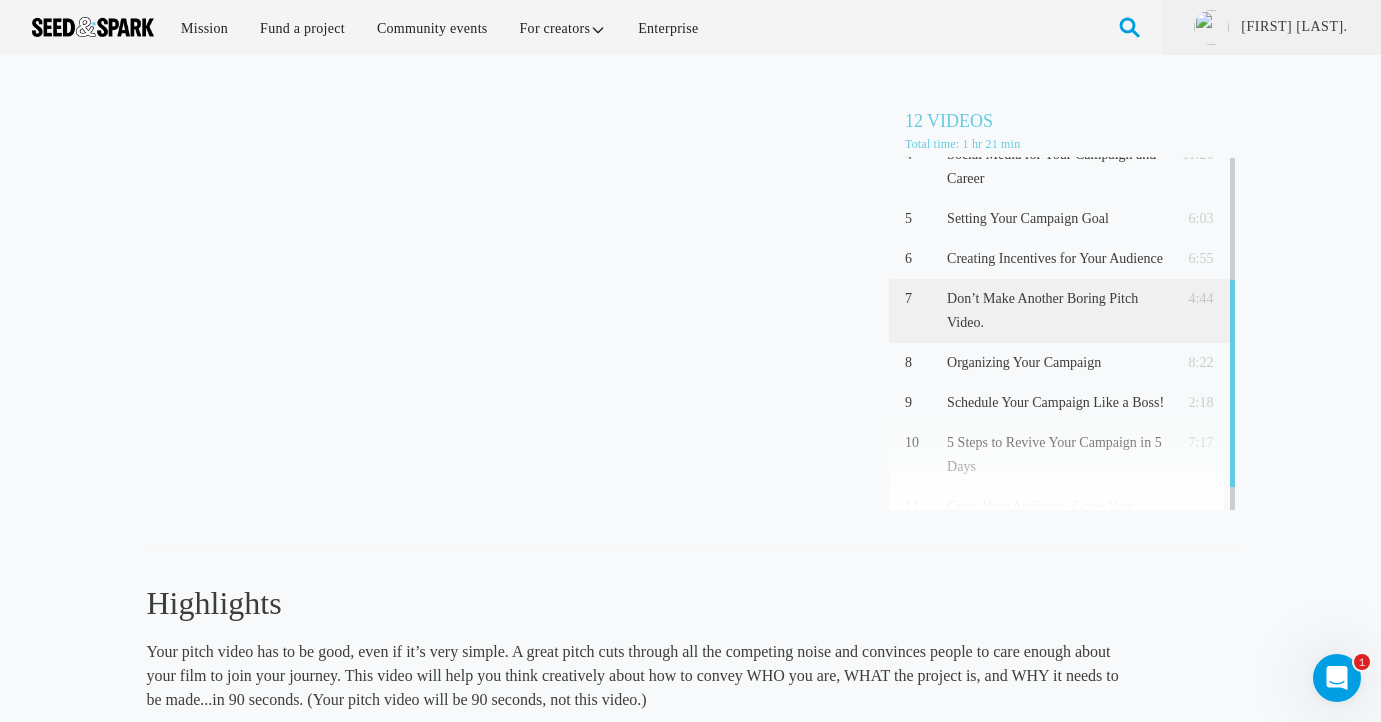 scroll, scrollTop: 0, scrollLeft: 0, axis: both 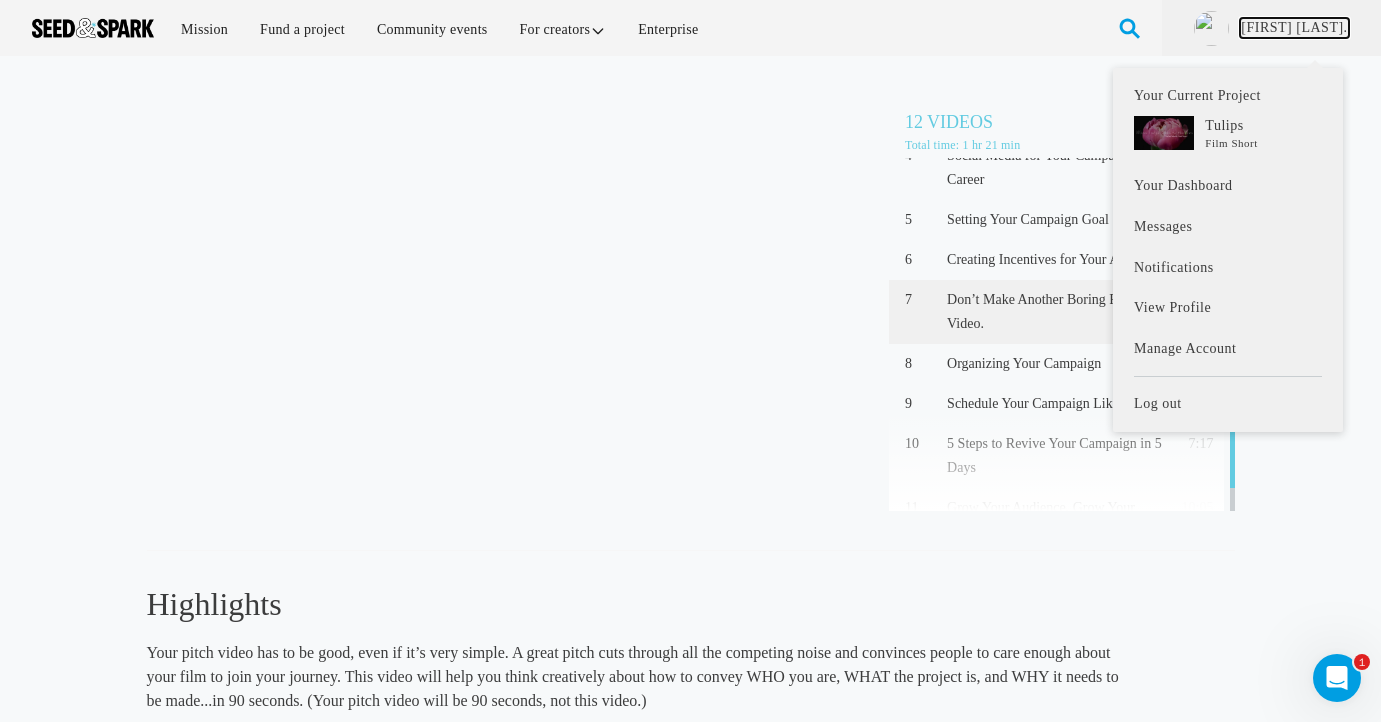 click on "[LAST] [INITIAL]." at bounding box center [1294, 28] 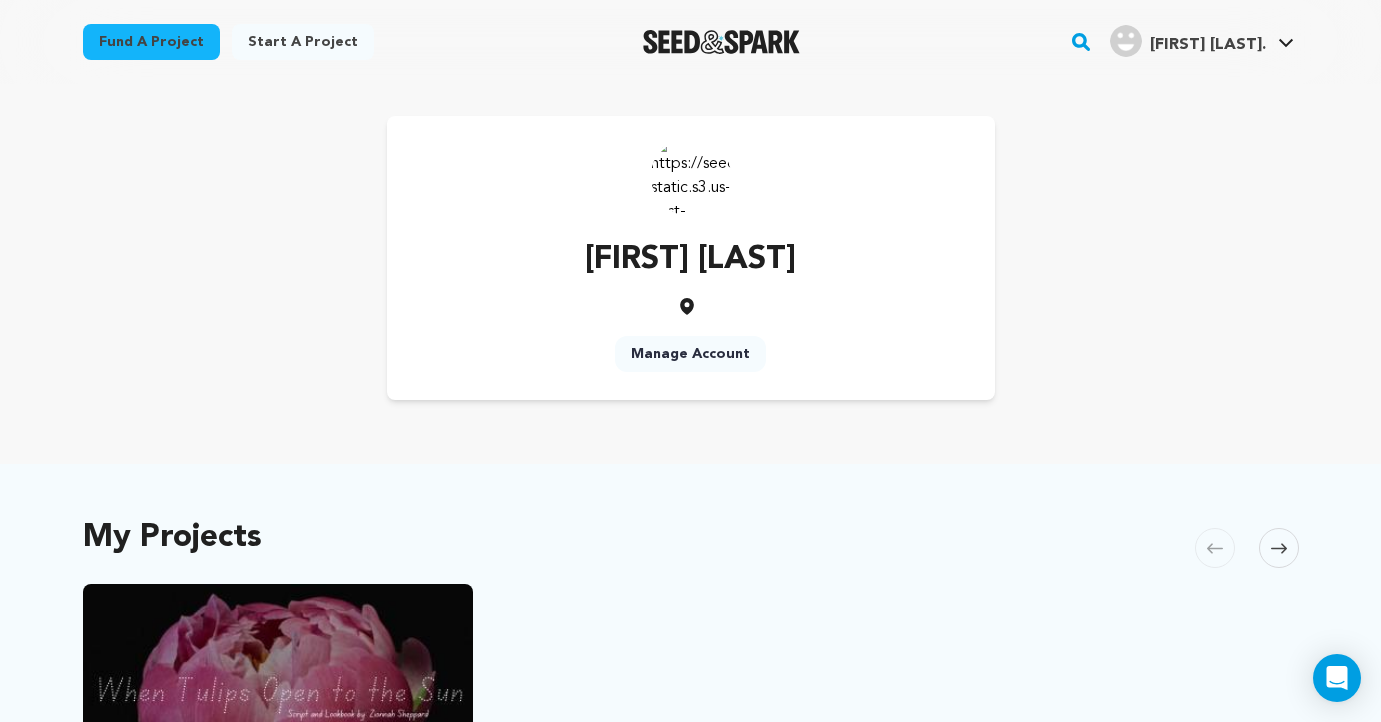 scroll, scrollTop: 420, scrollLeft: 0, axis: vertical 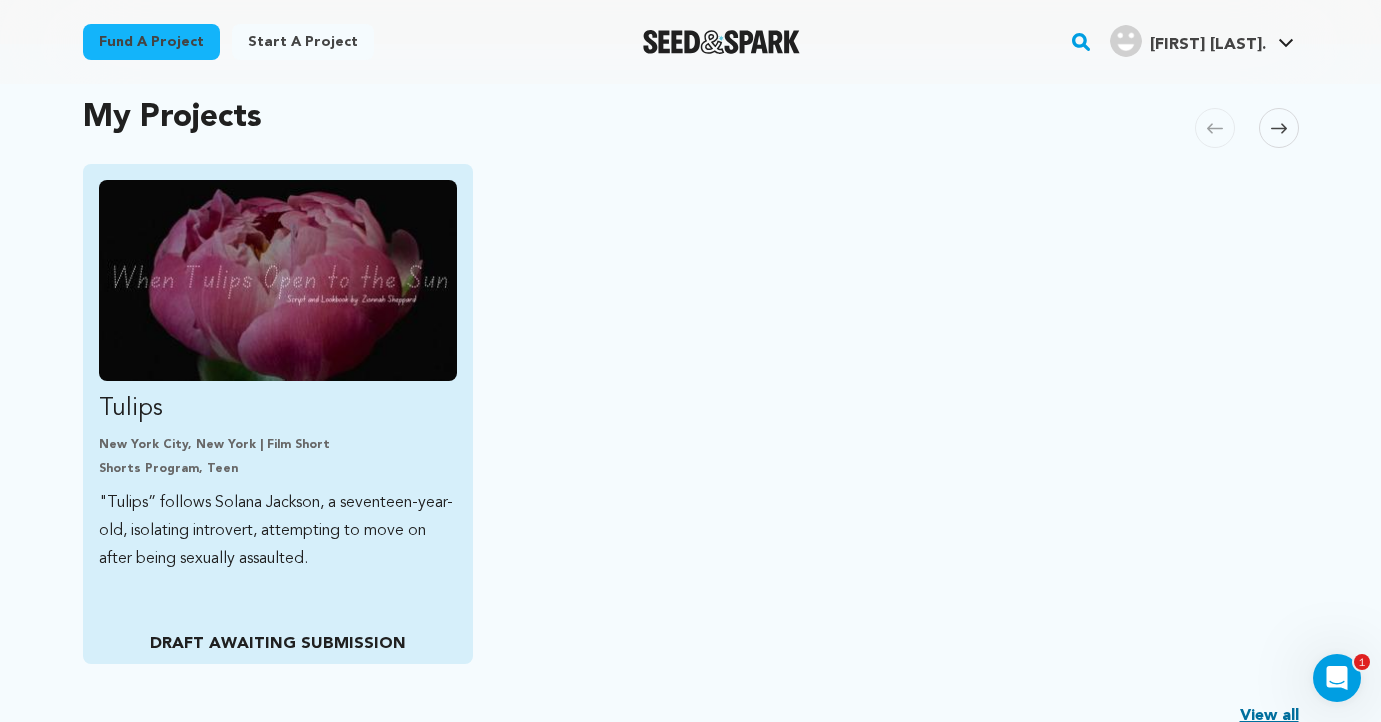 click on "New York City, New York | Film Short" at bounding box center (278, 445) 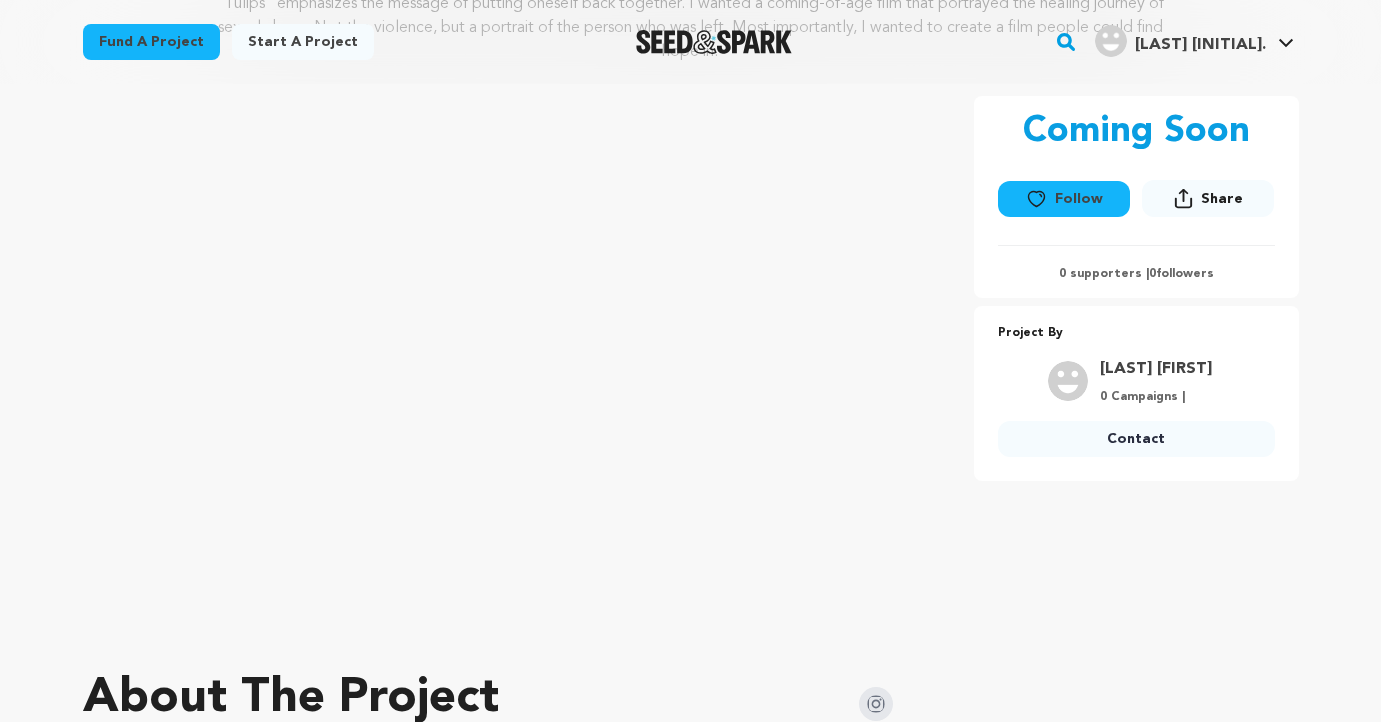 scroll, scrollTop: 355, scrollLeft: 0, axis: vertical 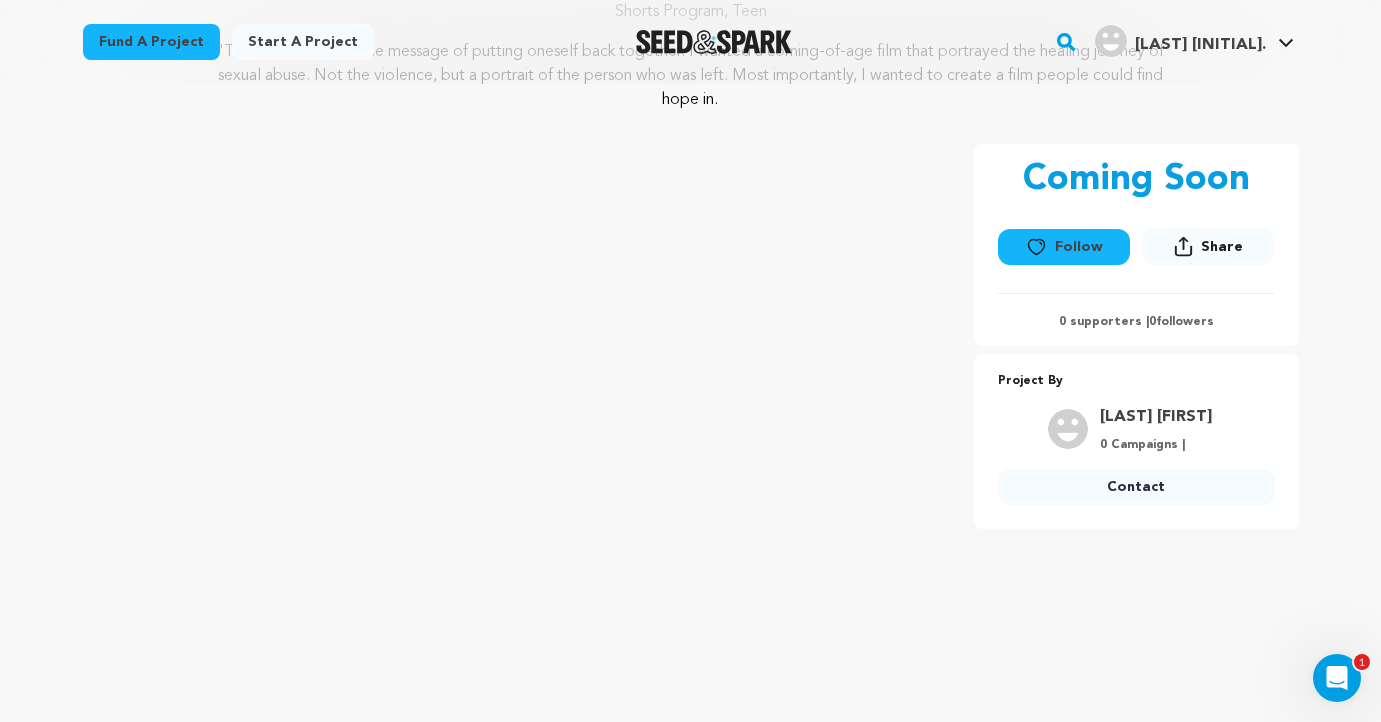 click on "Fund a project
Start a project
Search" at bounding box center (691, 42) 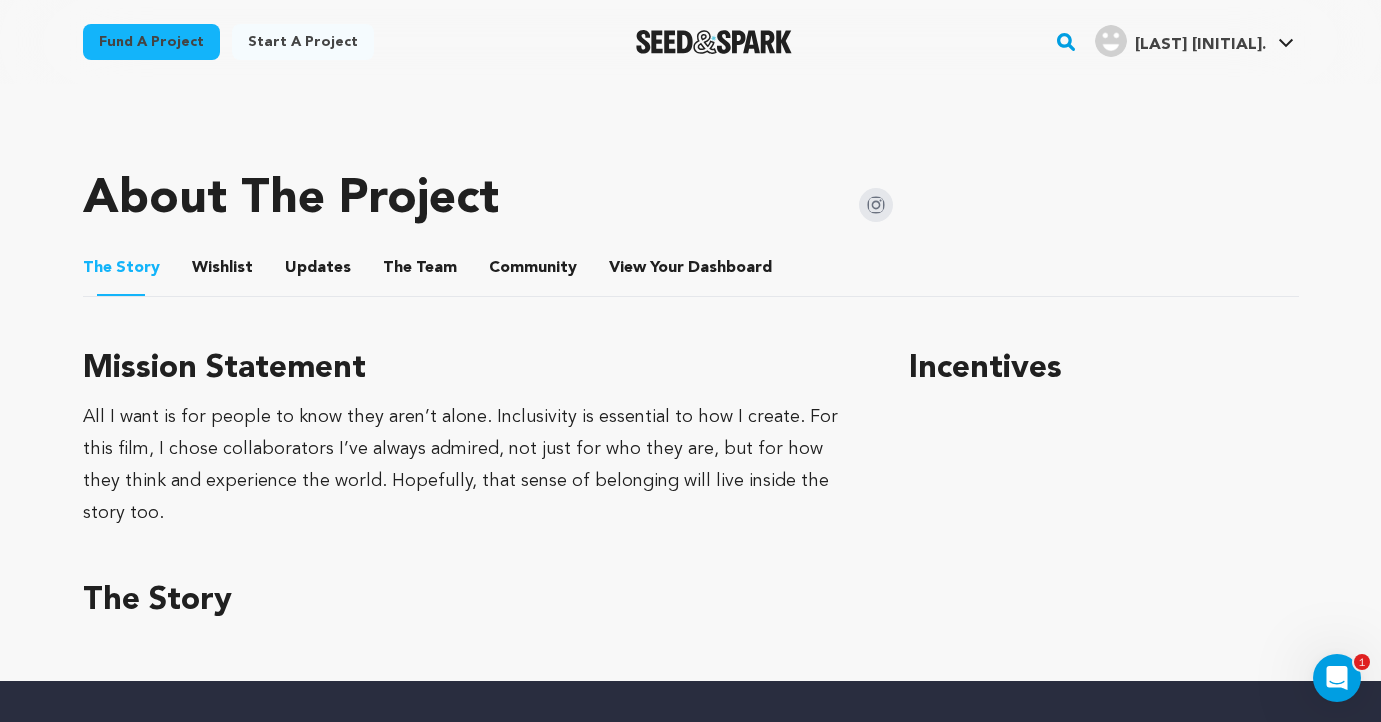 scroll, scrollTop: 757, scrollLeft: 0, axis: vertical 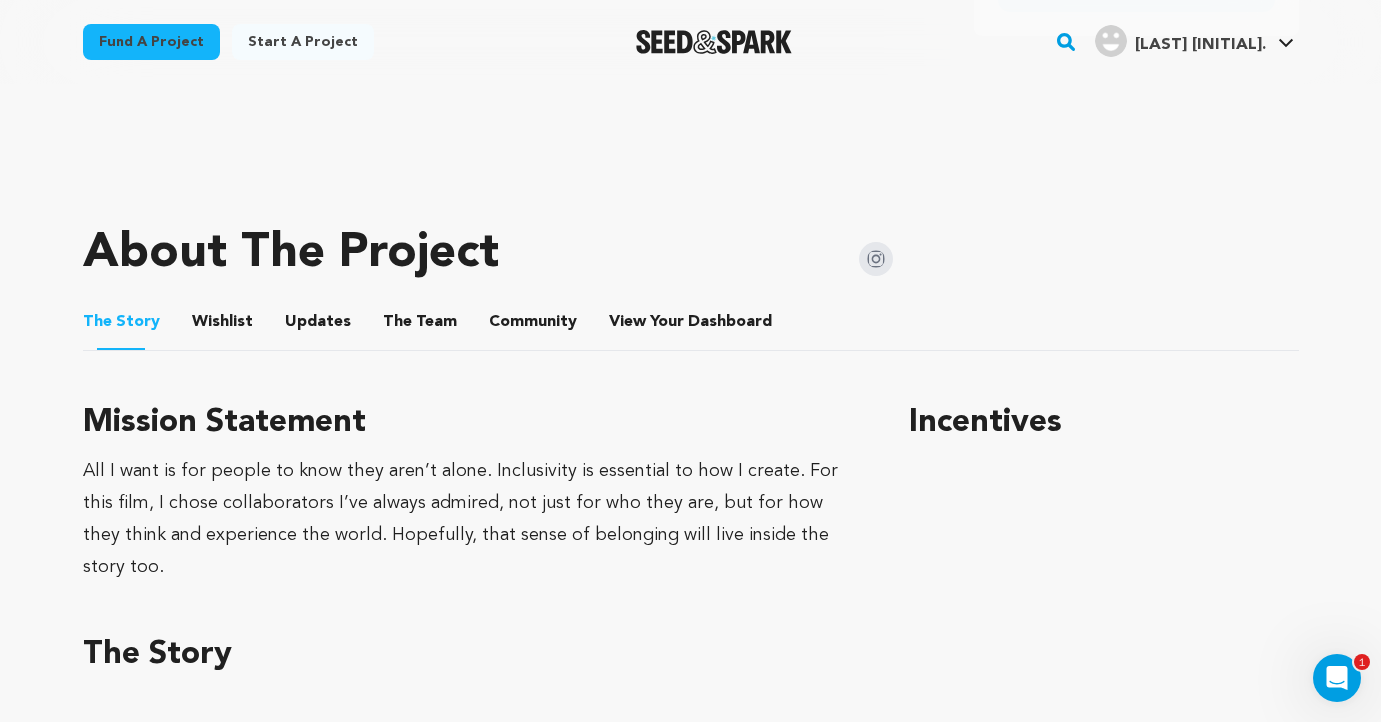click on "Wishlist" at bounding box center (222, 326) 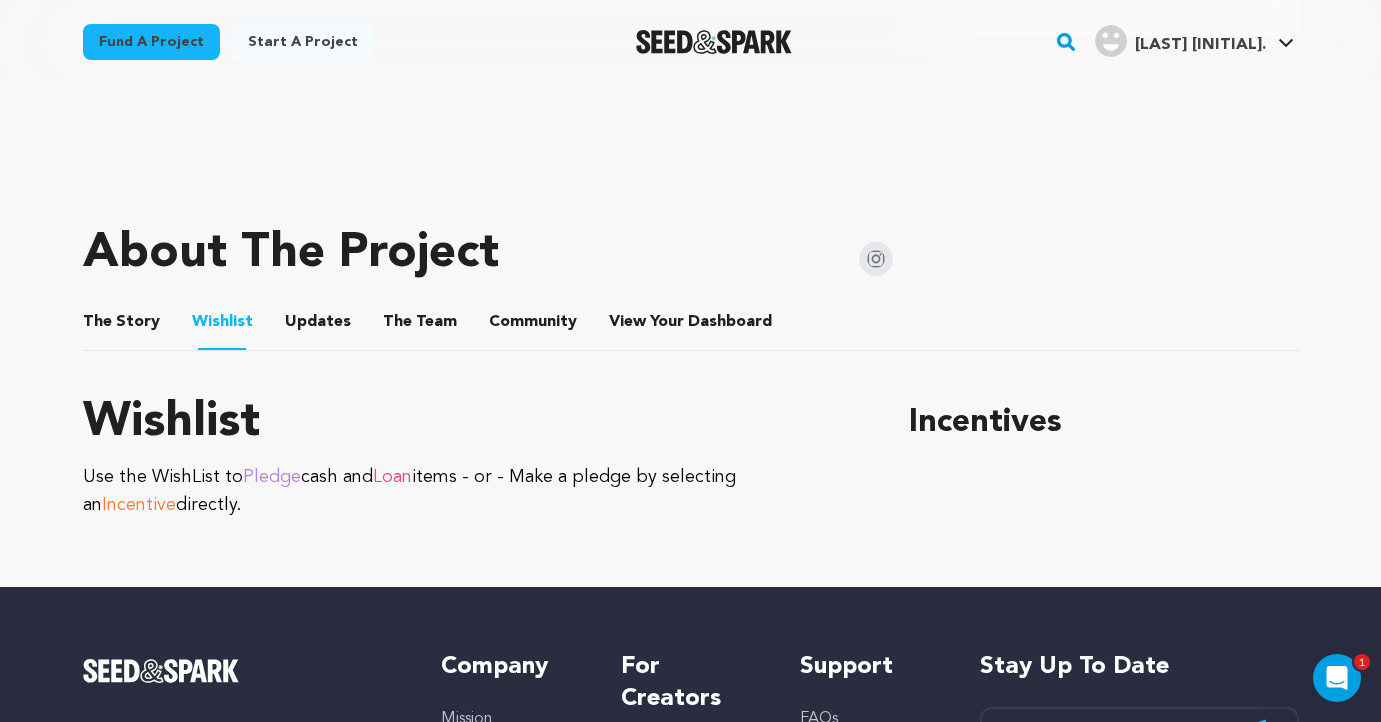 click on "Updates" at bounding box center [318, 326] 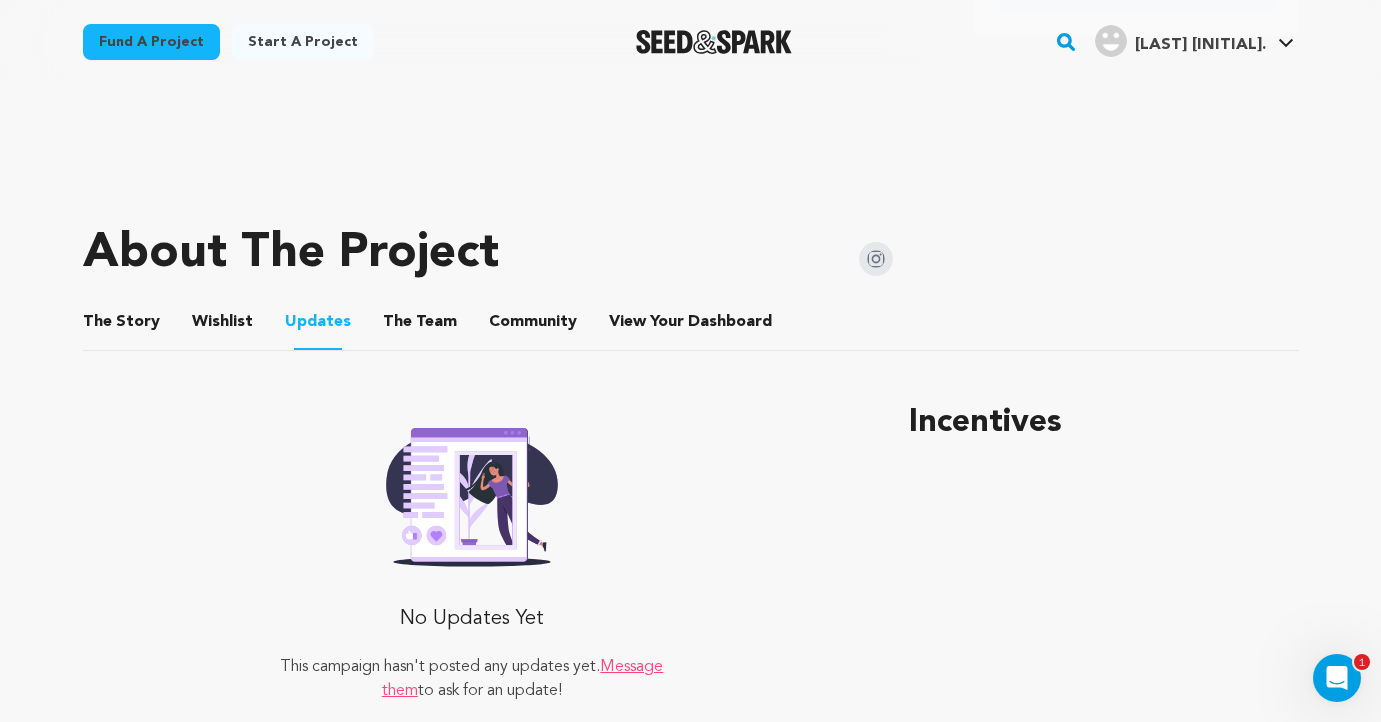click on "The Team" at bounding box center (420, 326) 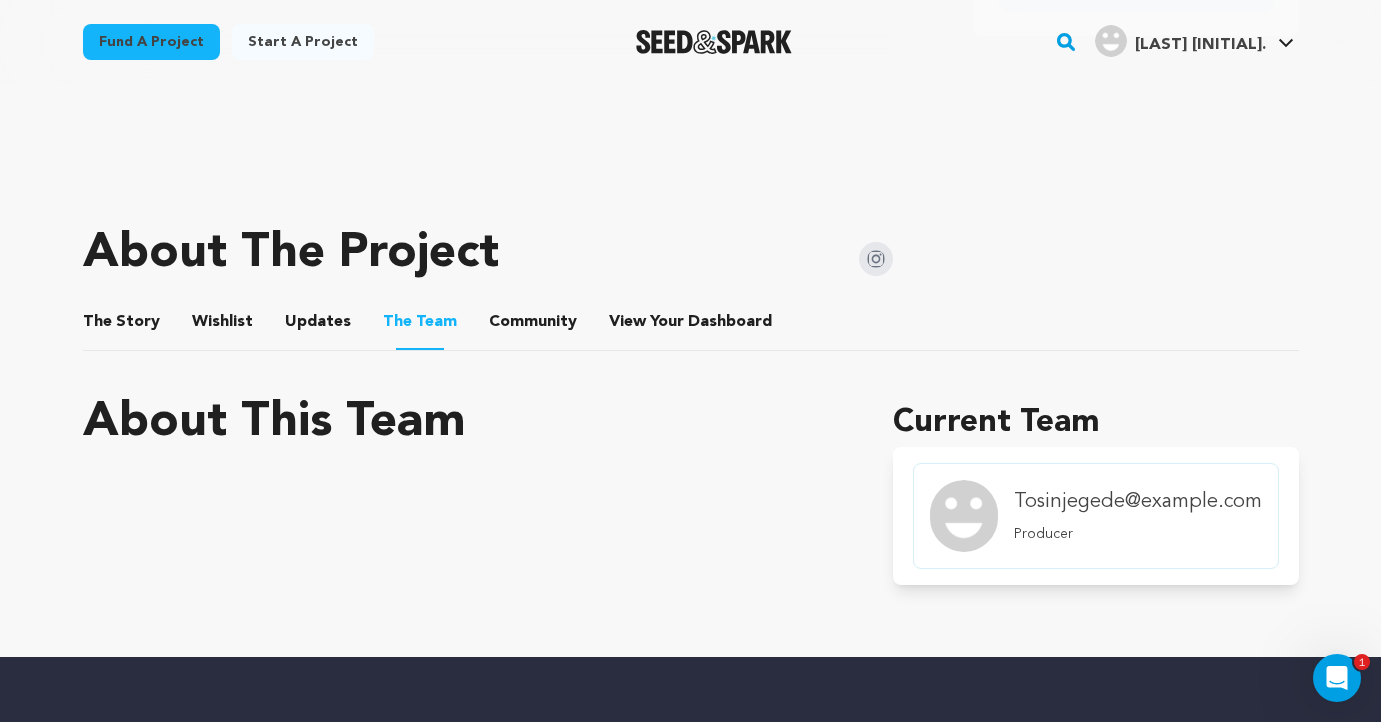 click on "Community" at bounding box center [533, 326] 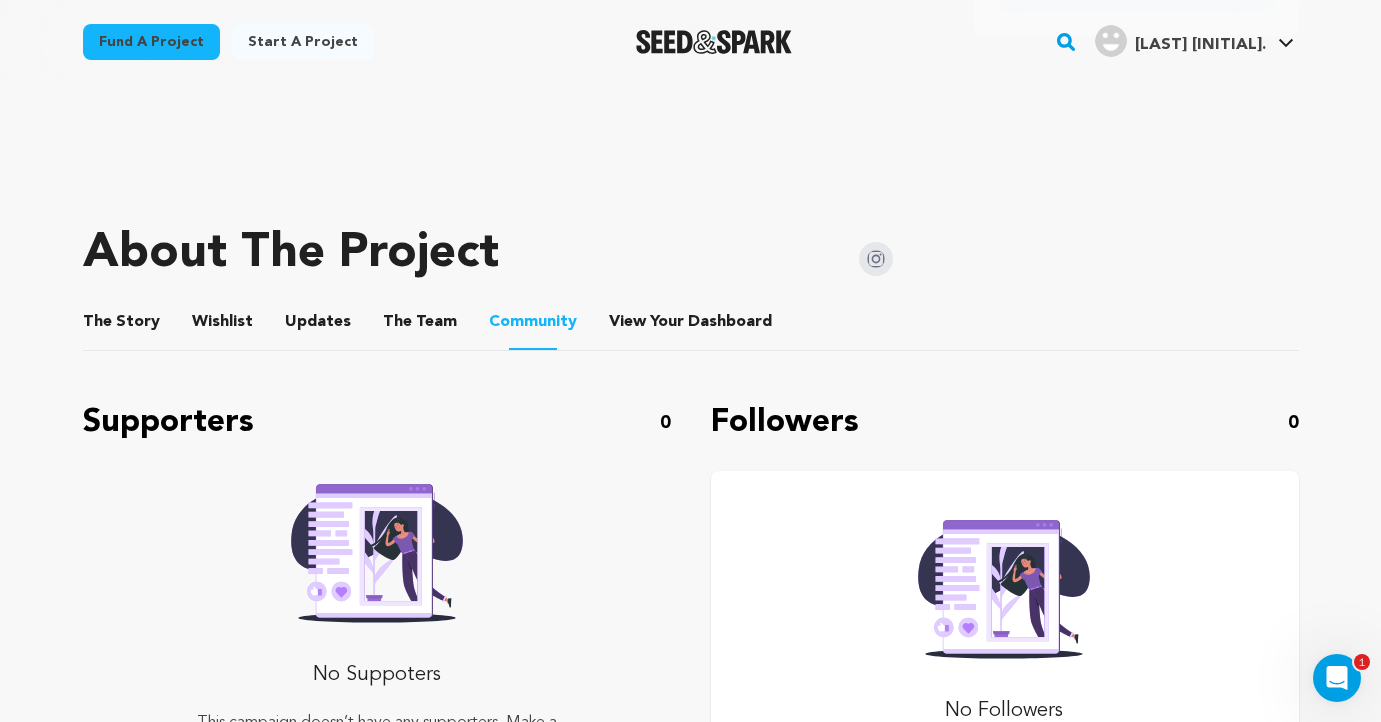 click on "View Your Dashboard" at bounding box center (633, 326) 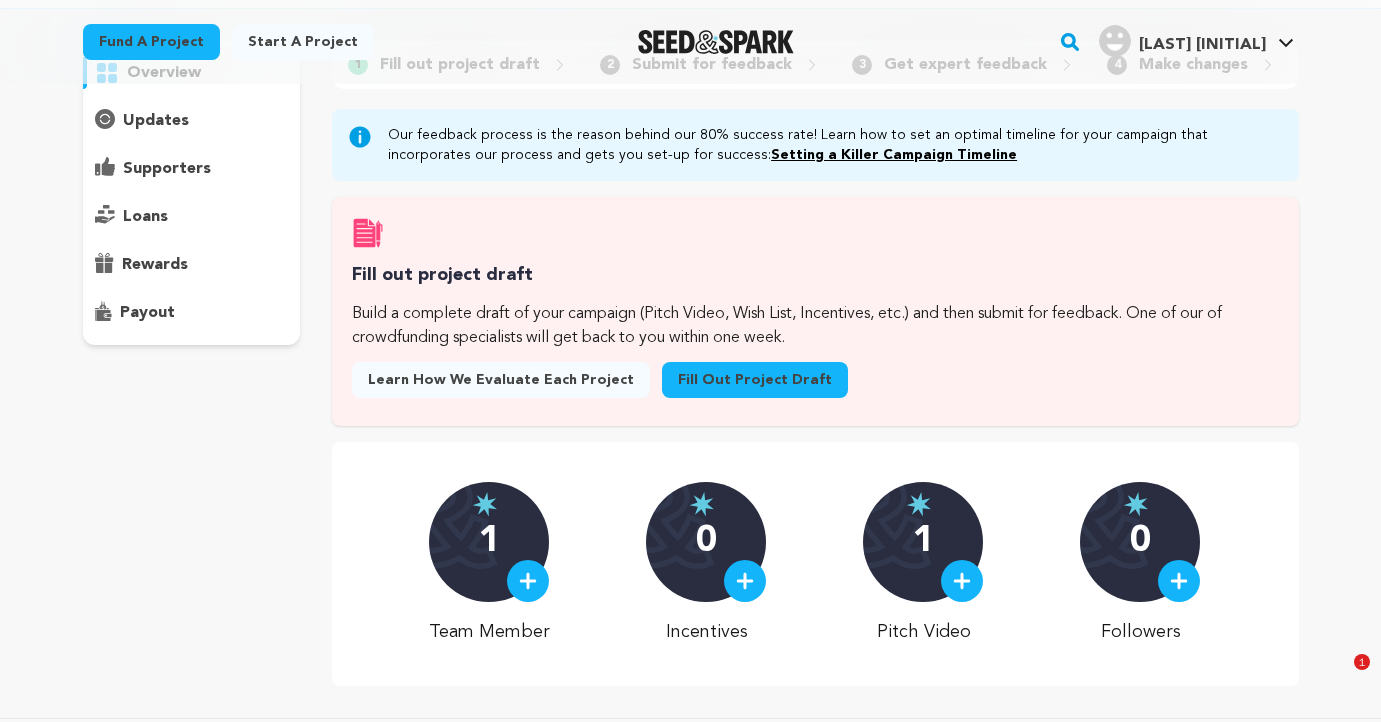 scroll, scrollTop: 102, scrollLeft: 0, axis: vertical 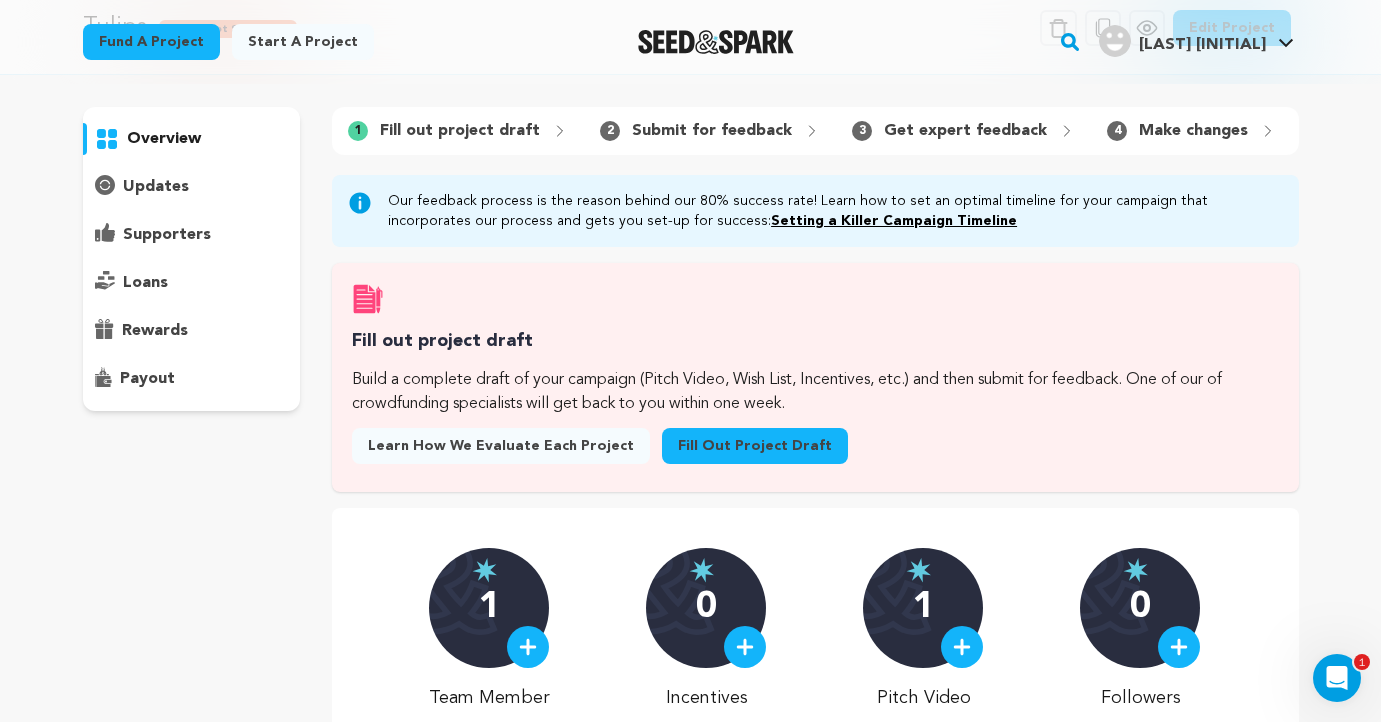 click on "updates" at bounding box center (192, 187) 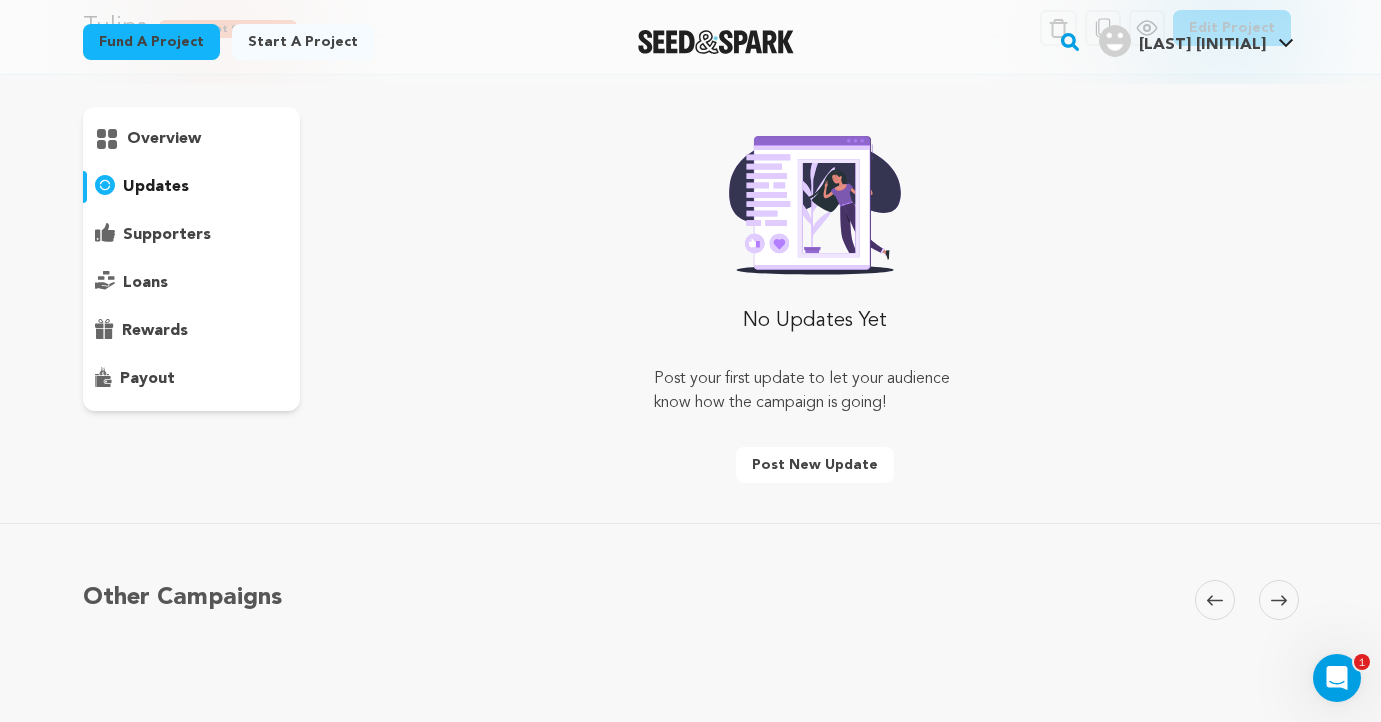 click on "supporters" at bounding box center [167, 235] 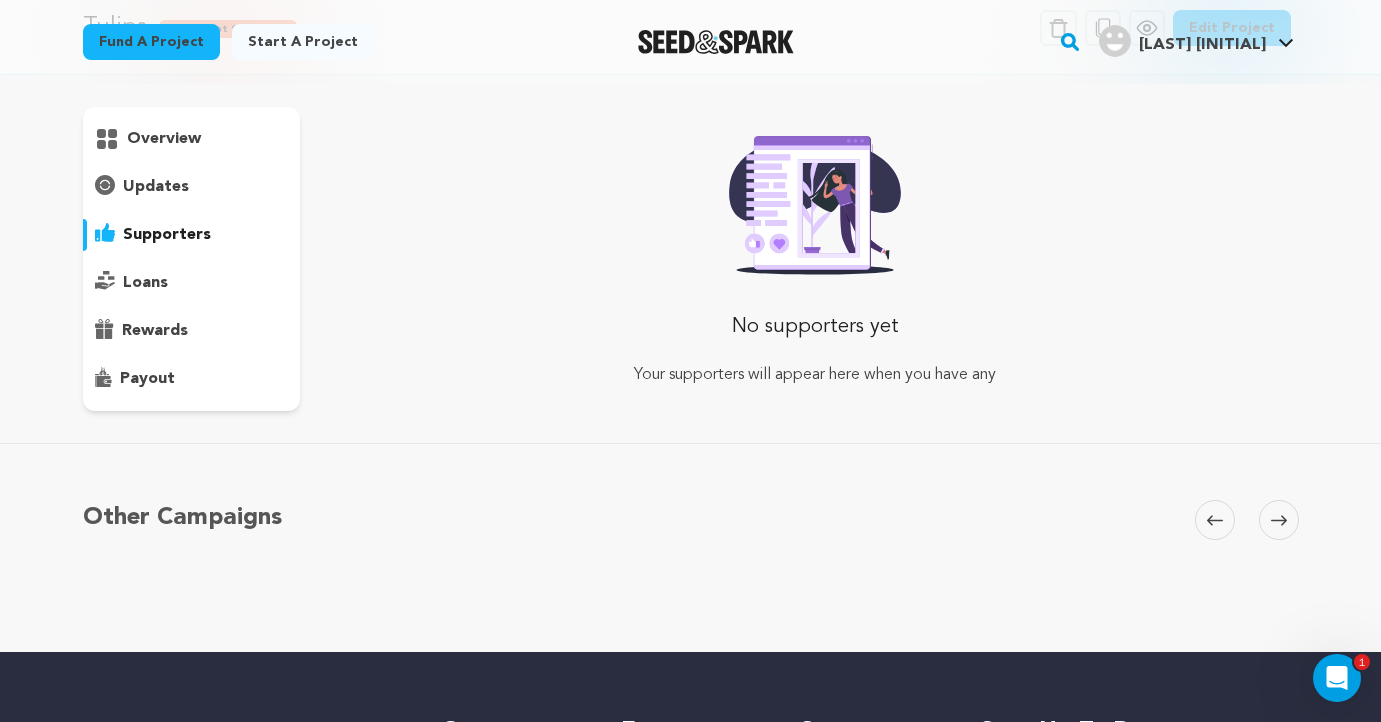 click on "loans" at bounding box center [192, 283] 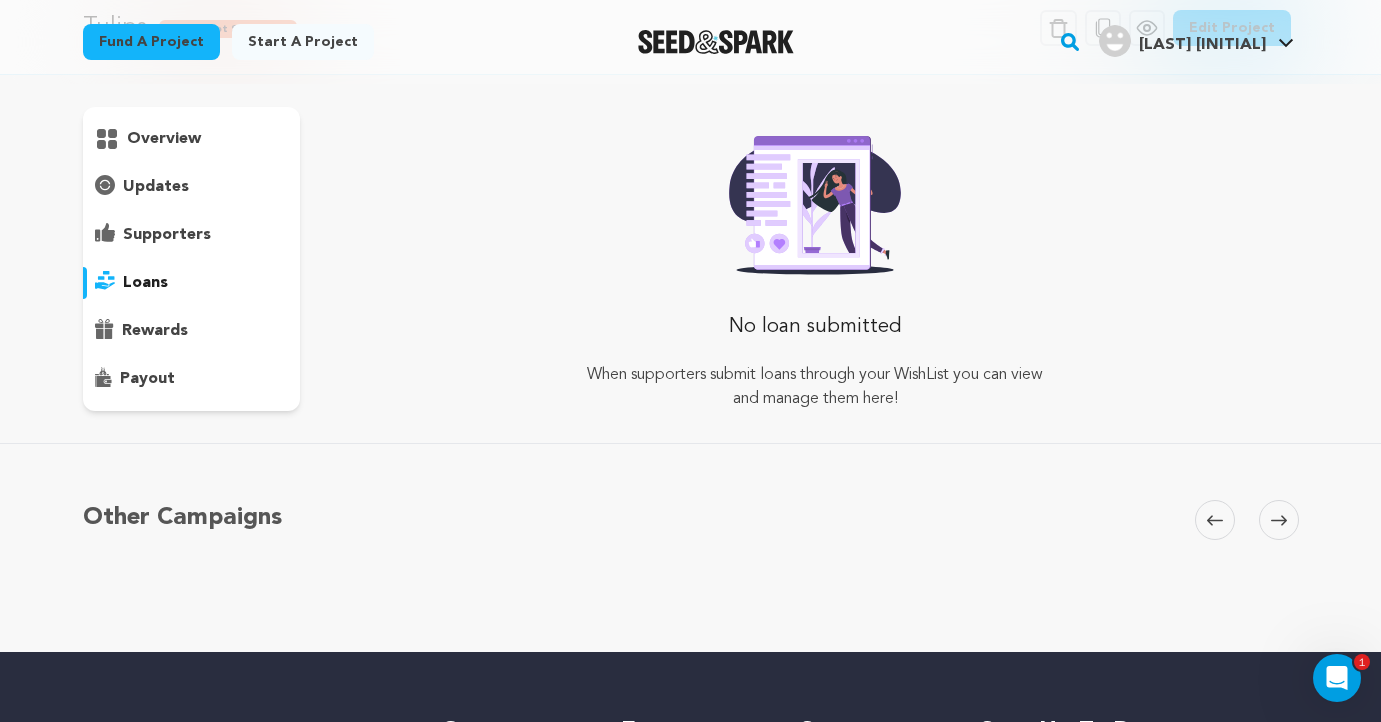 click on "rewards" at bounding box center [155, 331] 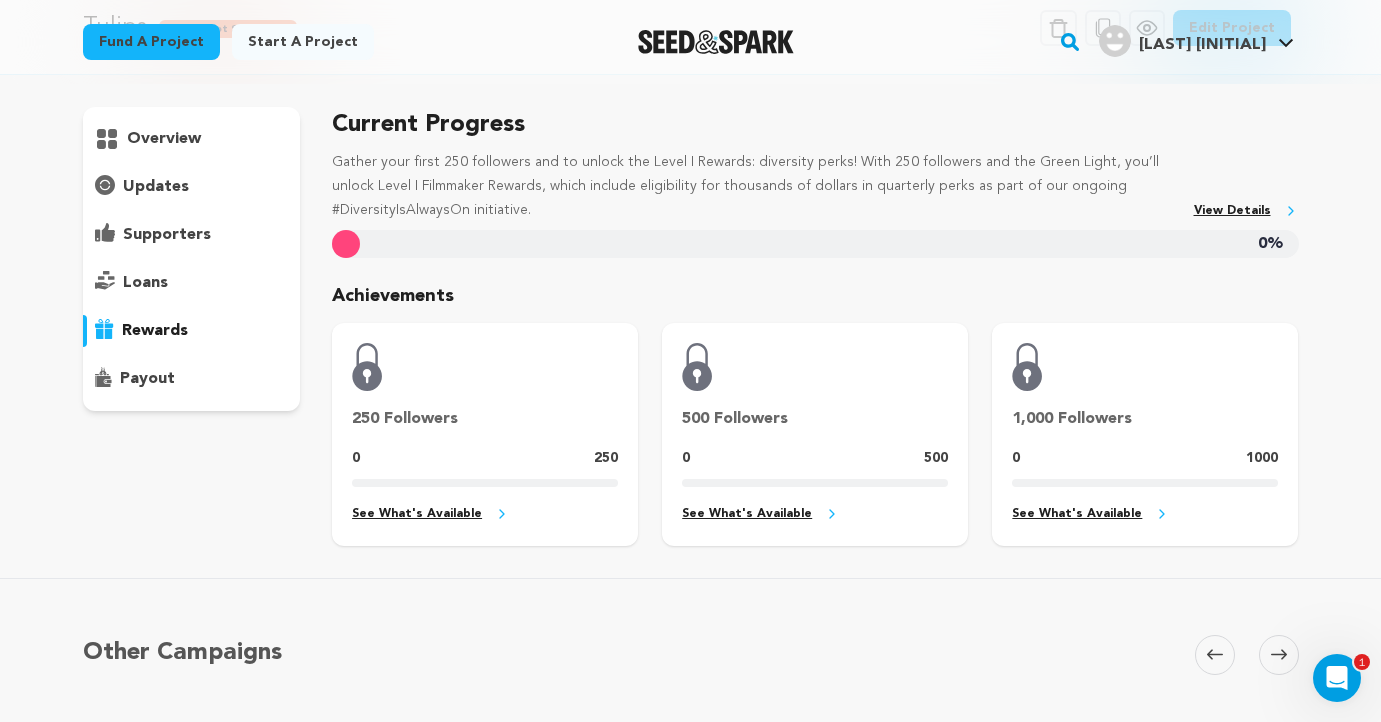 click on "payout" at bounding box center [147, 379] 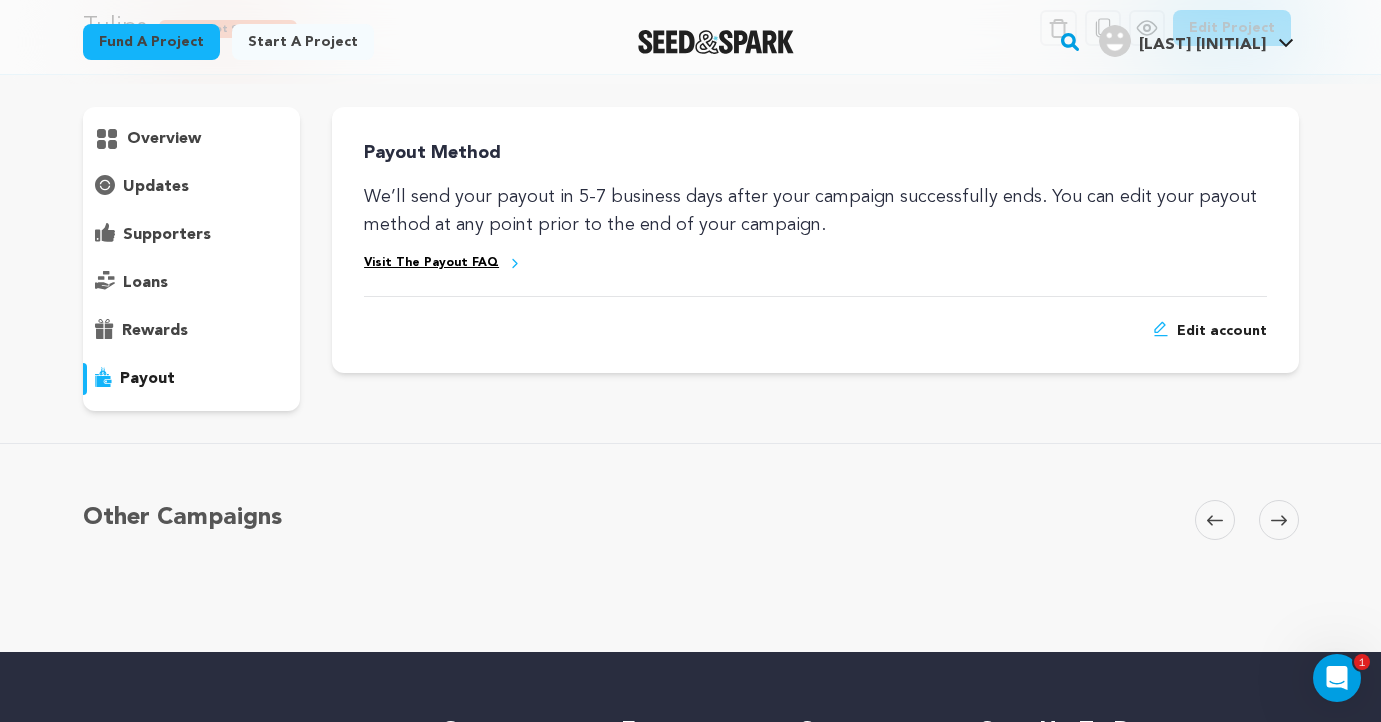click on "rewards" at bounding box center (192, 331) 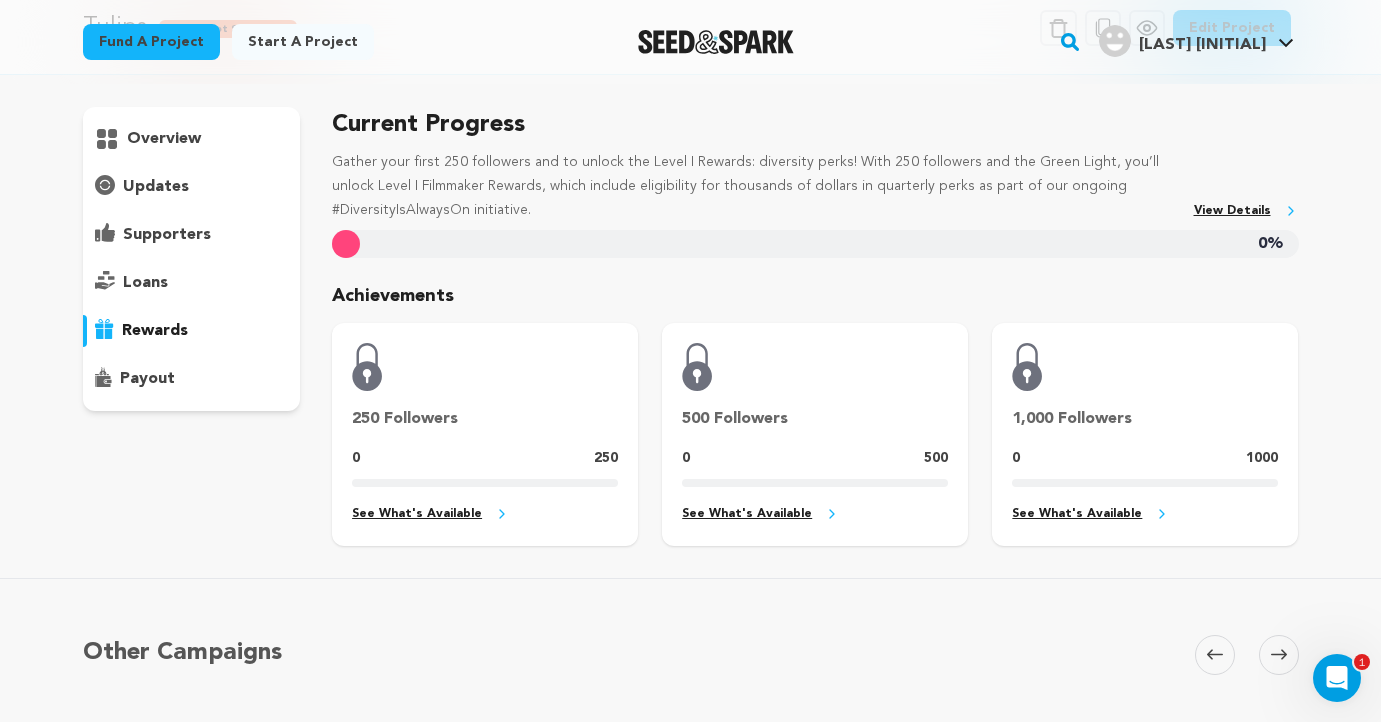 click on "overview" at bounding box center [164, 139] 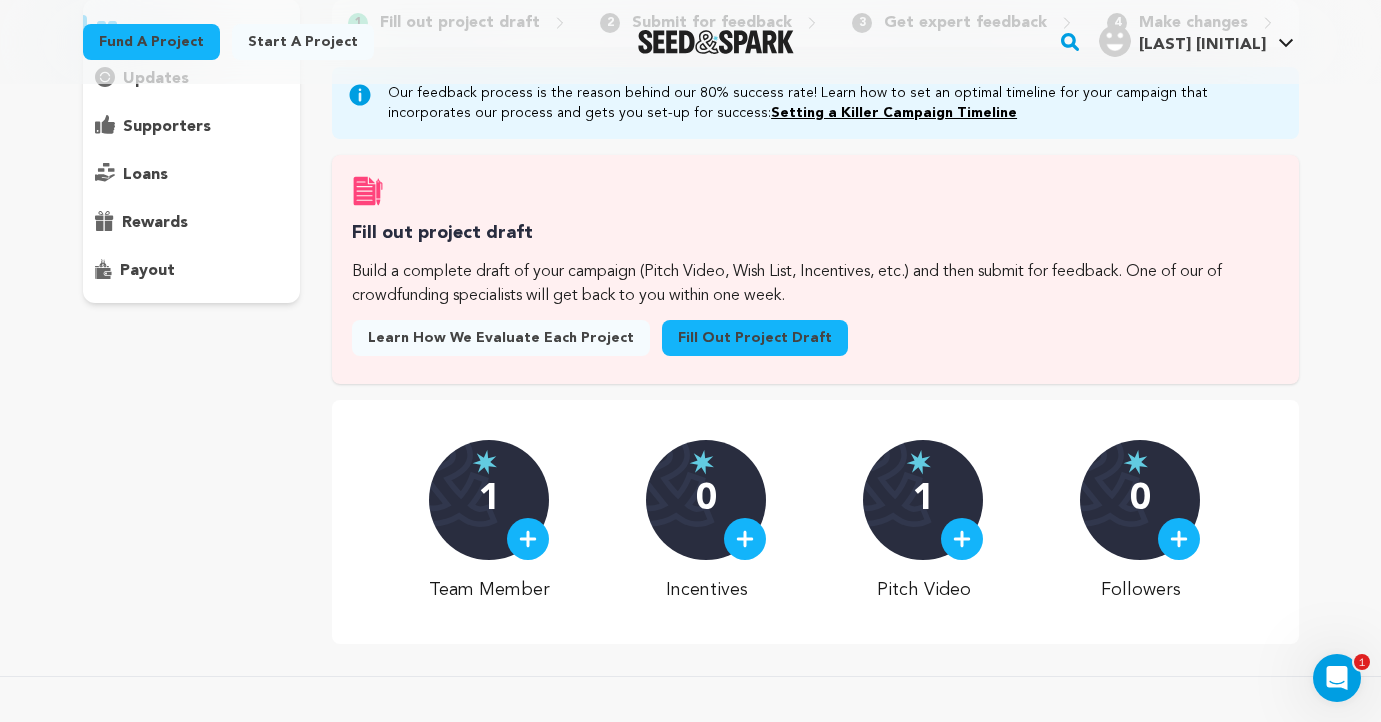 scroll, scrollTop: 213, scrollLeft: 0, axis: vertical 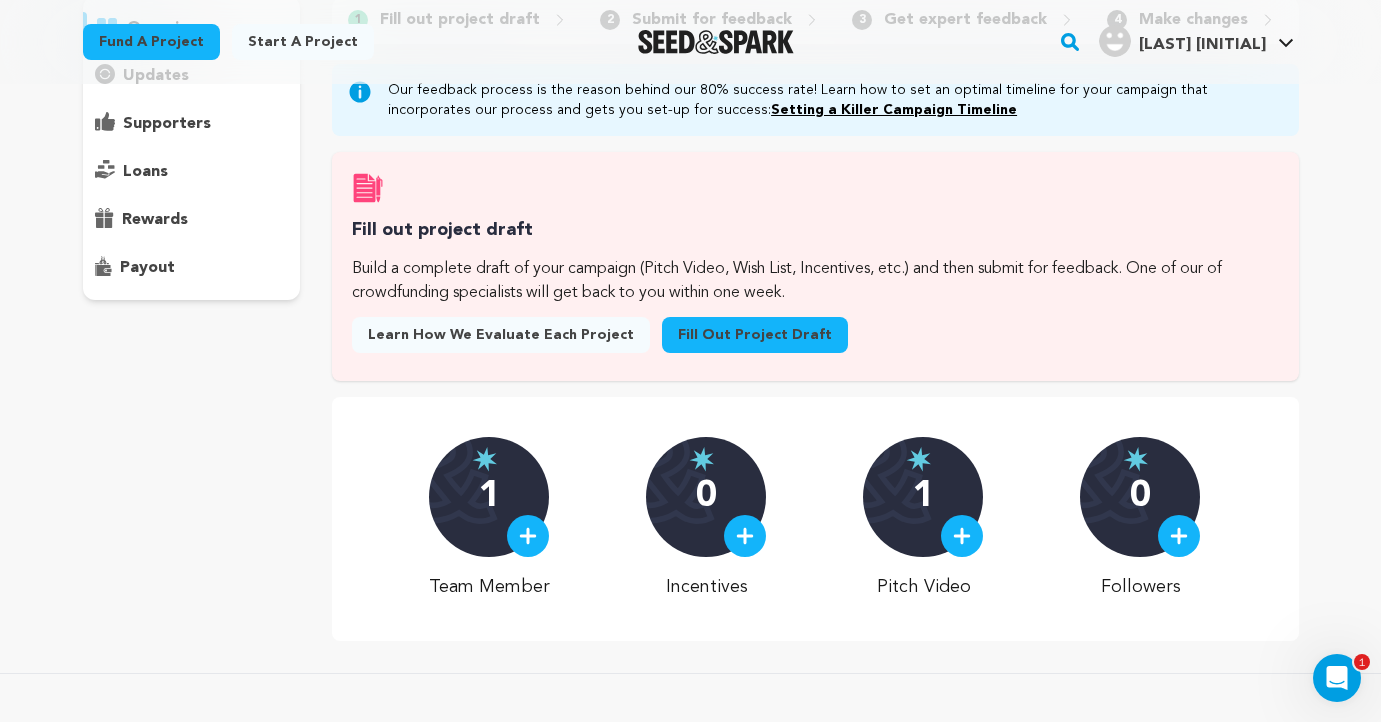 click at bounding box center (528, 536) 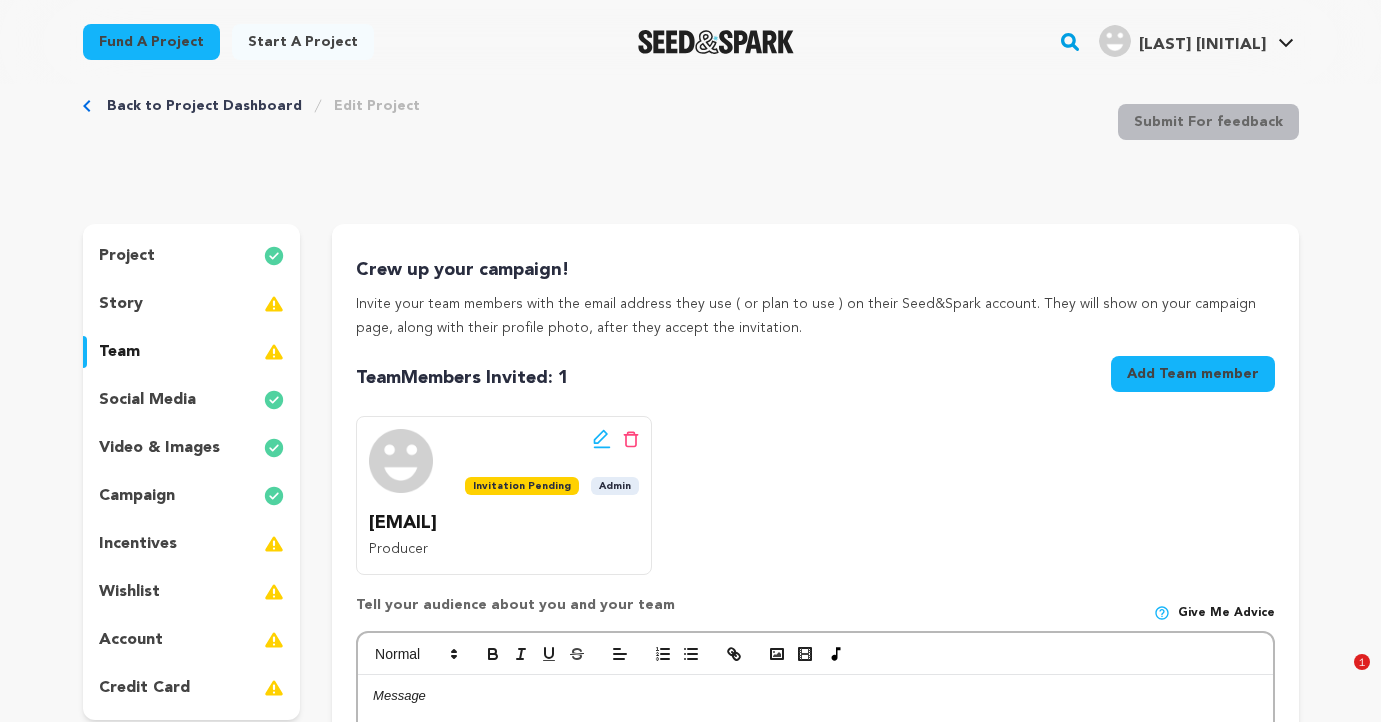 scroll, scrollTop: 175, scrollLeft: 0, axis: vertical 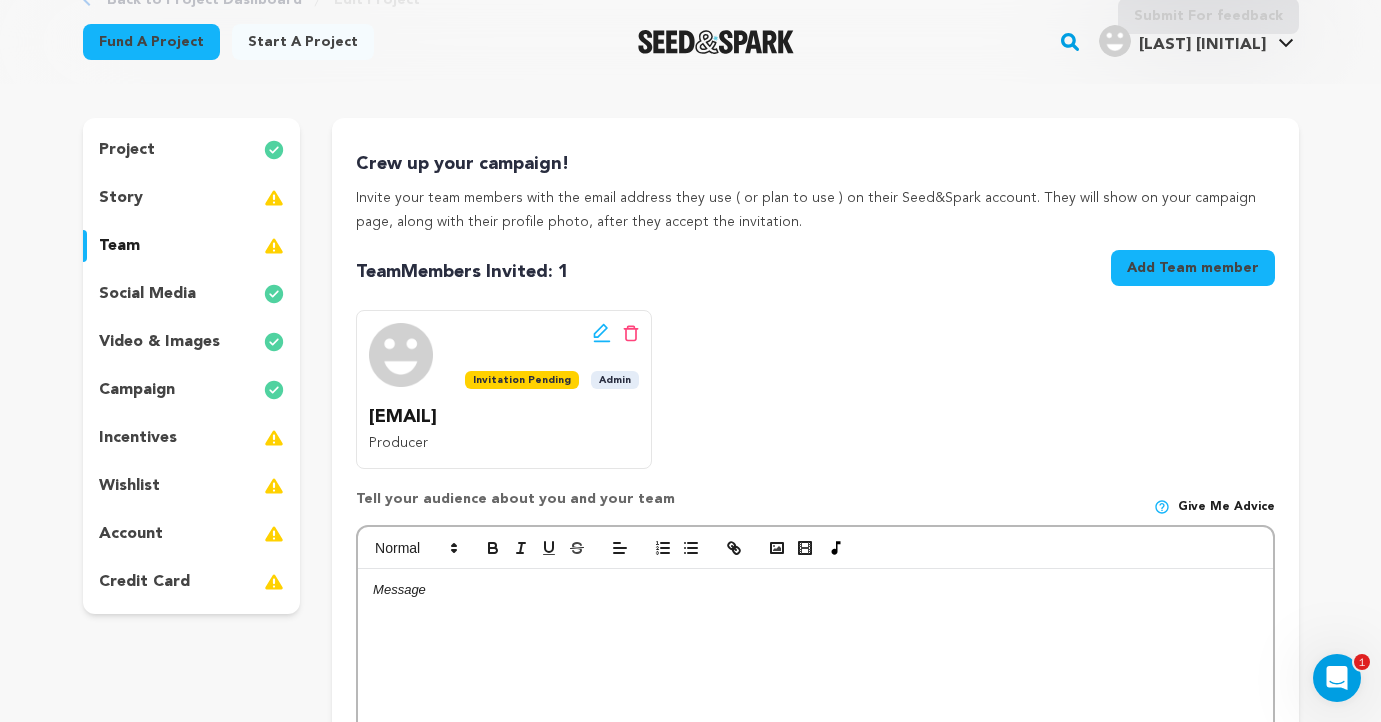 click on "Add Team member" at bounding box center (1193, 268) 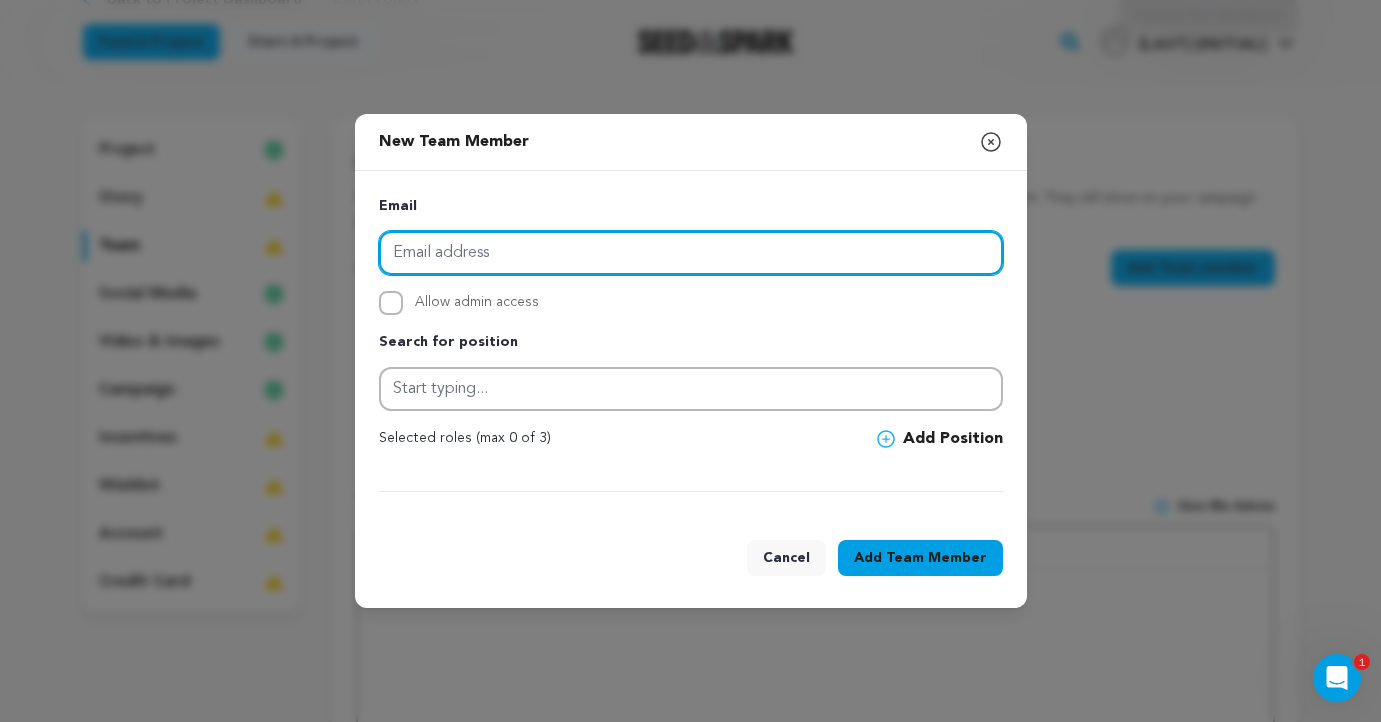 click at bounding box center [691, 253] 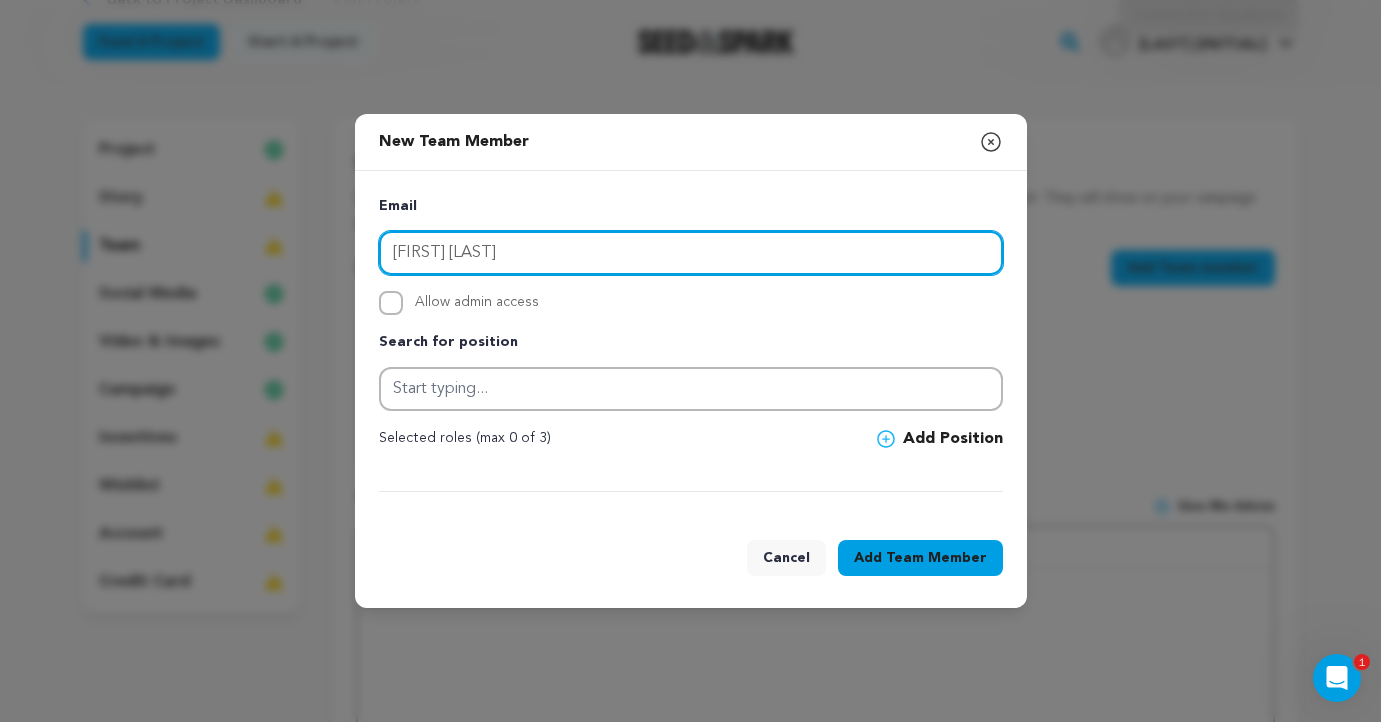 type on "[FIRST] [LAST]" 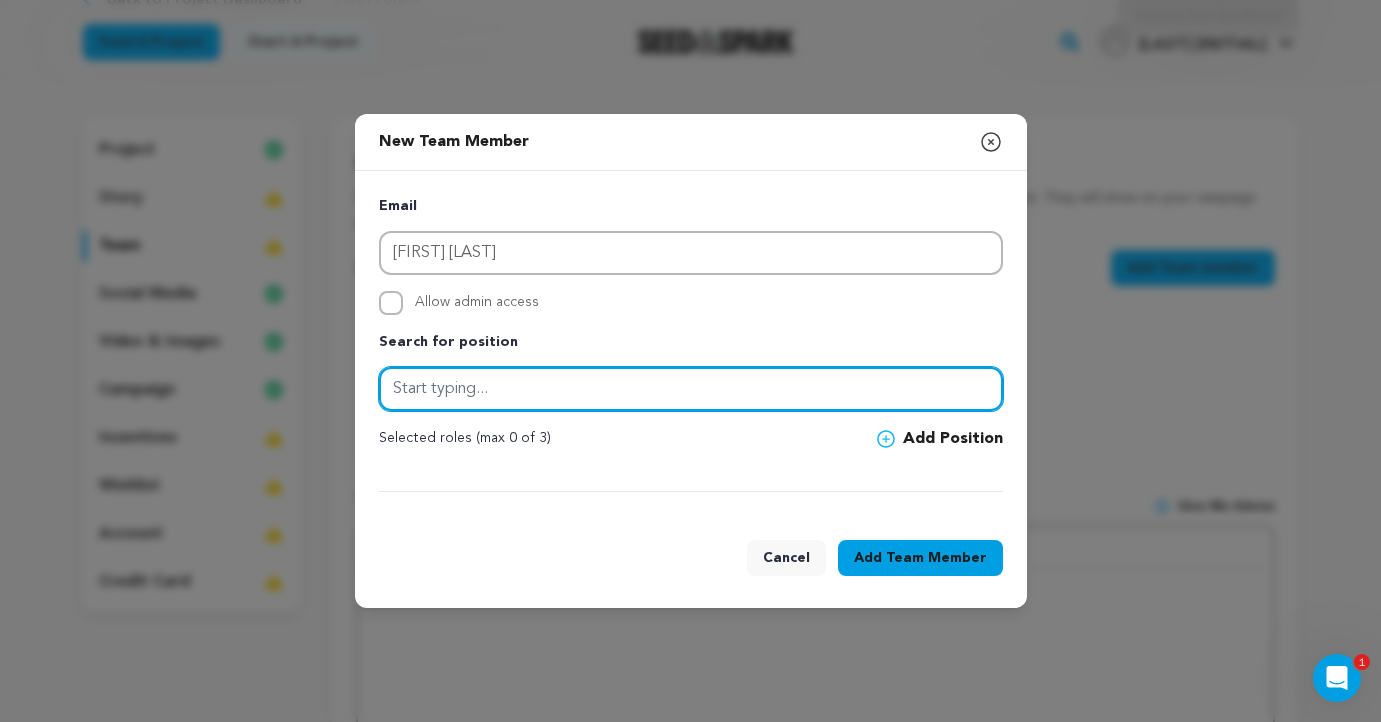 click at bounding box center (691, 389) 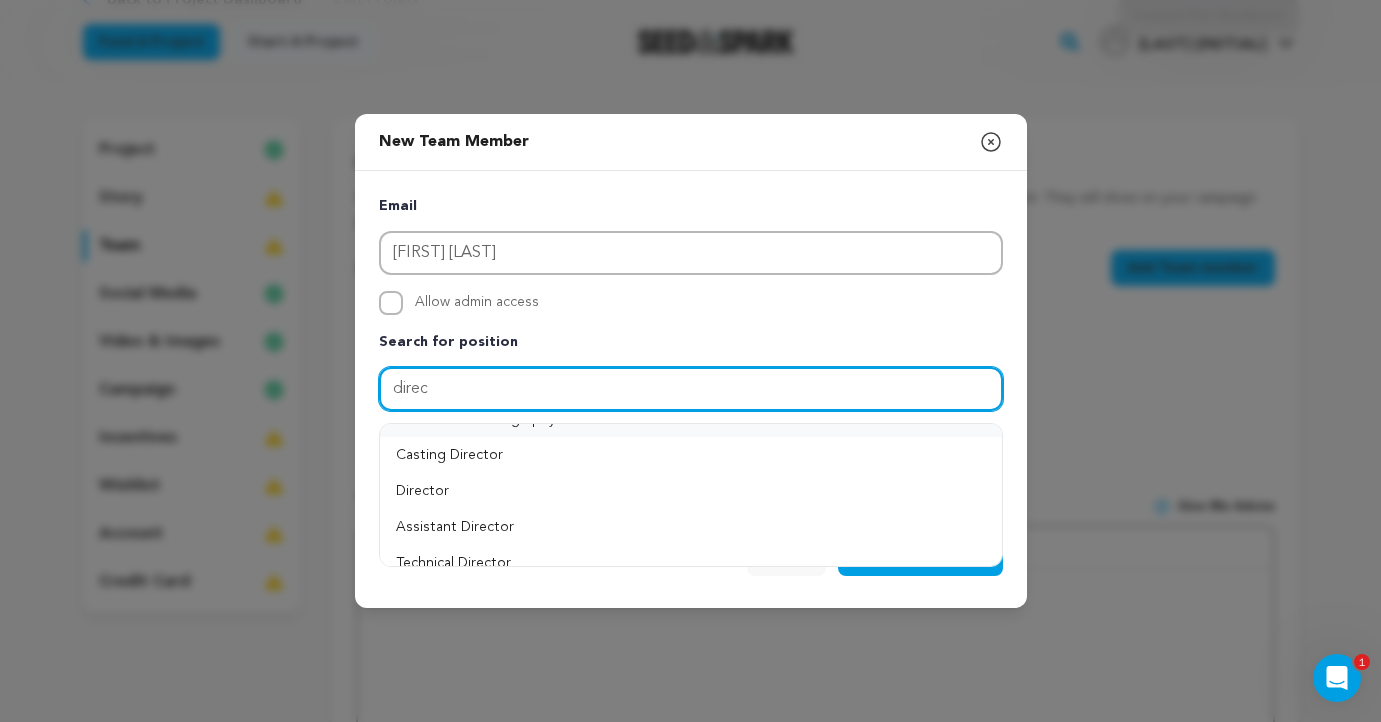 scroll, scrollTop: 119, scrollLeft: 0, axis: vertical 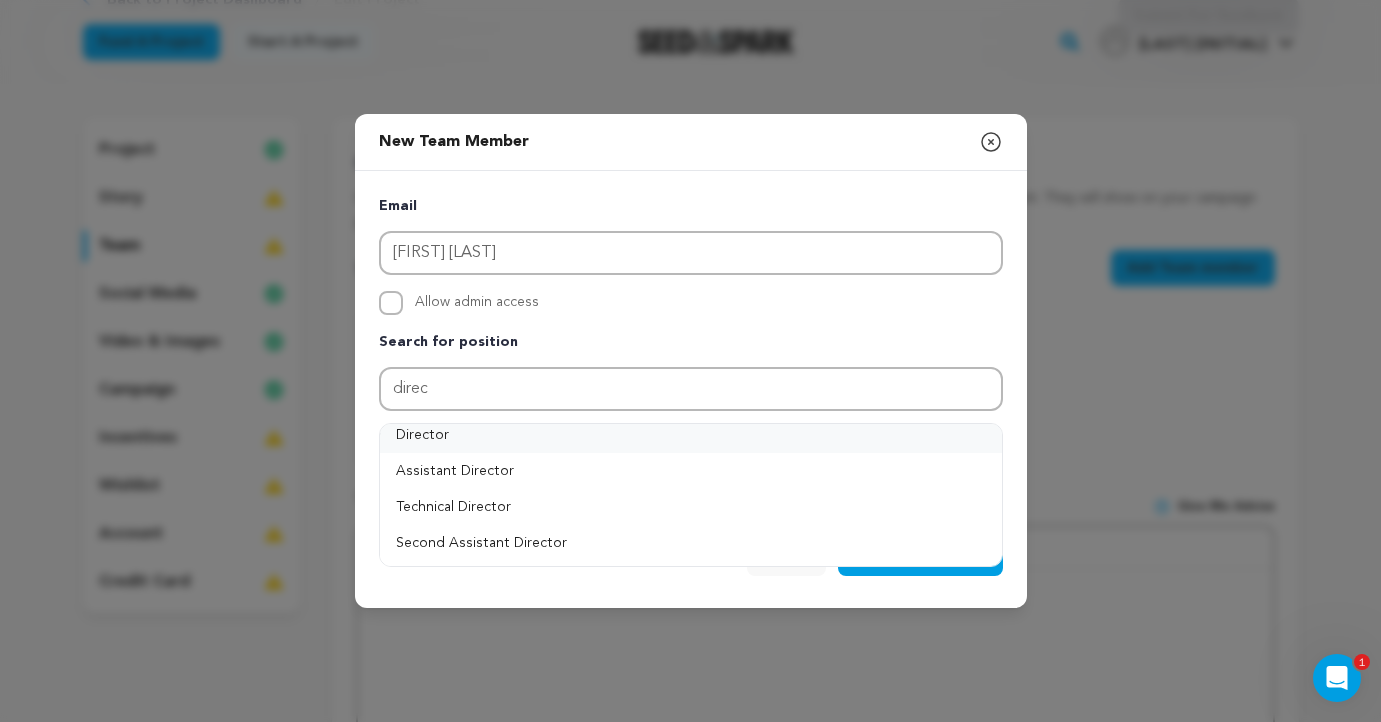 click on "Director" at bounding box center (691, 435) 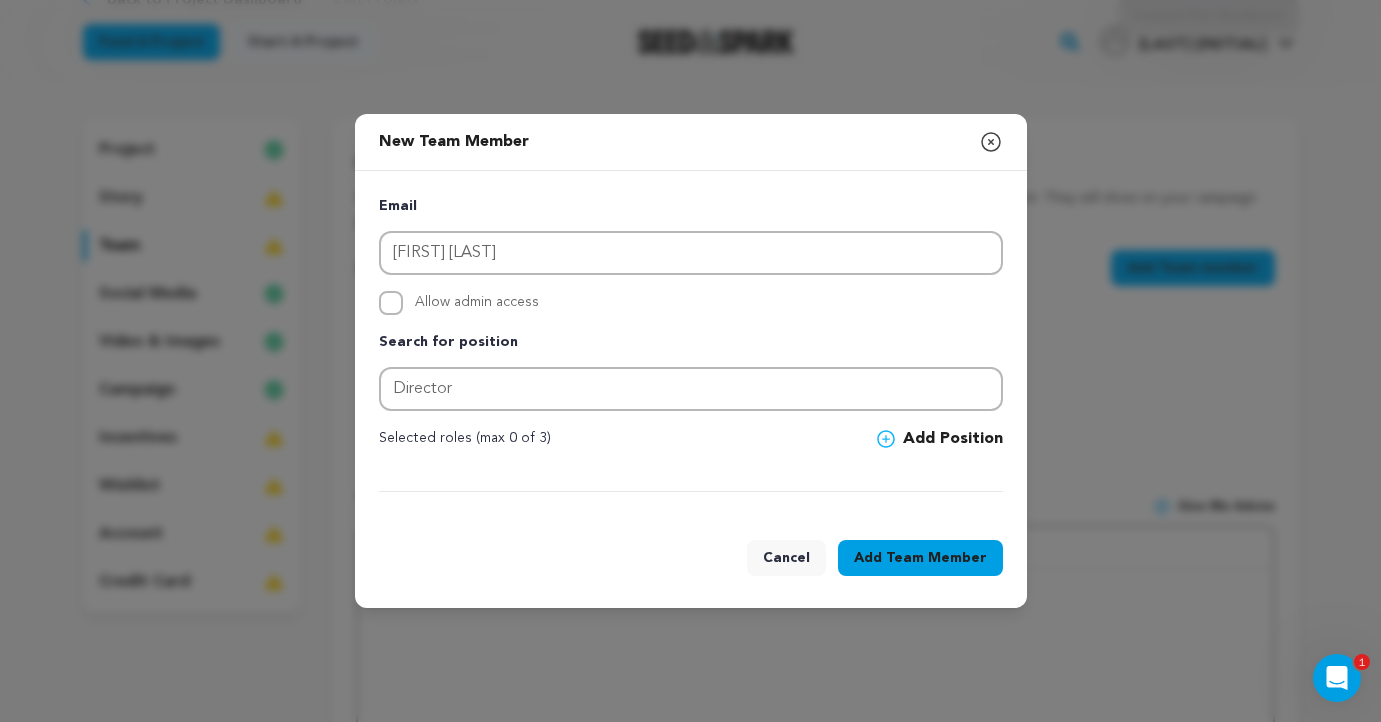click on "Cancel" at bounding box center (786, 558) 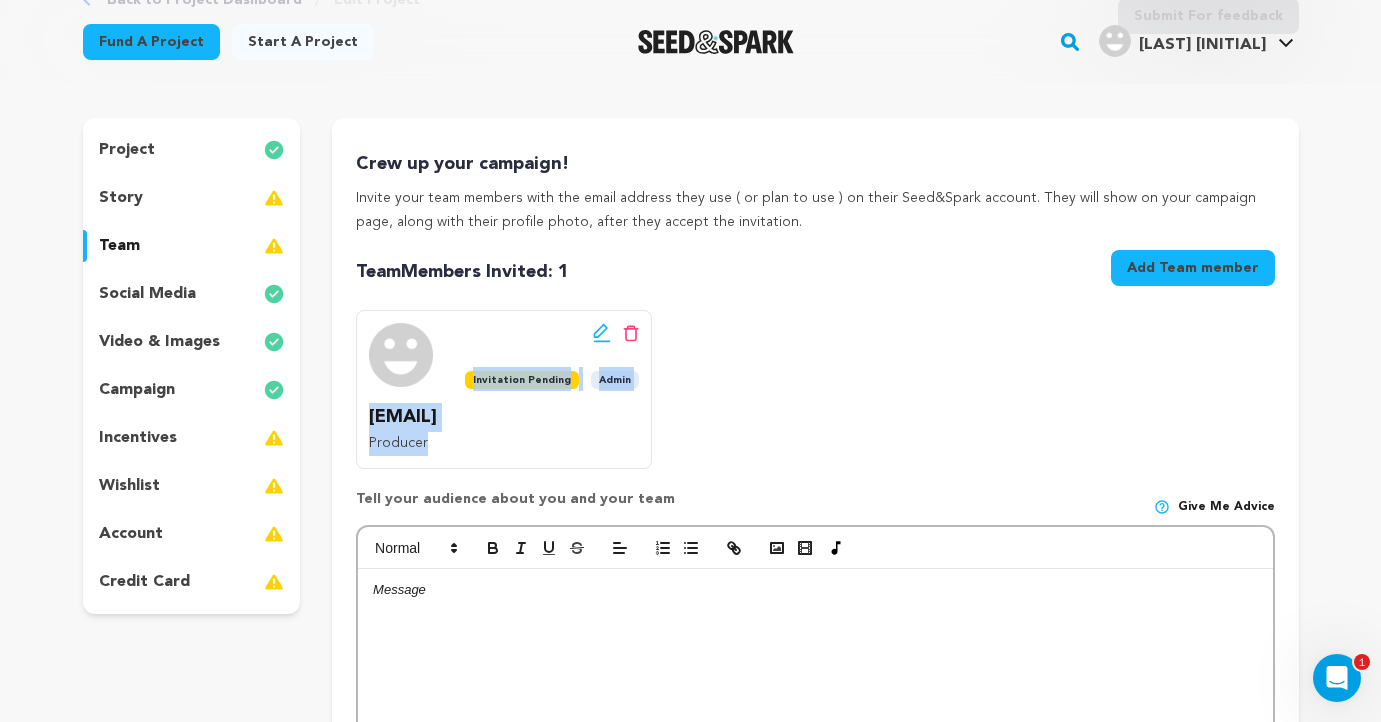 drag, startPoint x: 700, startPoint y: 341, endPoint x: 1010, endPoint y: 449, distance: 328.27426 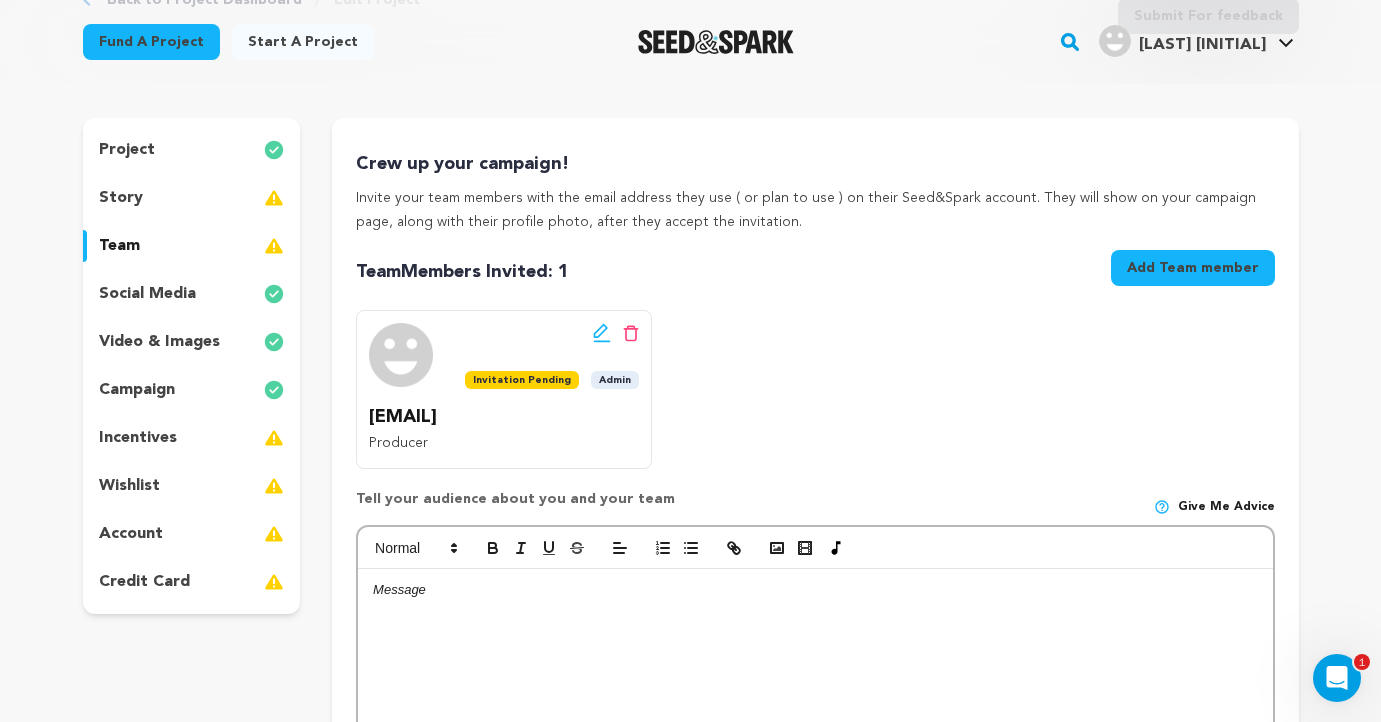 click on "Add Team member" at bounding box center [1193, 268] 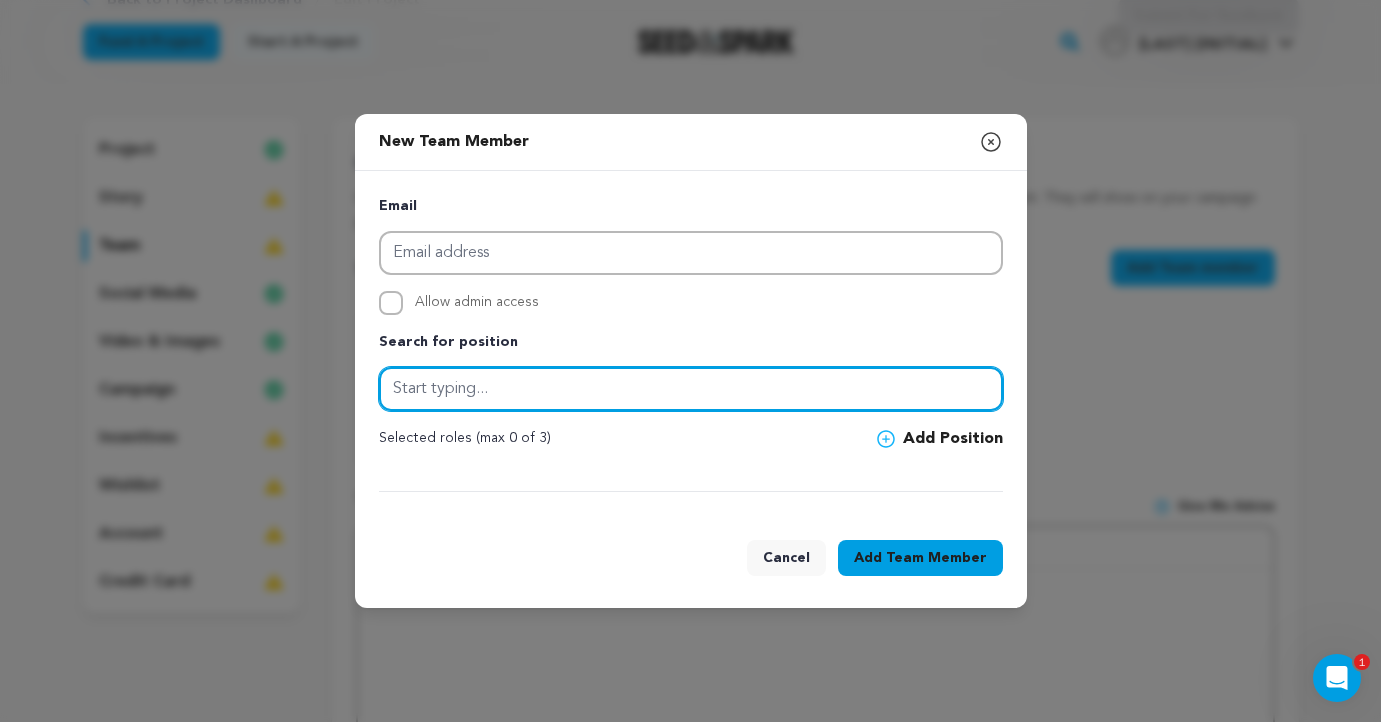 click at bounding box center (691, 389) 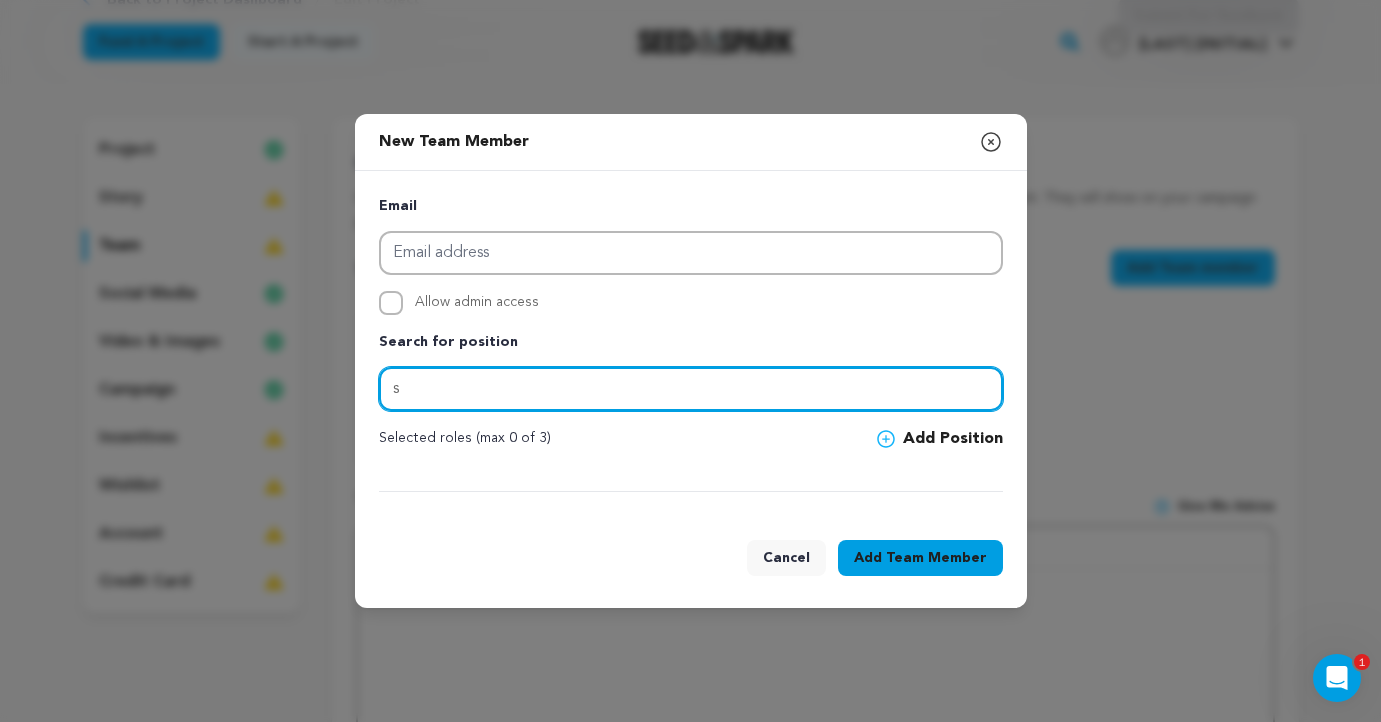 type on "s" 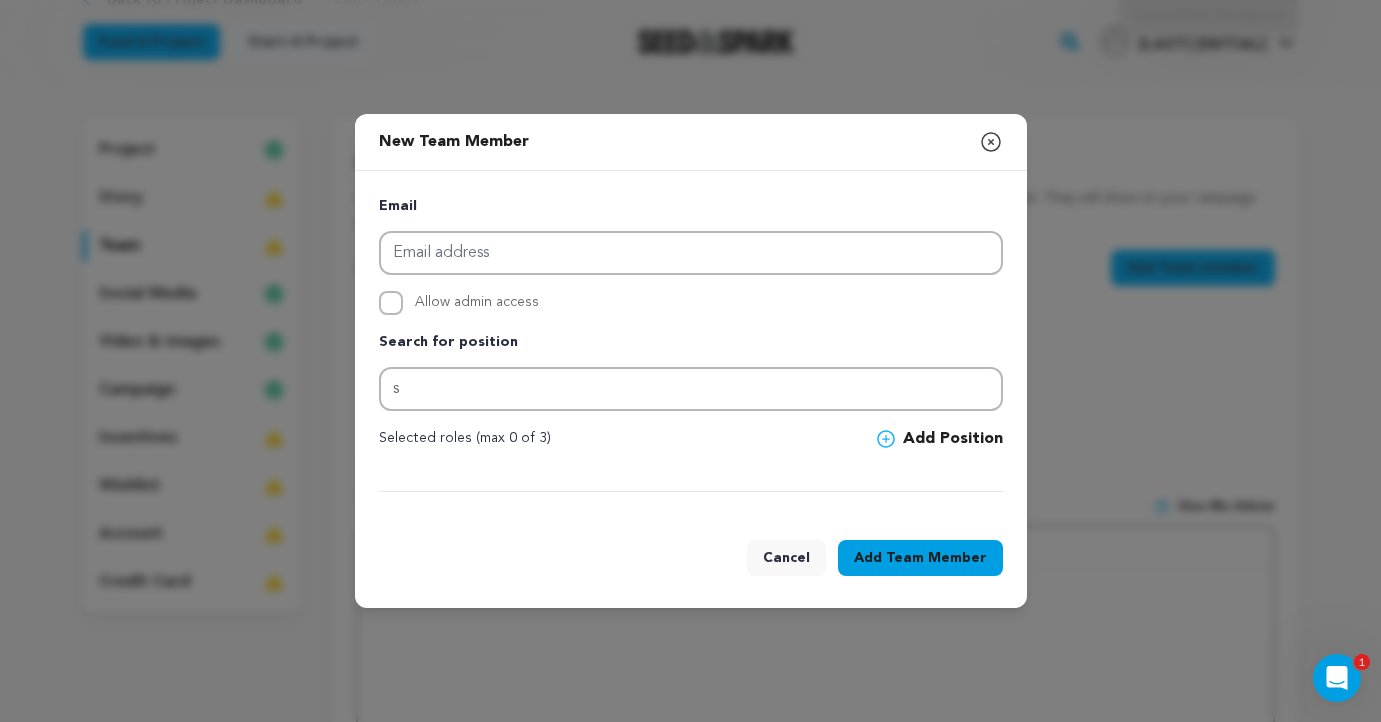 click 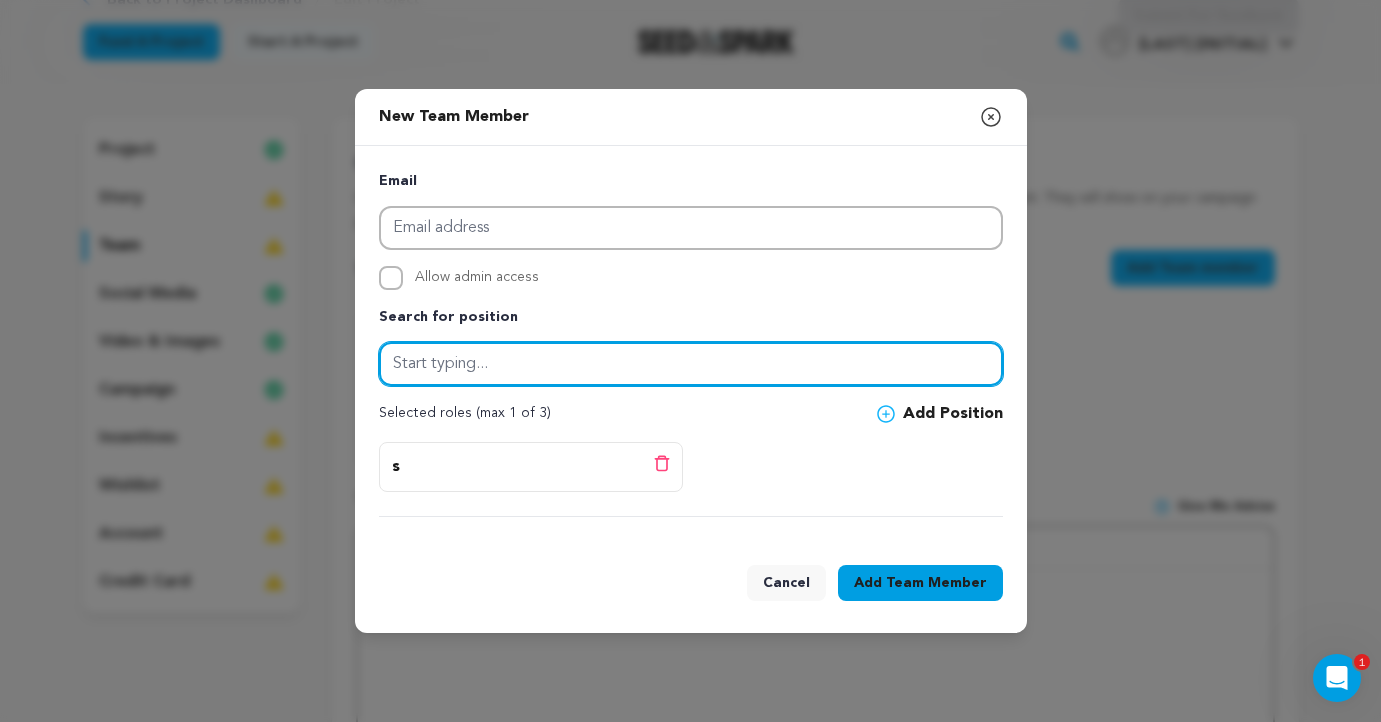 click at bounding box center [691, 364] 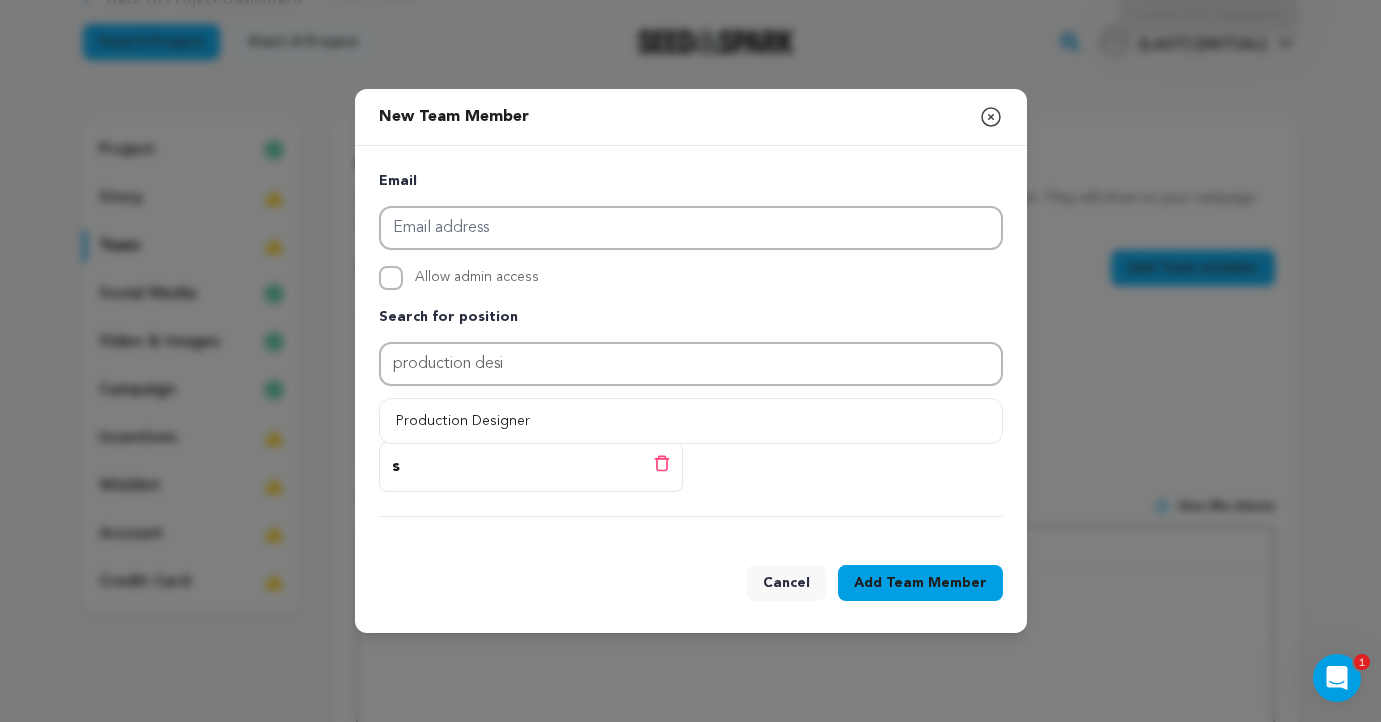 type on "Production Designer" 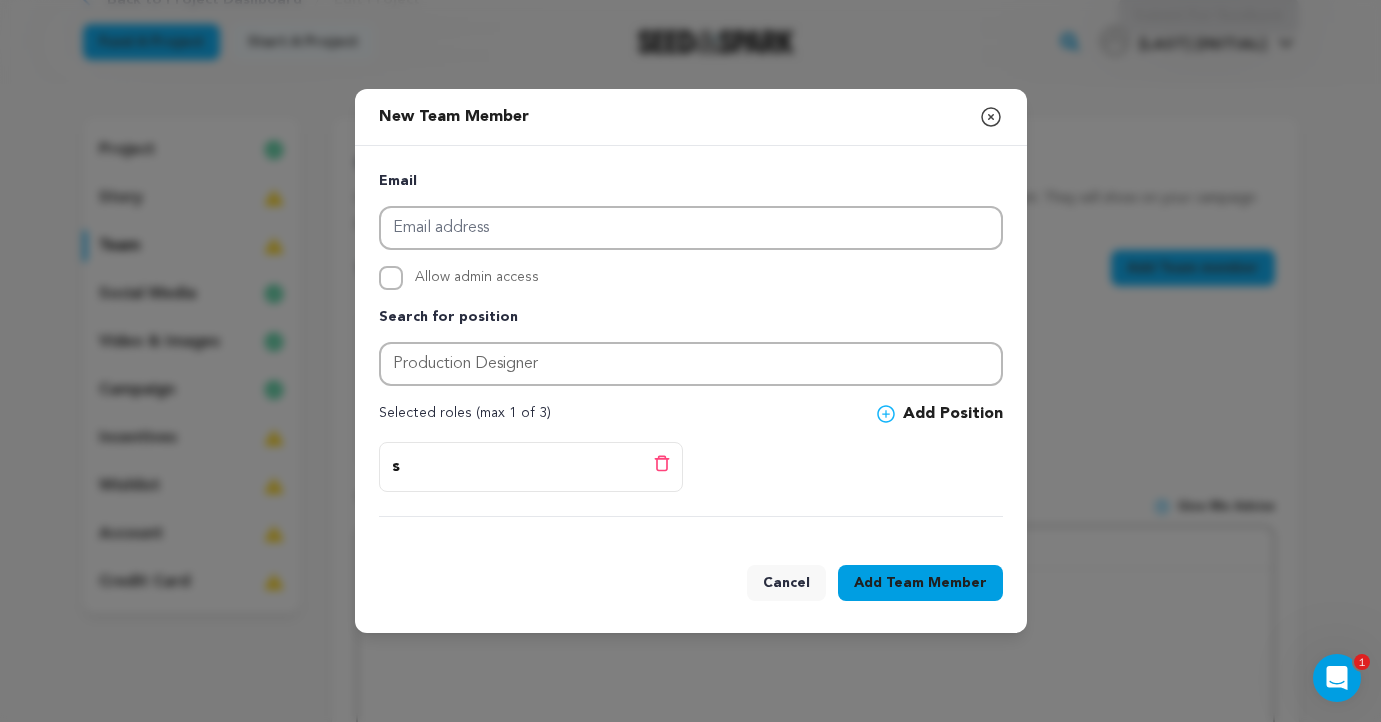 click 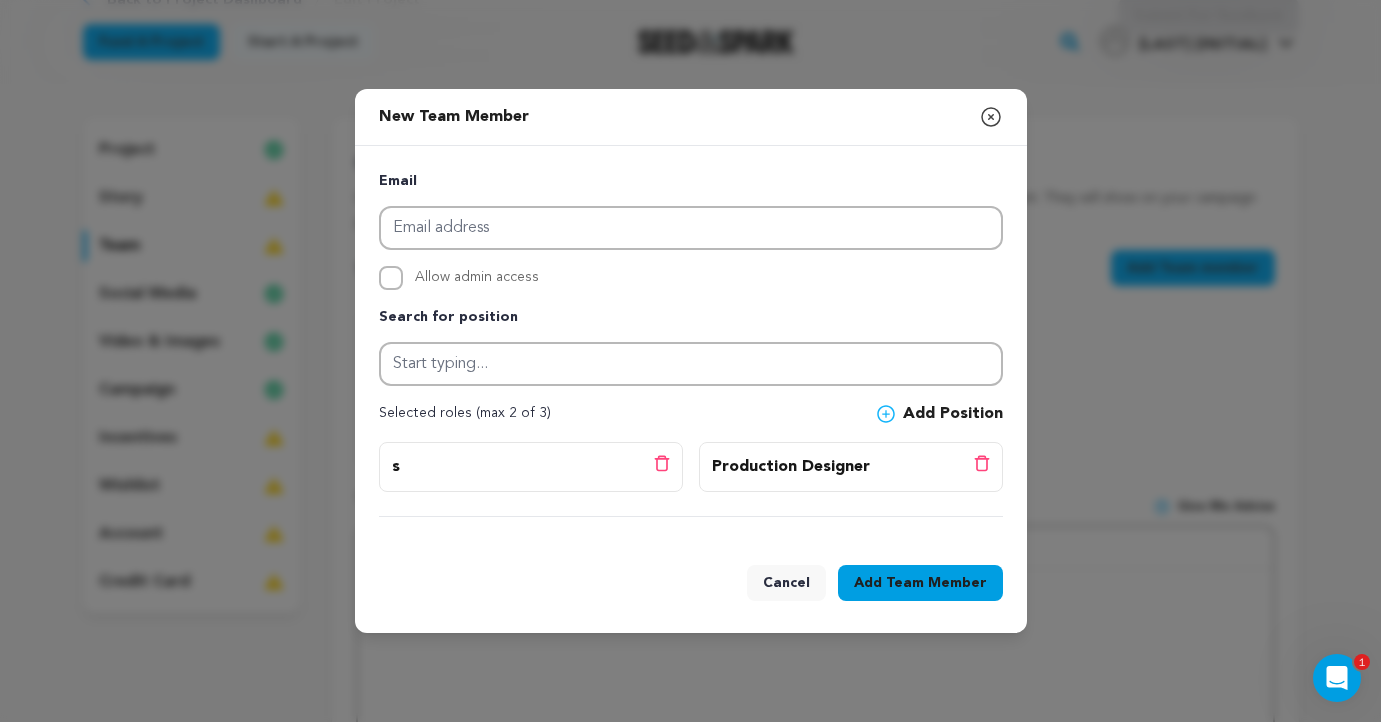 click on "Production Designer" at bounding box center [791, 467] 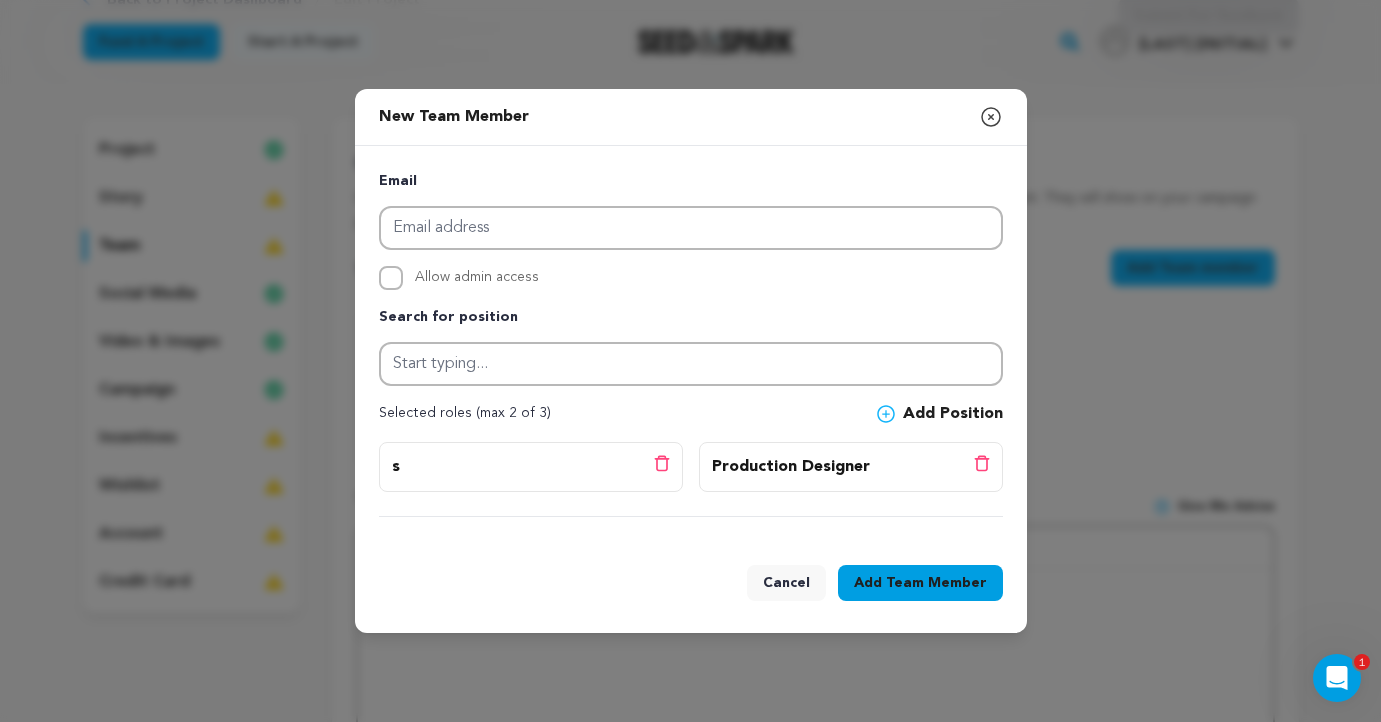click on "Cancel" at bounding box center (786, 583) 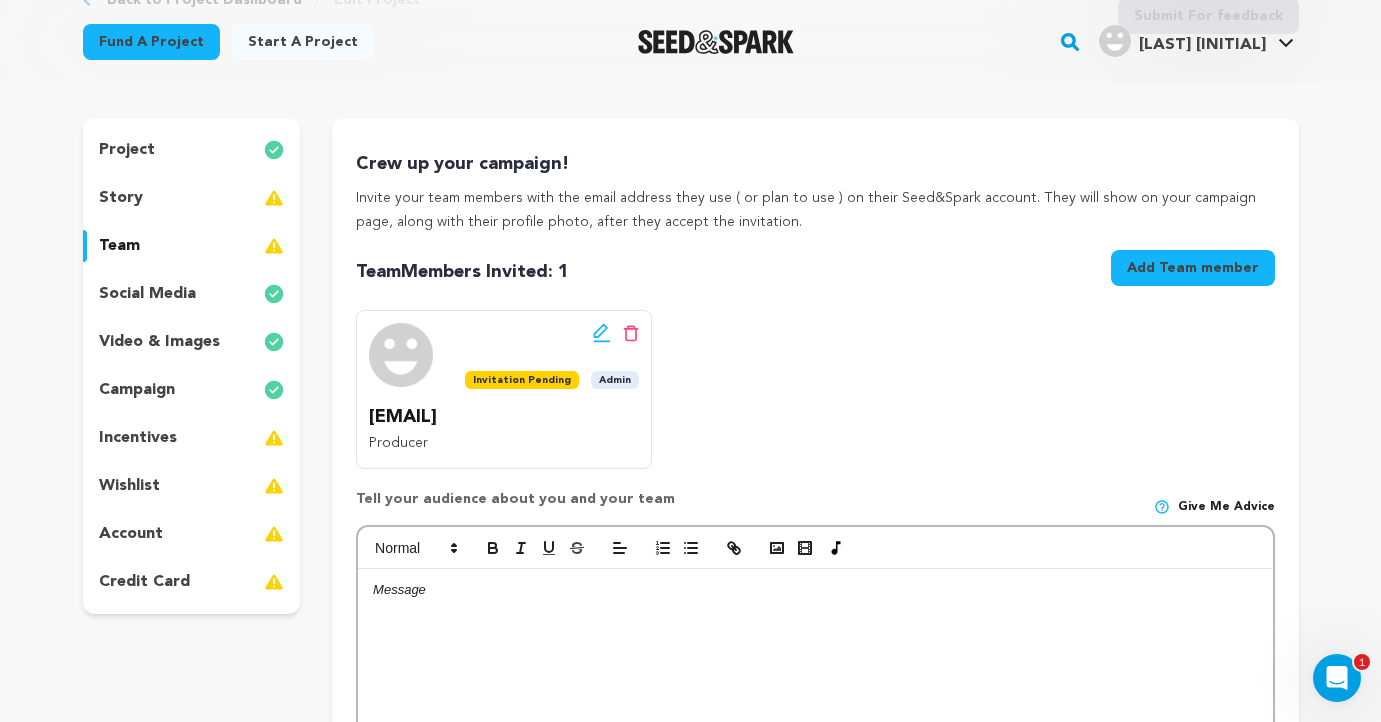 click on "team" at bounding box center (192, 246) 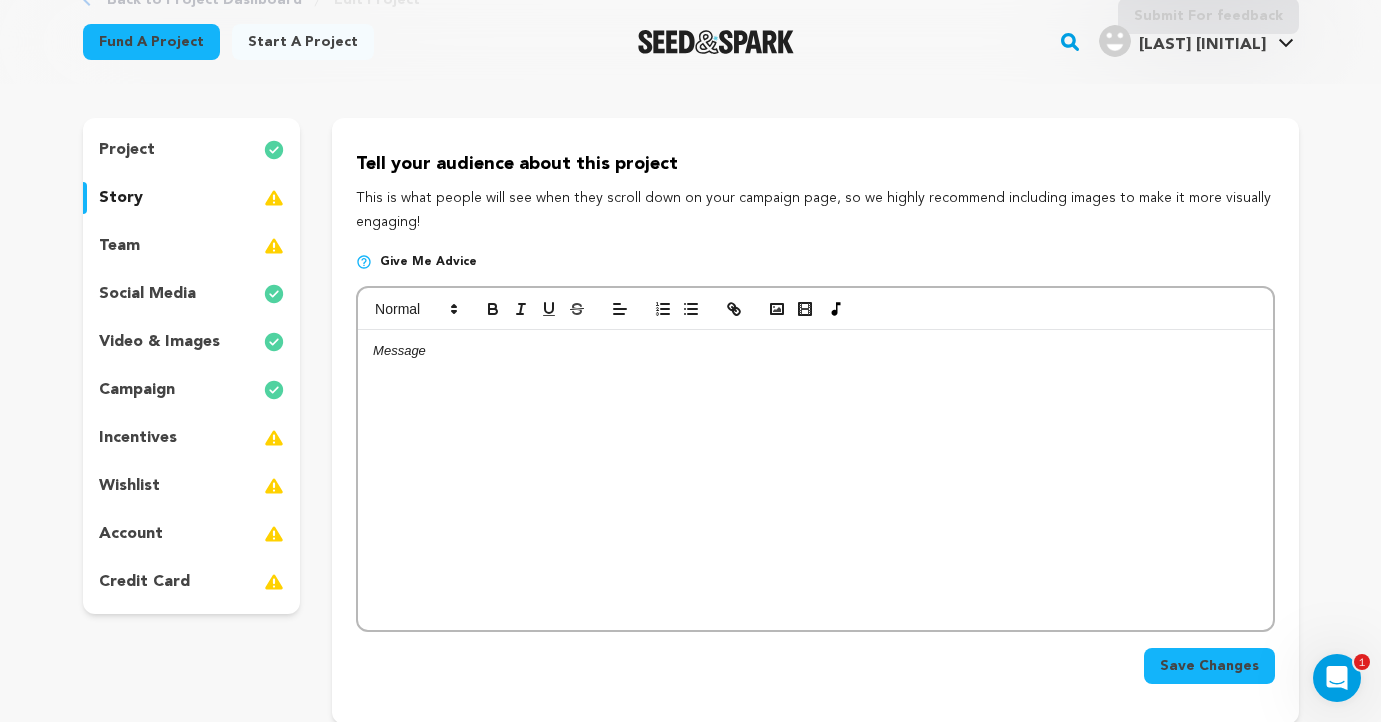 click on "incentives" at bounding box center (192, 438) 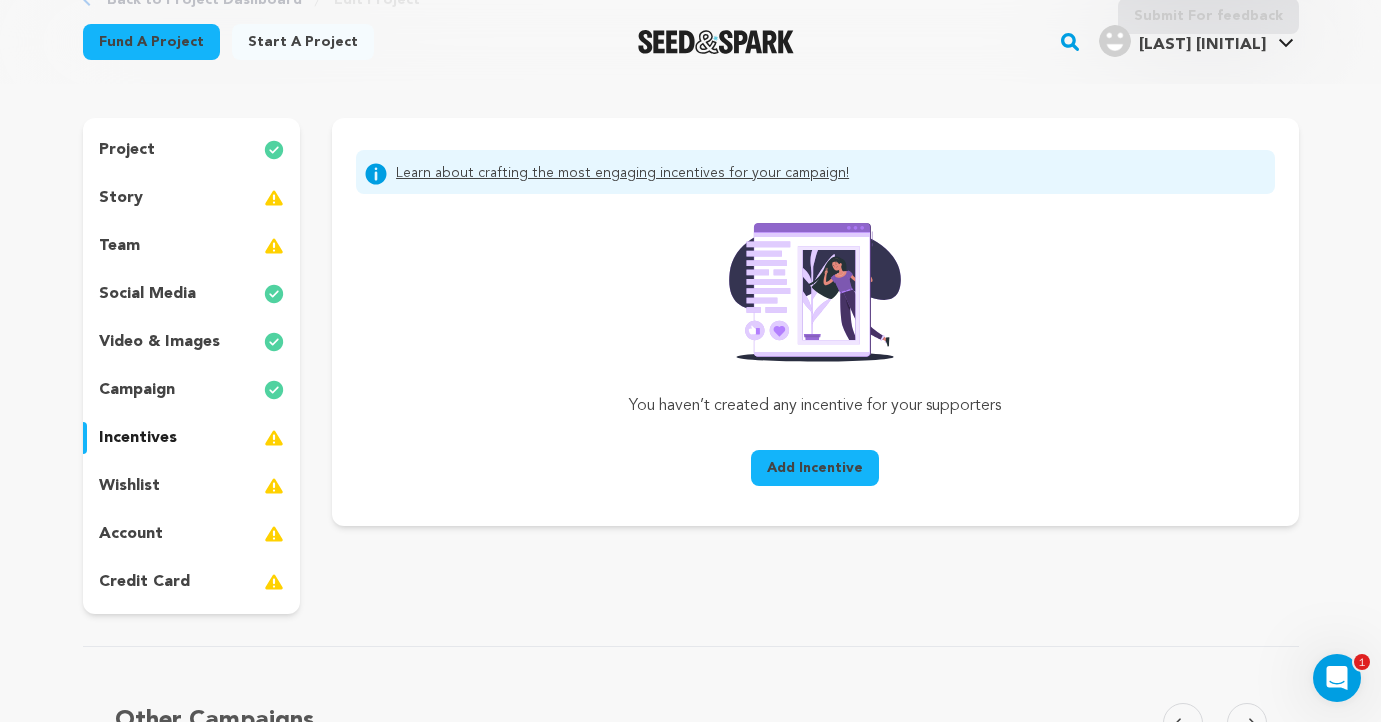 click on "wishlist" at bounding box center [129, 486] 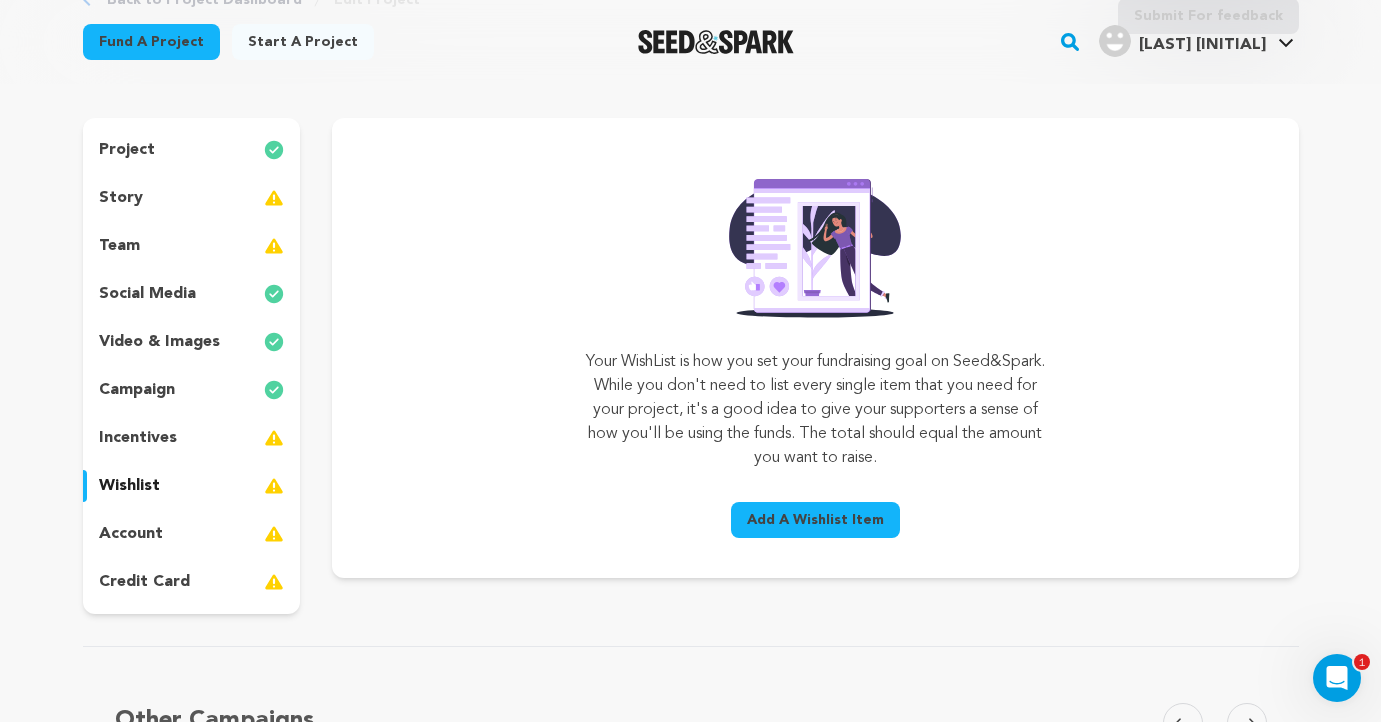 click on "account" at bounding box center [131, 534] 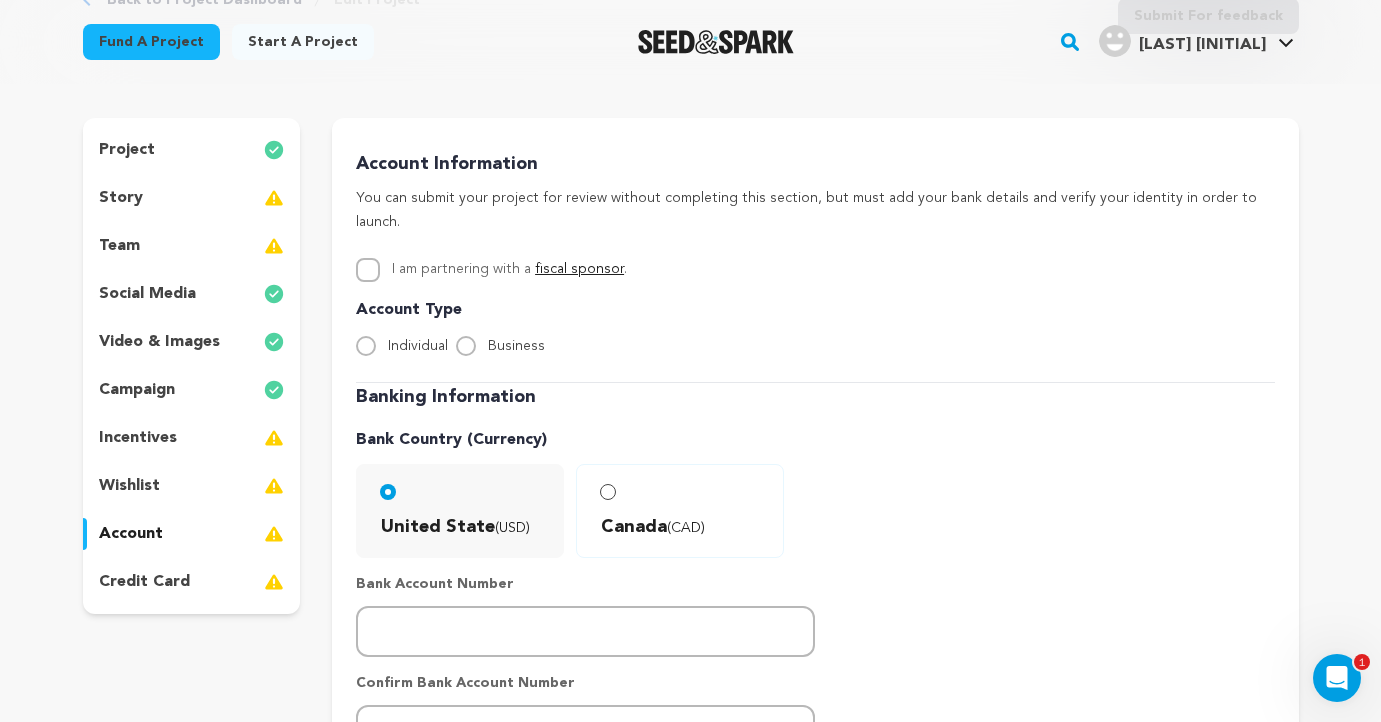 click on "credit card" at bounding box center [144, 582] 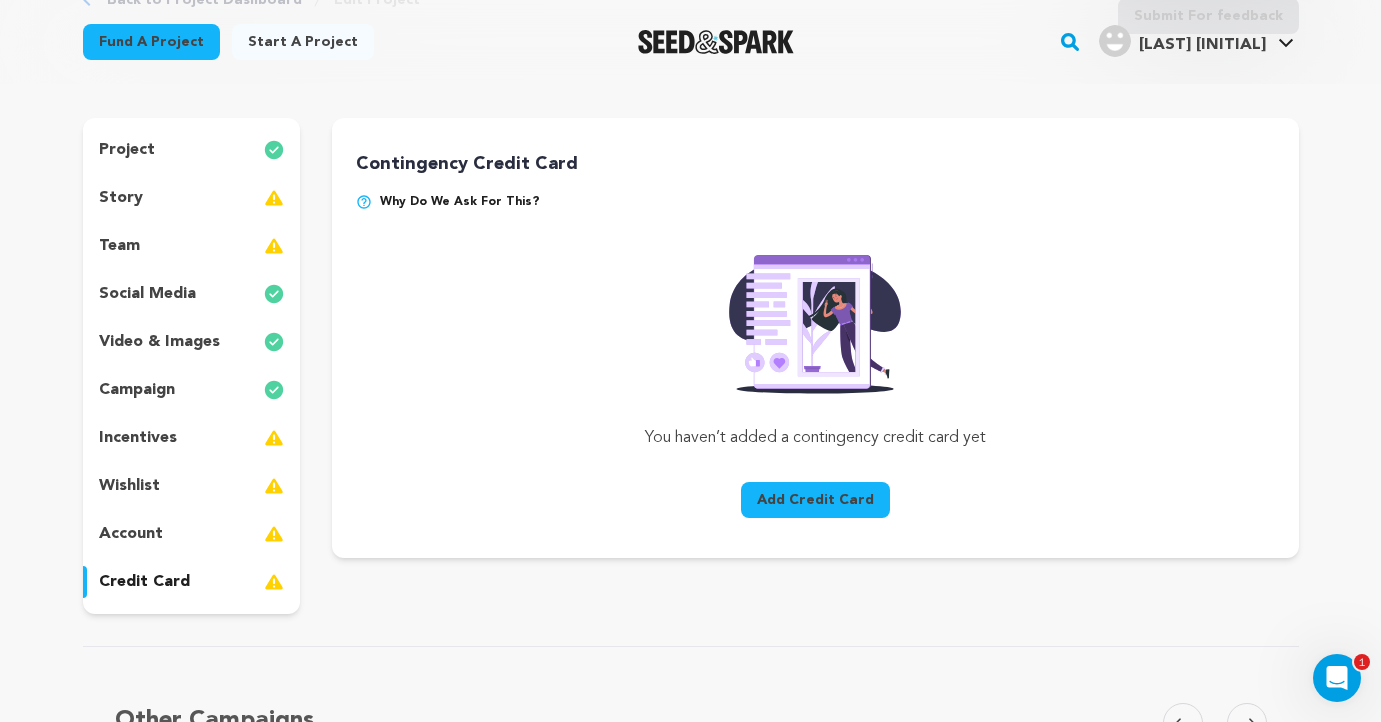 click on "project
story
team
social media
video & images
campaign
incentives
wishlist account" at bounding box center (192, 366) 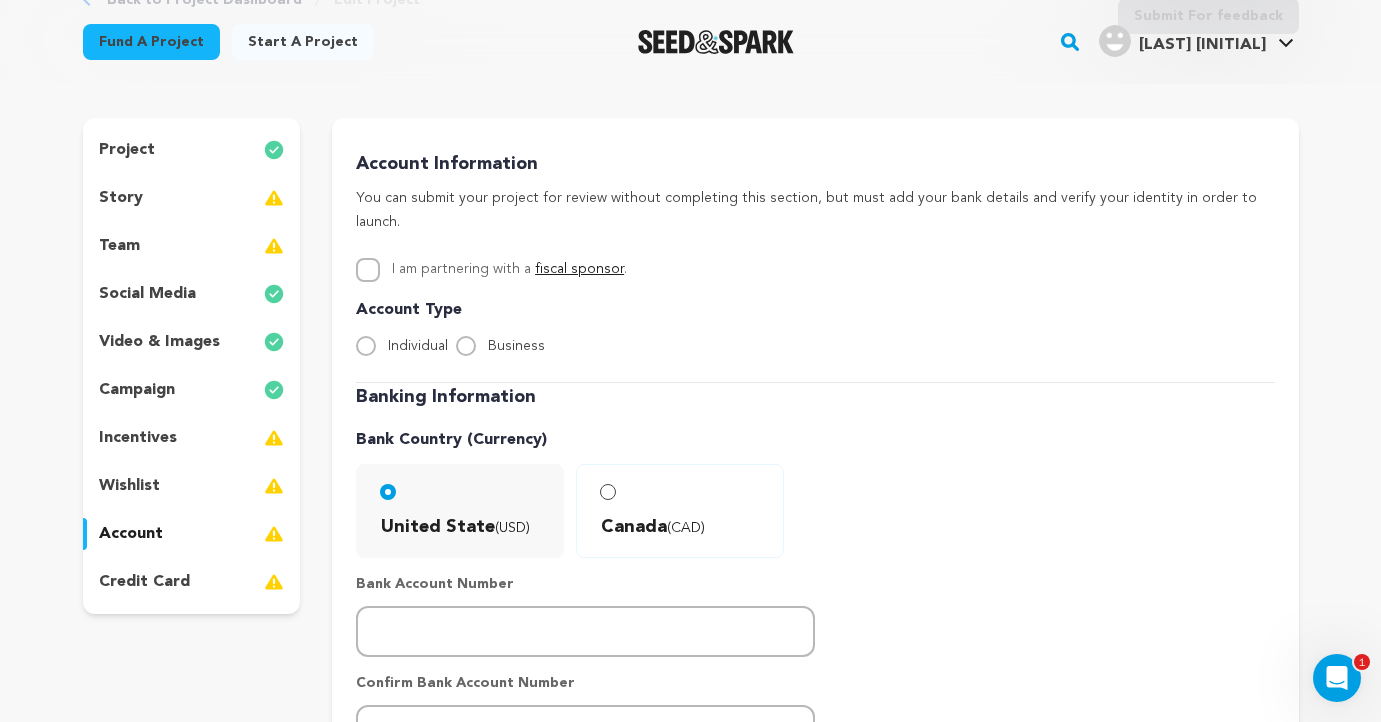 click on "credit card" at bounding box center (144, 582) 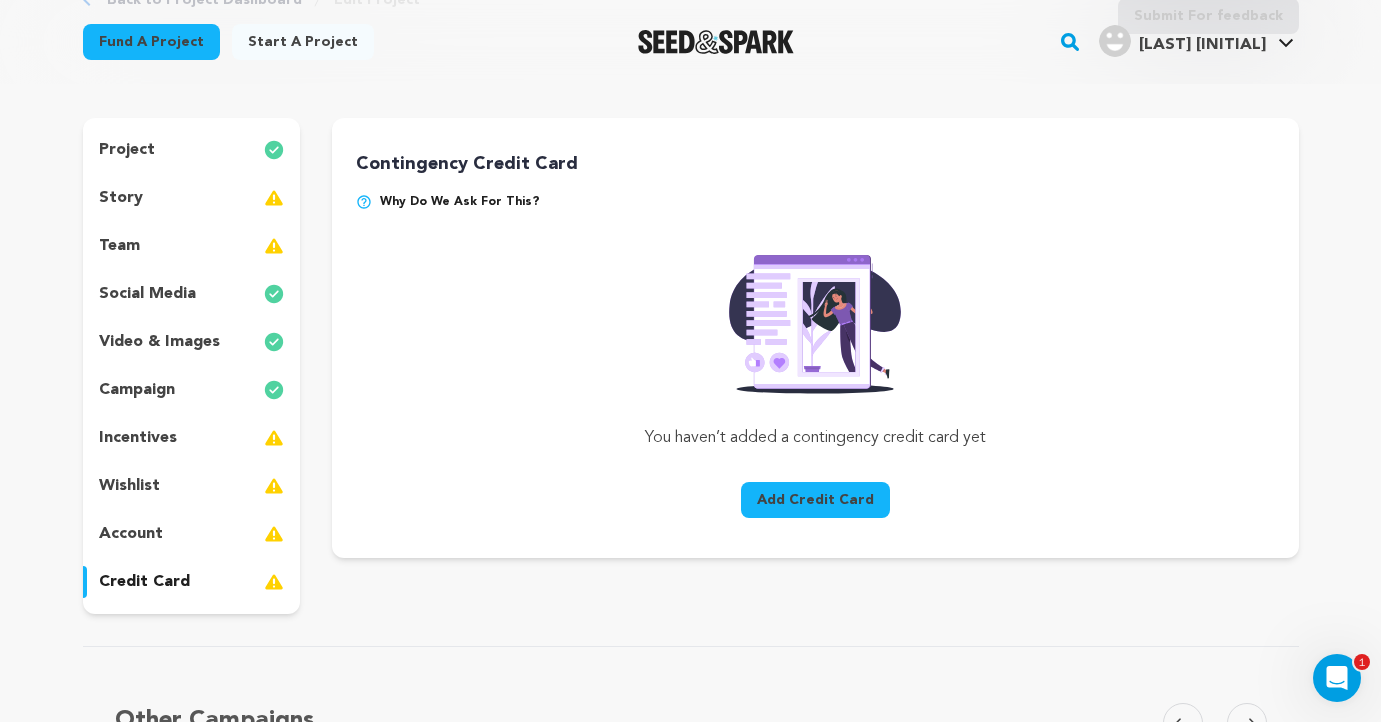 click on "Why do we ask for this?" at bounding box center [815, 210] 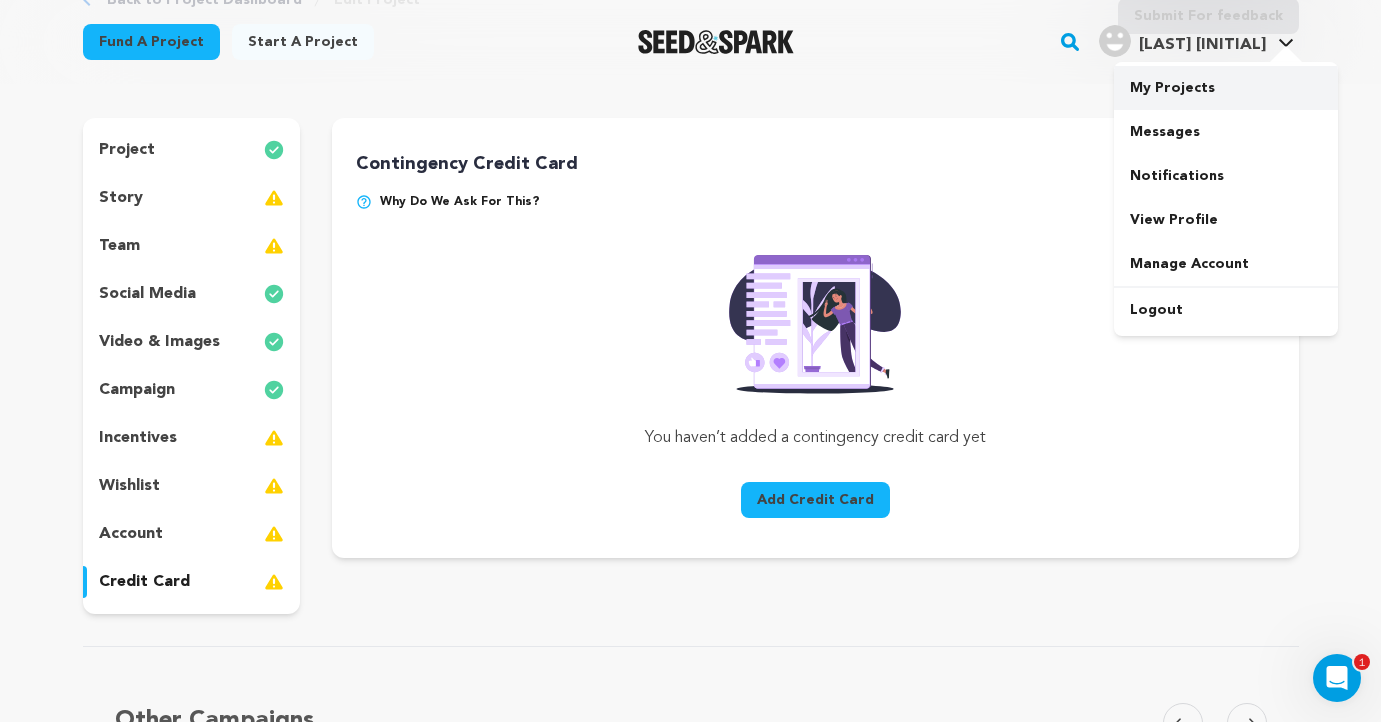 click on "My Projects" at bounding box center [1226, 88] 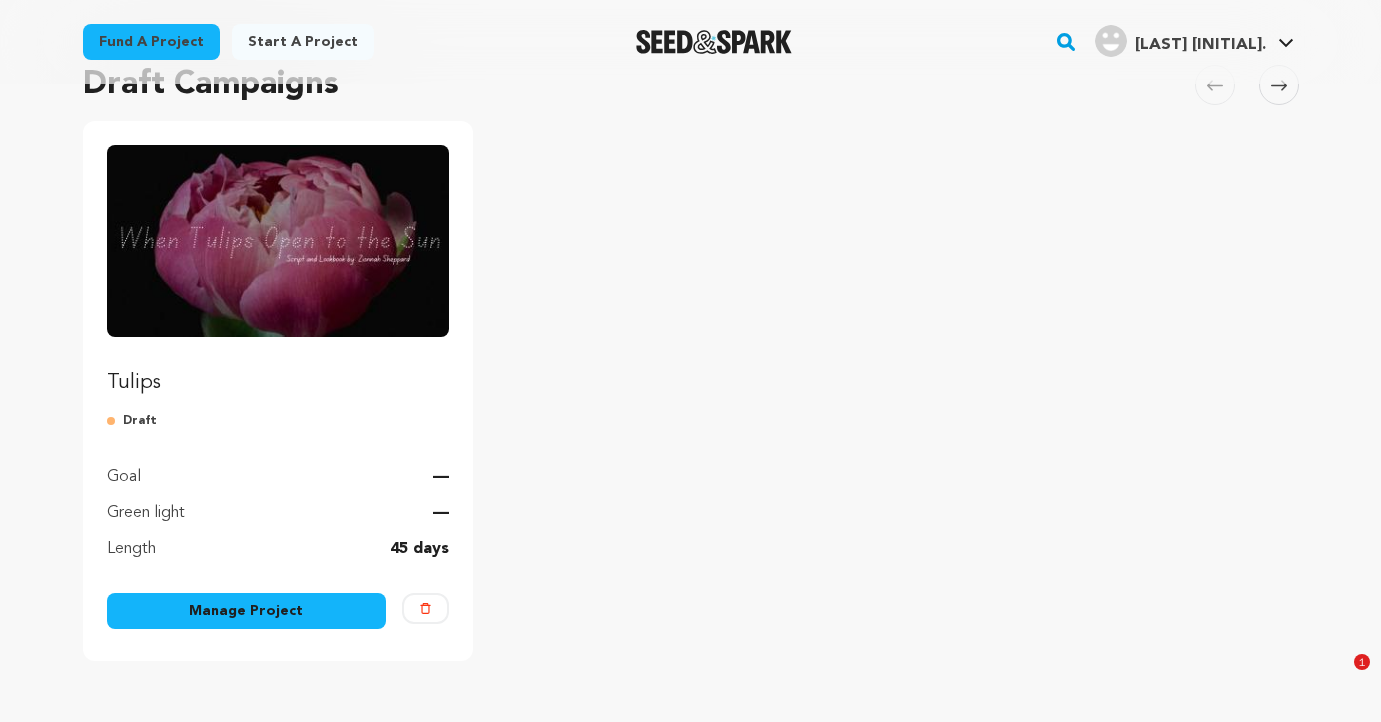 scroll, scrollTop: 340, scrollLeft: 0, axis: vertical 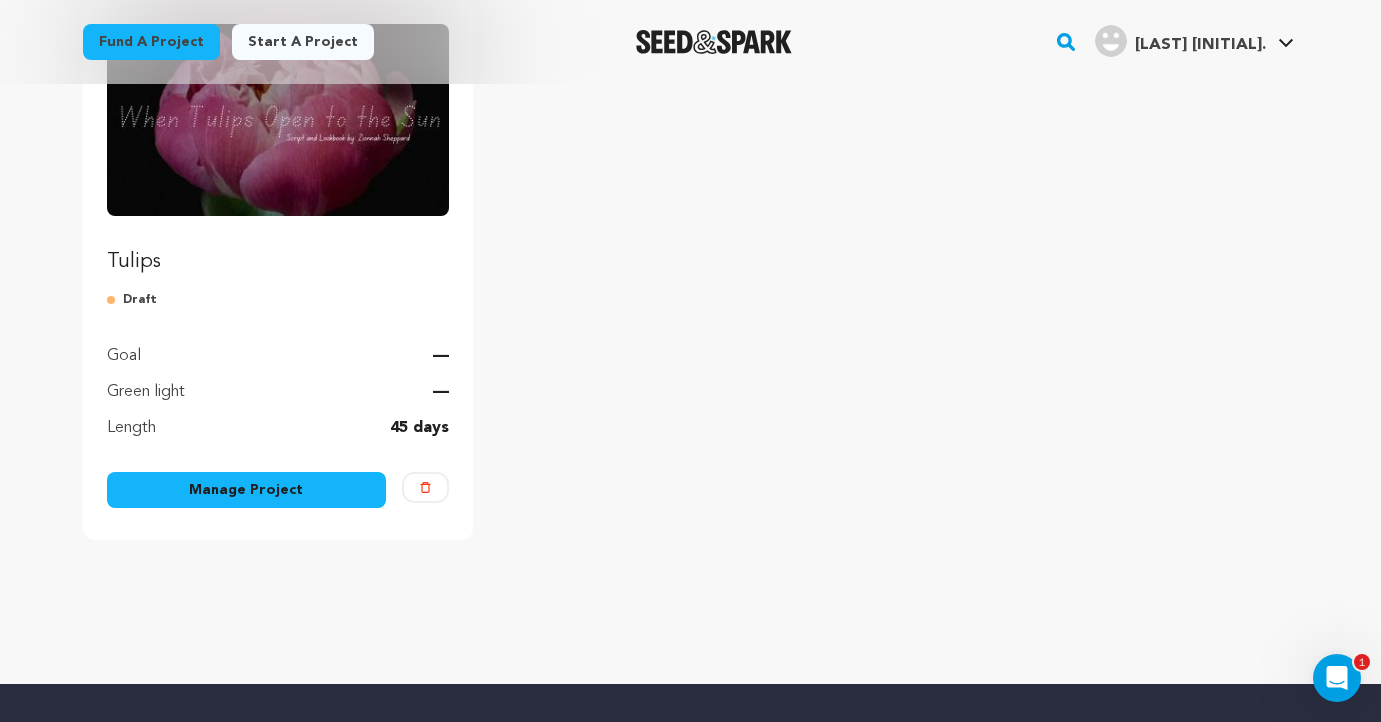 drag, startPoint x: 389, startPoint y: 432, endPoint x: 467, endPoint y: 438, distance: 78.23043 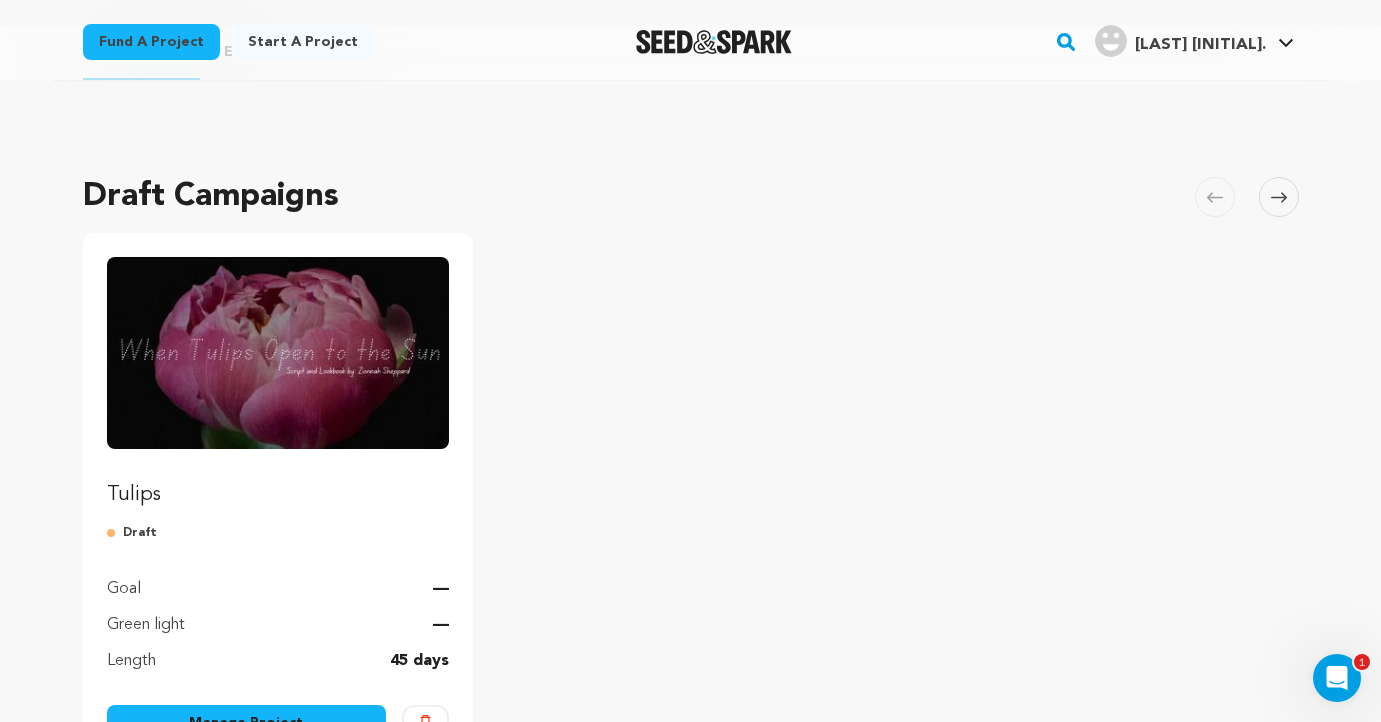 scroll, scrollTop: 54, scrollLeft: 0, axis: vertical 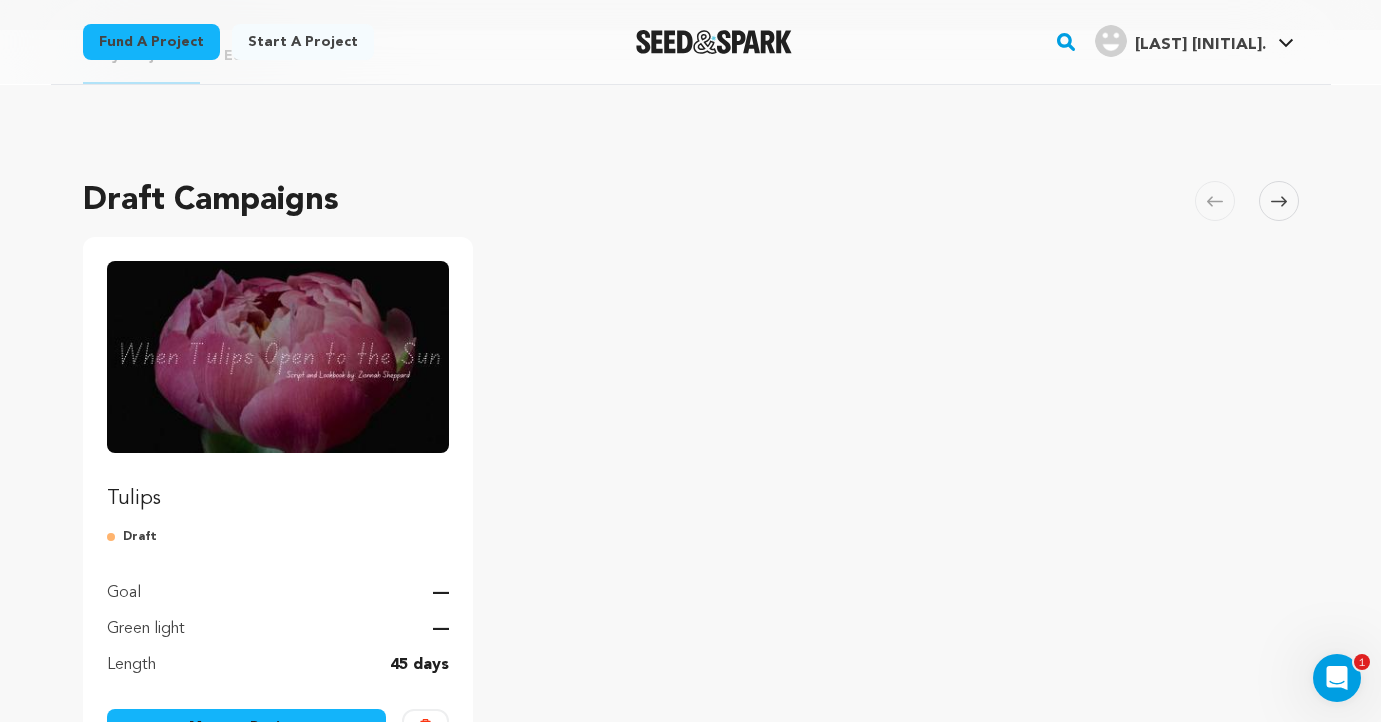 click at bounding box center [714, 42] 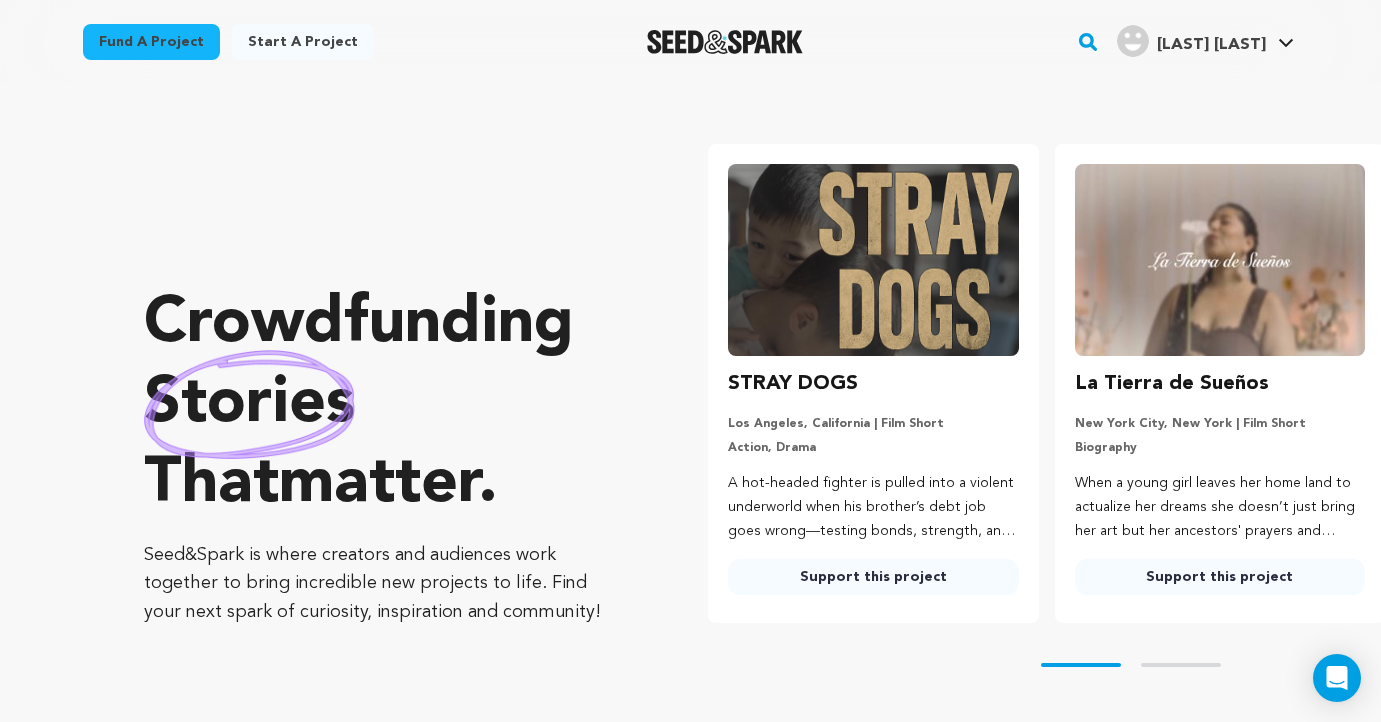 scroll, scrollTop: 0, scrollLeft: 0, axis: both 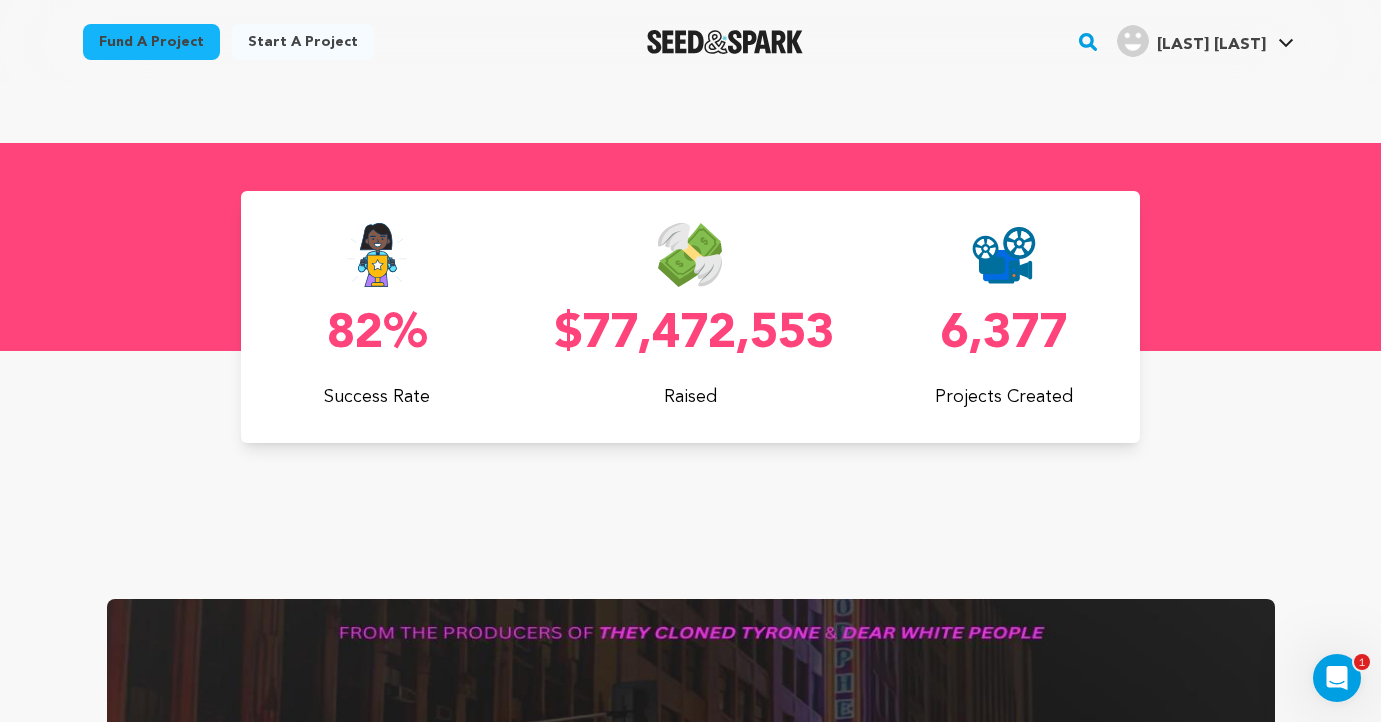drag, startPoint x: 587, startPoint y: 328, endPoint x: 846, endPoint y: 323, distance: 259.04825 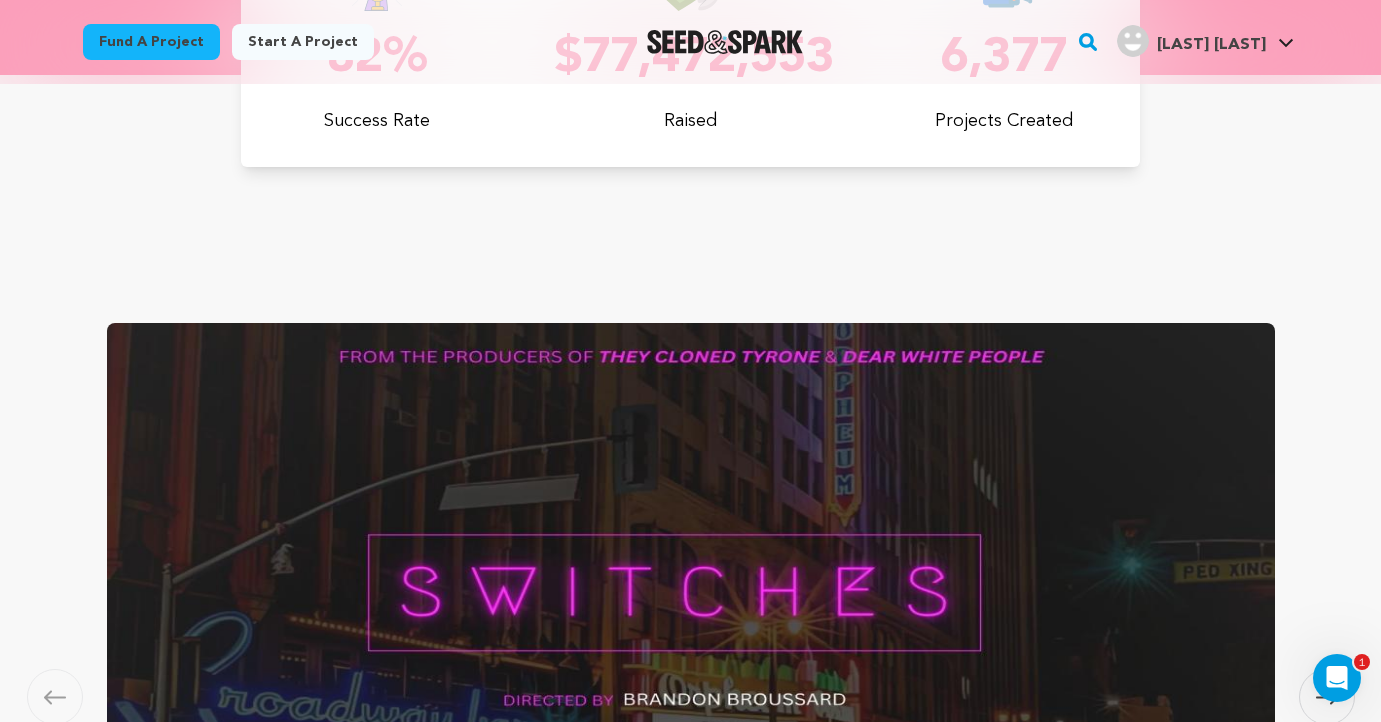 scroll, scrollTop: 1031, scrollLeft: 0, axis: vertical 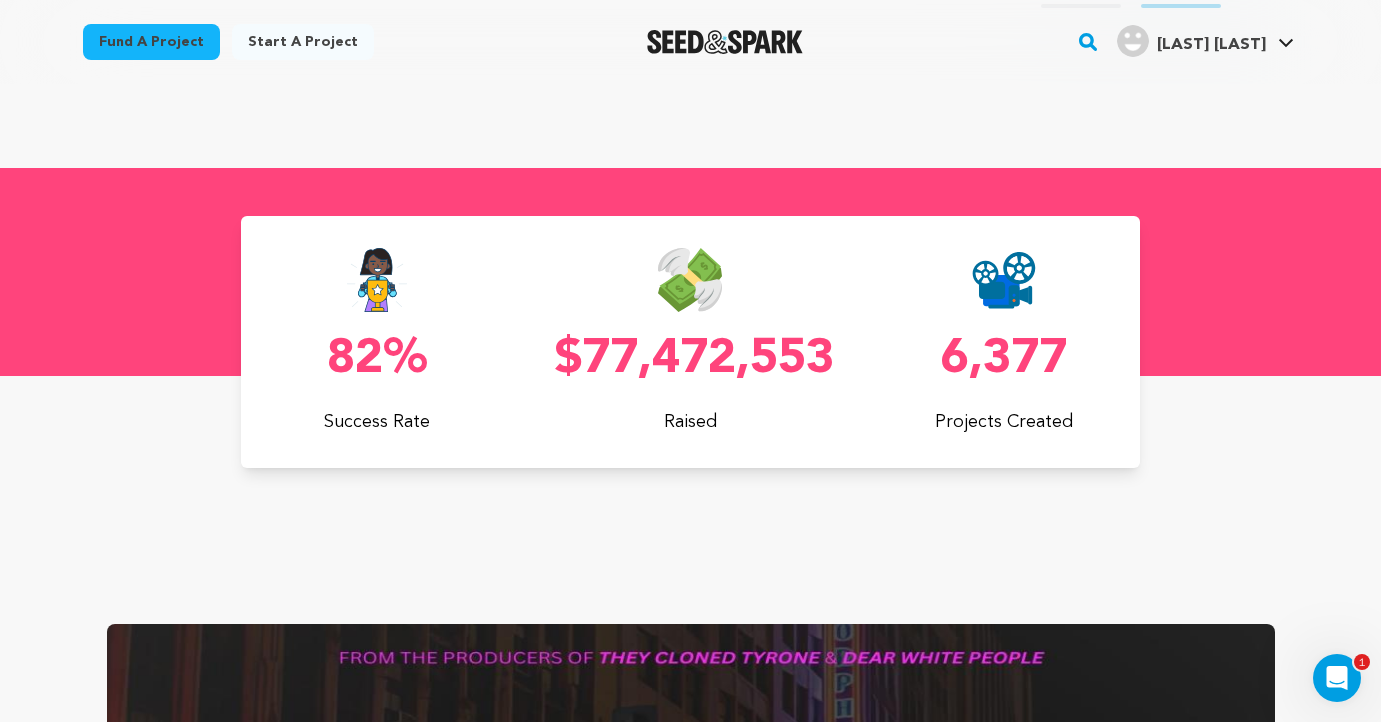 click 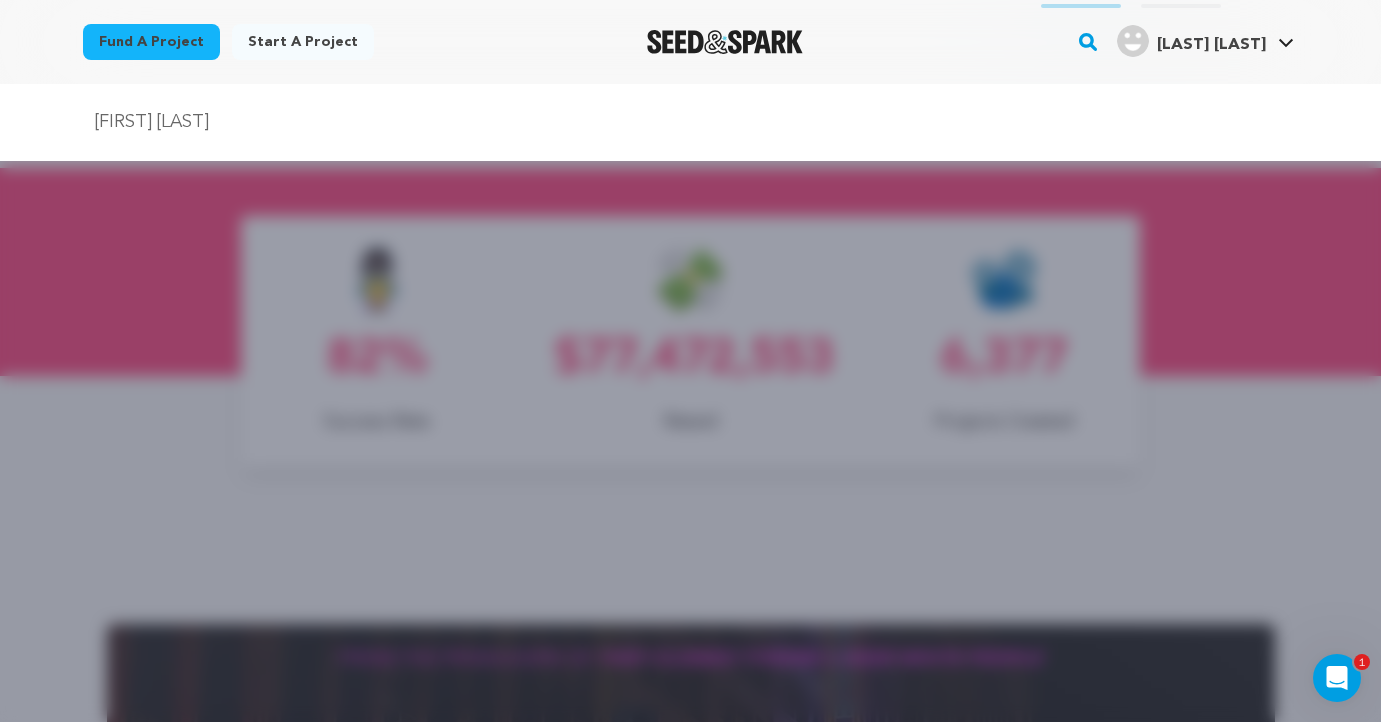 scroll, scrollTop: 0, scrollLeft: 0, axis: both 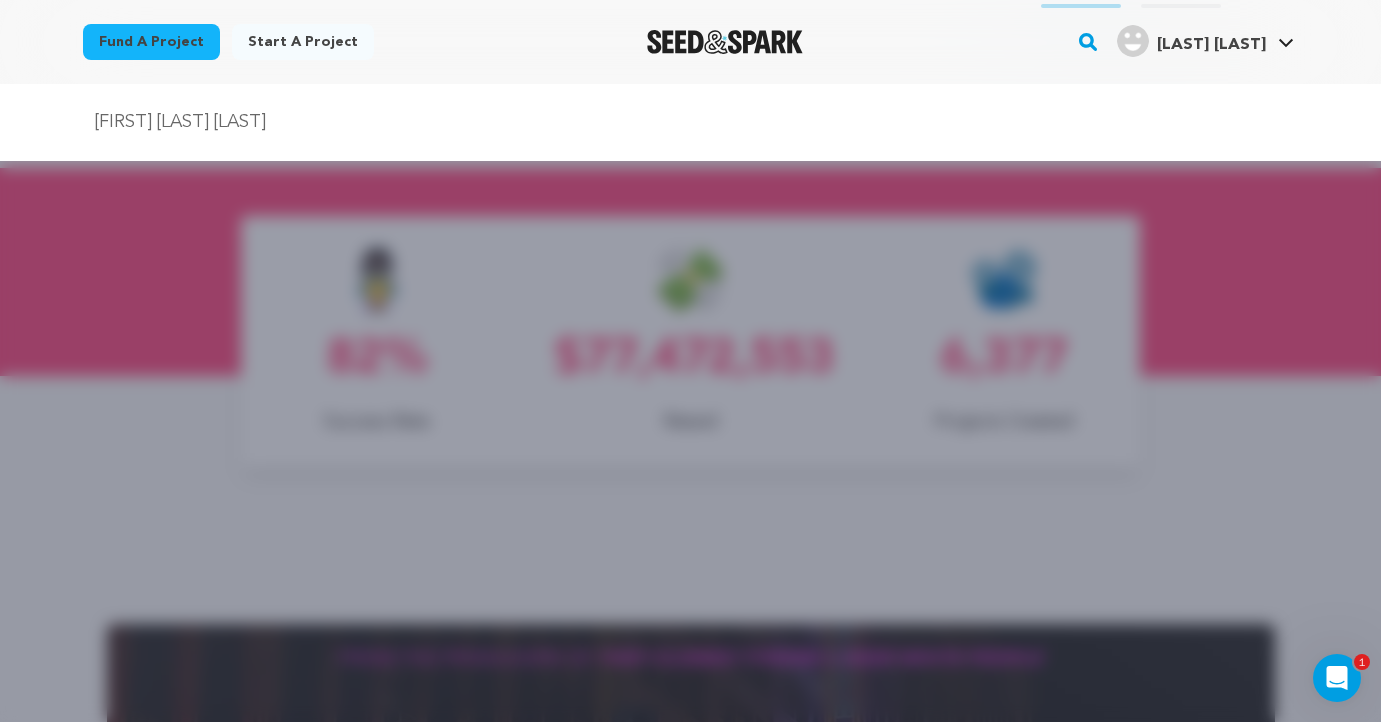 type on "[FIRST] [LAST] [LAST]" 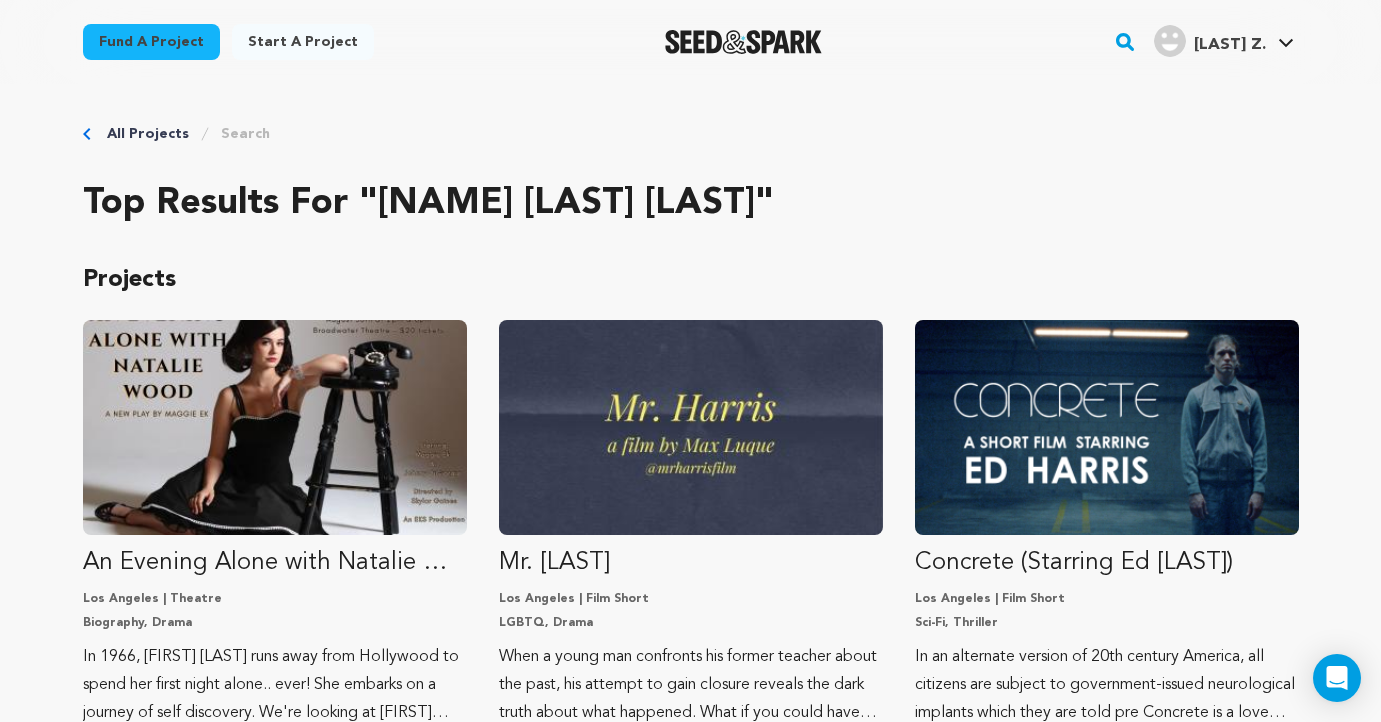 scroll, scrollTop: 0, scrollLeft: 0, axis: both 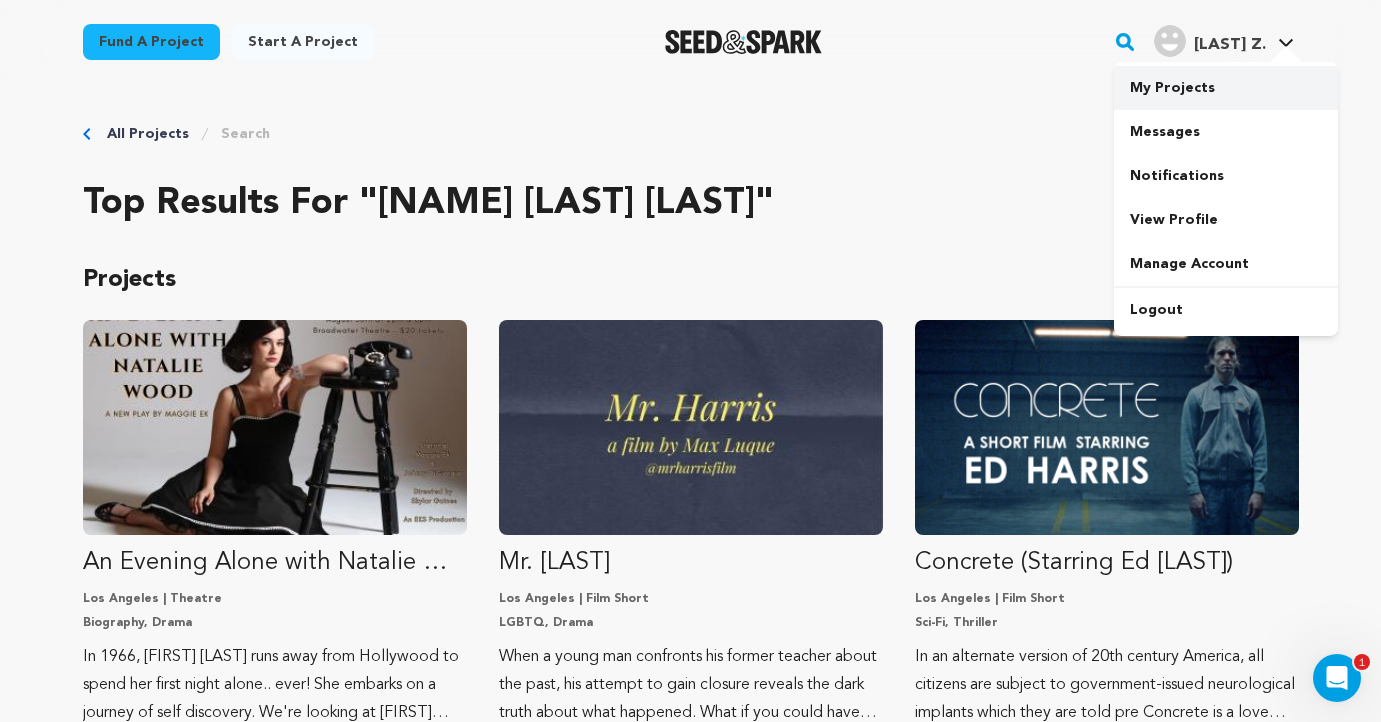click on "My Projects" at bounding box center (1226, 88) 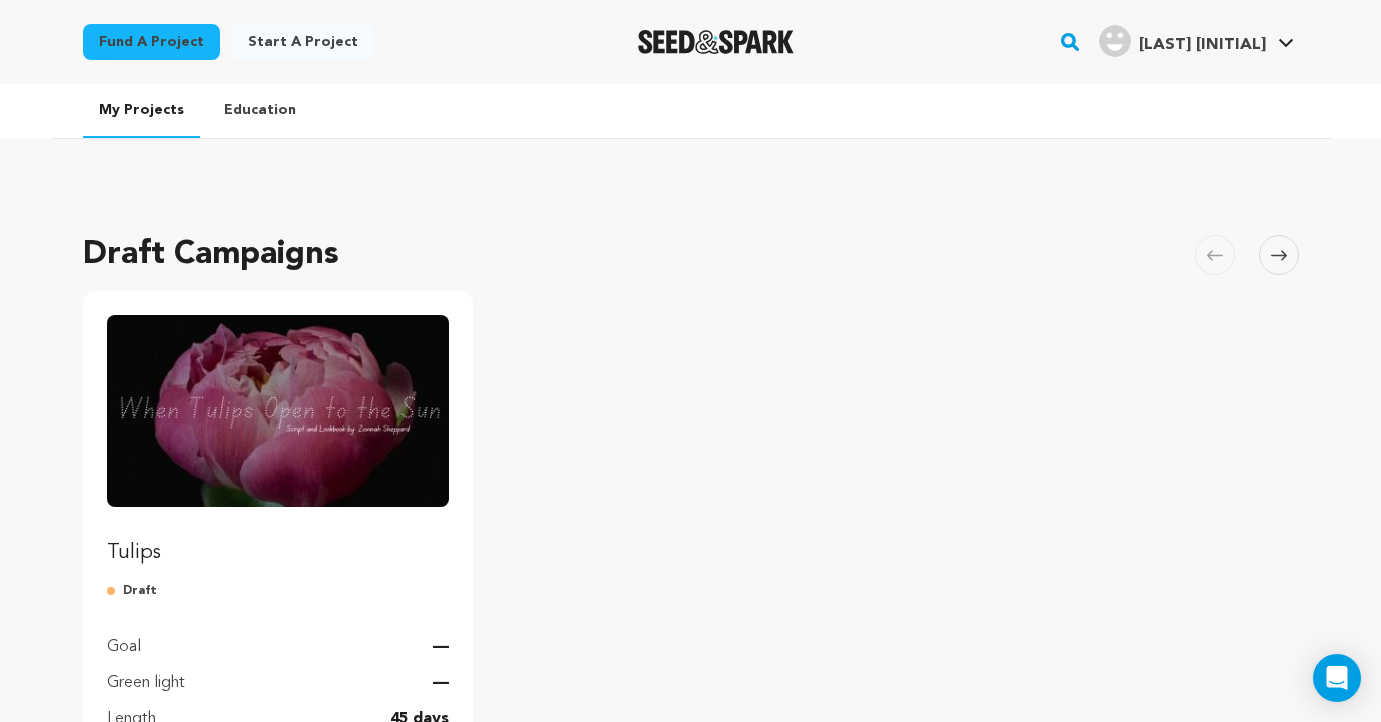 scroll, scrollTop: 0, scrollLeft: 0, axis: both 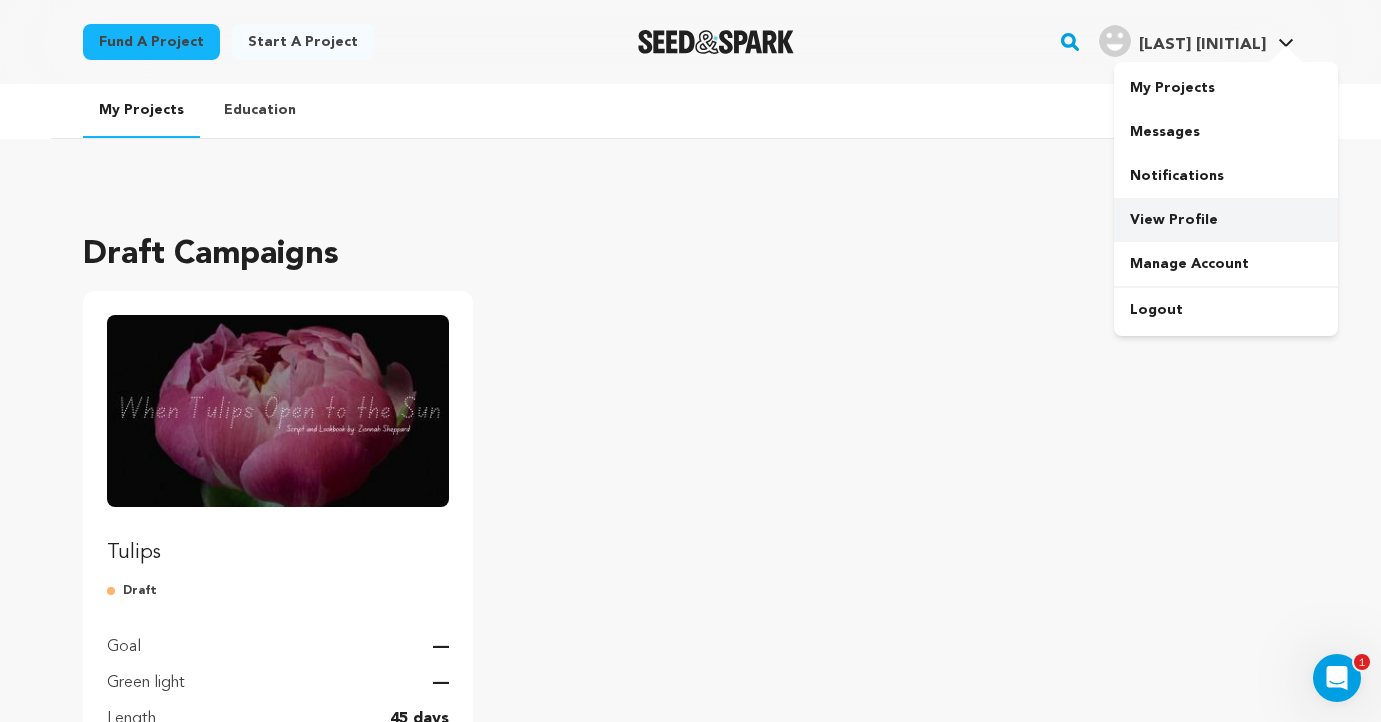 click on "View Profile" at bounding box center [1226, 220] 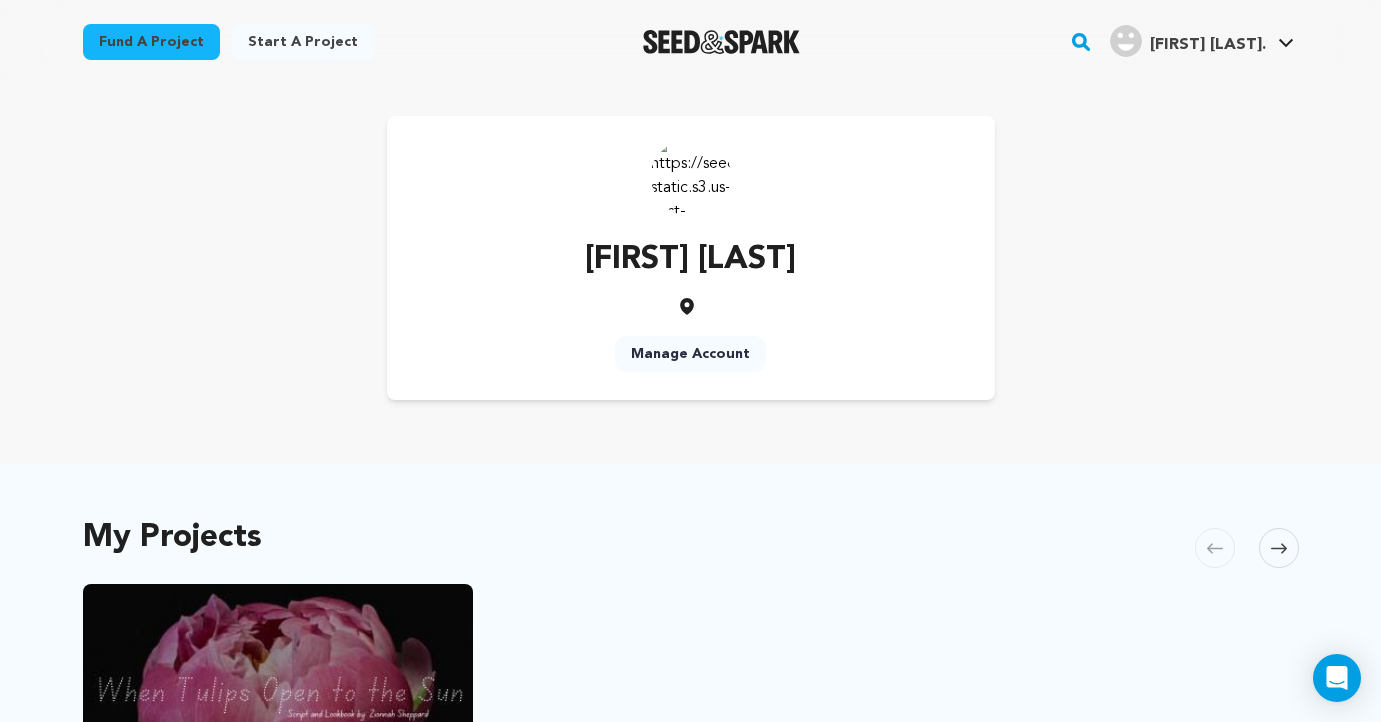 scroll, scrollTop: 0, scrollLeft: 0, axis: both 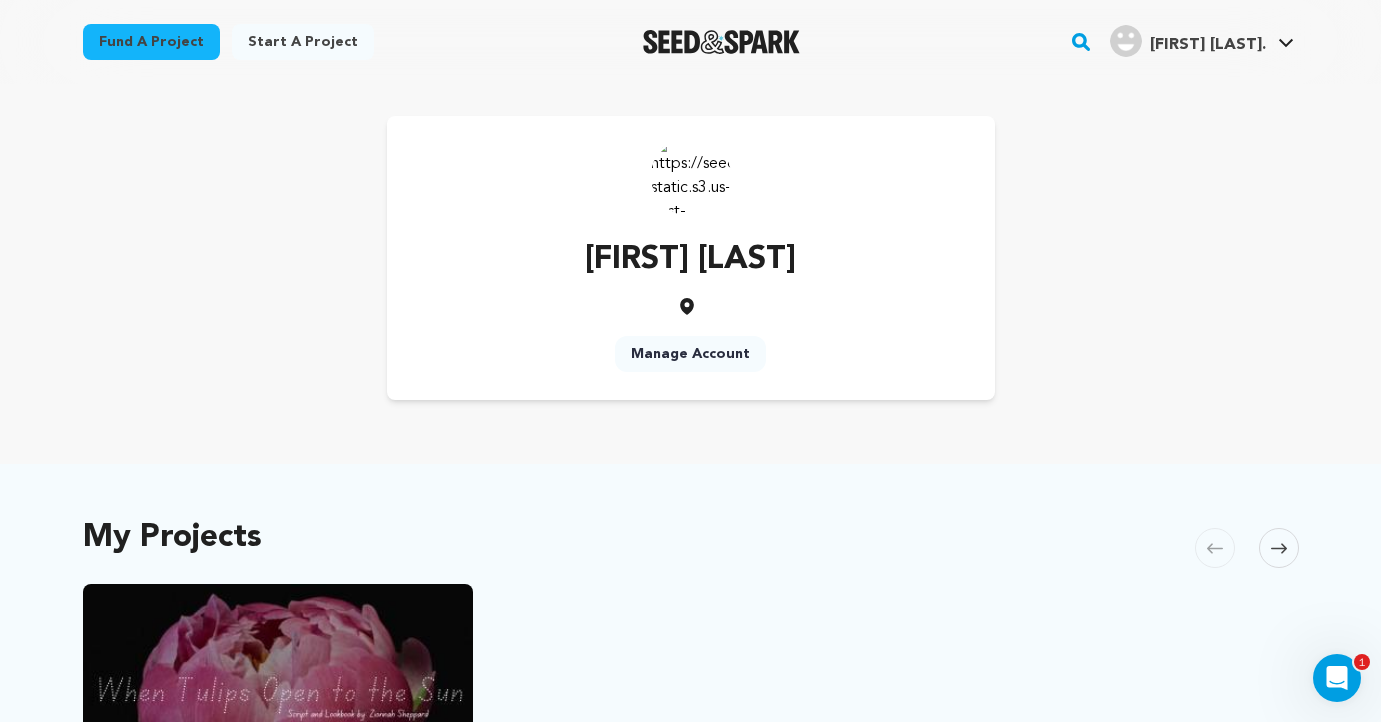 click at bounding box center [691, 176] 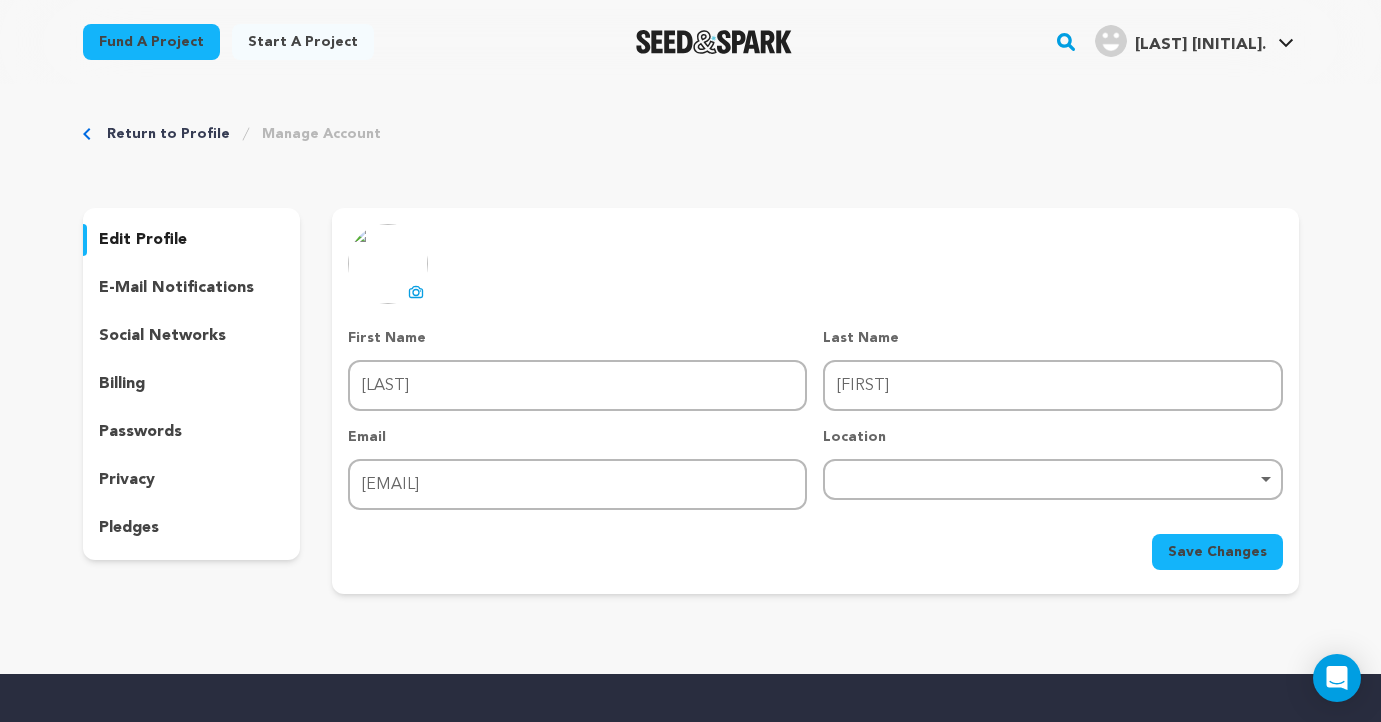scroll, scrollTop: 0, scrollLeft: 0, axis: both 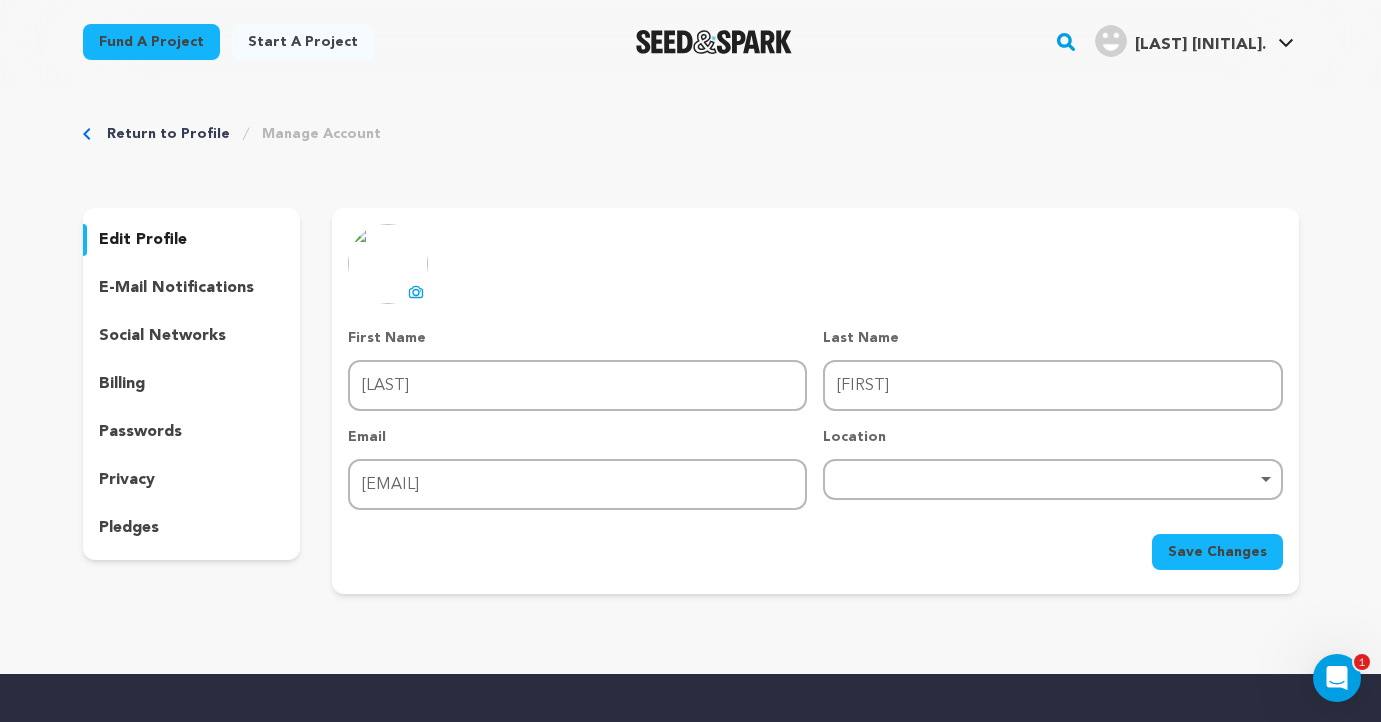 click 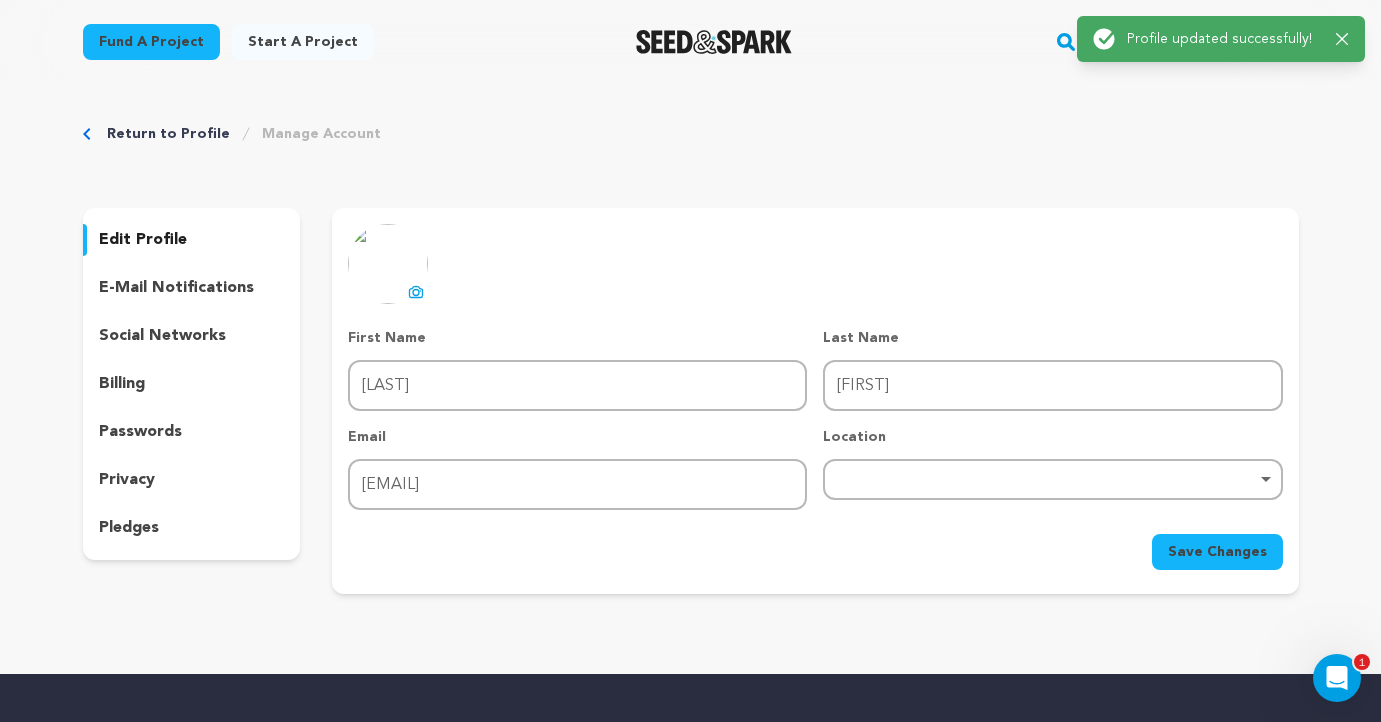 click on "e-mail notifications" at bounding box center [176, 288] 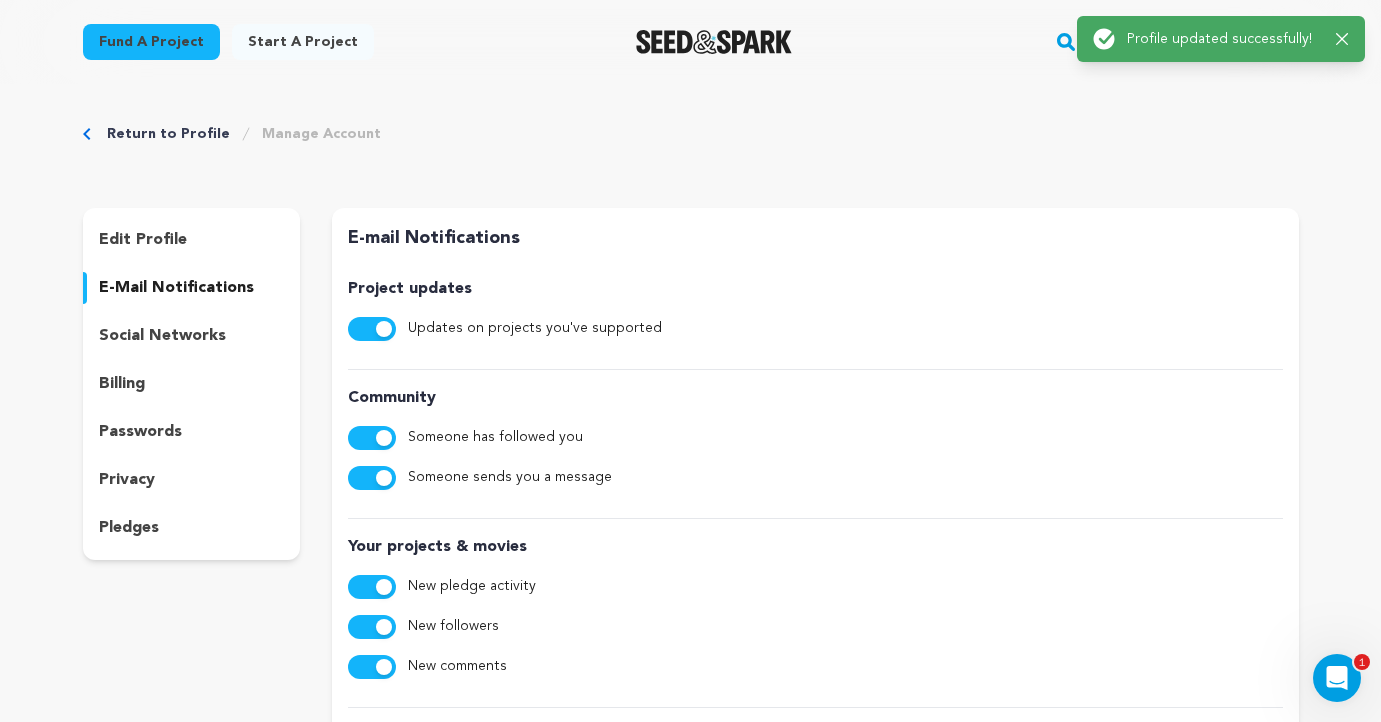 click on "social networks" at bounding box center (162, 336) 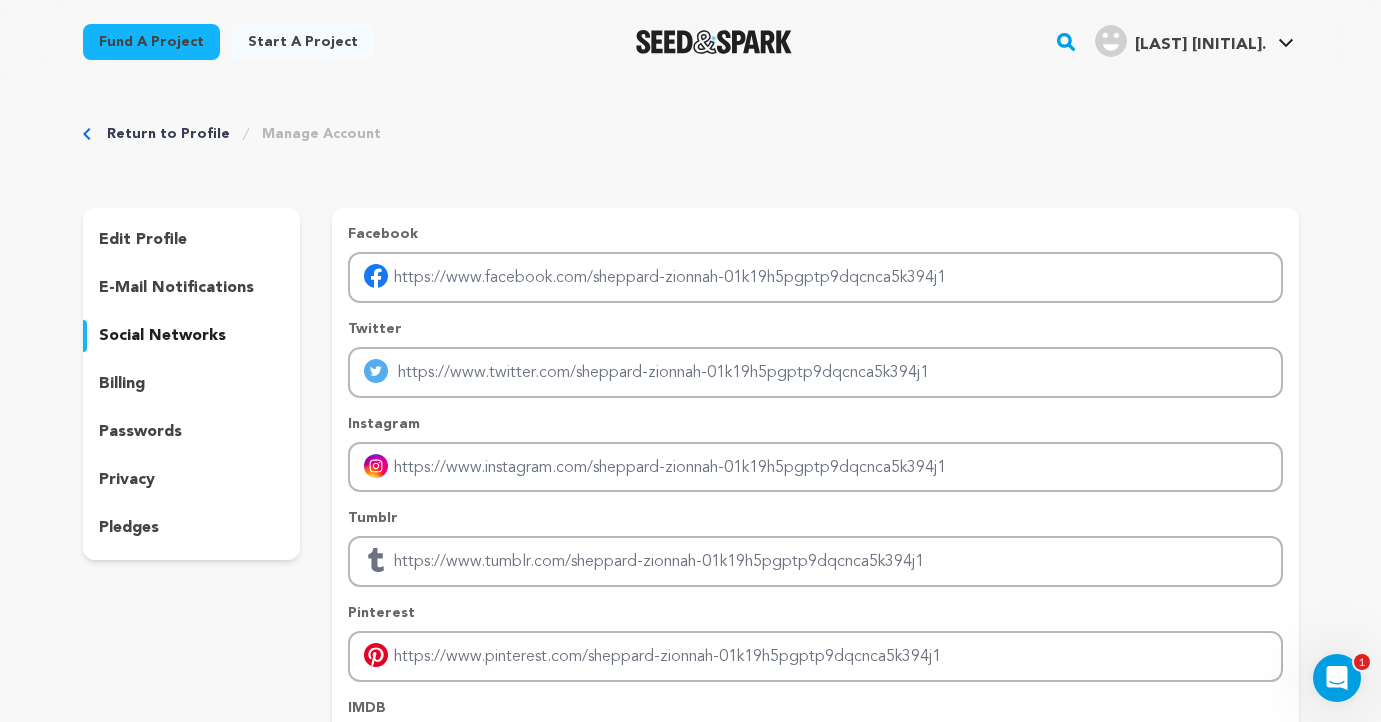 click on "billing" at bounding box center [192, 384] 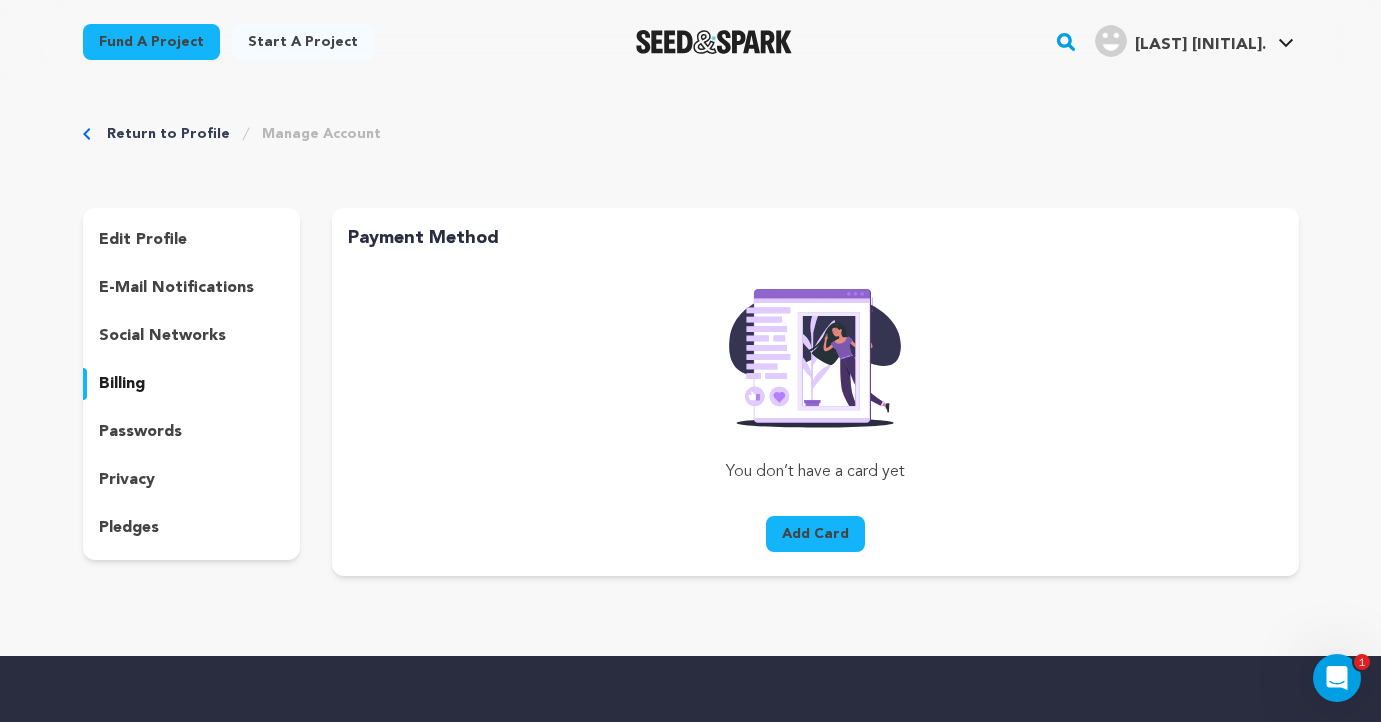 click on "passwords" at bounding box center [140, 432] 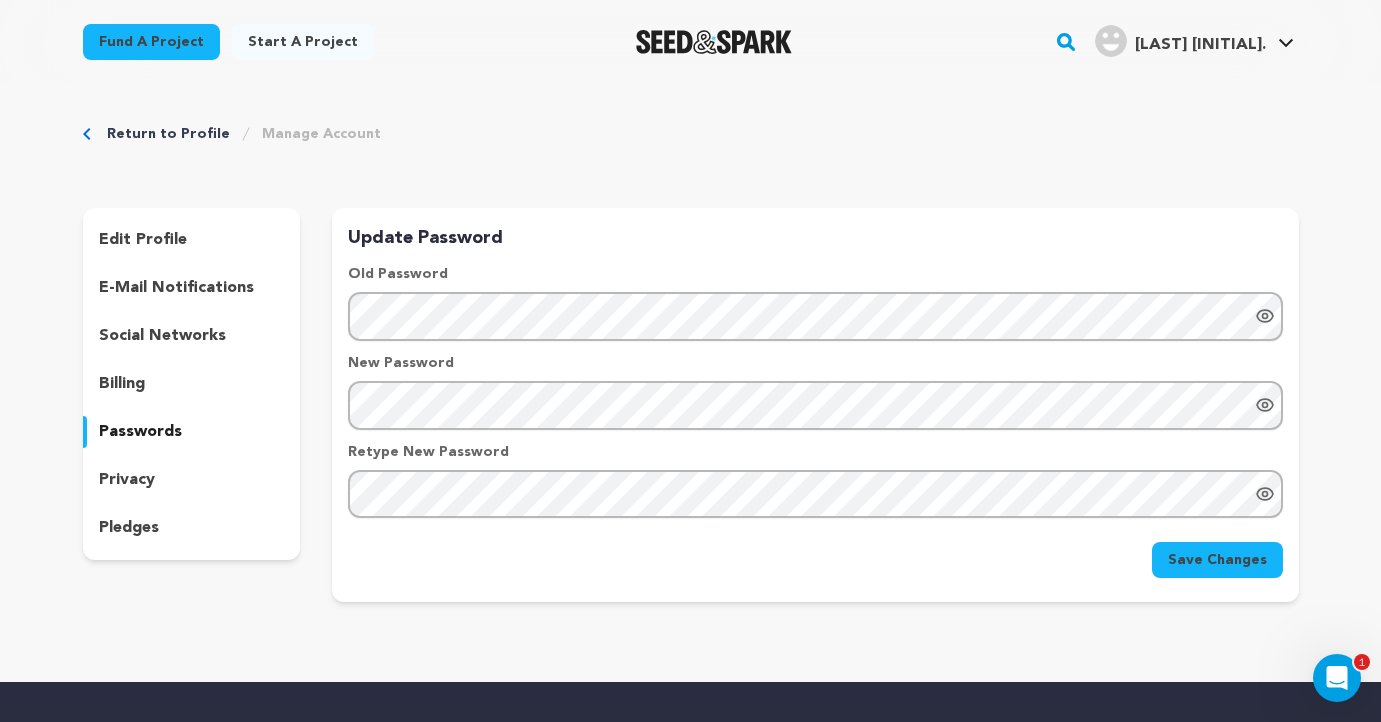 click on "privacy" at bounding box center (192, 480) 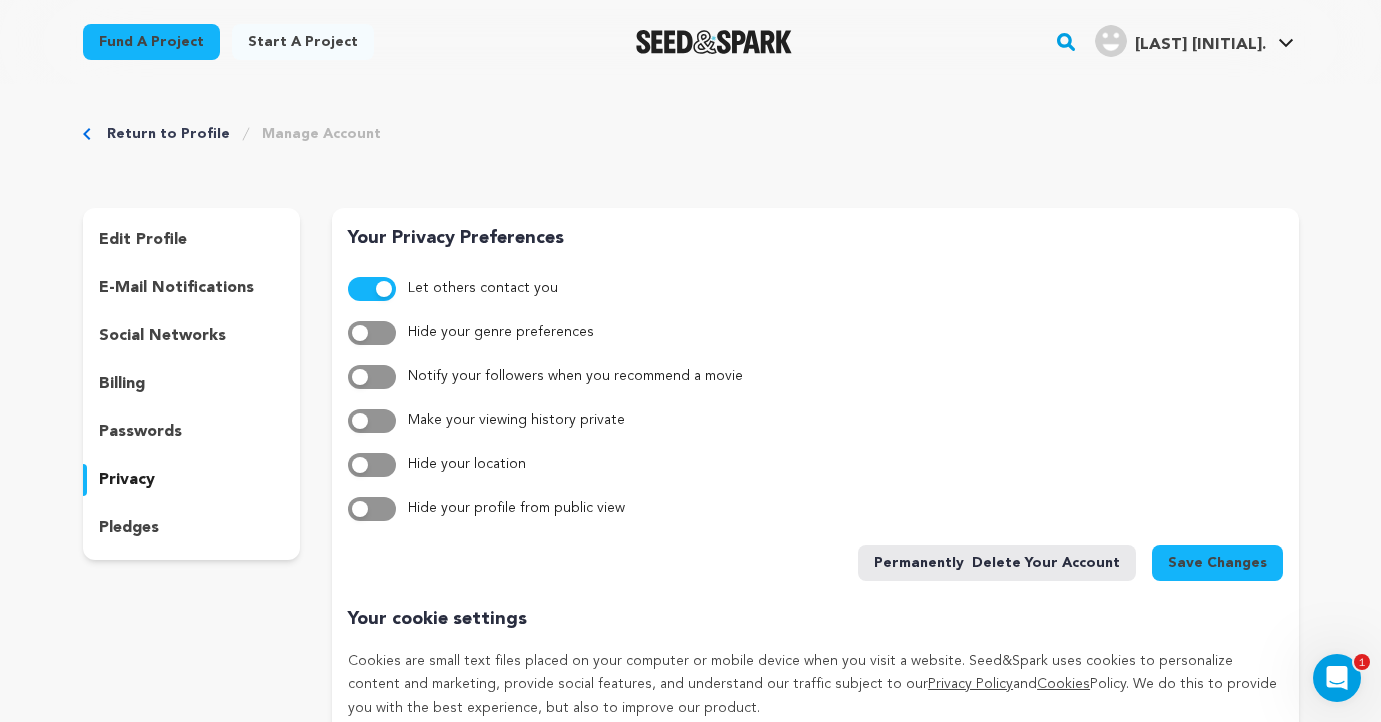 click on "pledges" at bounding box center (192, 528) 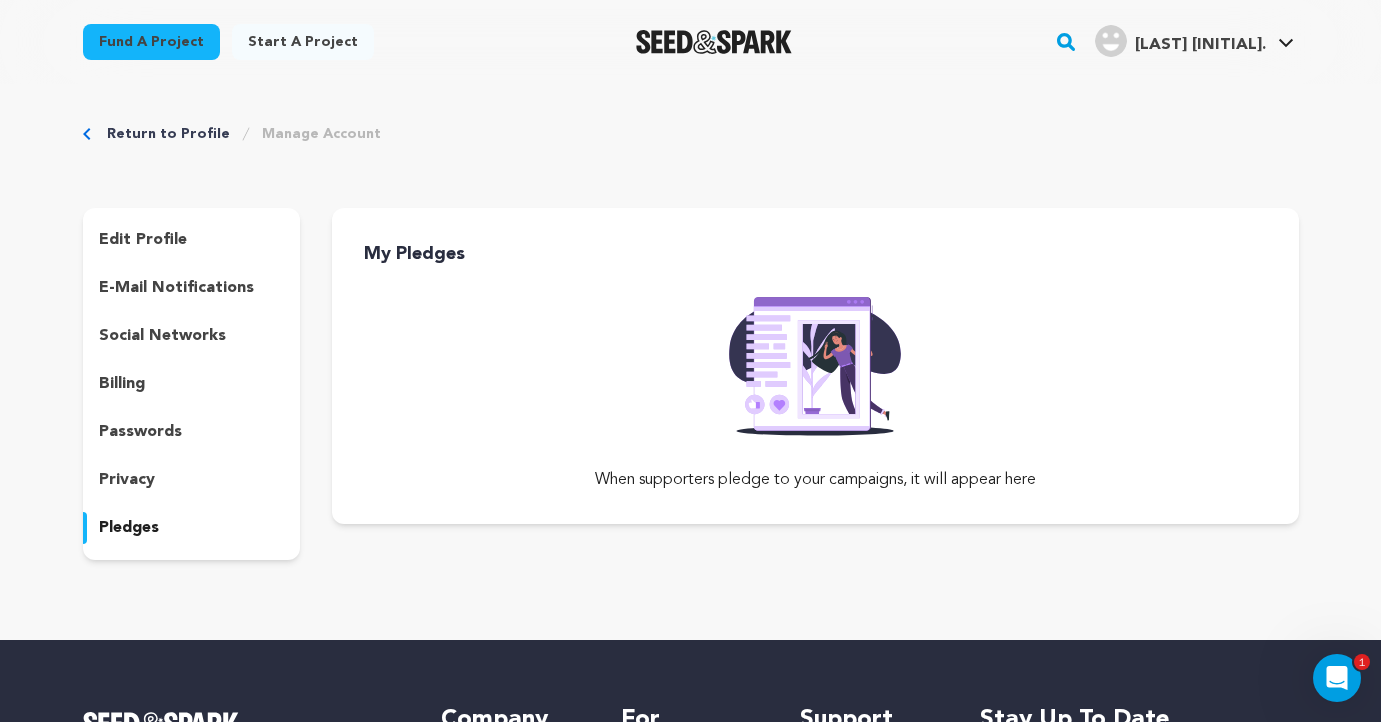 click on "privacy" at bounding box center [192, 480] 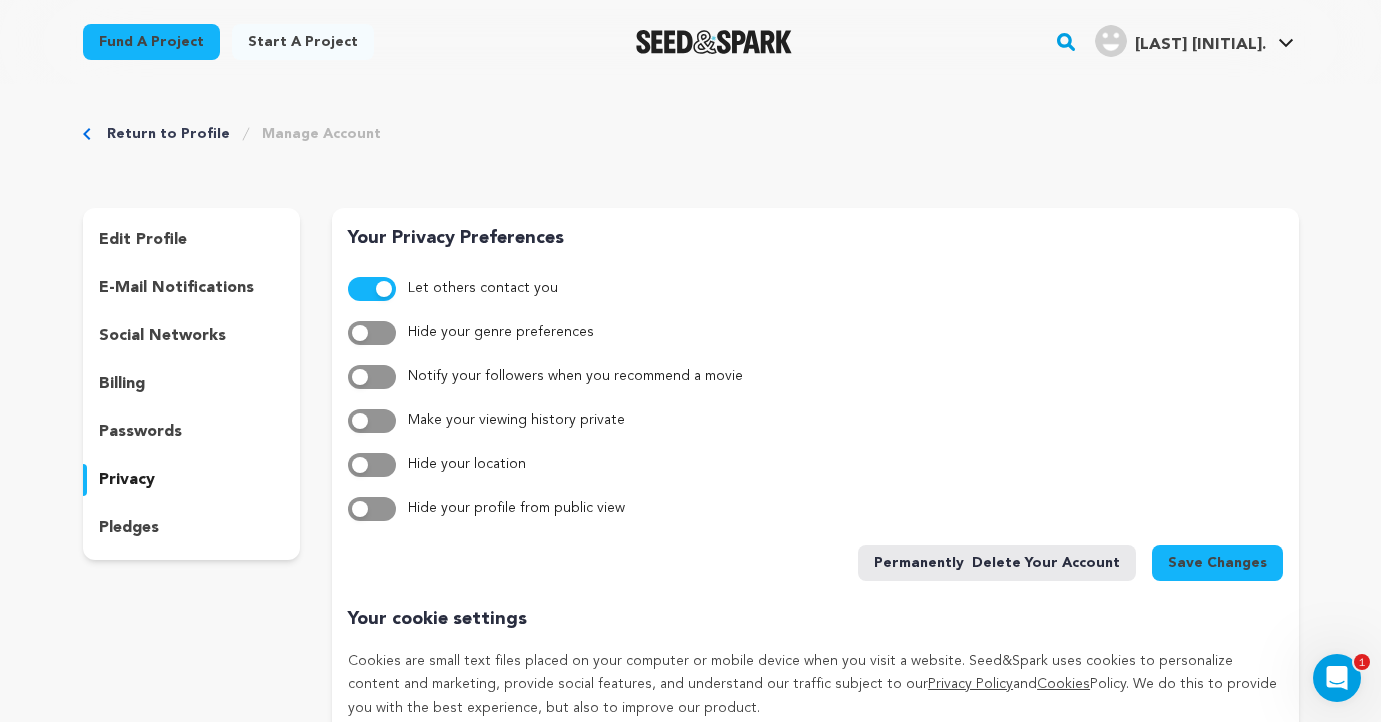 click at bounding box center (372, 421) 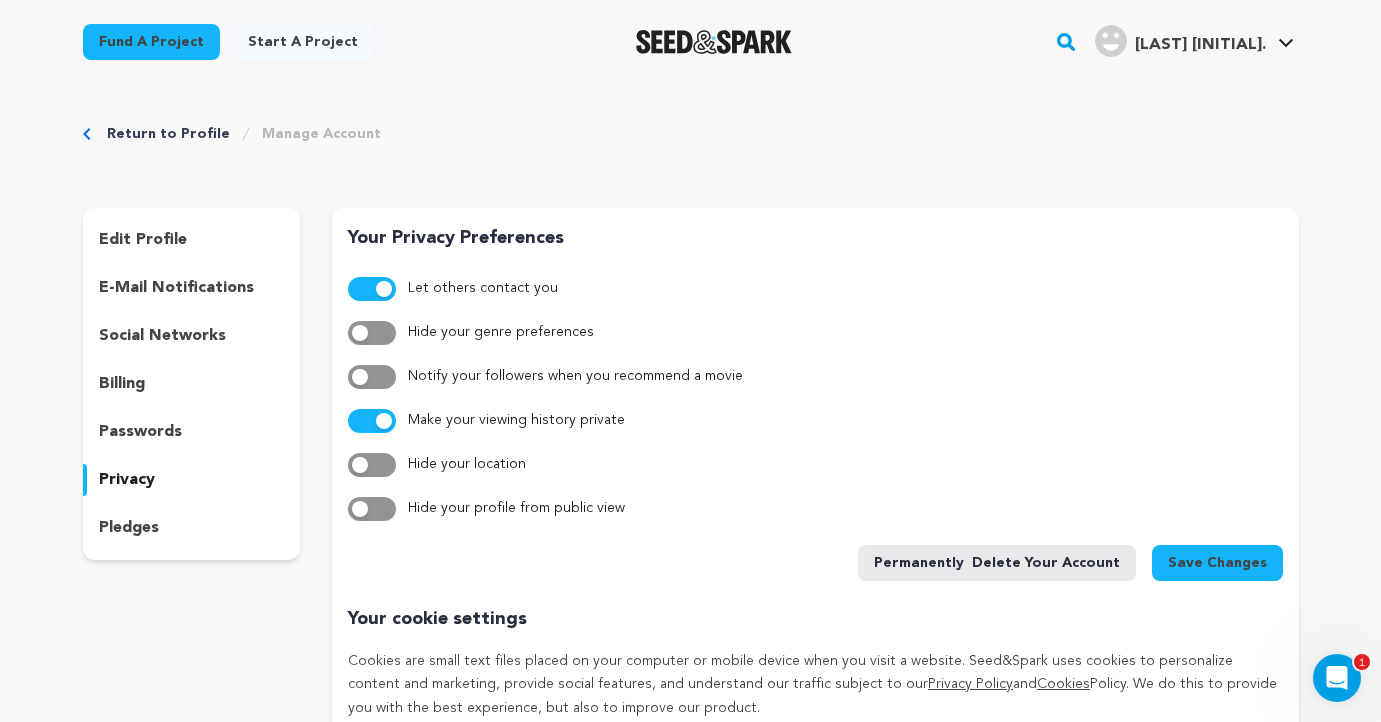 click at bounding box center (372, 421) 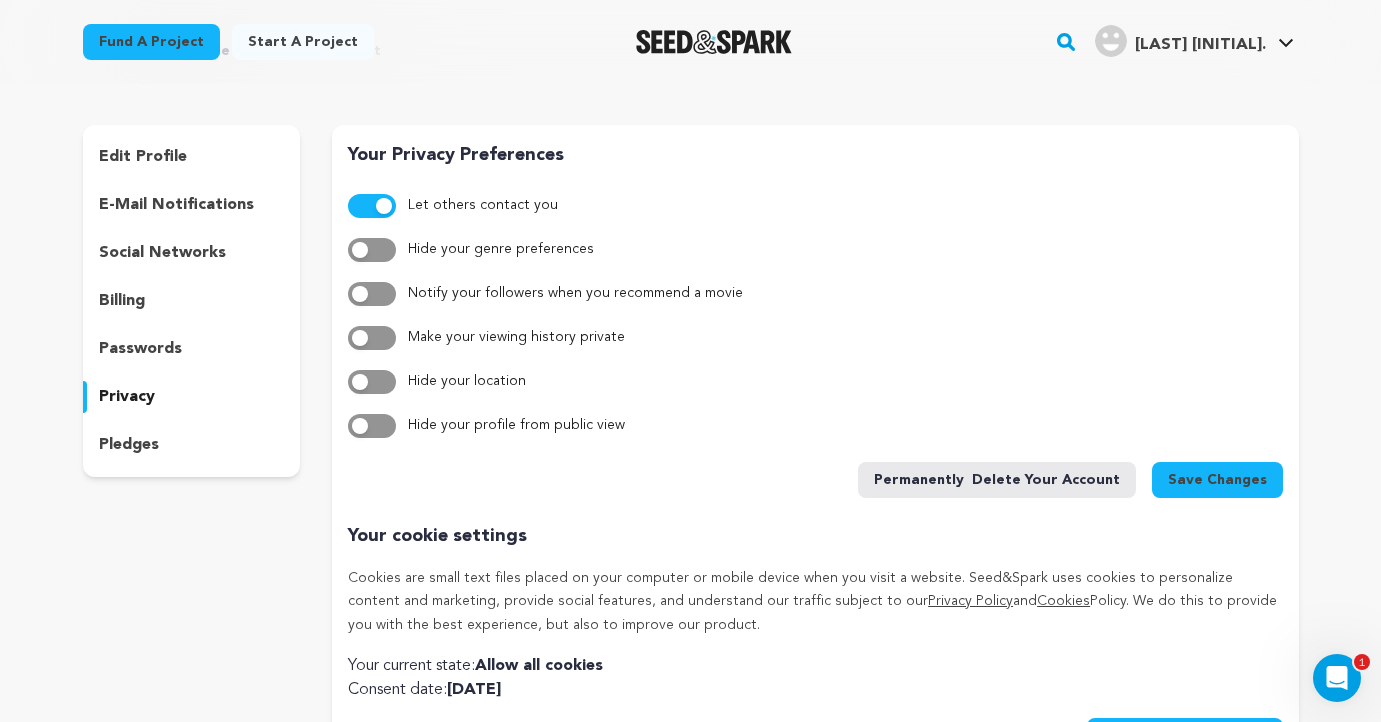 scroll, scrollTop: 71, scrollLeft: 0, axis: vertical 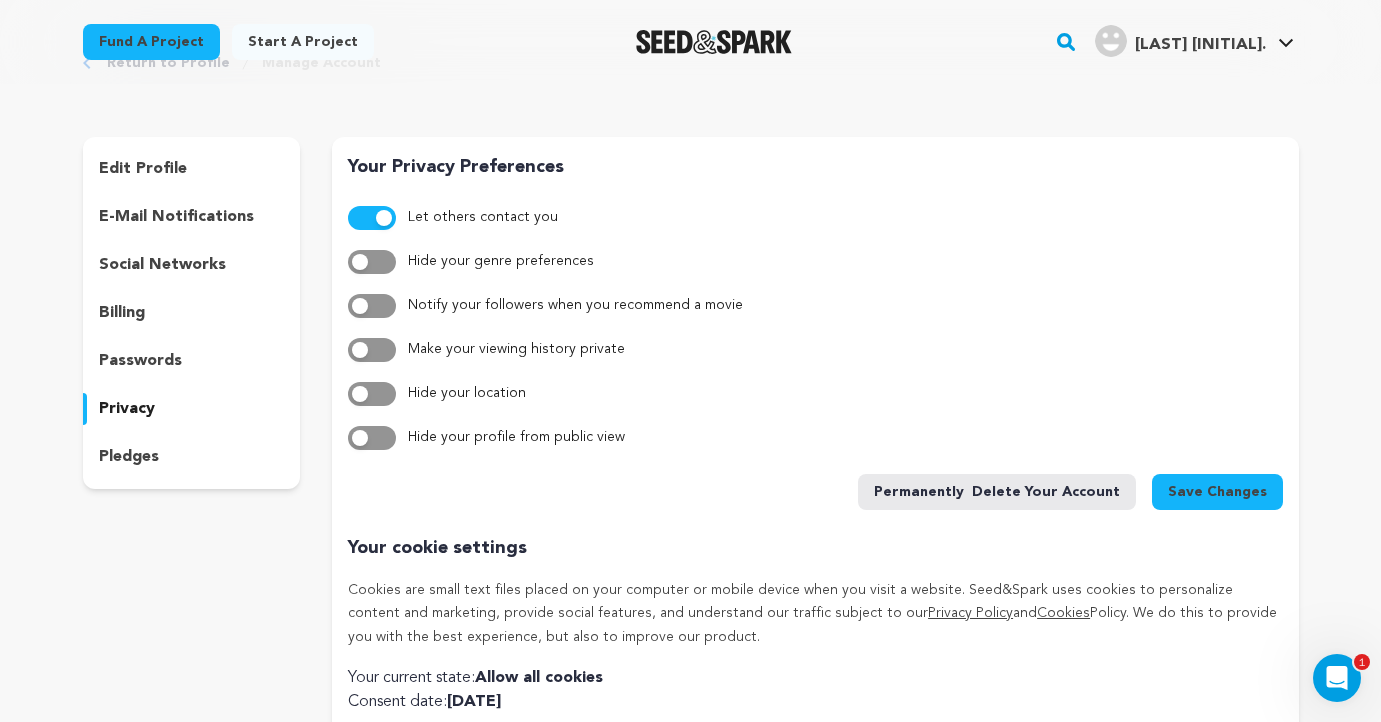 click on "edit profile" at bounding box center (143, 169) 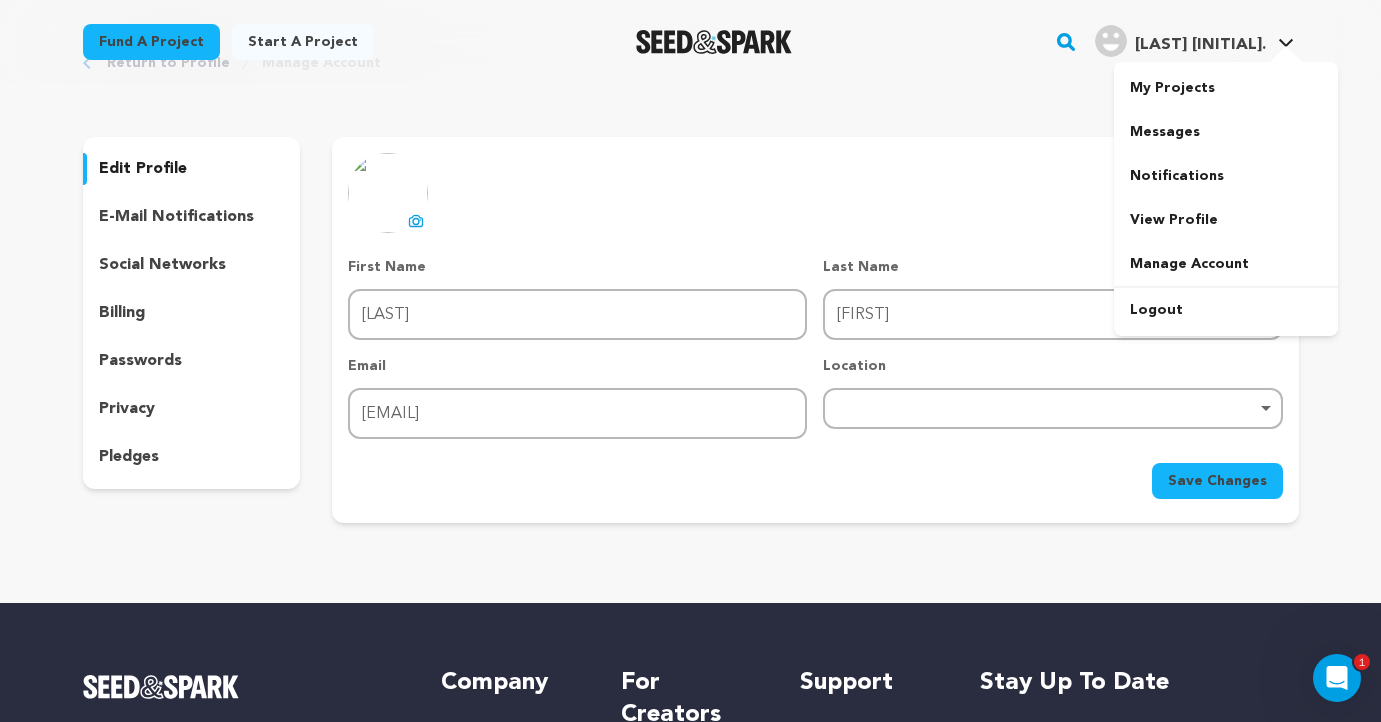 click at bounding box center [1111, 41] 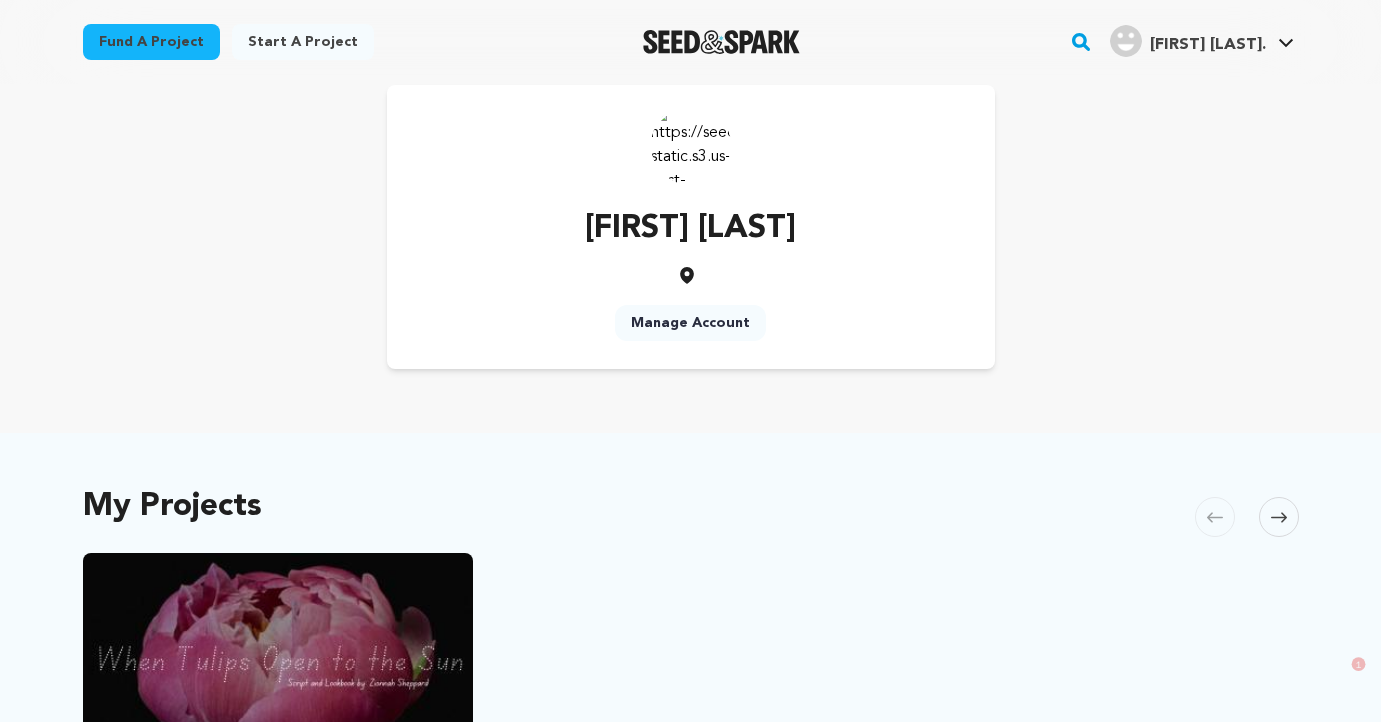 scroll, scrollTop: 0, scrollLeft: 0, axis: both 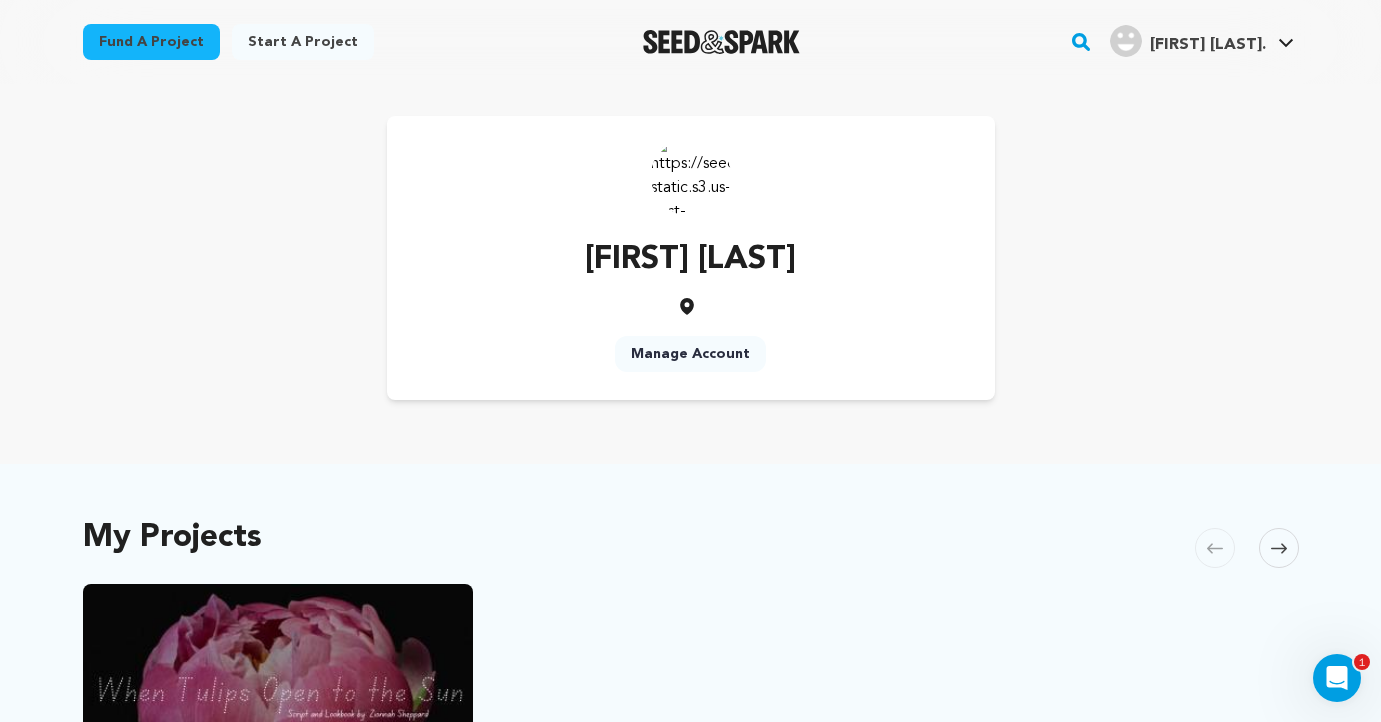 click at bounding box center (691, 176) 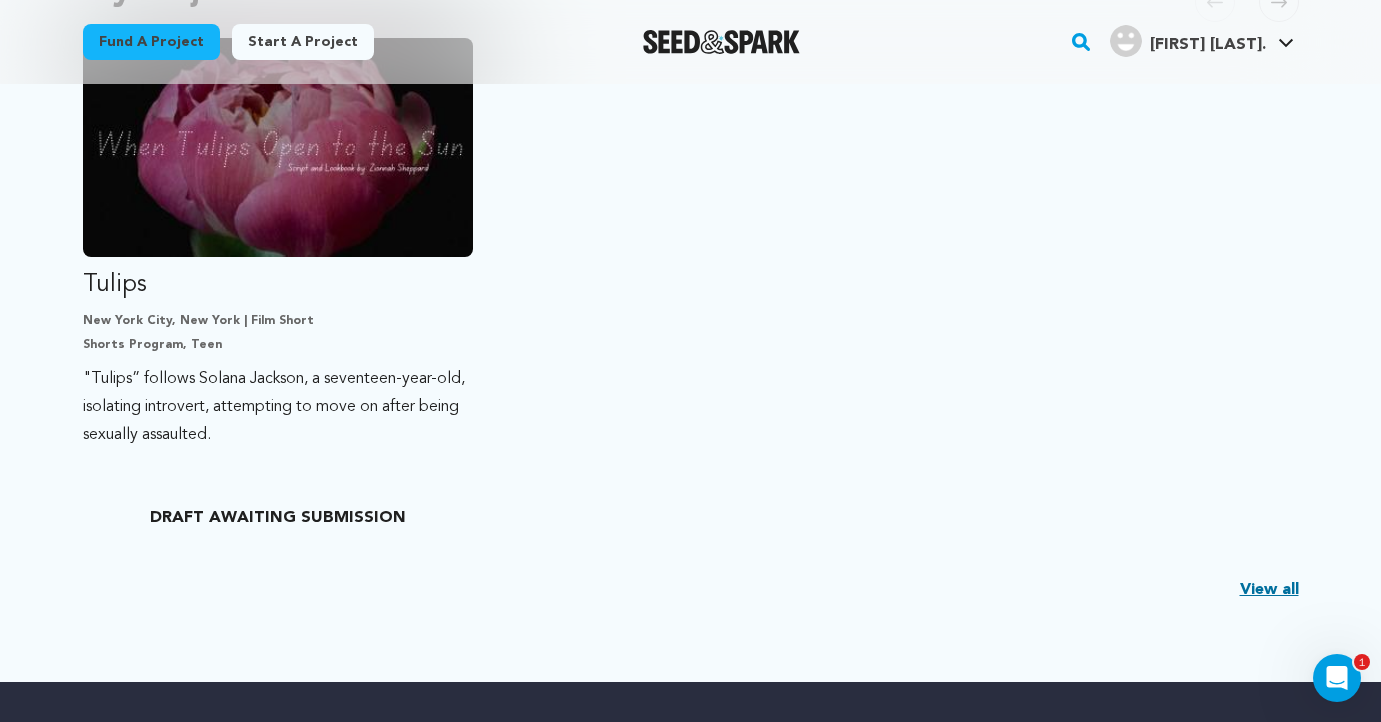 scroll, scrollTop: 426, scrollLeft: 0, axis: vertical 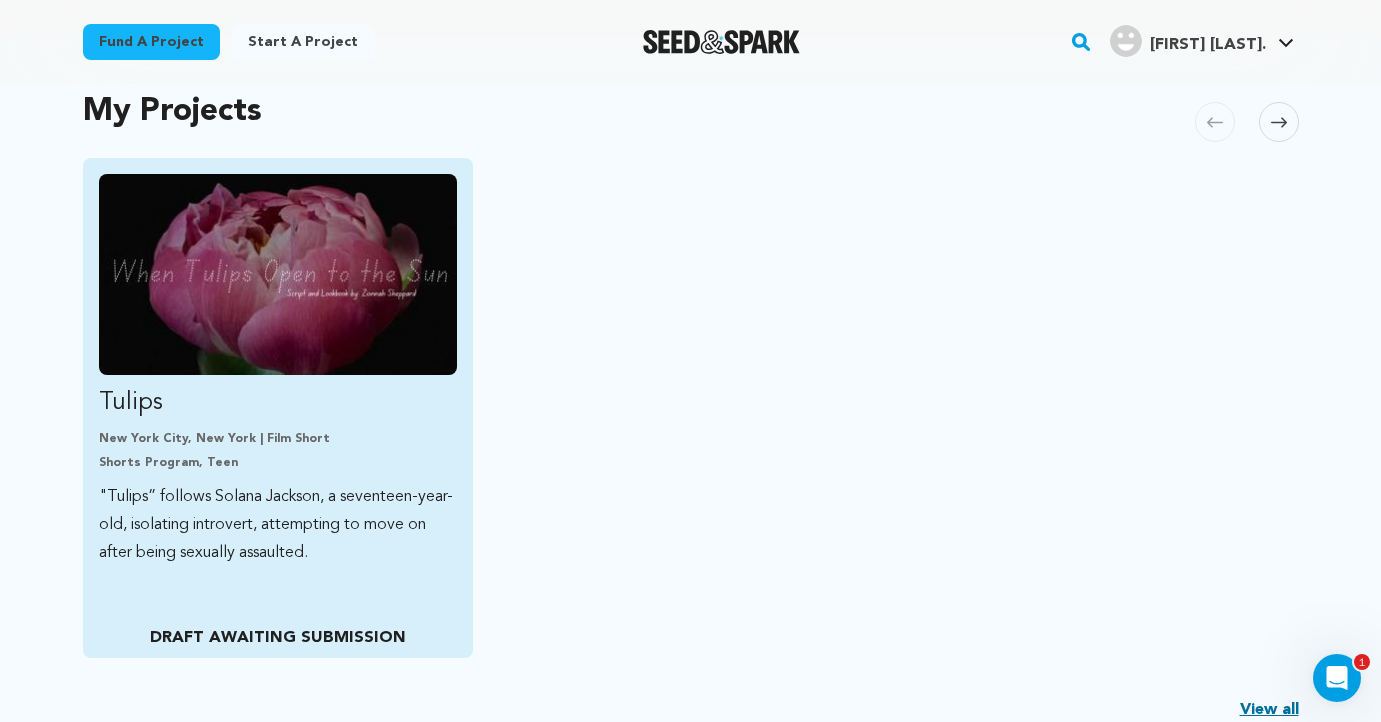click on "Tulips" at bounding box center [278, 403] 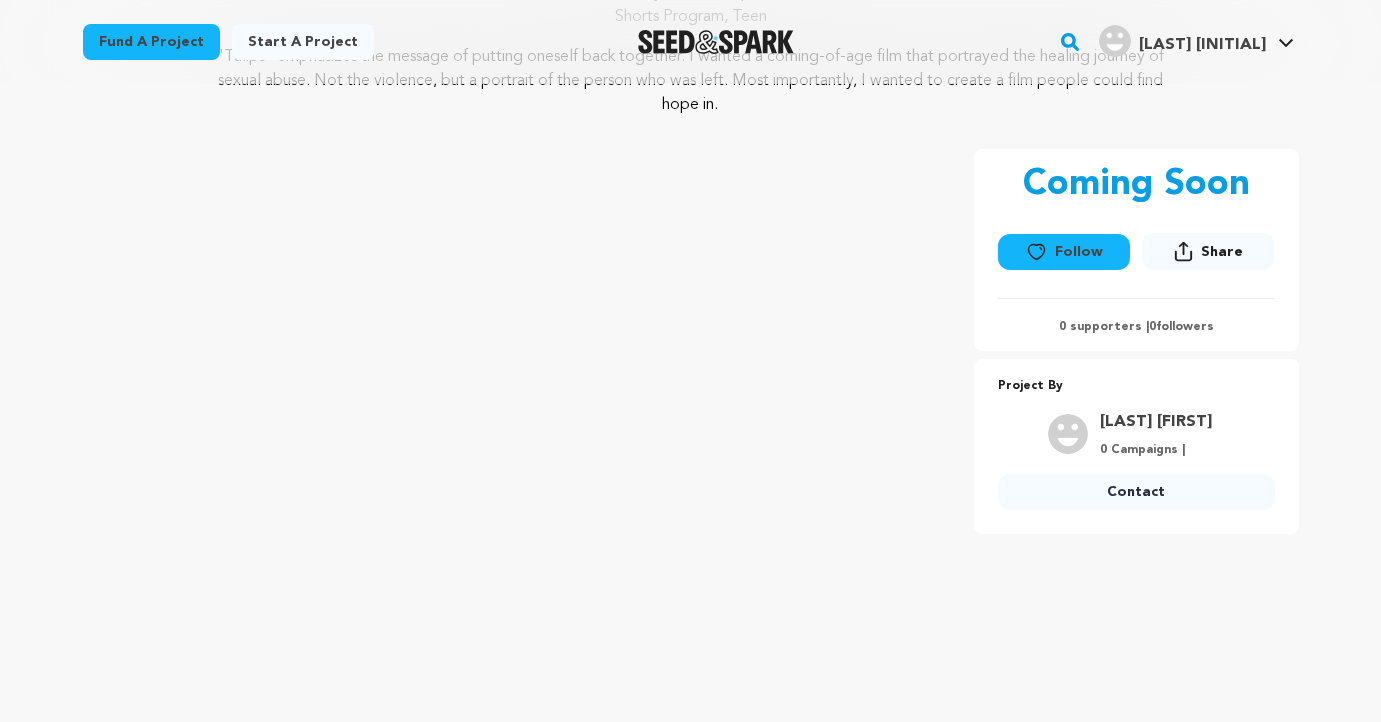 scroll, scrollTop: 275, scrollLeft: 0, axis: vertical 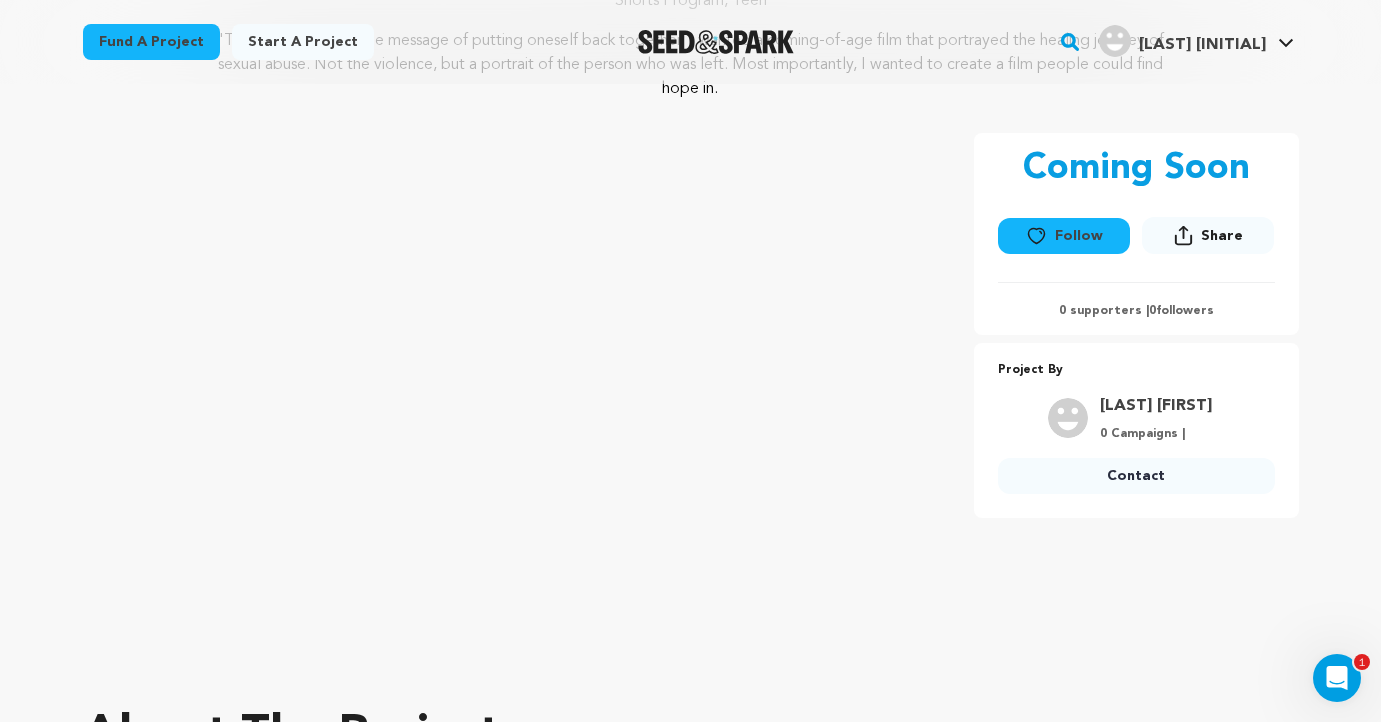 click on "Fund a project
Project details
Tulips
New York City, New York |                                 Film Short
Shorts Program,
Teen
Tulips" at bounding box center (691, 513) 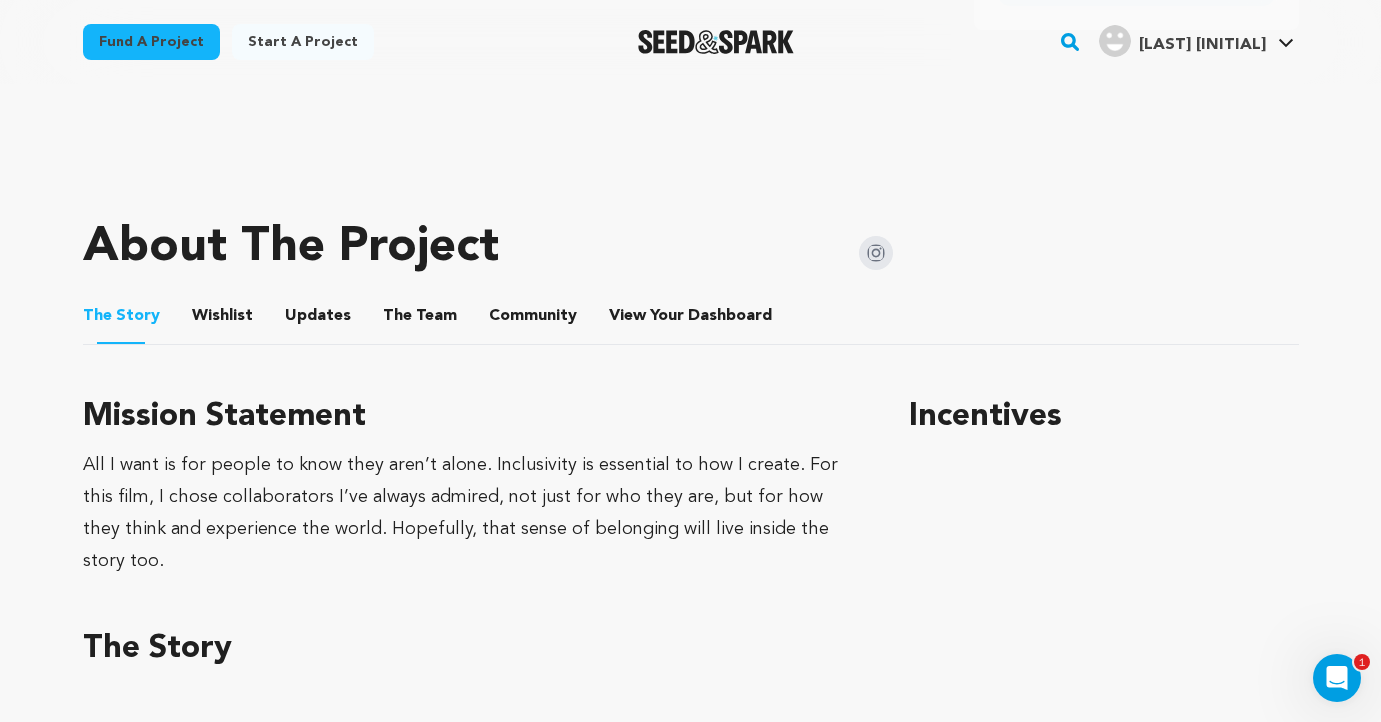 scroll, scrollTop: 666, scrollLeft: 0, axis: vertical 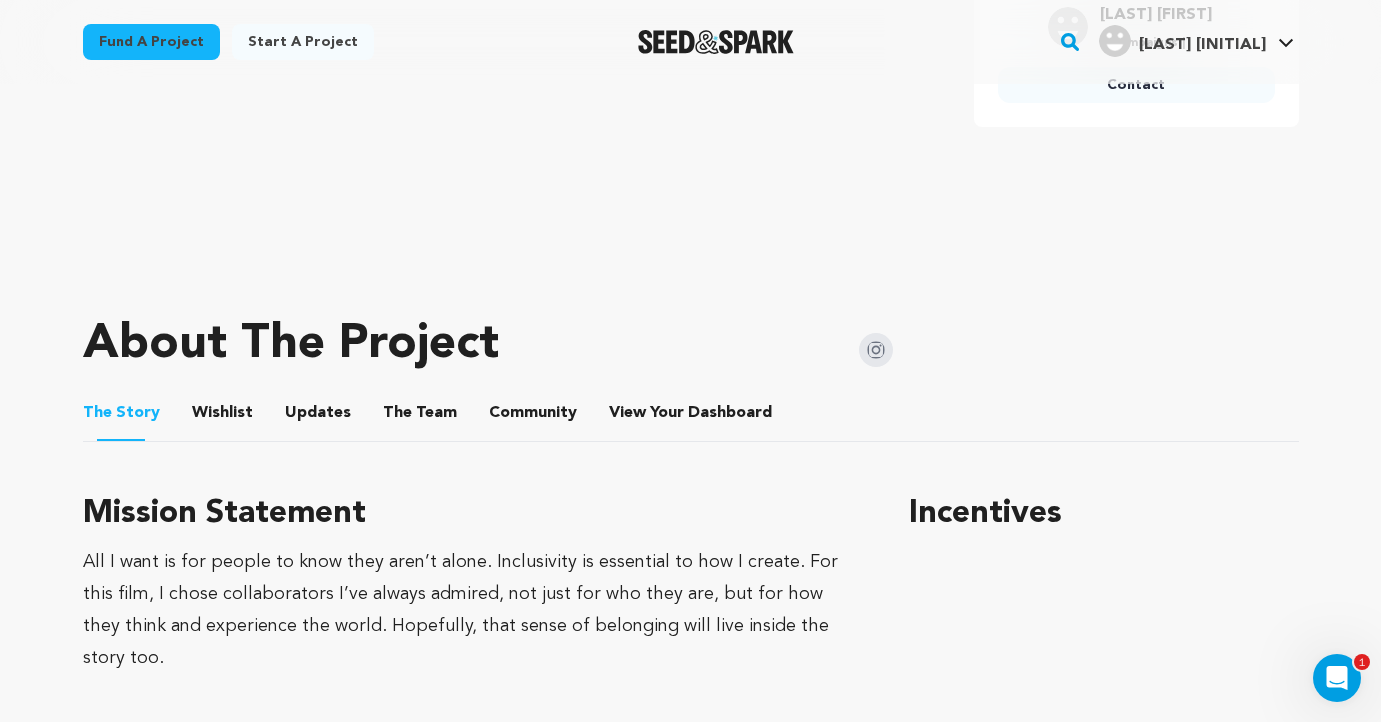 click on "The Story
The   Story
Wishlist
Wishlist
Updates
Updates
The Team
The   Team
Community
Community
View Your Dashboard
View   Your   Dashboard" at bounding box center (691, 413) 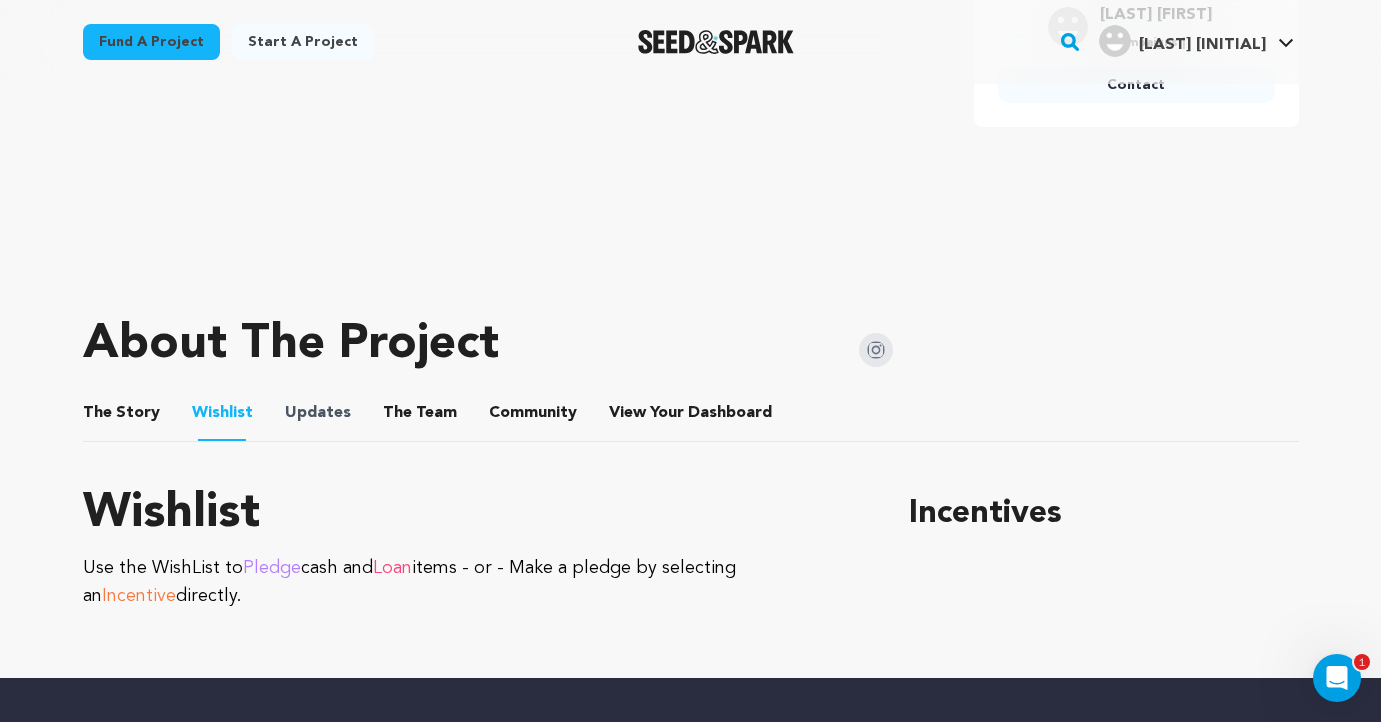 click on "Updates" at bounding box center [318, 413] 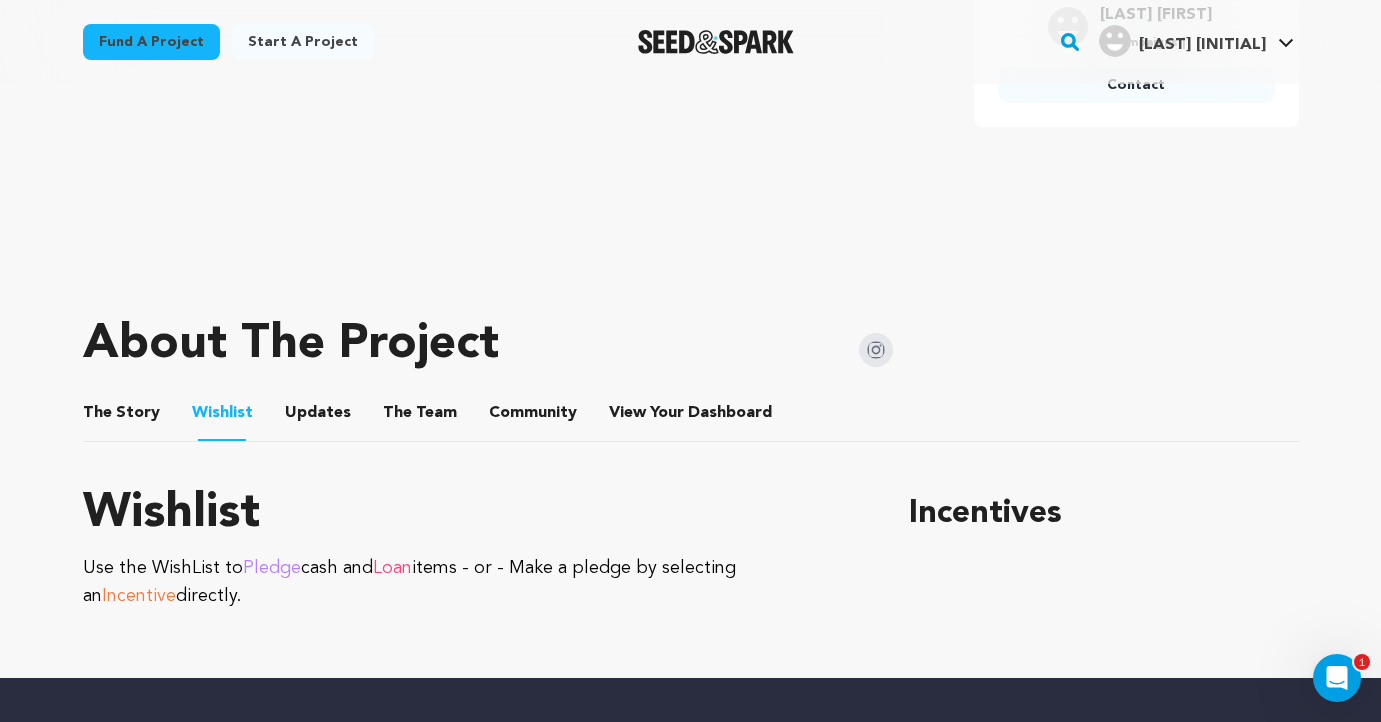 click on "Updates" at bounding box center [318, 417] 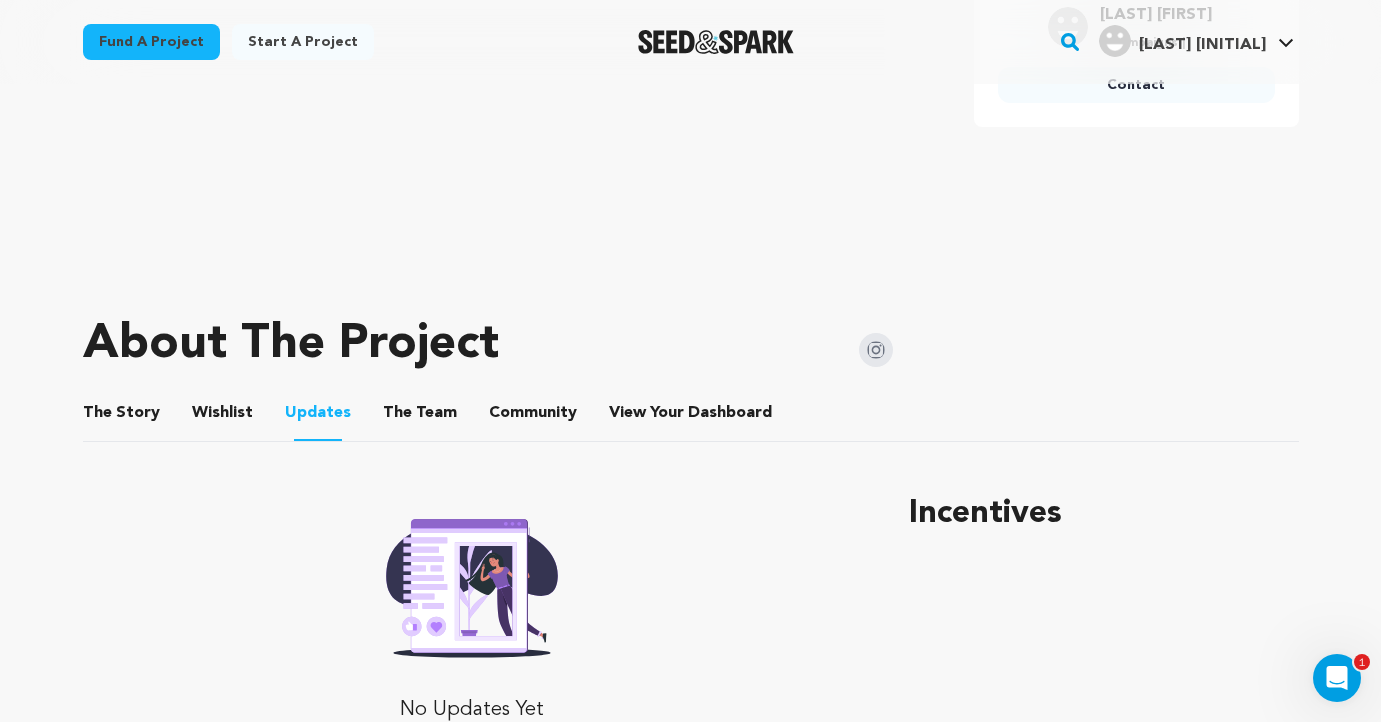 click on "The Team" at bounding box center [420, 417] 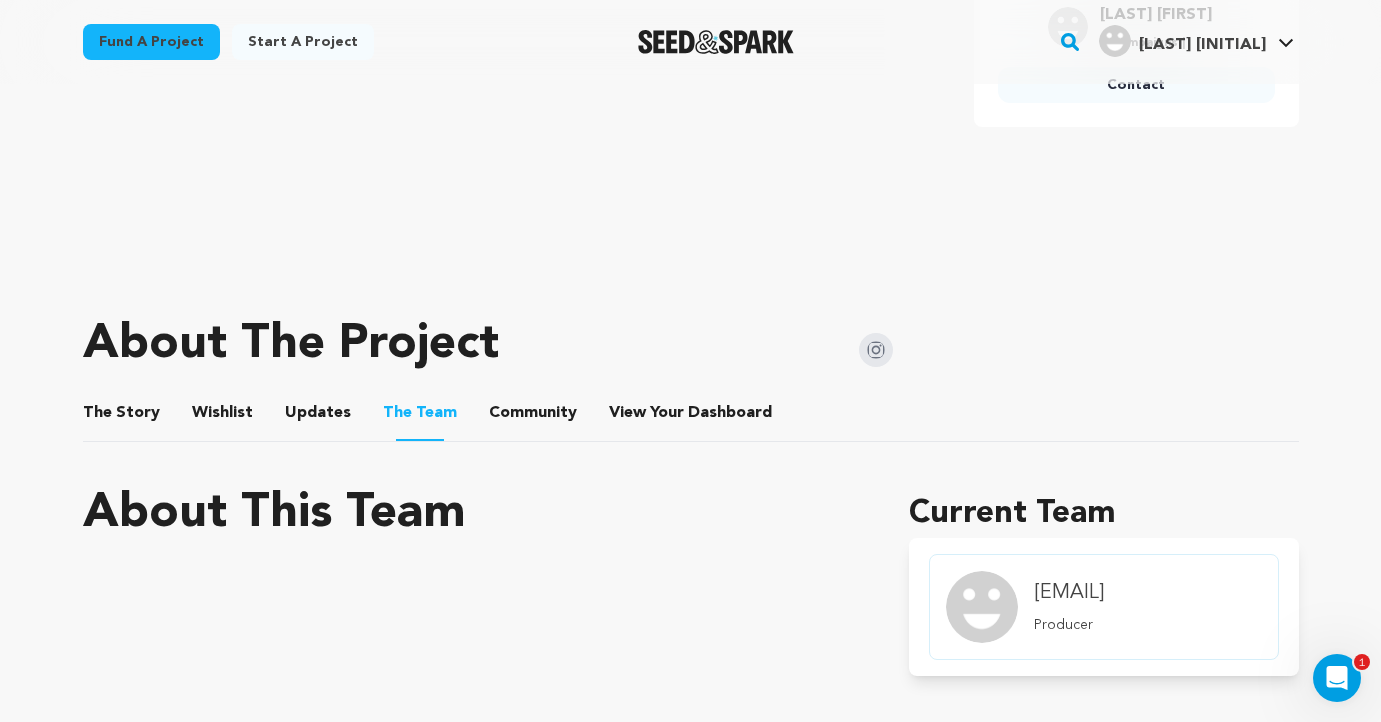 click on "Community" at bounding box center [533, 417] 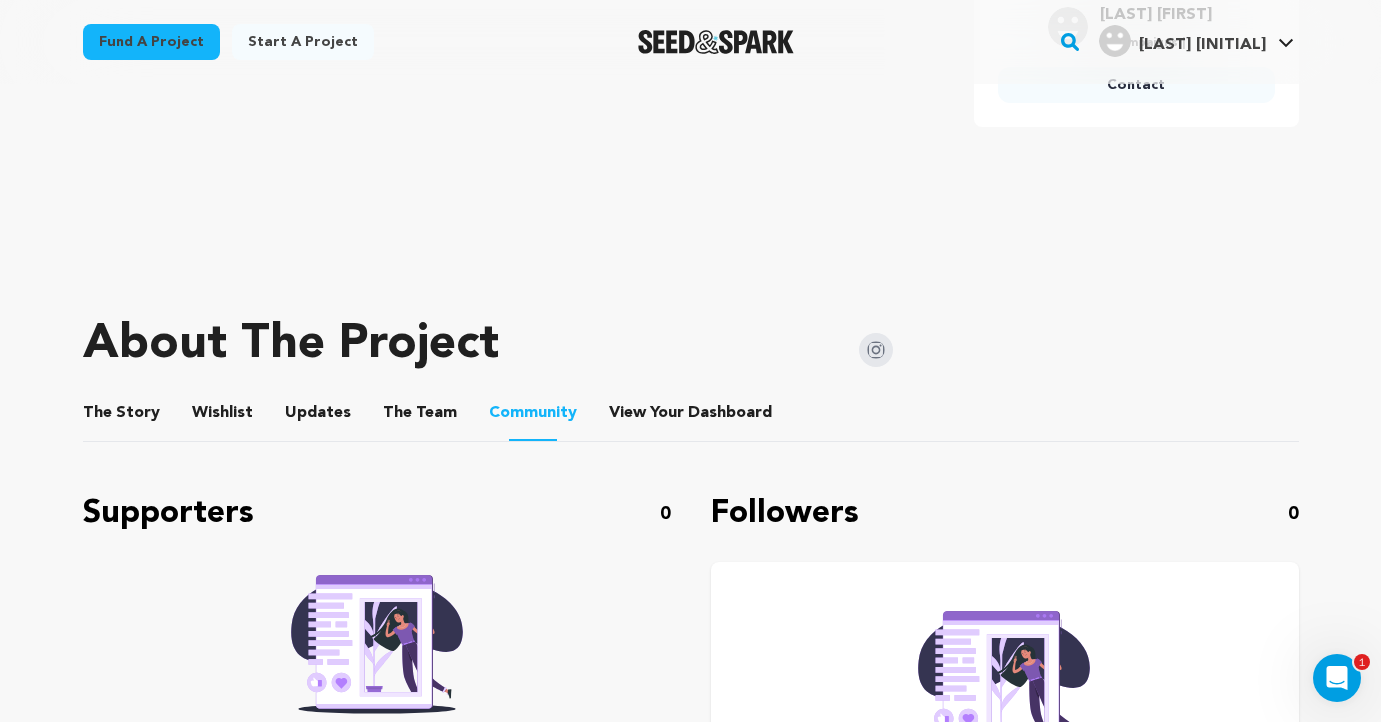 click on "View Your Dashboard
View   Your   Dashboard" at bounding box center (692, 413) 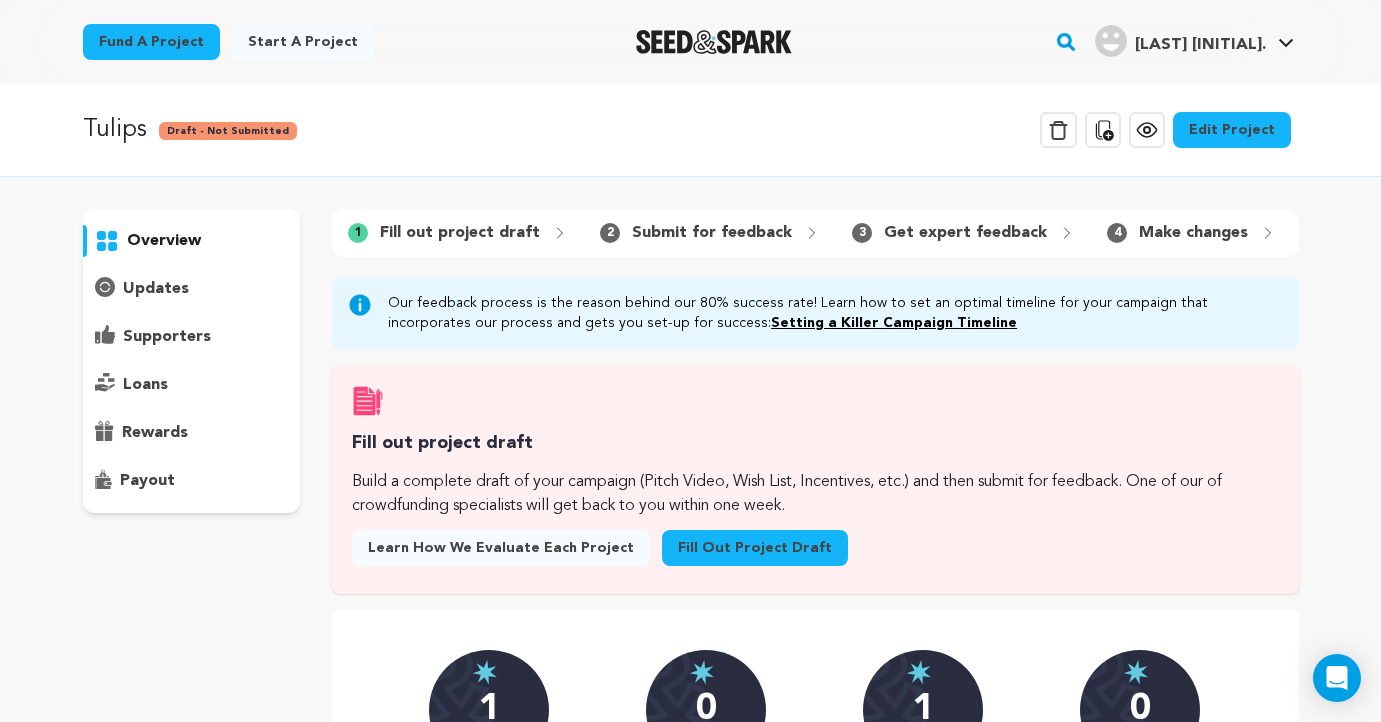 scroll, scrollTop: 0, scrollLeft: 0, axis: both 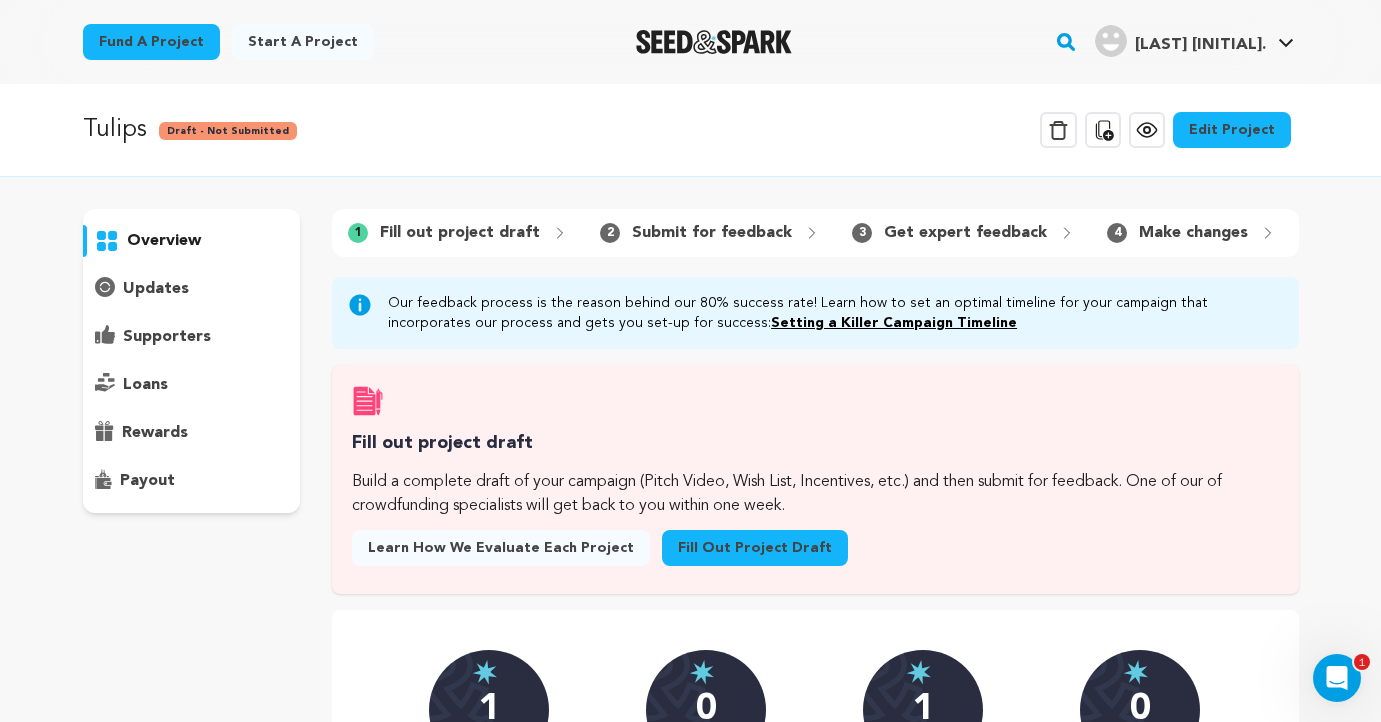 click on "updates" at bounding box center [156, 289] 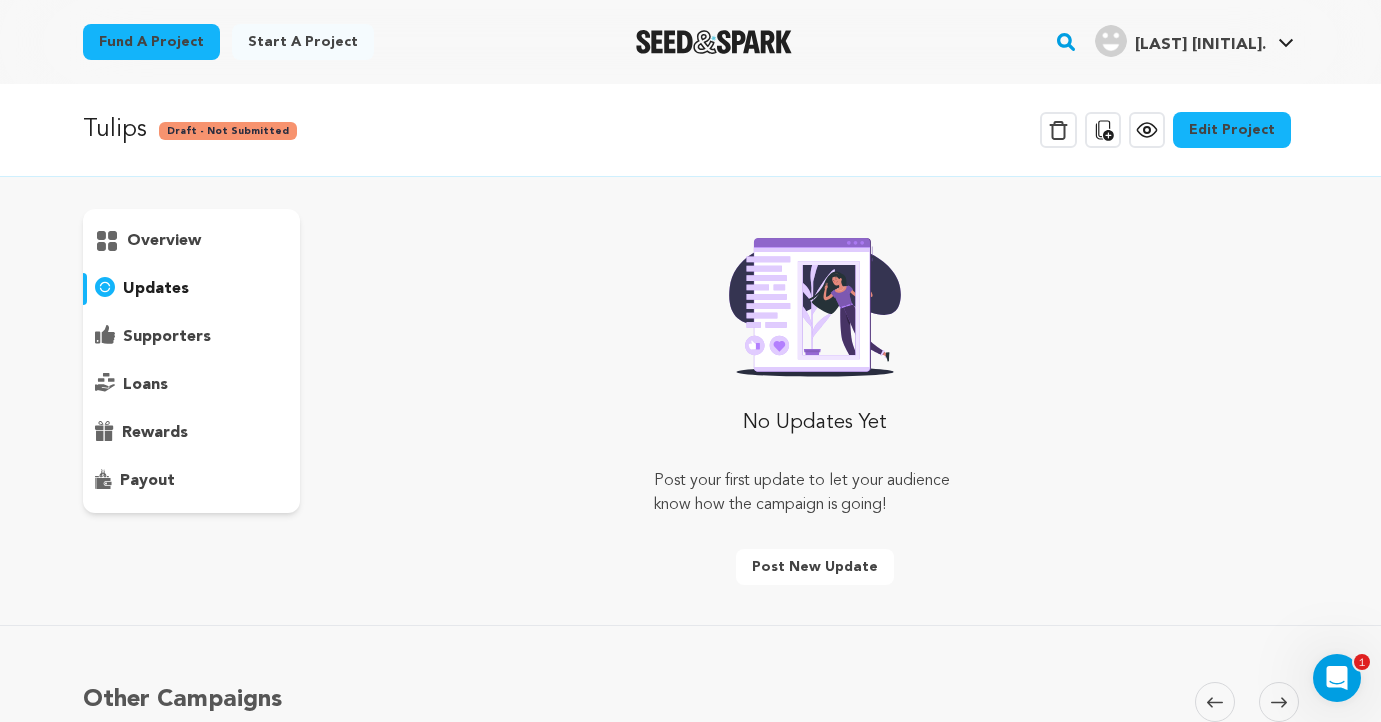 click on "supporters" at bounding box center (192, 337) 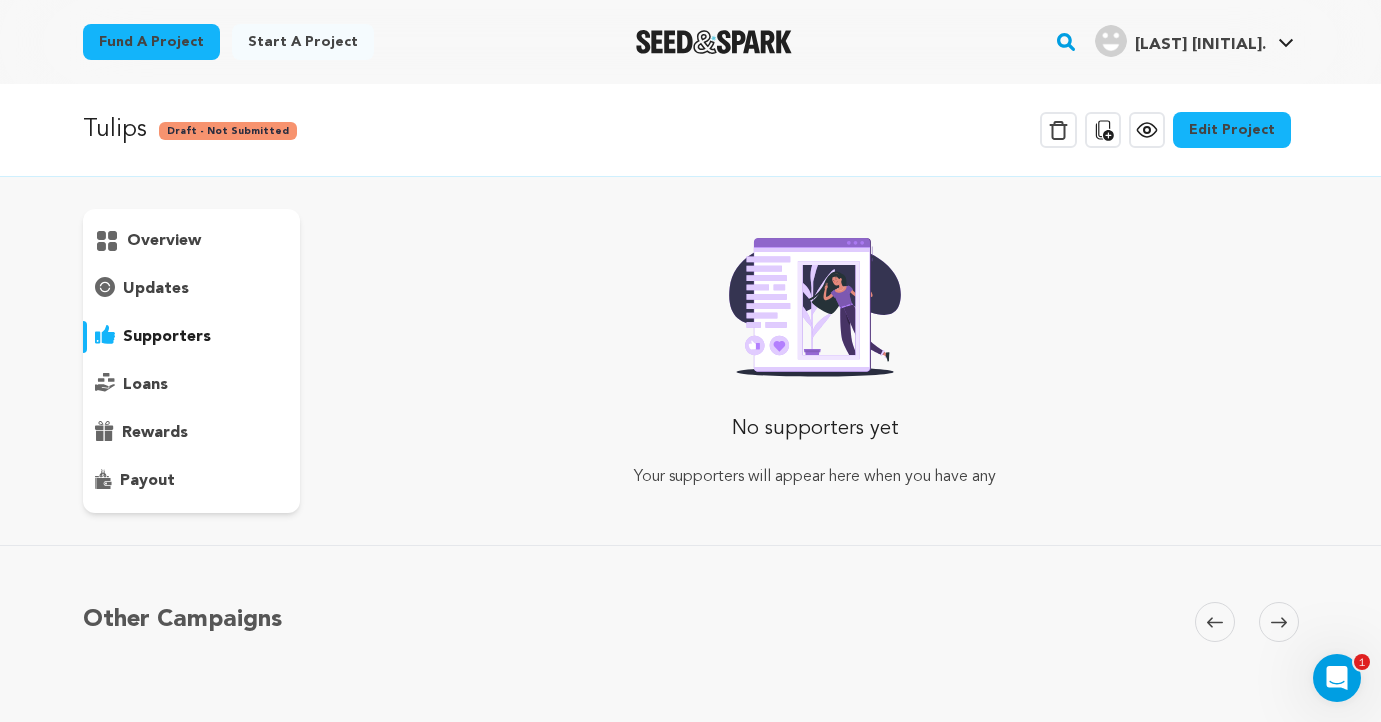 click on "loans" at bounding box center [145, 385] 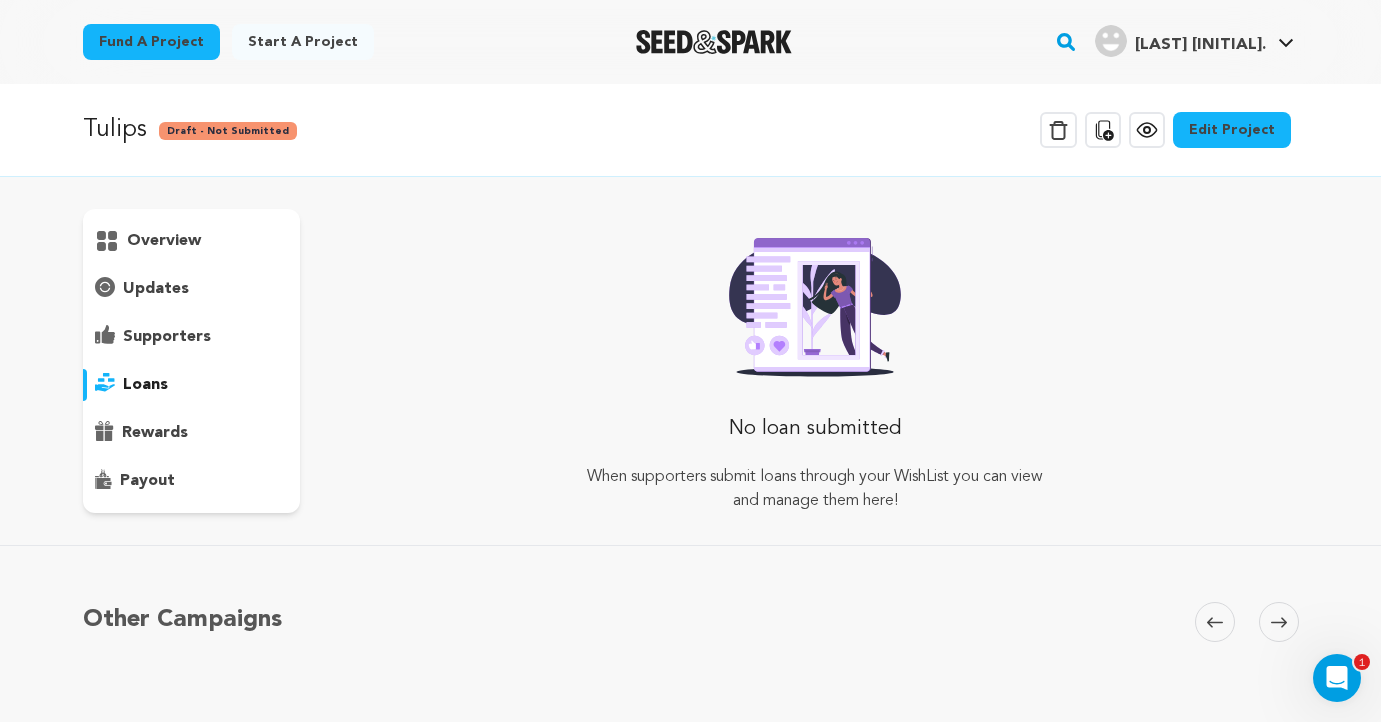 click on "overview" at bounding box center (192, 361) 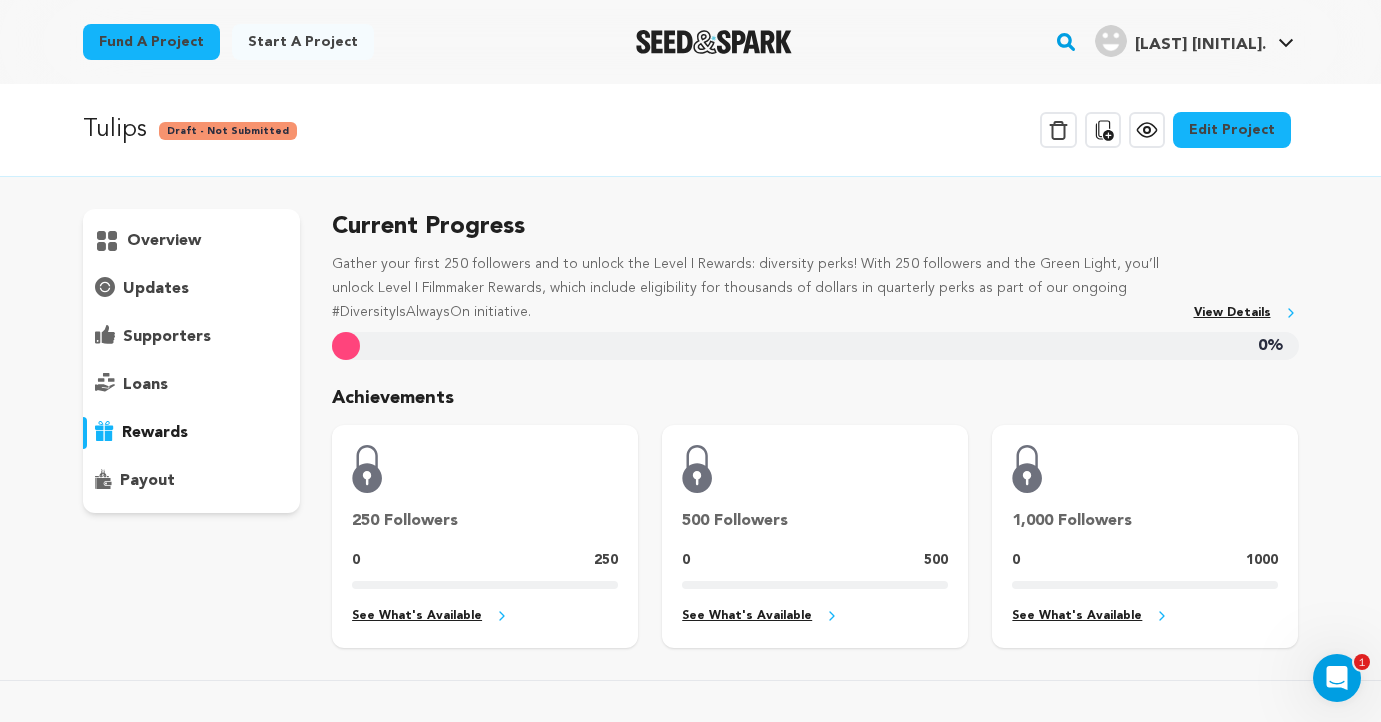 click on "payout" at bounding box center [147, 481] 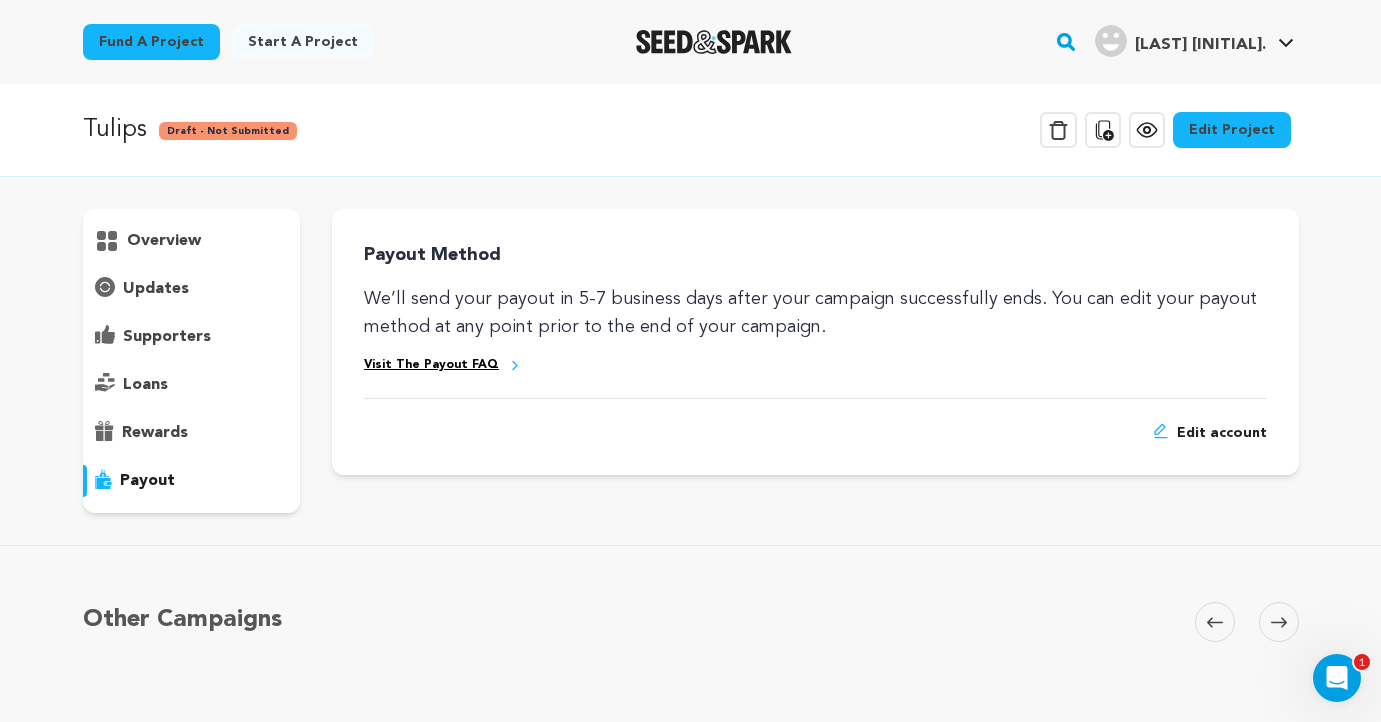 click on "rewards" at bounding box center [155, 433] 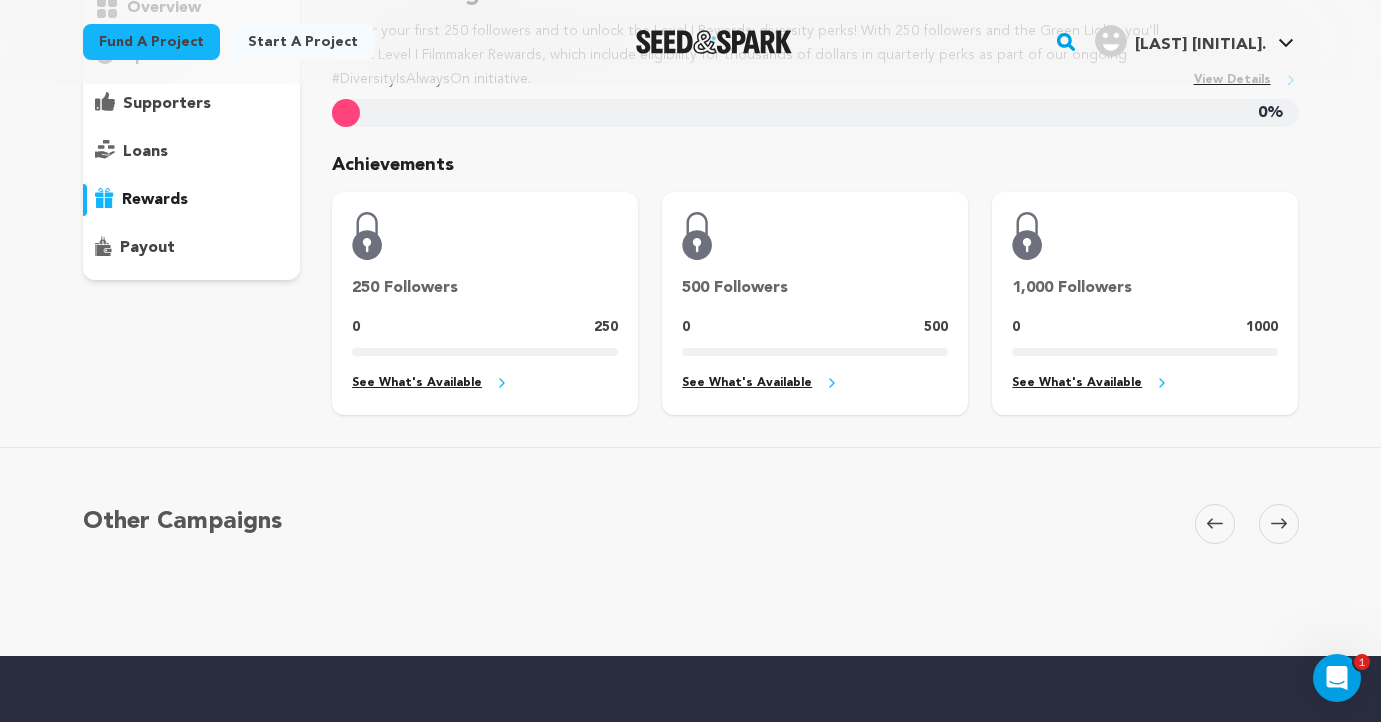 scroll, scrollTop: 214, scrollLeft: 0, axis: vertical 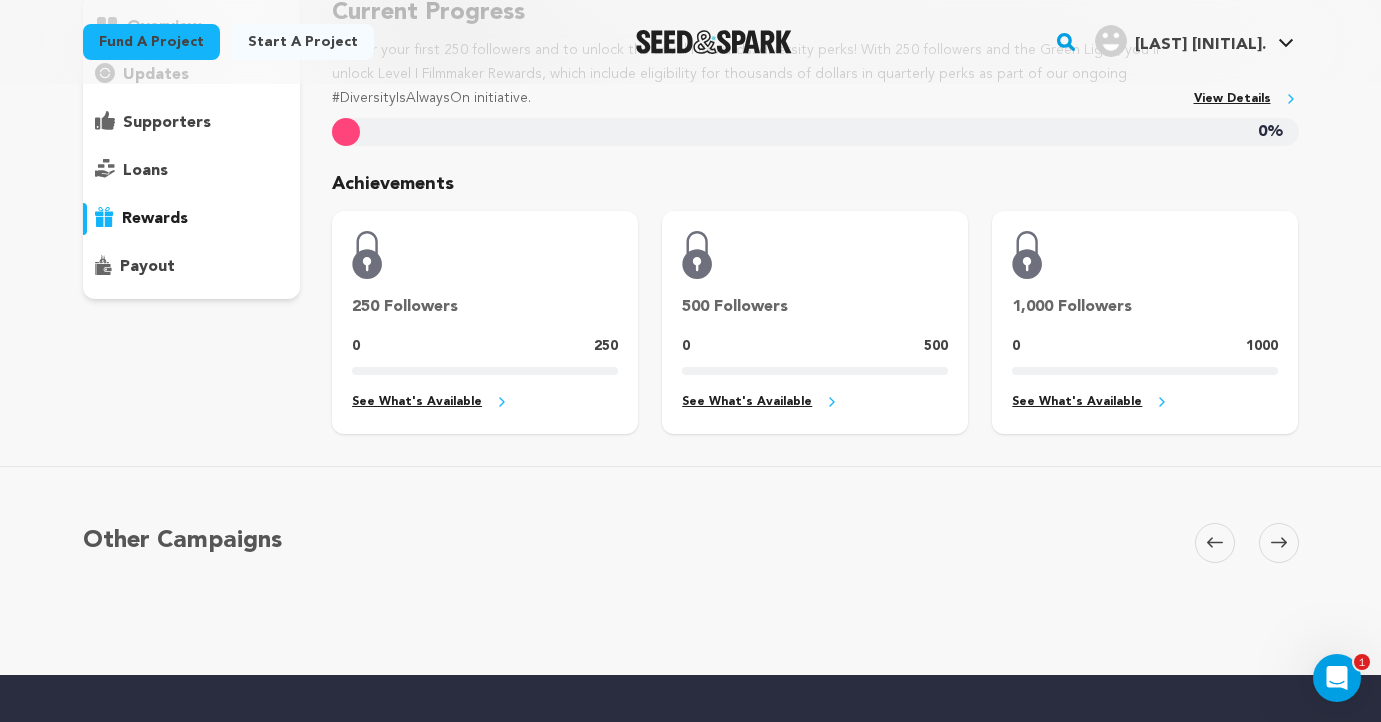 click on "See What's Available" at bounding box center [1145, 402] 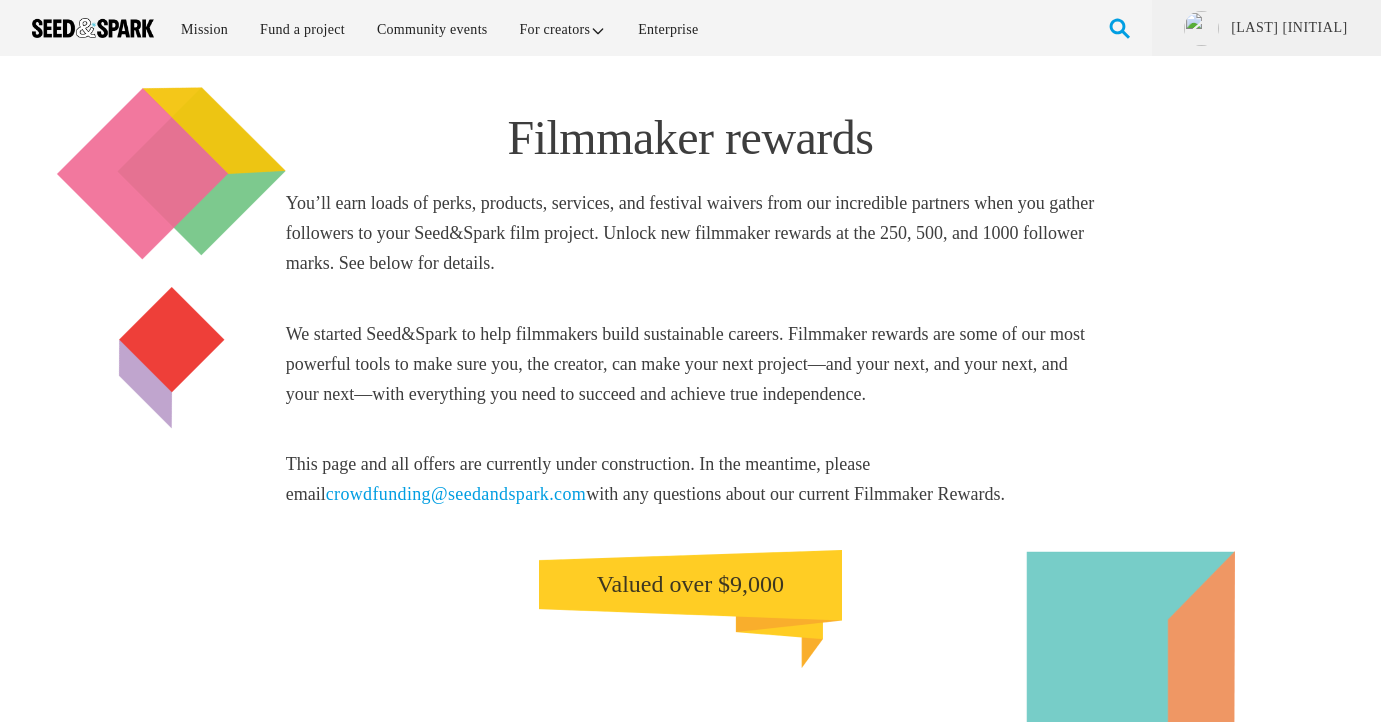 scroll, scrollTop: 0, scrollLeft: 0, axis: both 